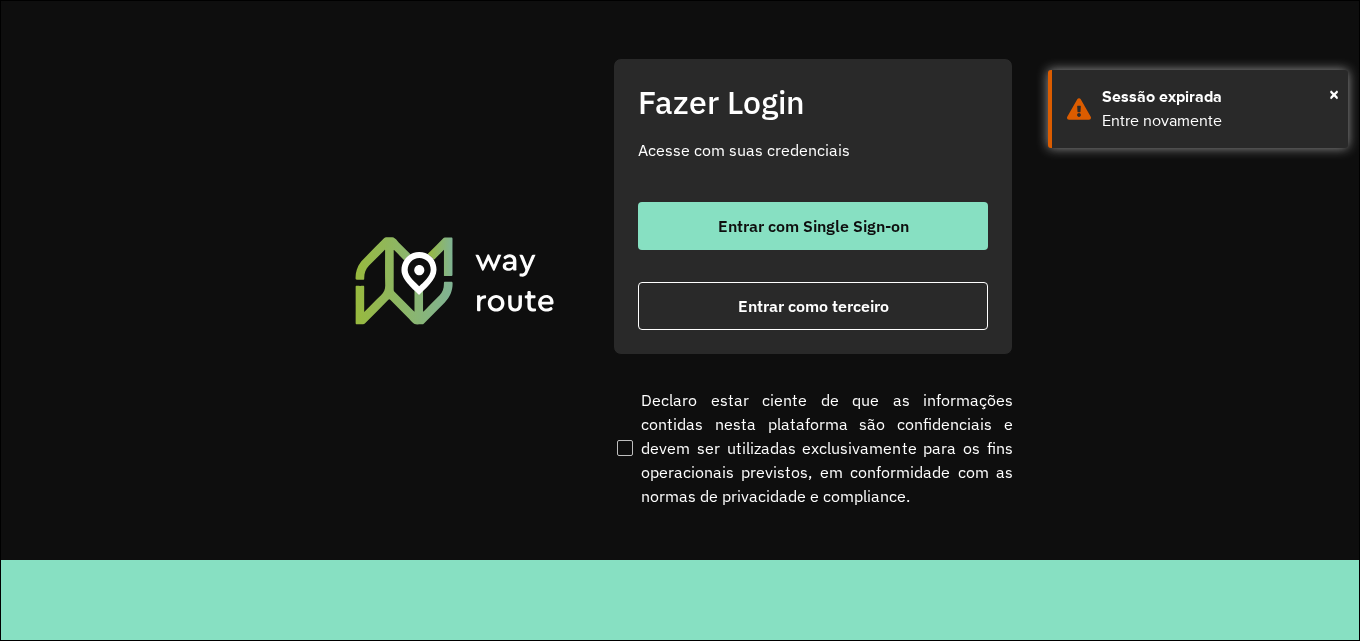 scroll, scrollTop: 0, scrollLeft: 0, axis: both 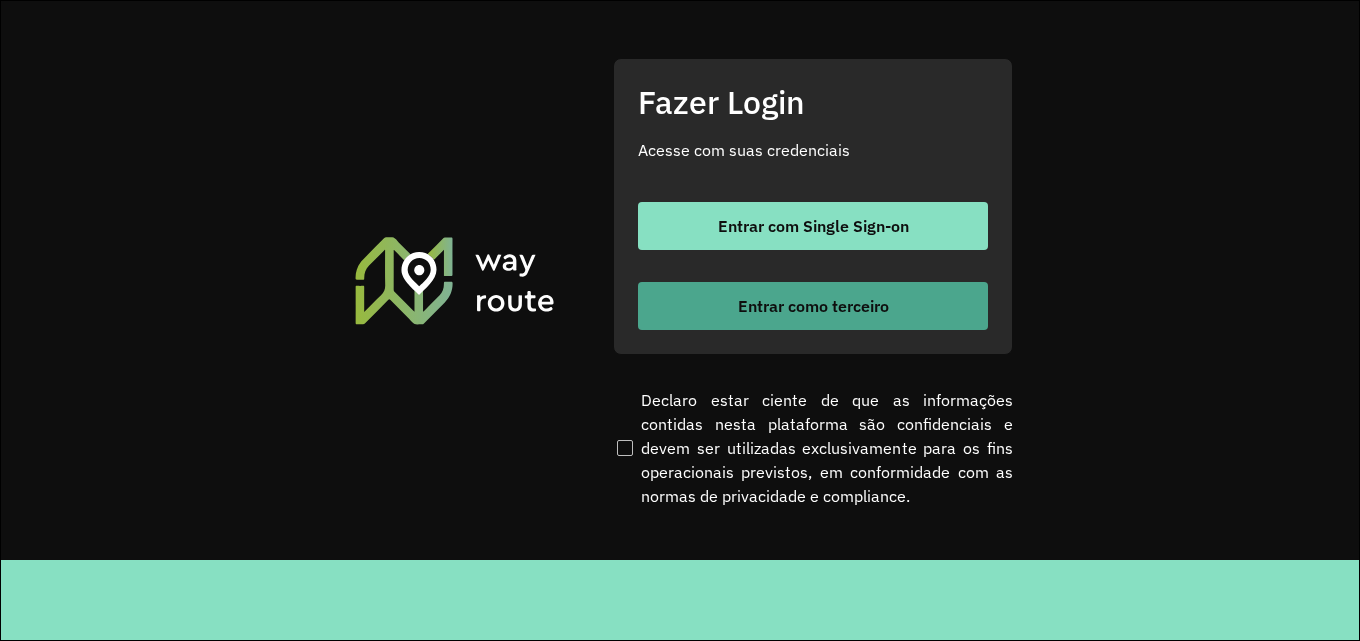 click on "Entrar como terceiro" at bounding box center [813, 306] 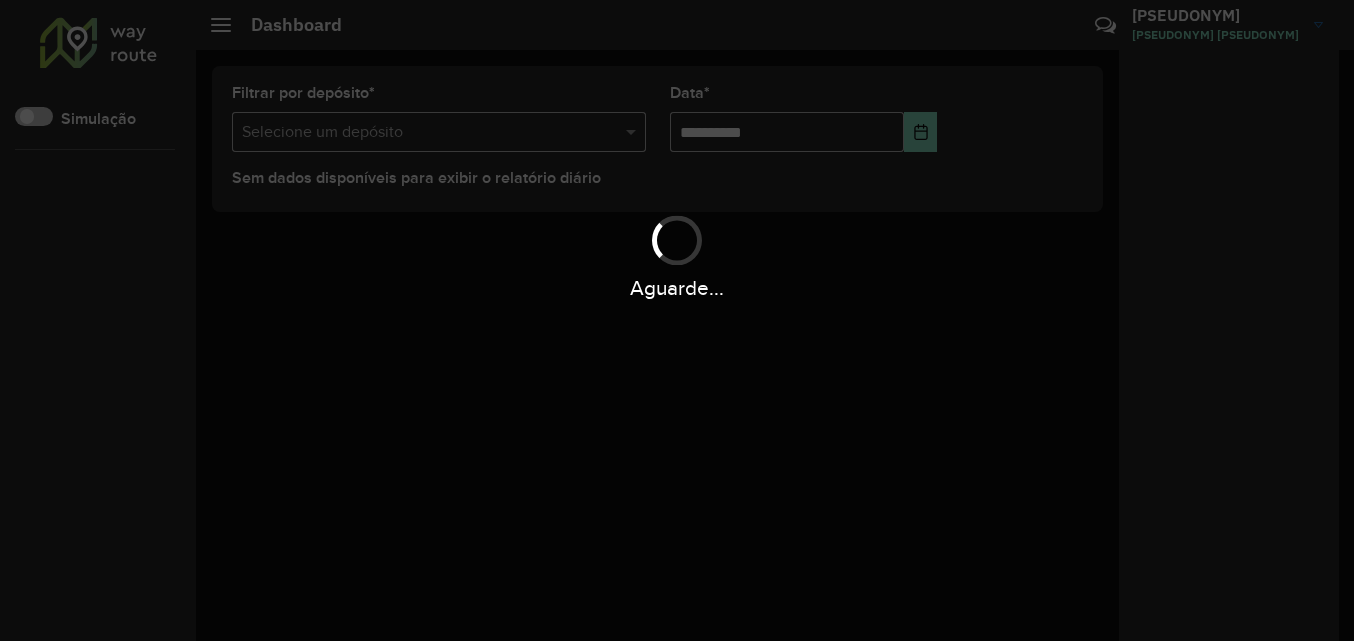 scroll, scrollTop: 0, scrollLeft: 0, axis: both 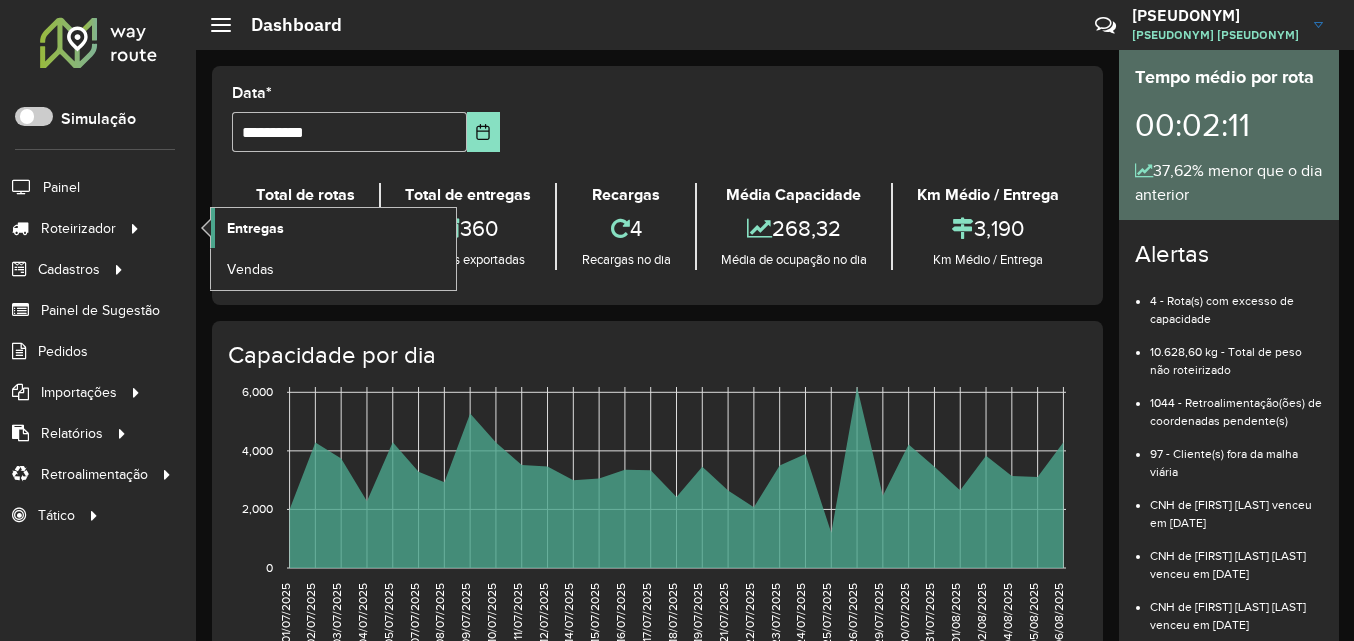 click on "Entregas" 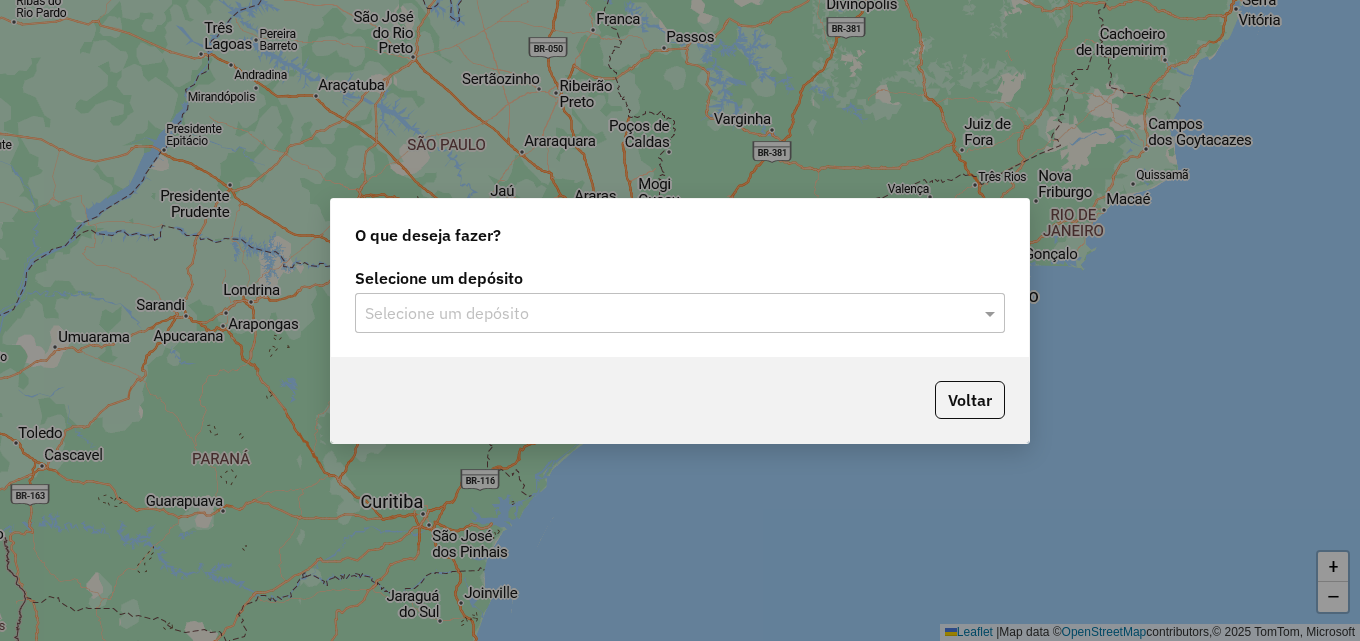 scroll, scrollTop: 0, scrollLeft: 0, axis: both 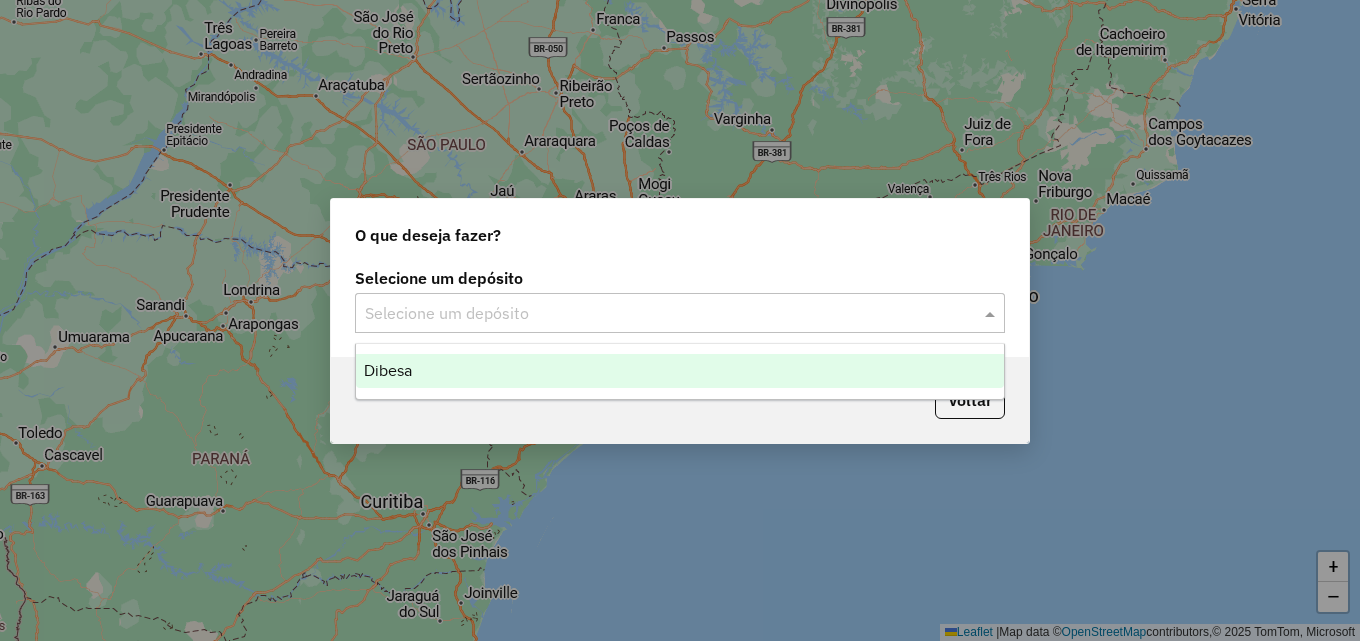 click 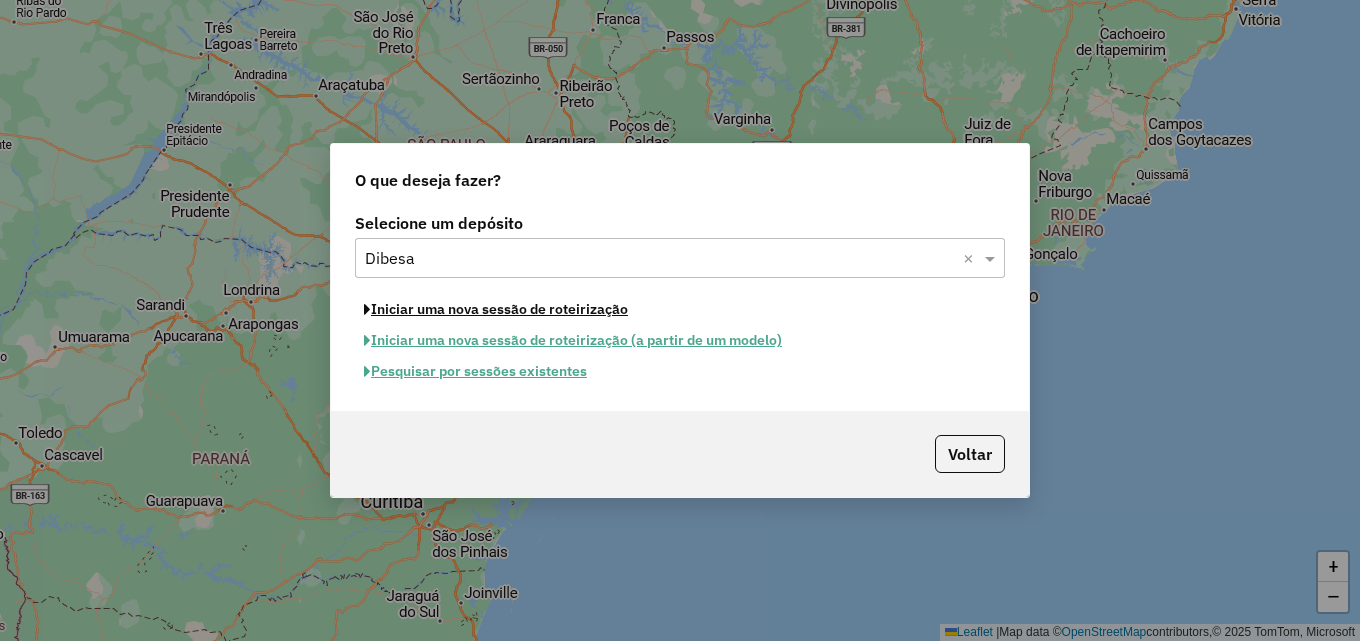click on "Iniciar uma nova sessão de roteirização" 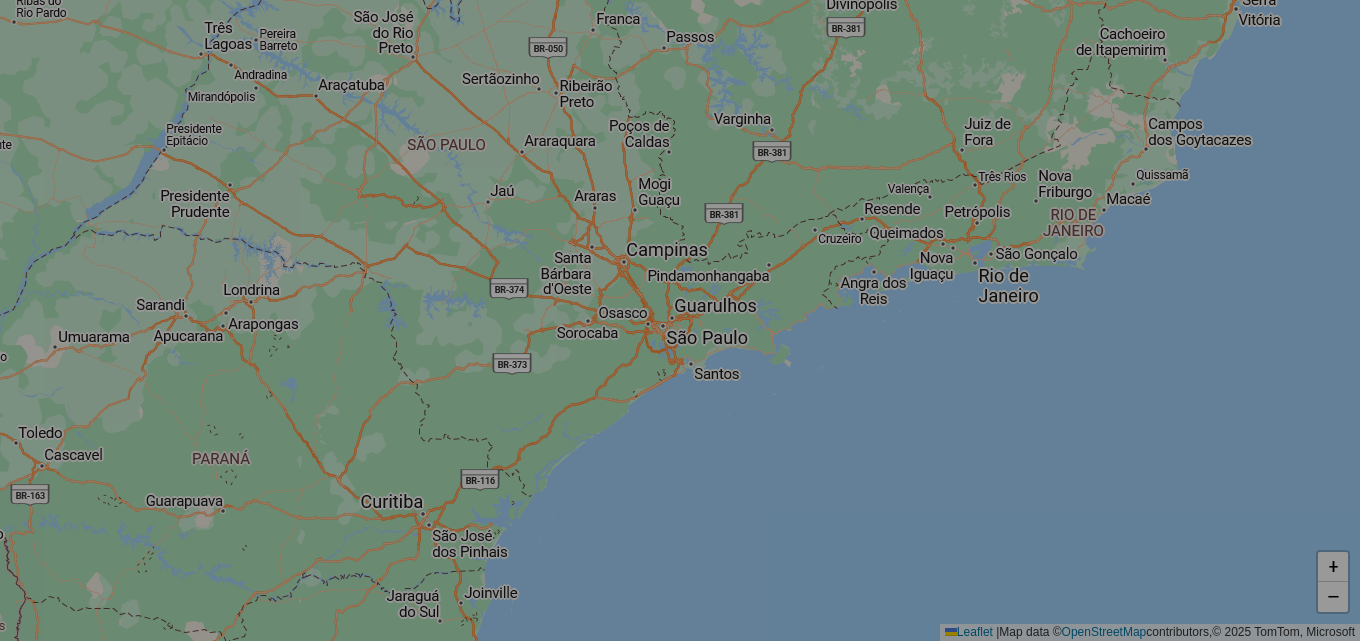 select on "*" 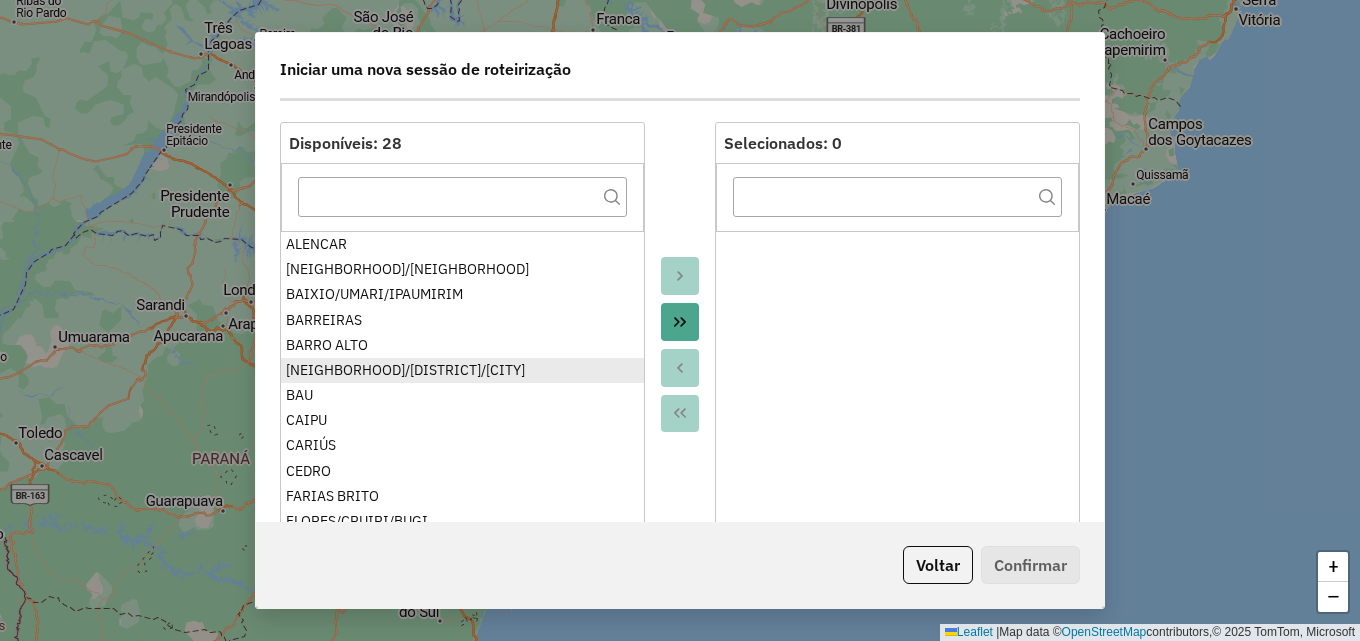 scroll, scrollTop: 200, scrollLeft: 0, axis: vertical 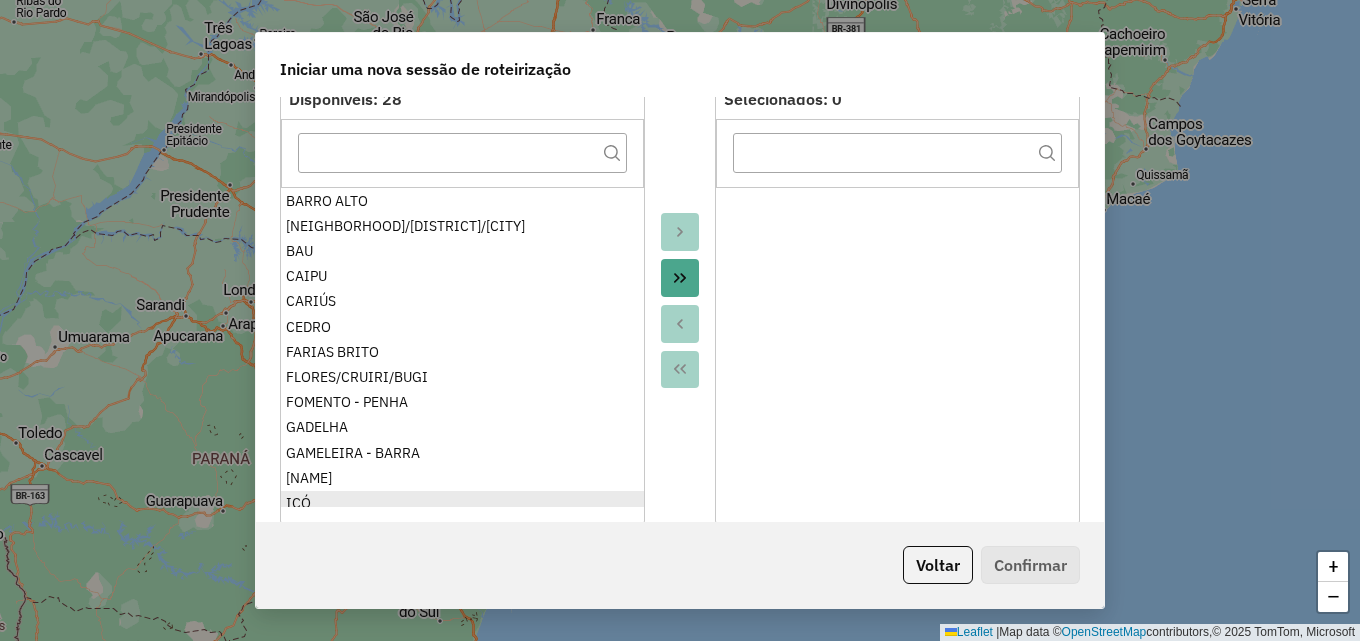 click on "ALENCAR ALTIPLANO/COQUEIROS BAIXIO/UMARI/IPAUMIRIM BARREIRAS BARRO ALTO BASTIANA/CENTRO/S.SEBASTIÃO BAU CAIPU CARIÚS CEDRO FARIAS BRITO FLORES/CRUIRI/BUGI FOMENTO - PENHA GADELHA GAMELEIRA - BARRA GRANJEIRO ICÓ JARDIM OASIS/ JPII /LAGOA SECA JUCÁS LAVRAS DA MANGABEIRA ORÓS PRADO/CAJAZEIRAS QUIXELÕ SANTA ROSA SÃO PEDRO DO NORTE SUASSURANA/BARREIRAS/VARJOTA TARRAFAS VARZEA ALEGRE" at bounding box center (462, 347) 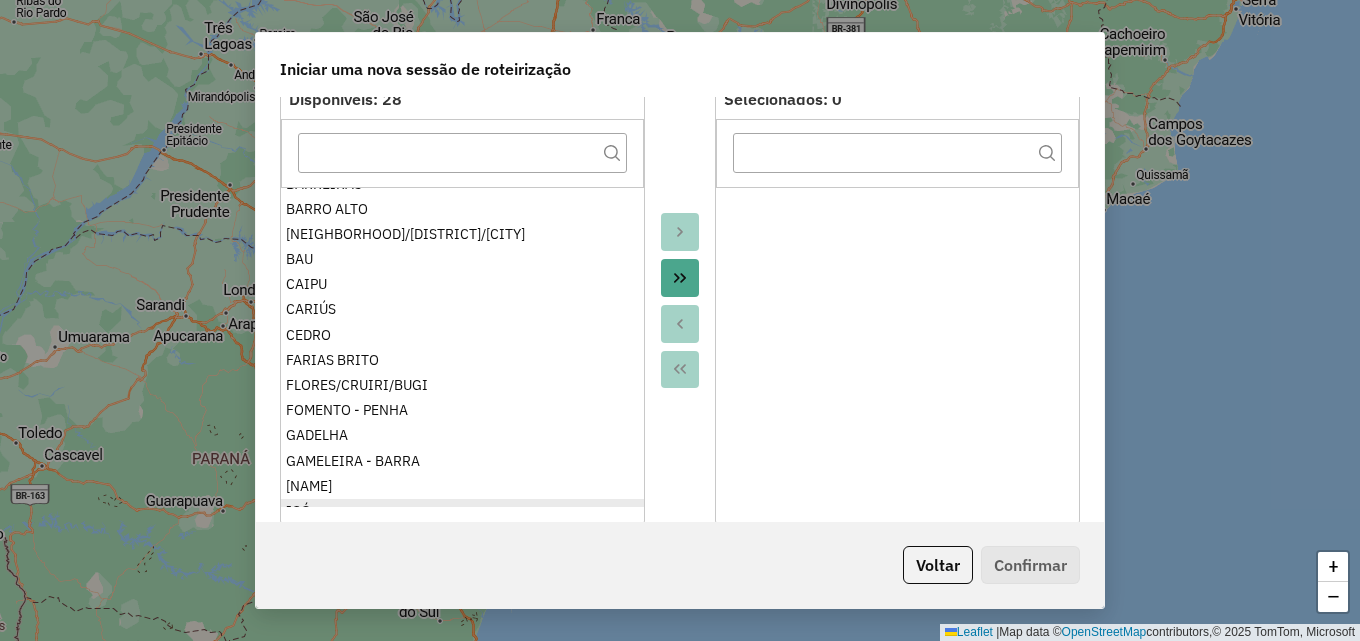 scroll, scrollTop: 200, scrollLeft: 0, axis: vertical 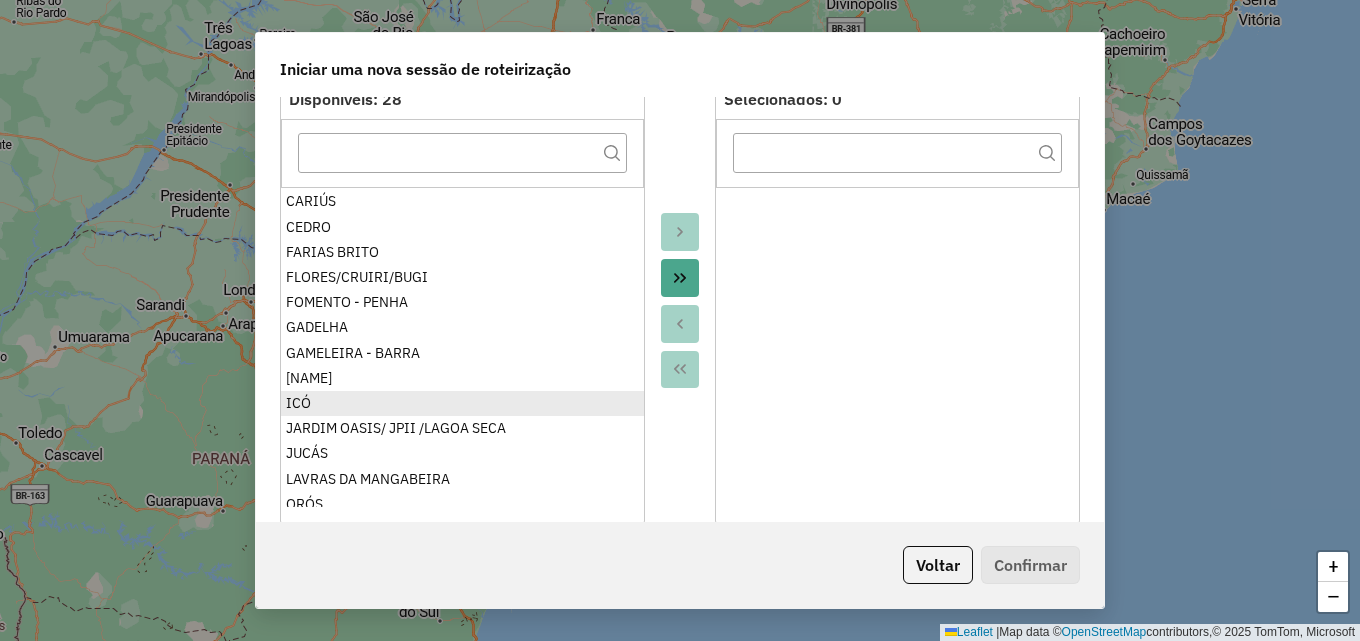click on "ICÓ" at bounding box center (462, 403) 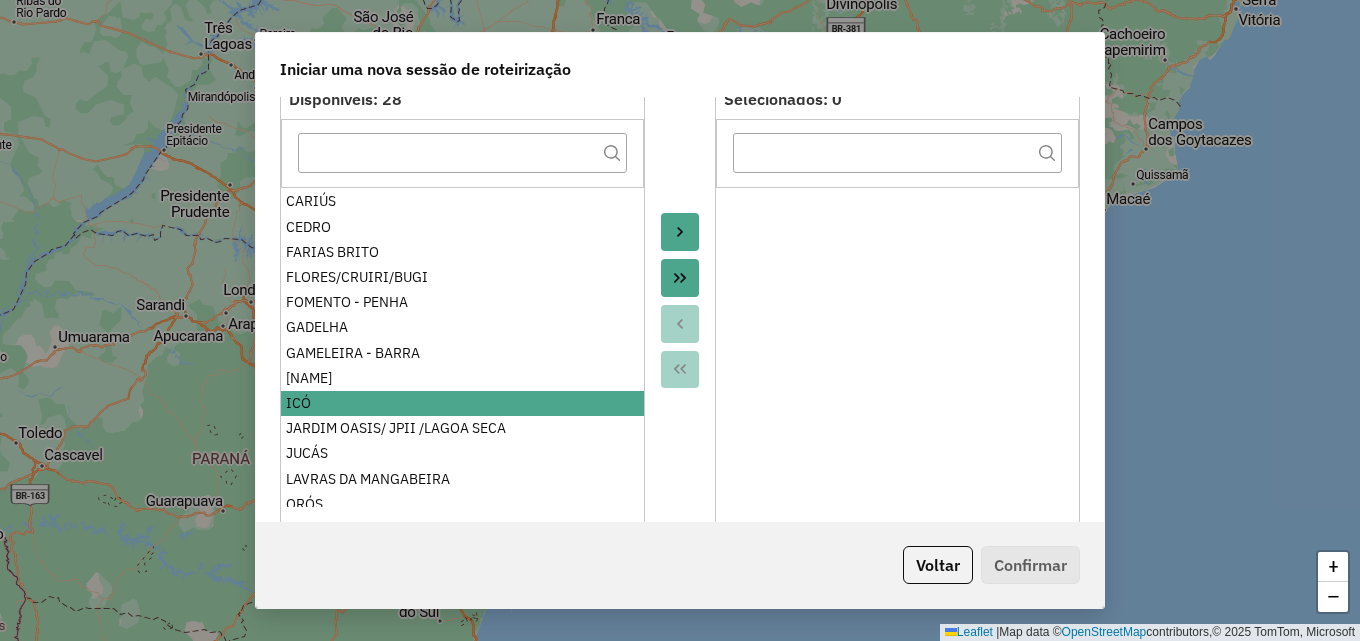 drag, startPoint x: 675, startPoint y: 229, endPoint x: 691, endPoint y: 216, distance: 20.615528 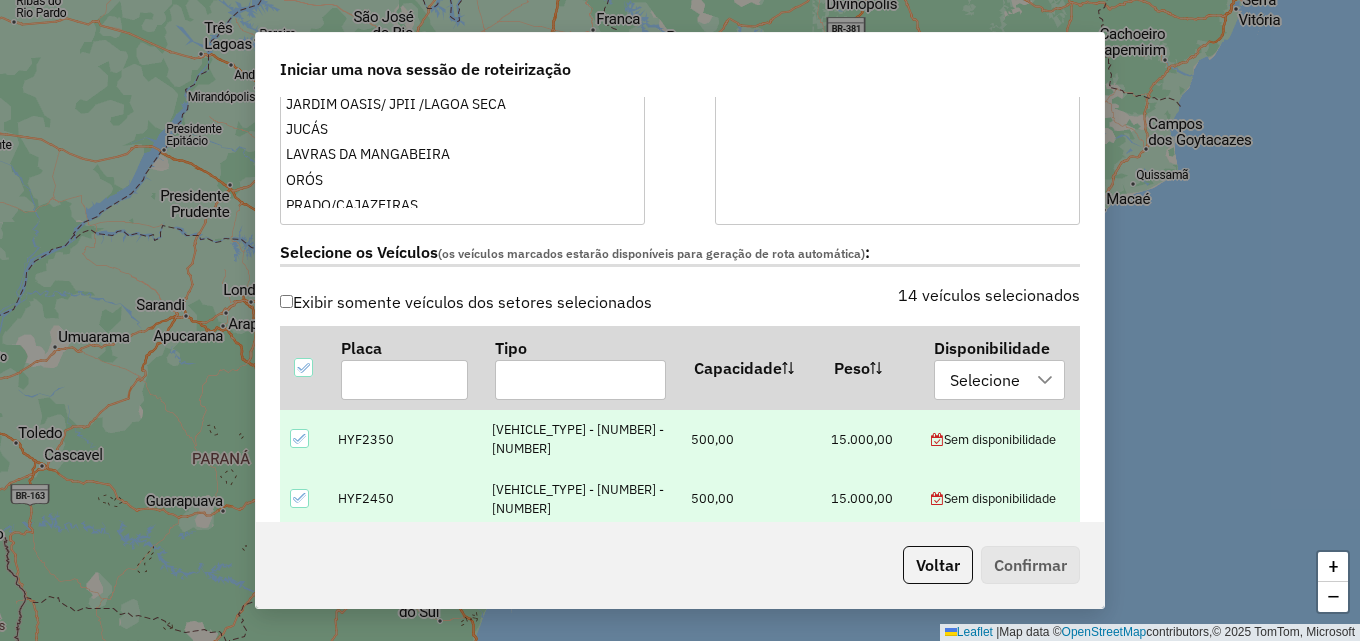 scroll, scrollTop: 500, scrollLeft: 0, axis: vertical 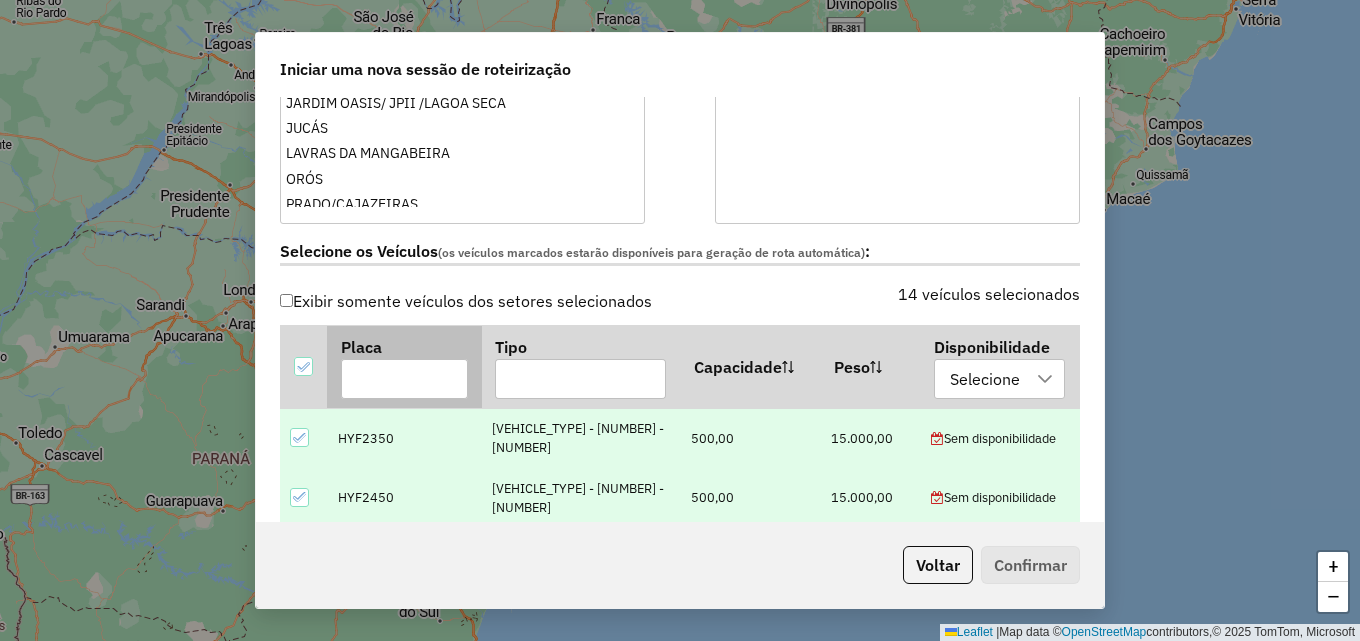 drag, startPoint x: 303, startPoint y: 367, endPoint x: 359, endPoint y: 334, distance: 65 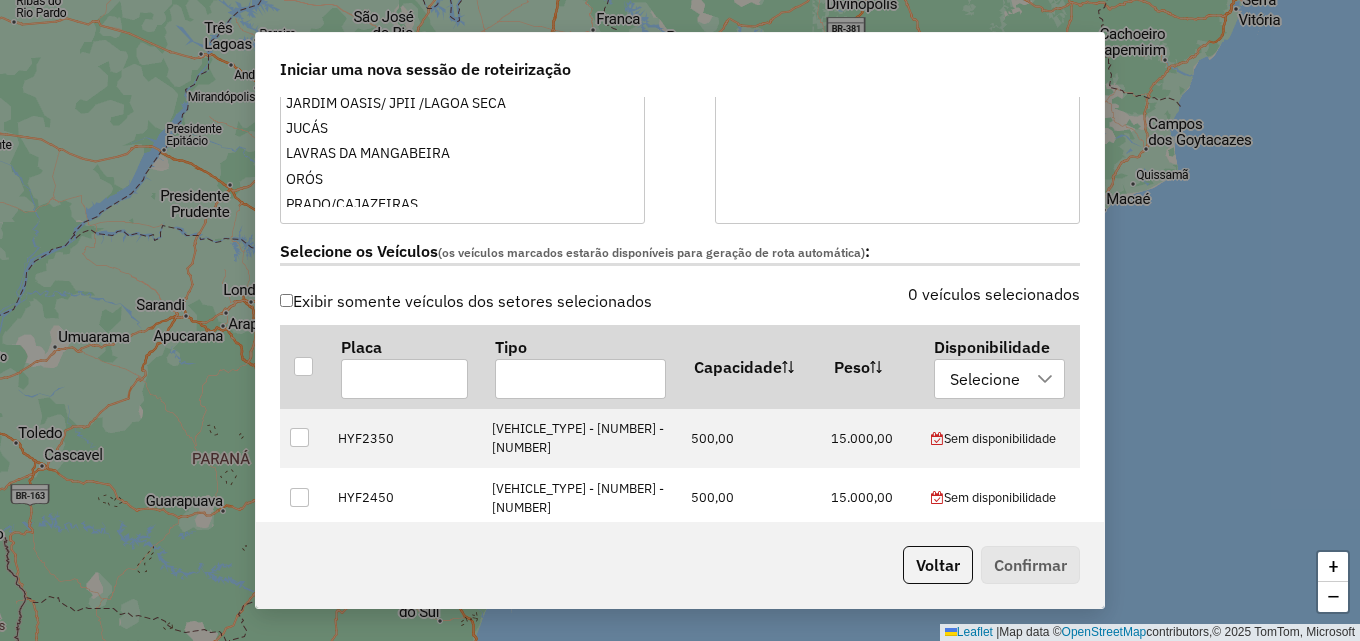 scroll, scrollTop: 600, scrollLeft: 0, axis: vertical 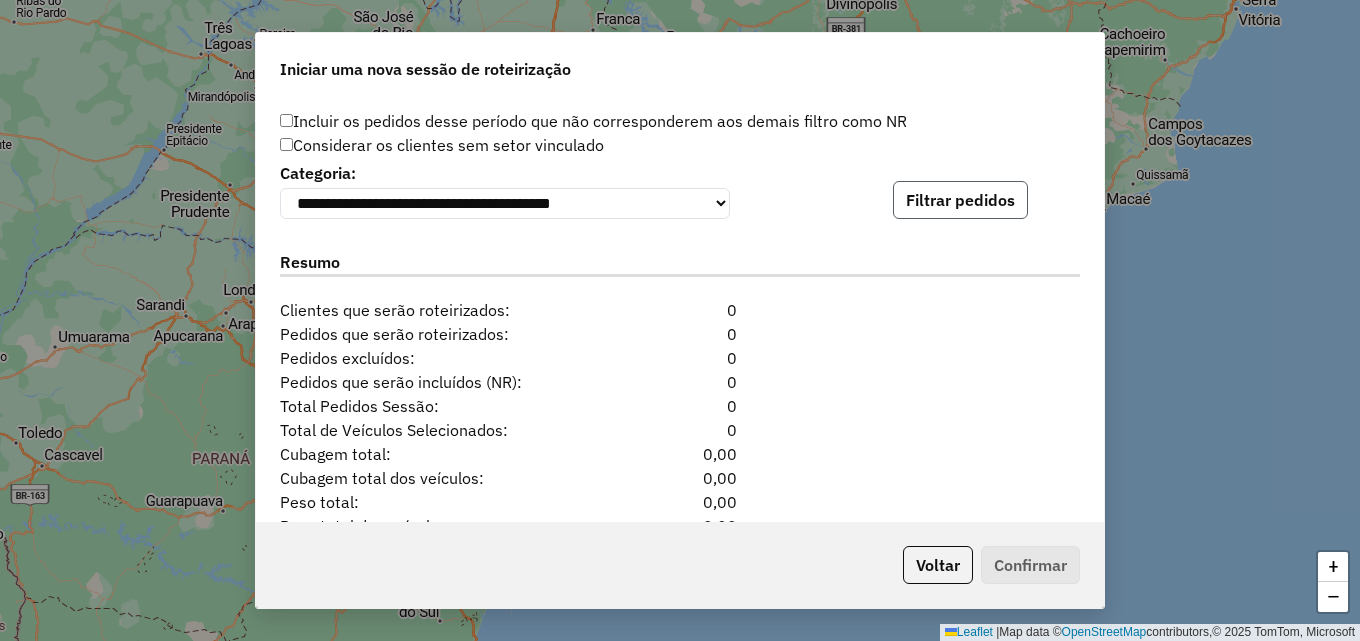 click on "Filtrar pedidos" 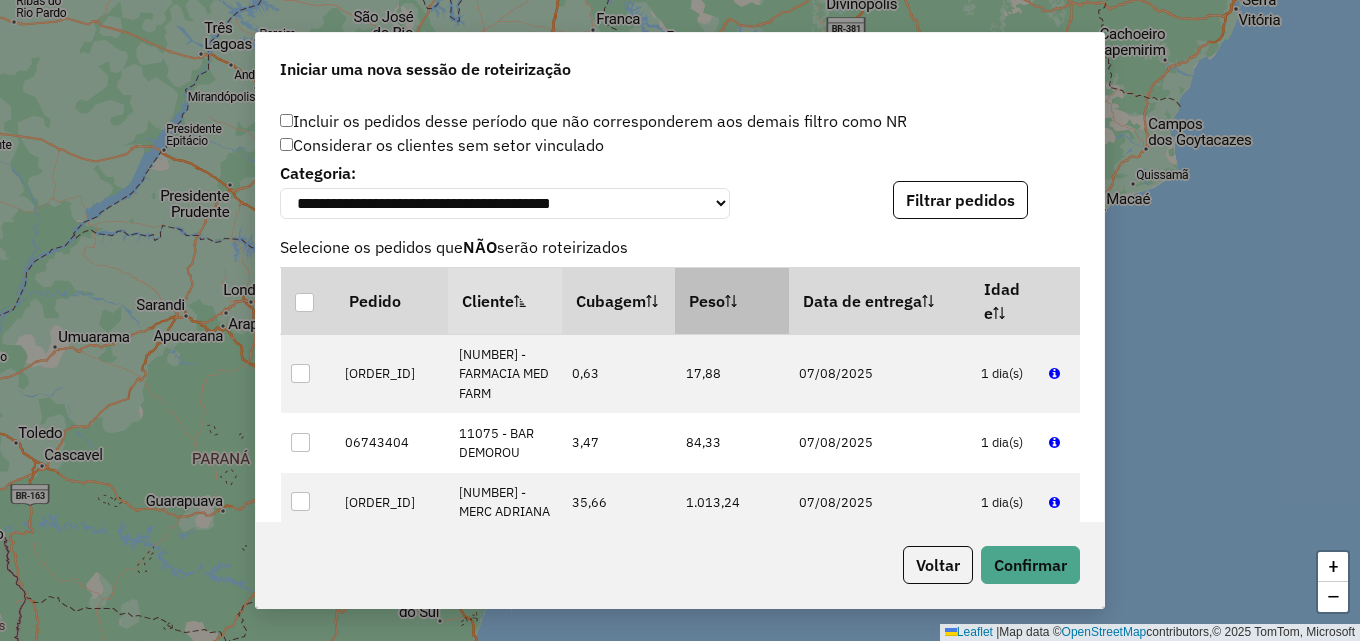 click on "Peso" at bounding box center (732, 300) 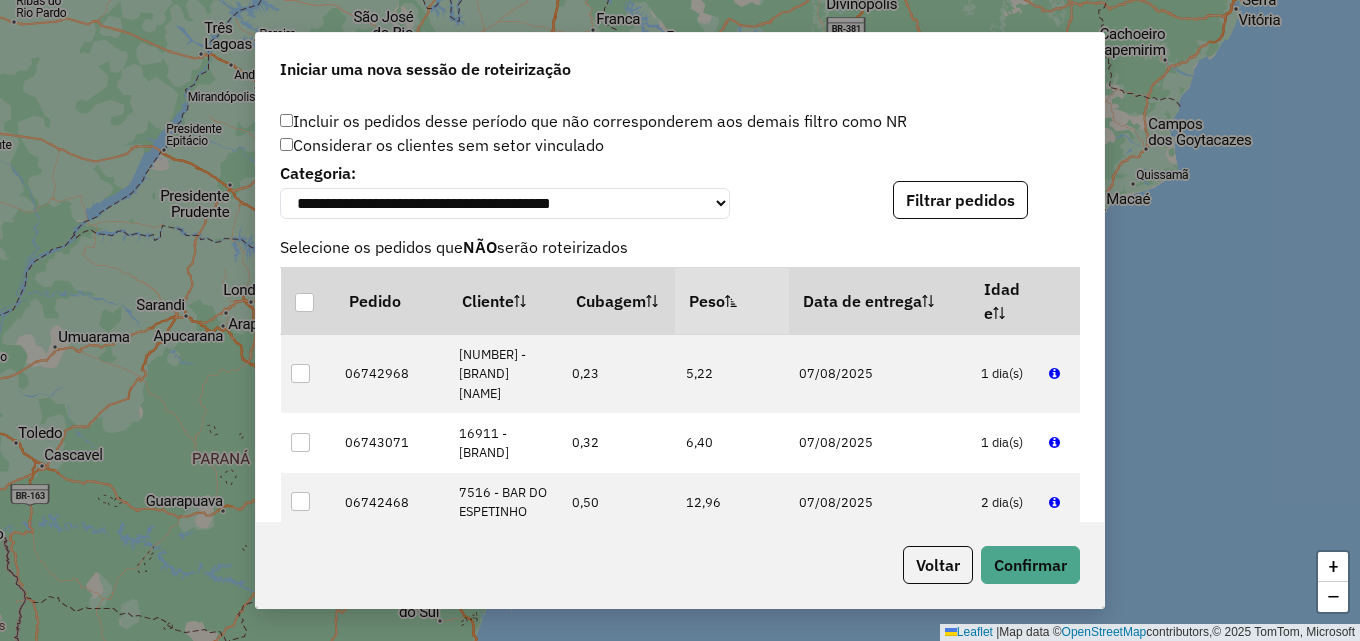 click on "Peso" at bounding box center (732, 300) 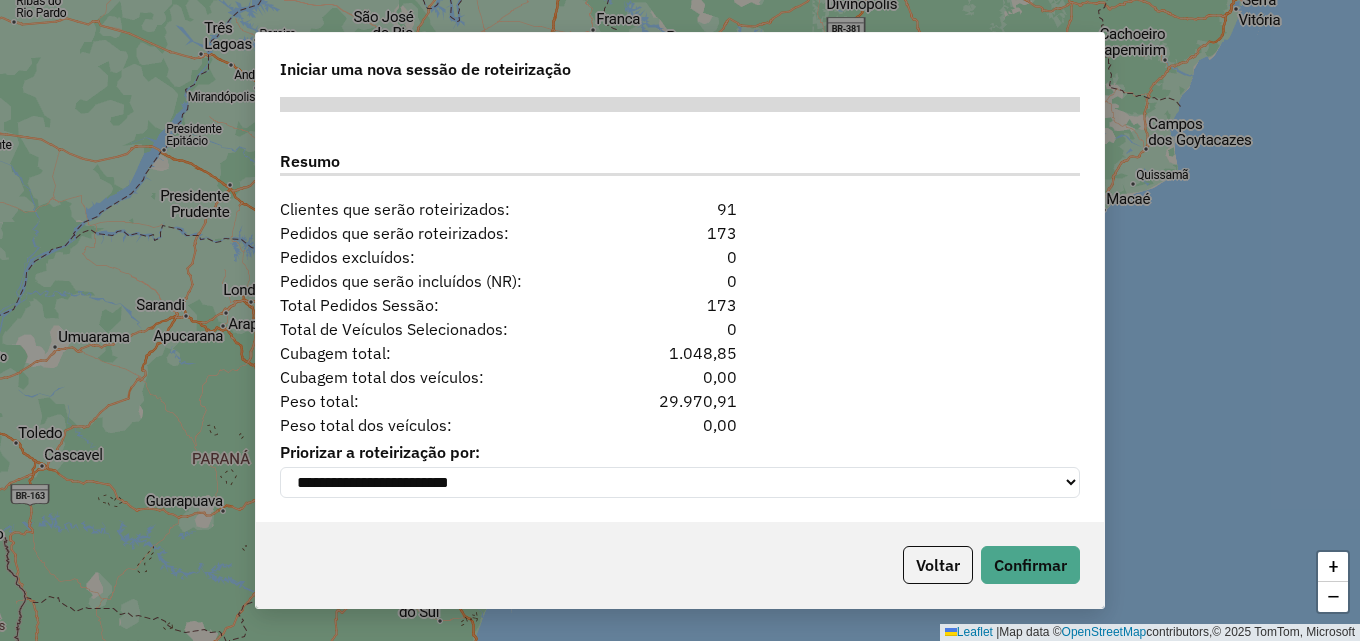 scroll, scrollTop: 2524, scrollLeft: 0, axis: vertical 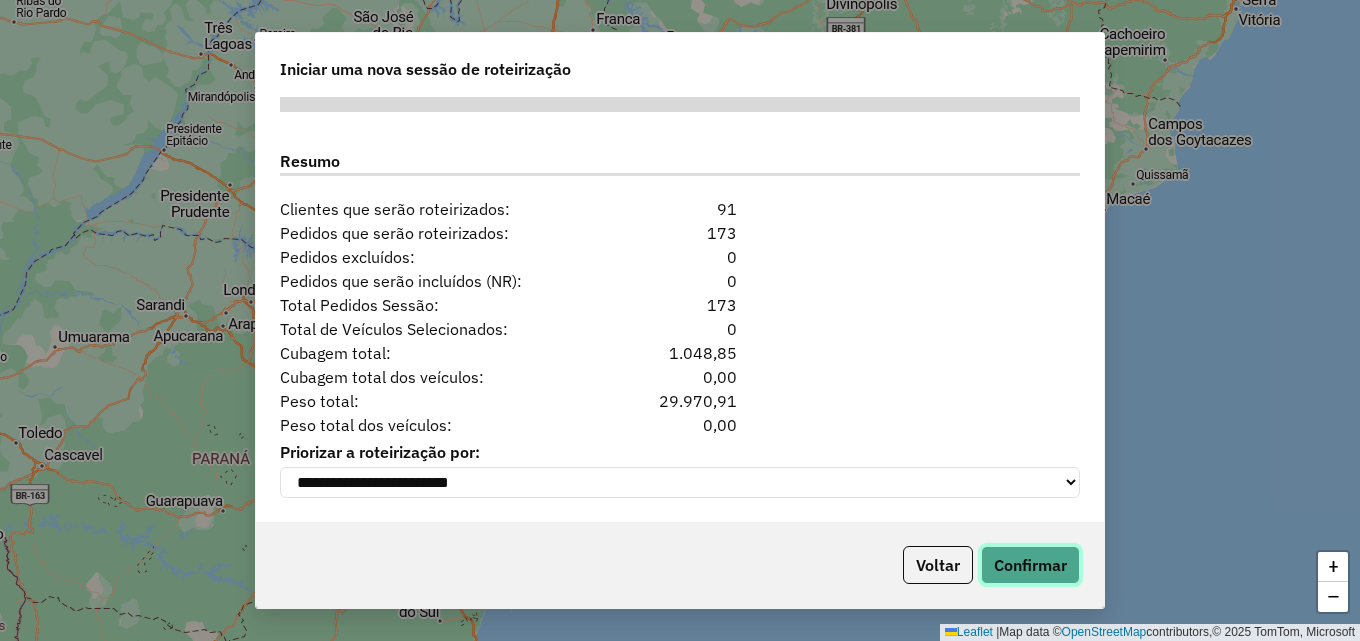 click on "Confirmar" 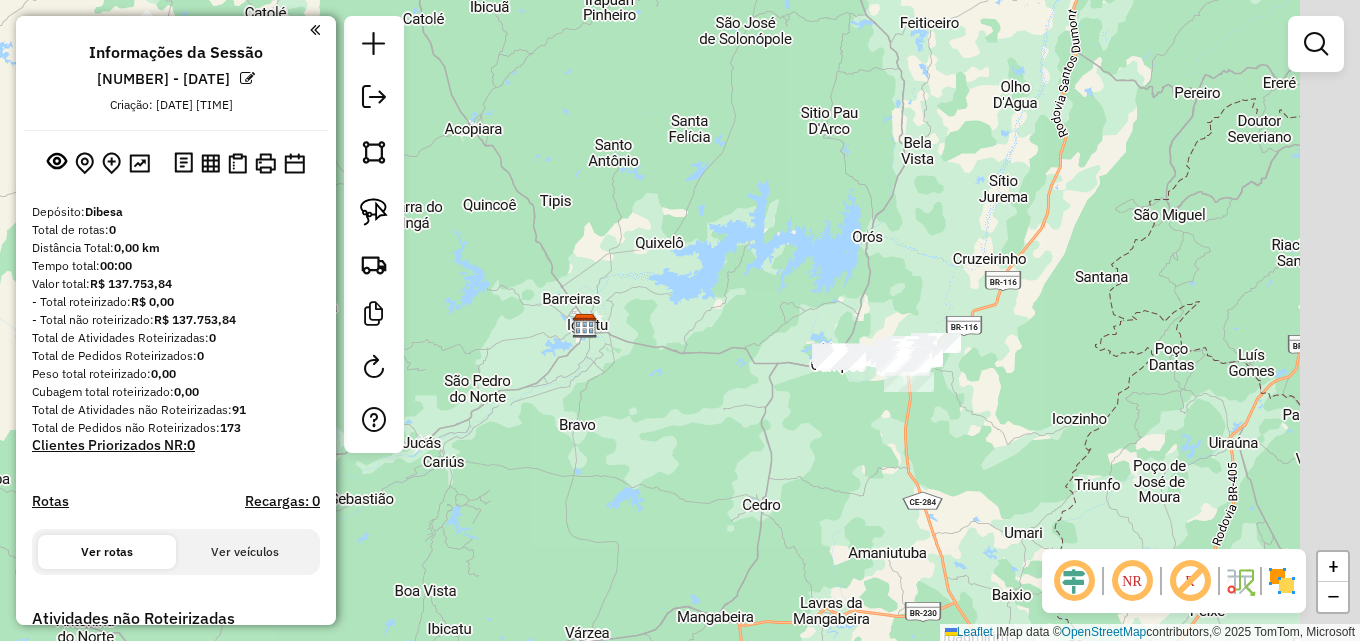 drag, startPoint x: 837, startPoint y: 445, endPoint x: 785, endPoint y: 446, distance: 52.009613 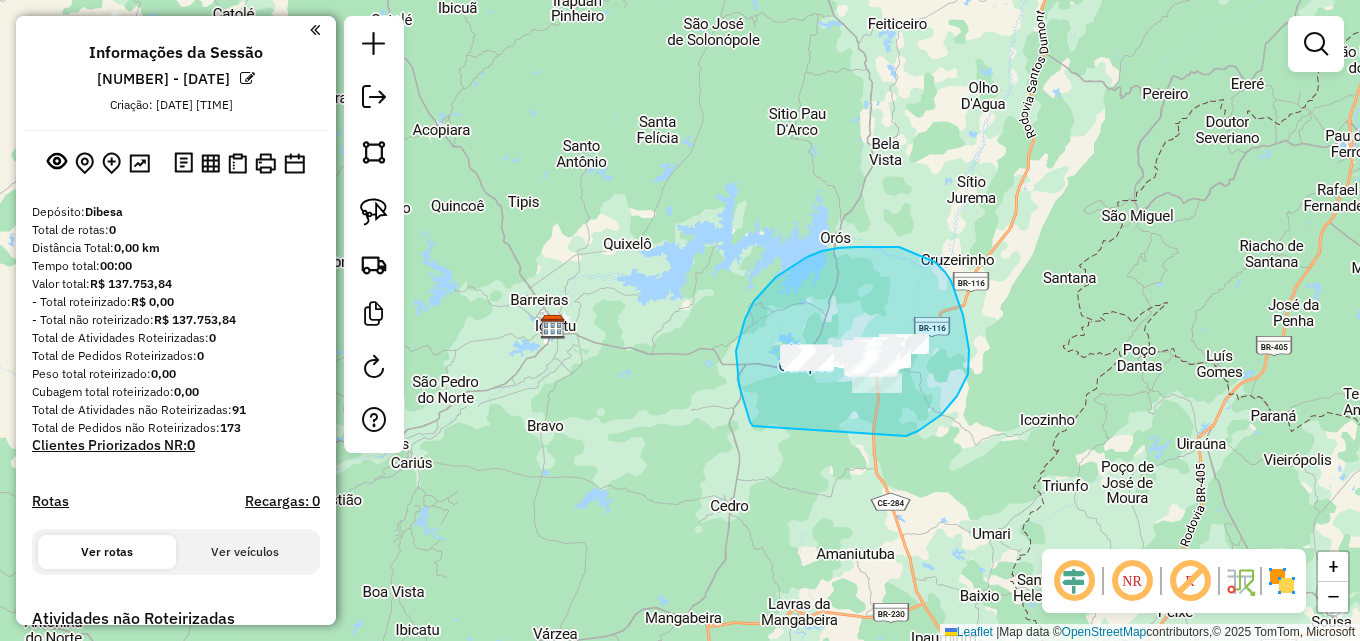 drag, startPoint x: 743, startPoint y: 398, endPoint x: 895, endPoint y: 438, distance: 157.17506 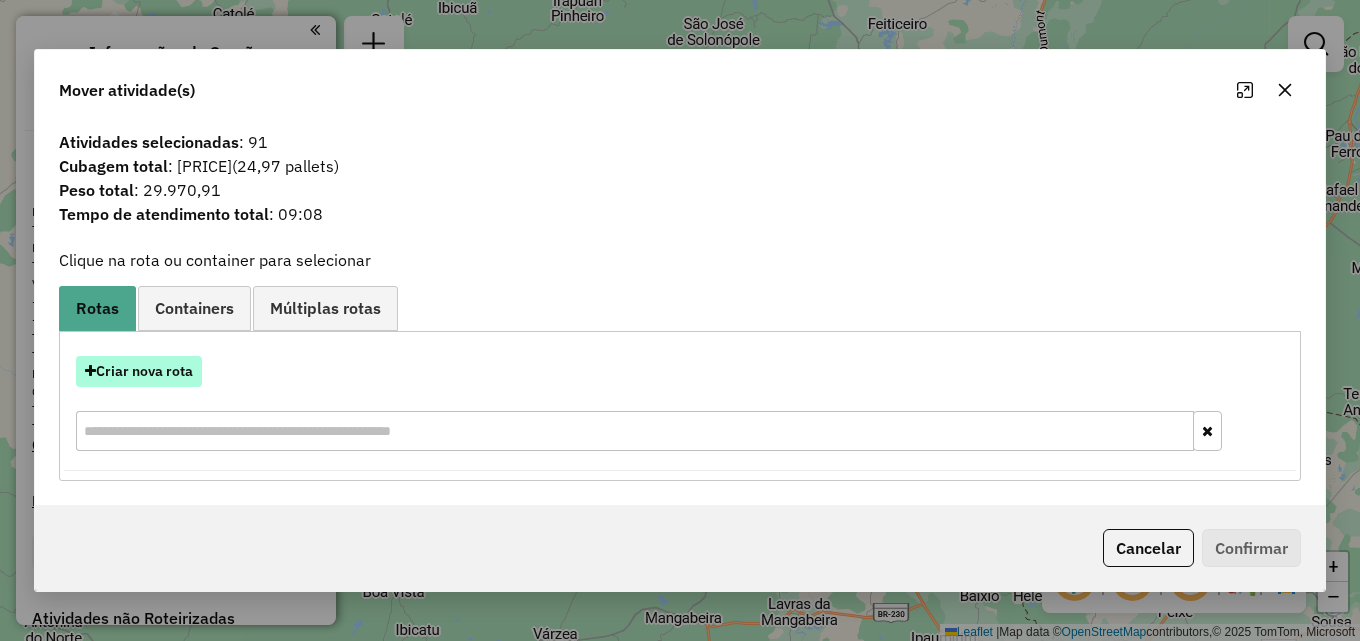 click on "Criar nova rota" at bounding box center [139, 371] 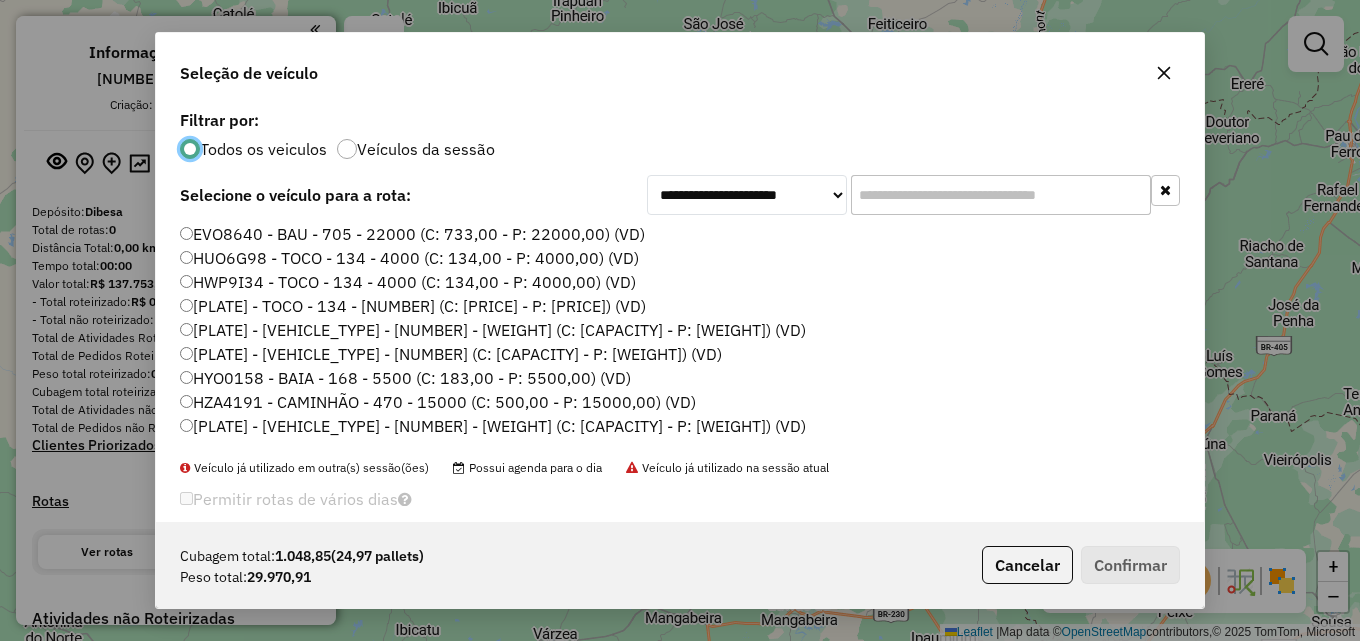 scroll, scrollTop: 11, scrollLeft: 6, axis: both 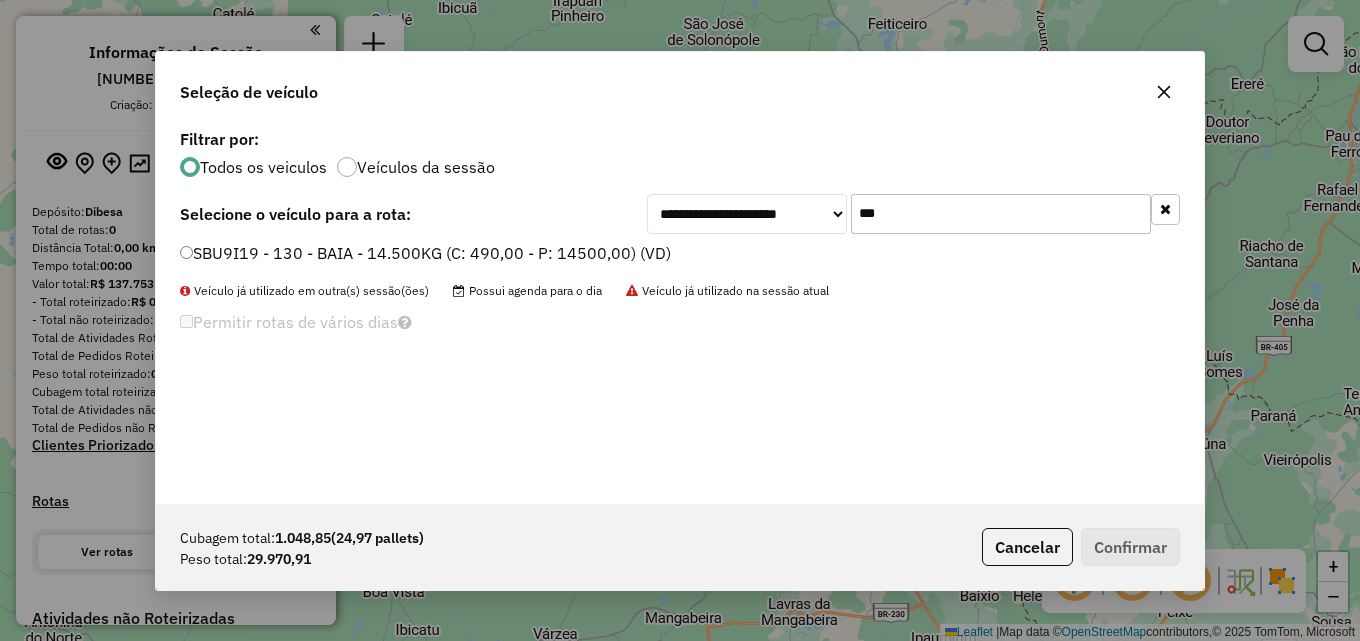 type on "***" 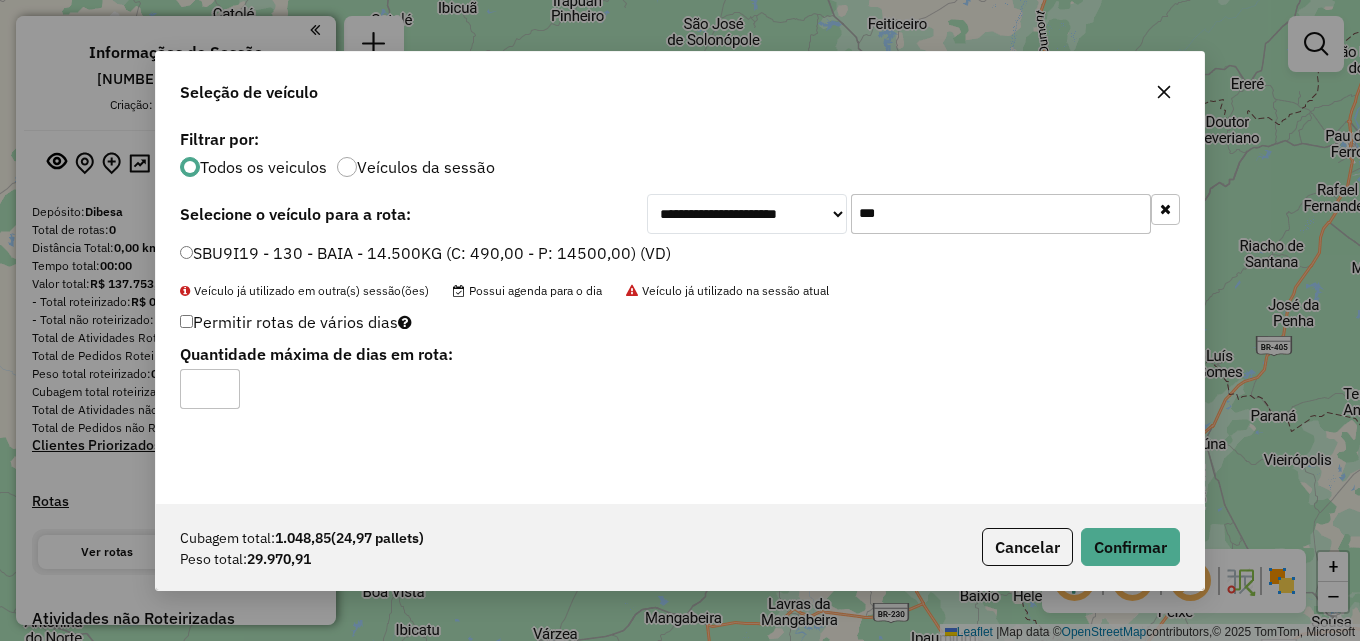 type on "*" 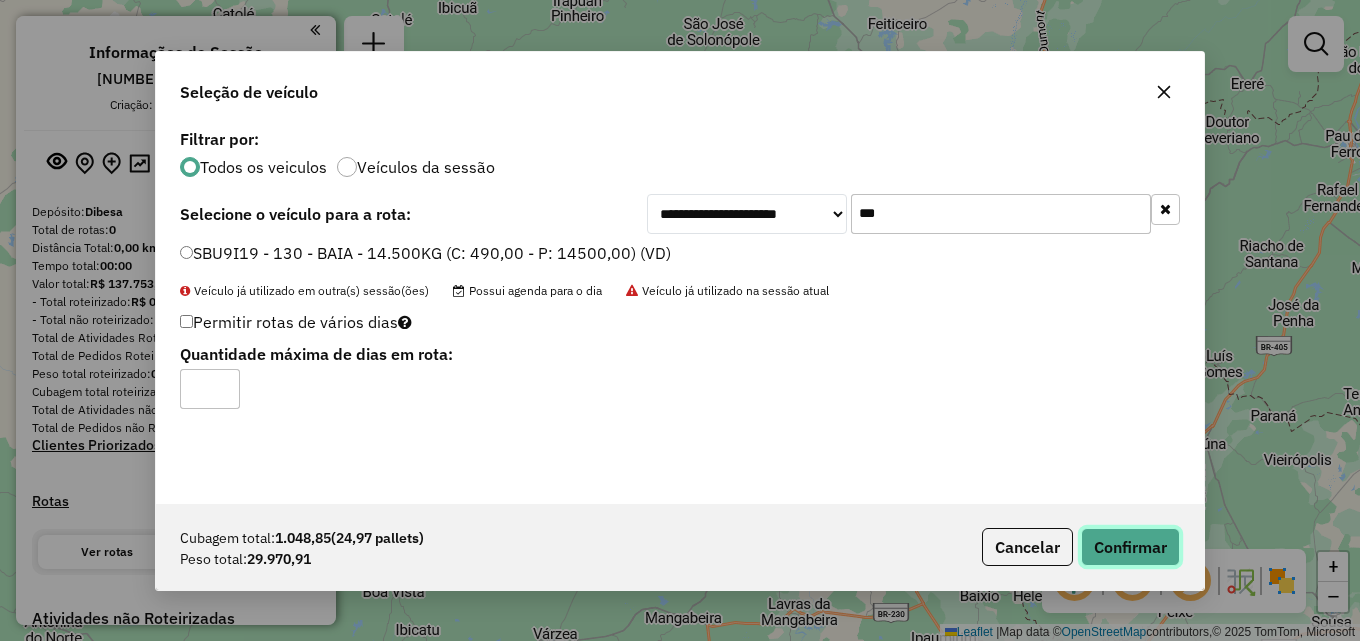 click on "Confirmar" 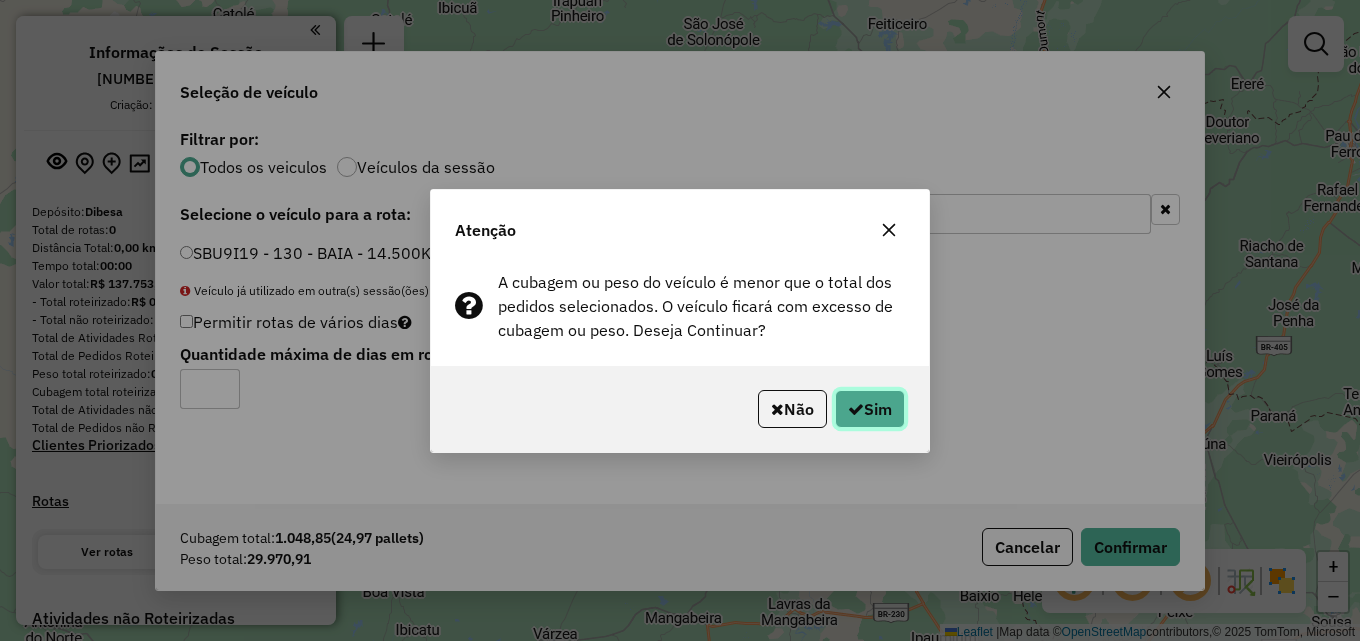 click on "Sim" 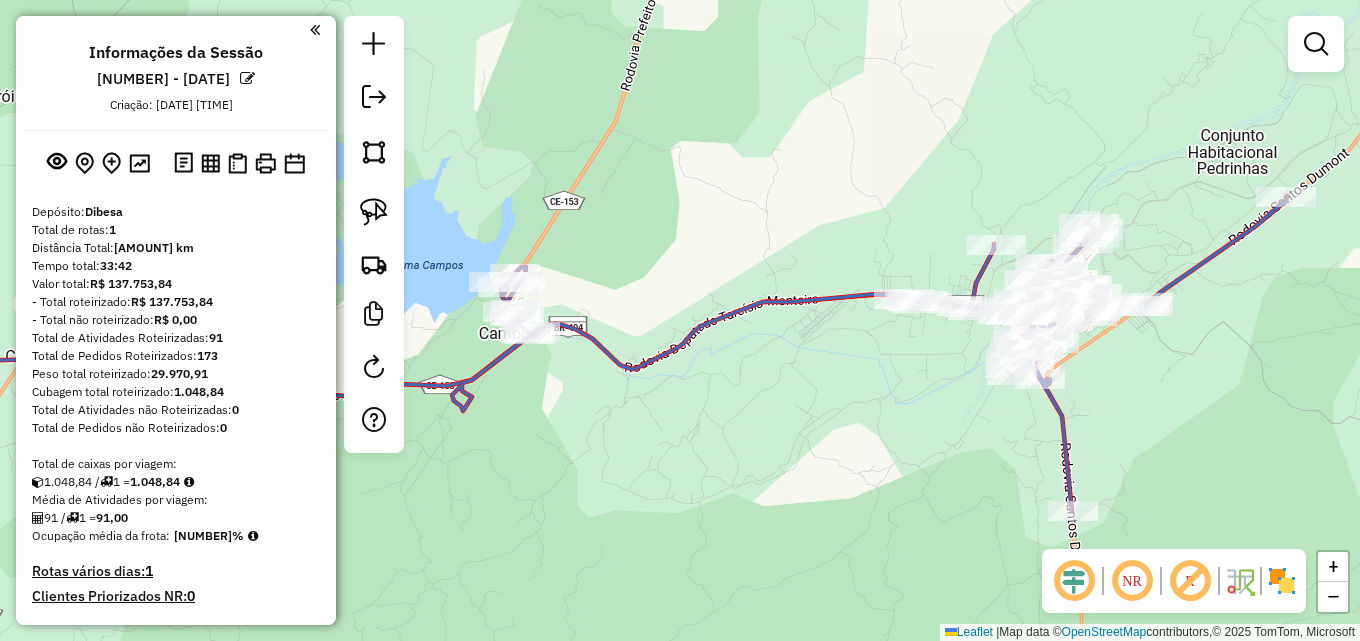 drag, startPoint x: 696, startPoint y: 480, endPoint x: 792, endPoint y: 419, distance: 113.74094 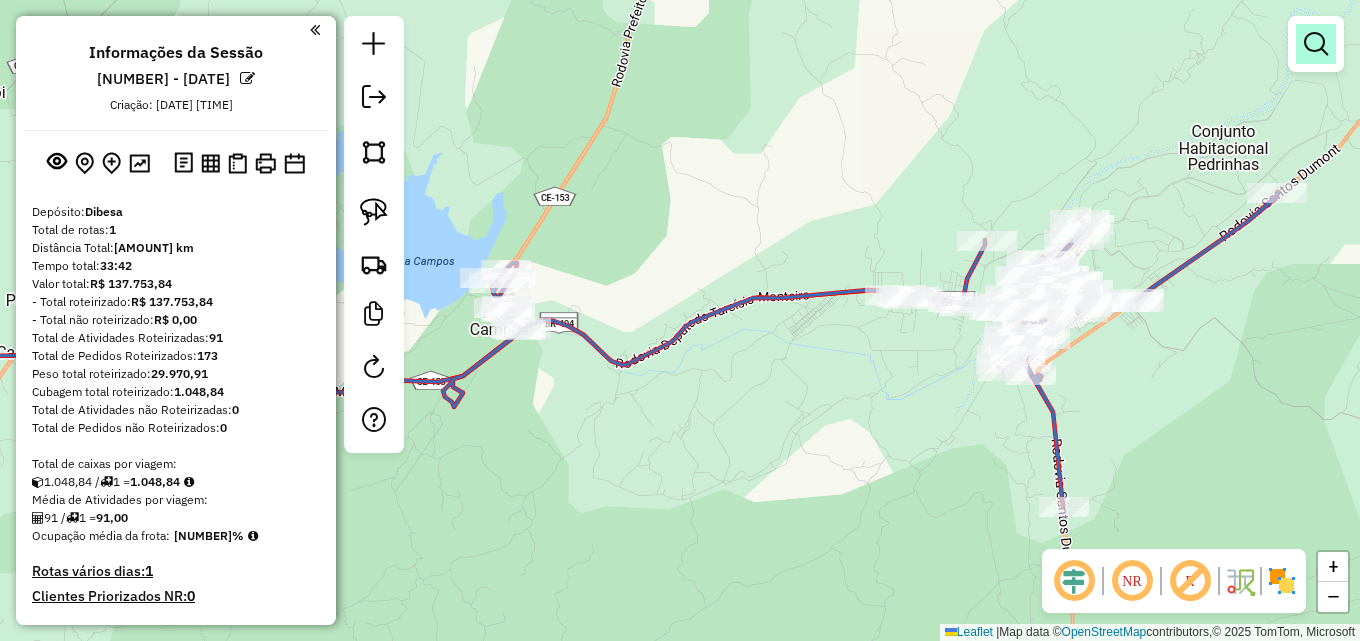 click at bounding box center [1316, 44] 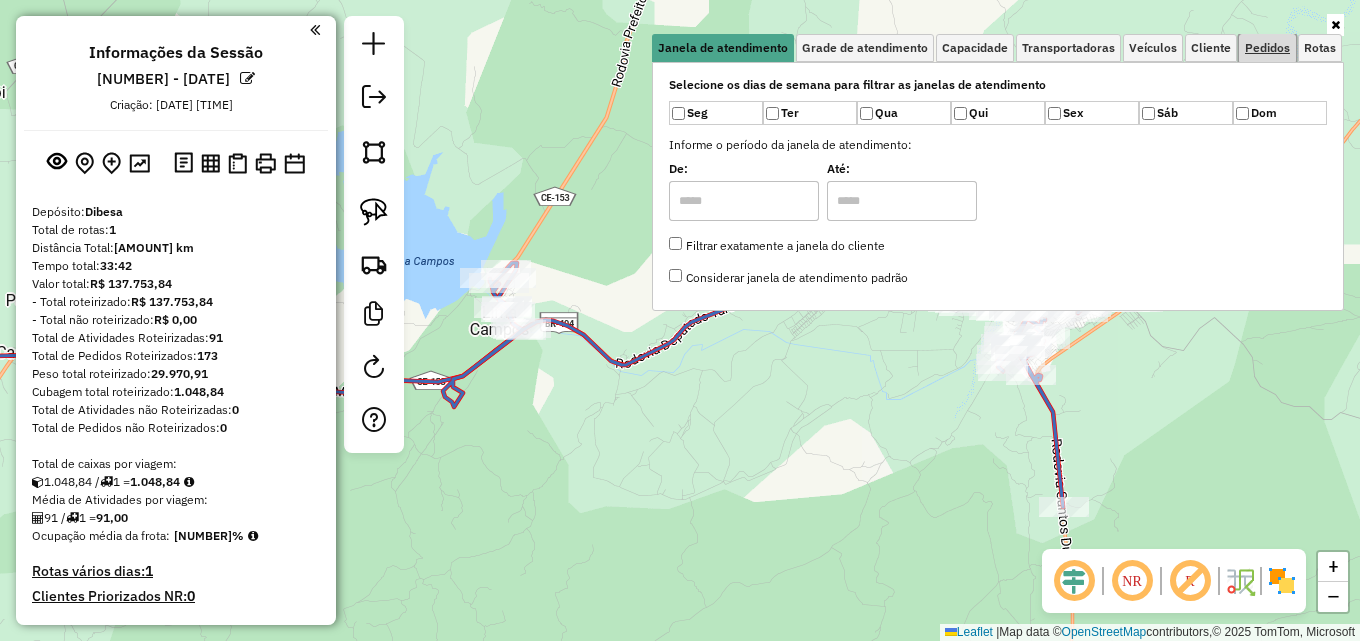 click on "Pedidos" at bounding box center (1267, 48) 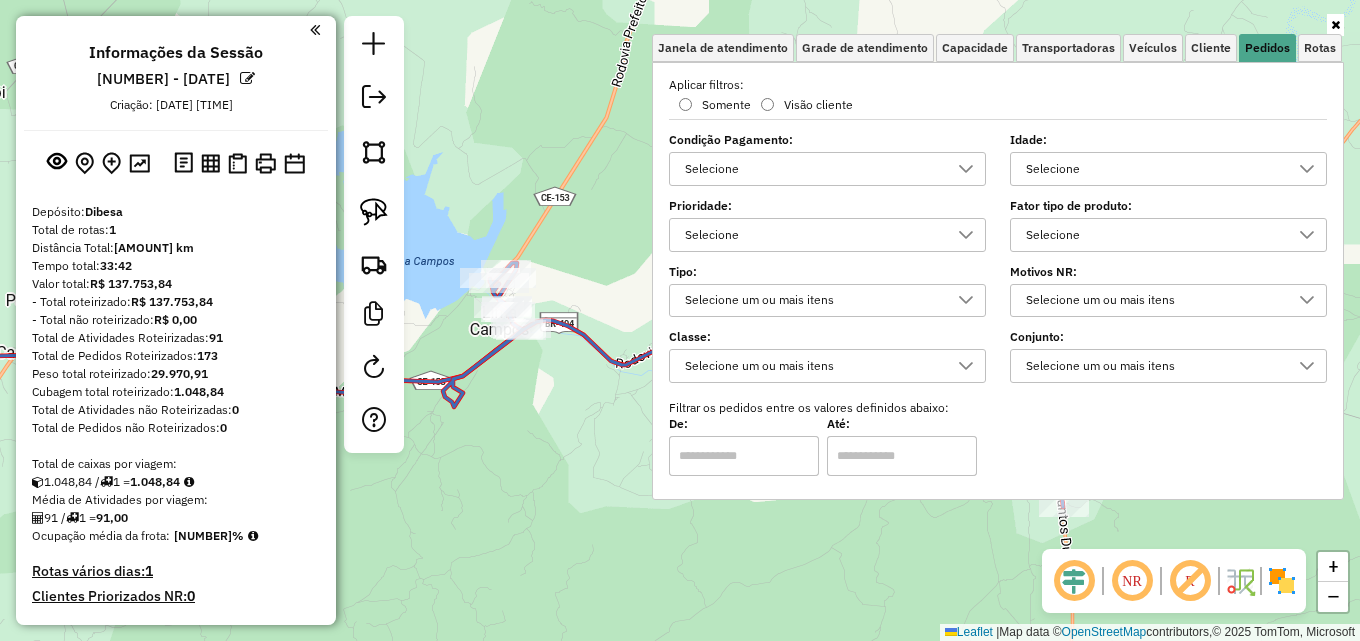 click on "Selecione" at bounding box center (1153, 169) 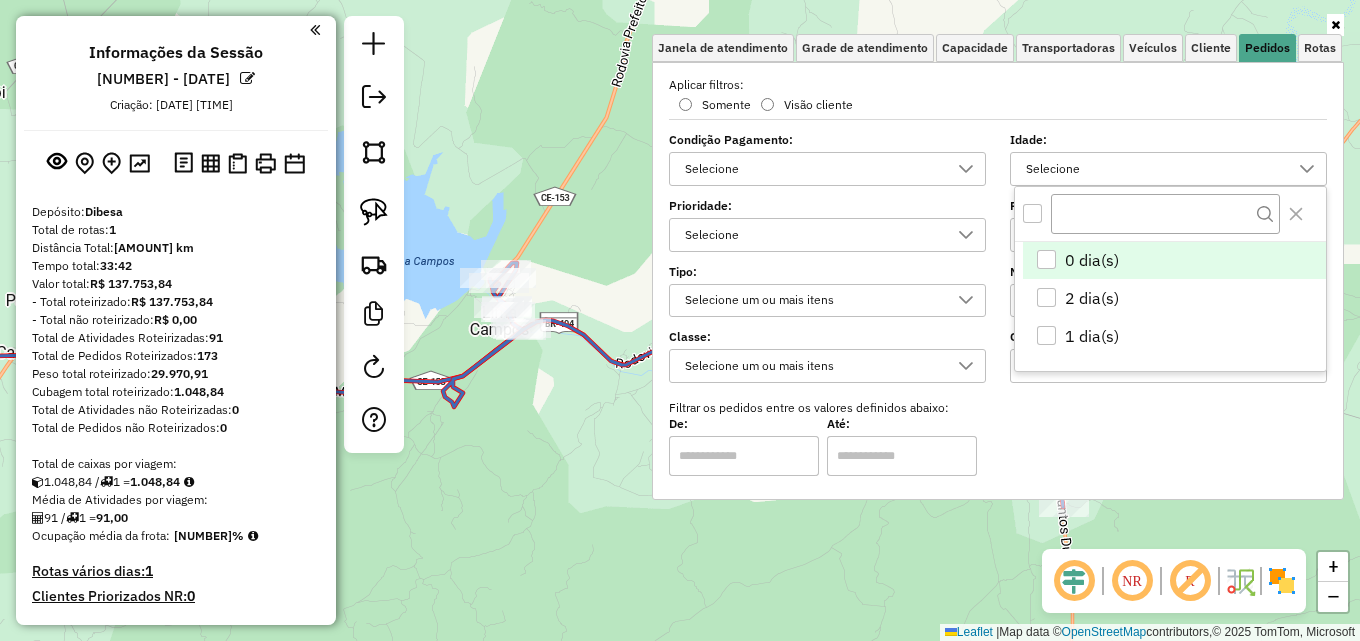 click on "0 dia(s)" at bounding box center (1092, 260) 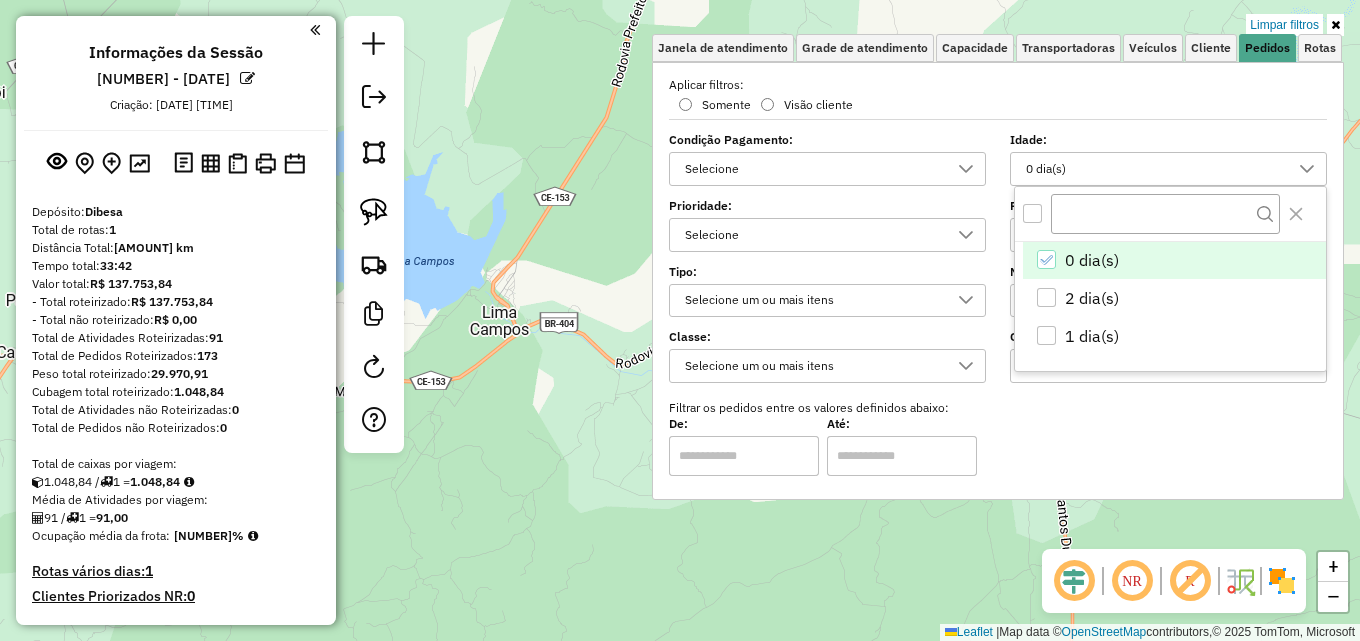 click on "Limpar filtros Janela de atendimento Grade de atendimento Capacidade Transportadoras Veículos Cliente Pedidos  Rotas Selecione os dias de semana para filtrar as janelas de atendimento  Seg   Ter   Qua   Qui   Sex   Sáb   Dom  Informe o período da janela de atendimento: De: Até:  Filtrar exatamente a janela do cliente  Considerar janela de atendimento padrão  Selecione os dias de semana para filtrar as grades de atendimento  Seg   Ter   Qua   Qui   Sex   Sáb   Dom   Considerar clientes sem dia de atendimento cadastrado  Clientes fora do dia de atendimento selecionado Filtrar as atividades entre os valores definidos abaixo:  Peso mínimo:   Peso máximo:   Cubagem mínima:   Cubagem máxima:   De:   Até:  Filtrar as atividades entre o tempo de atendimento definido abaixo:  De:   Até:   Considerar capacidade total dos clientes não roteirizados Transportadora: Selecione um ou mais itens Tipo de veículo: Selecione um ou mais itens Veículo: Selecione um ou mais itens Motorista: Selecione um ou mais itens" 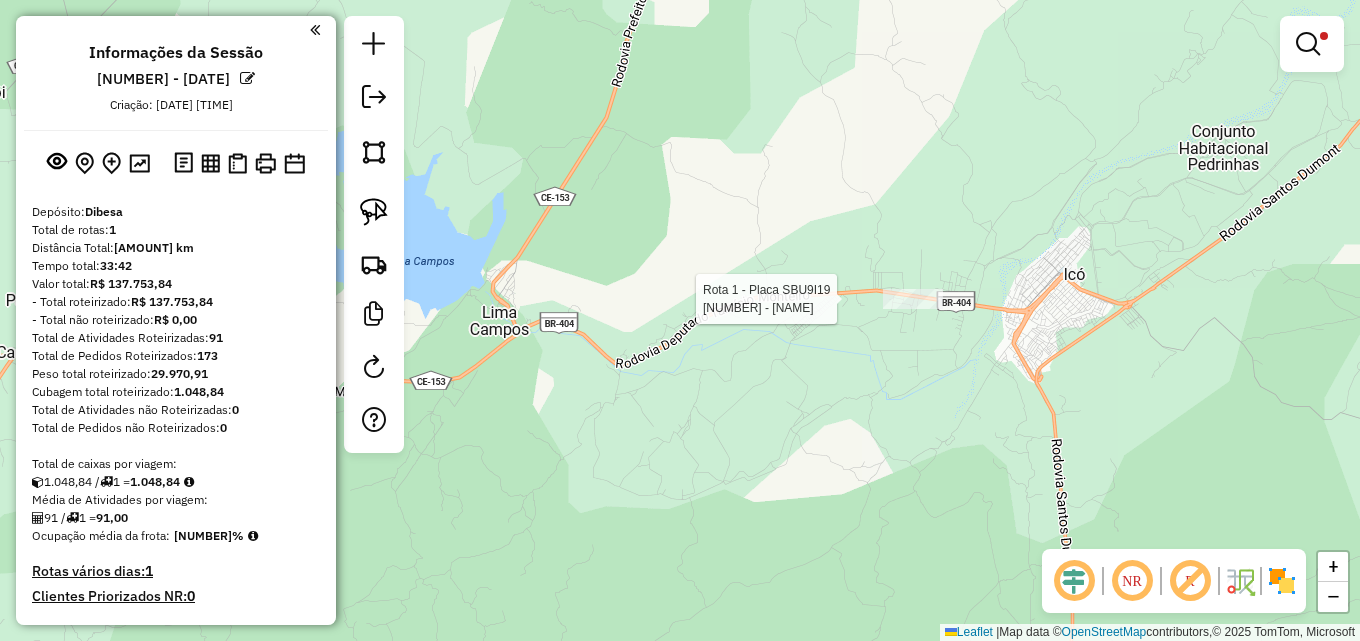 select on "**********" 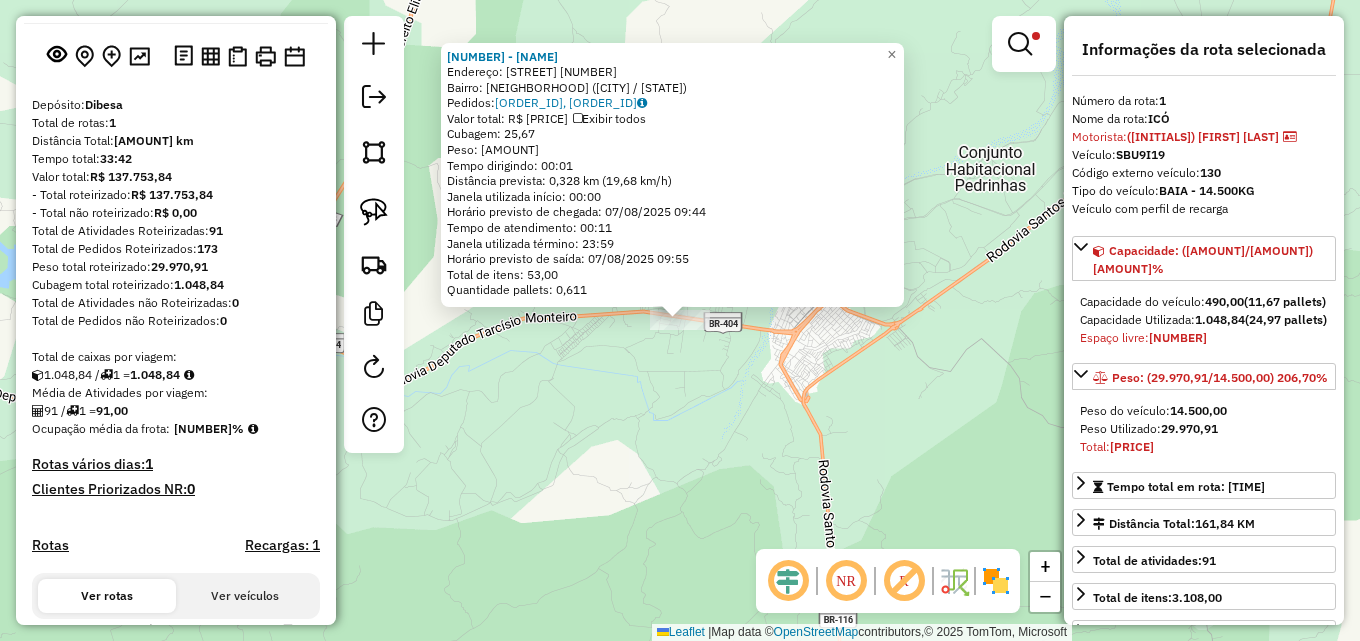 scroll, scrollTop: 278, scrollLeft: 0, axis: vertical 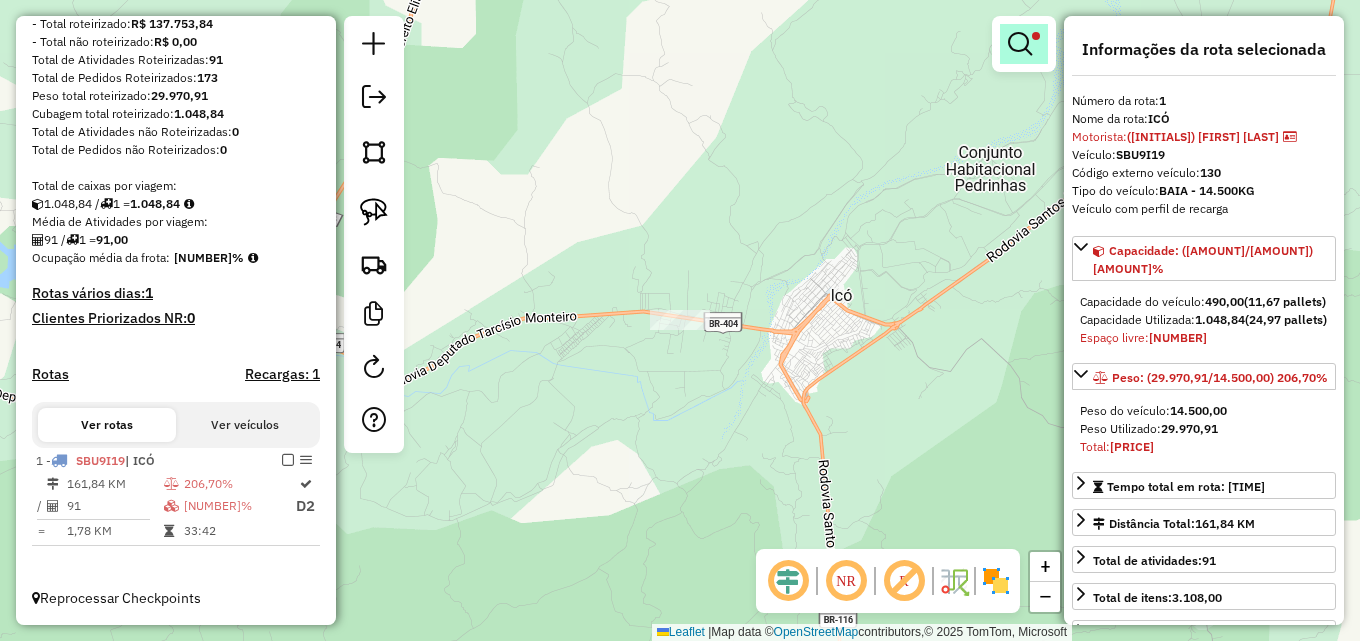 click at bounding box center (1024, 44) 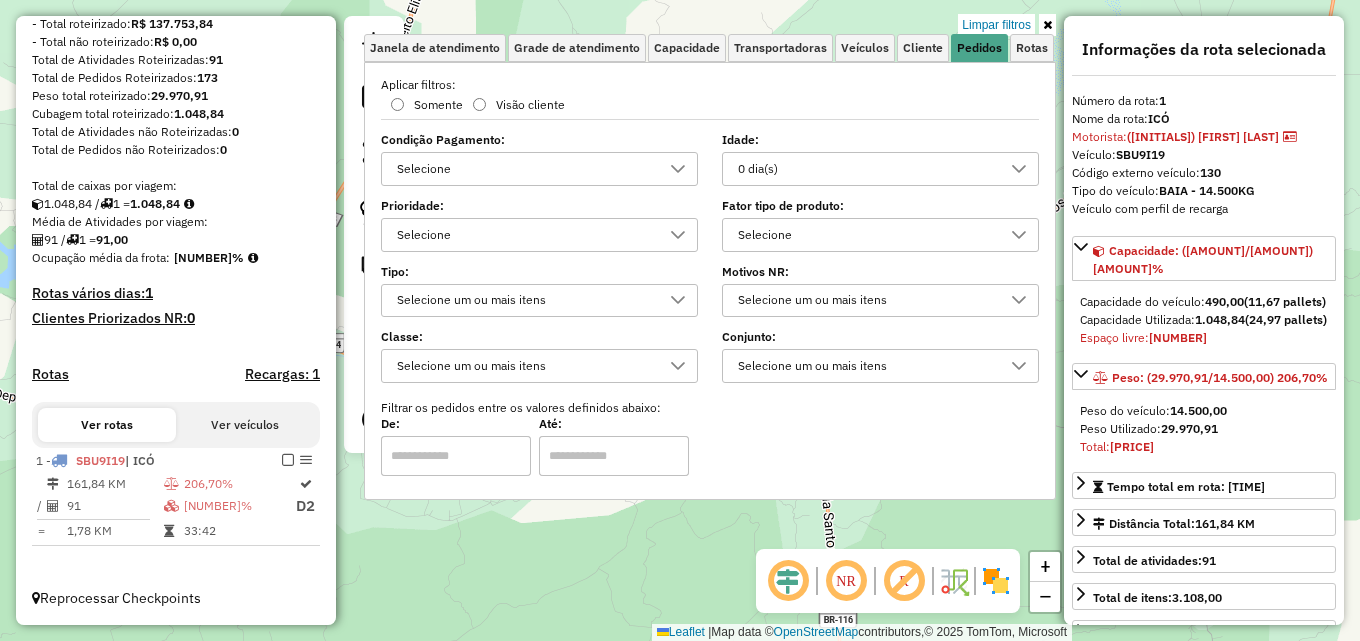click on "0 dia(s)" at bounding box center (865, 169) 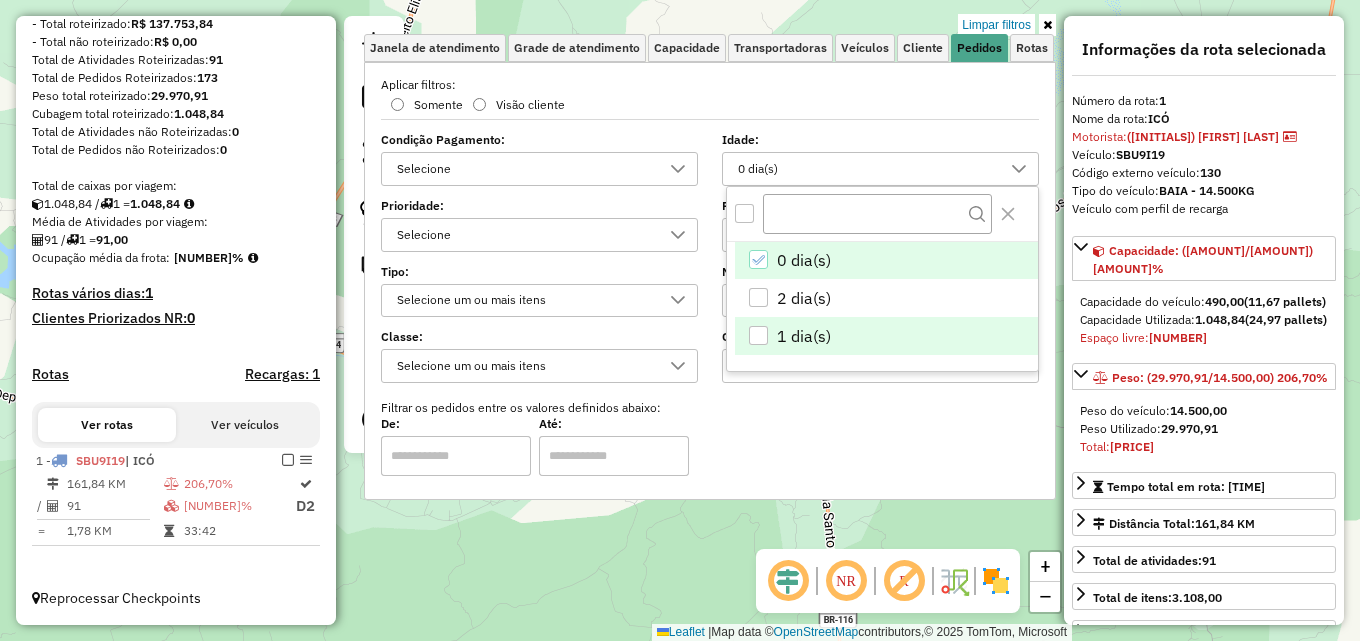 click on "1 dia(s)" at bounding box center [804, 336] 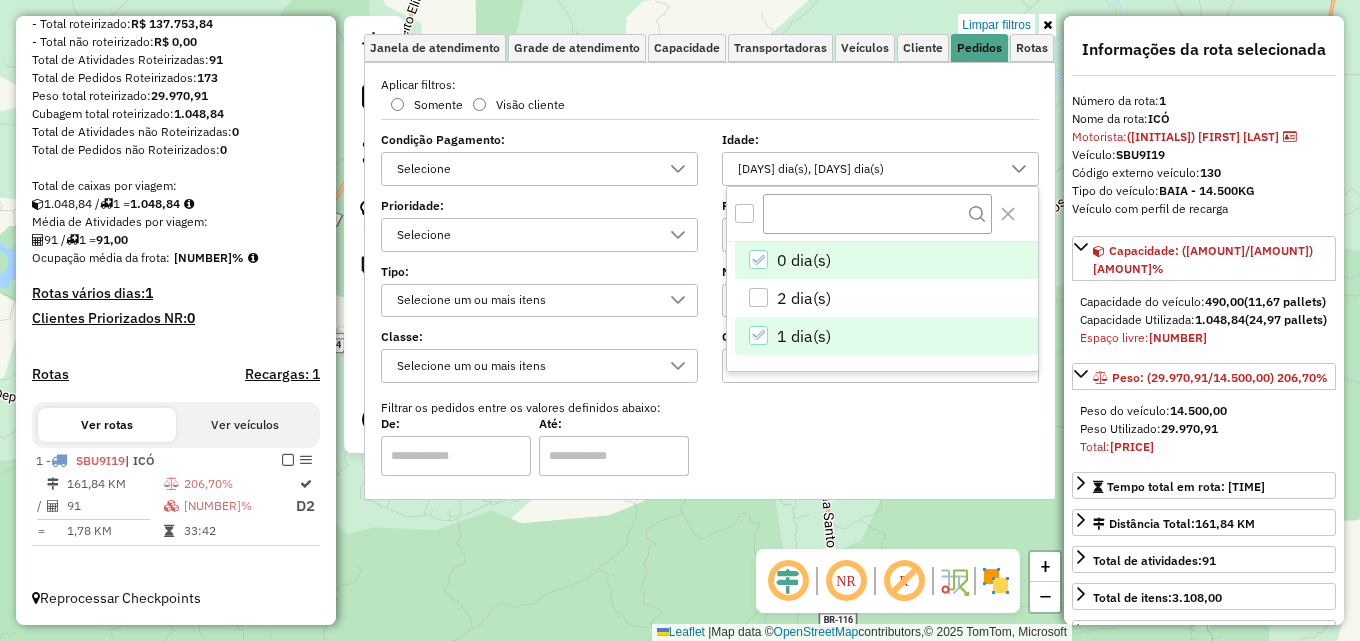 click on "0 dia(s)" at bounding box center (804, 260) 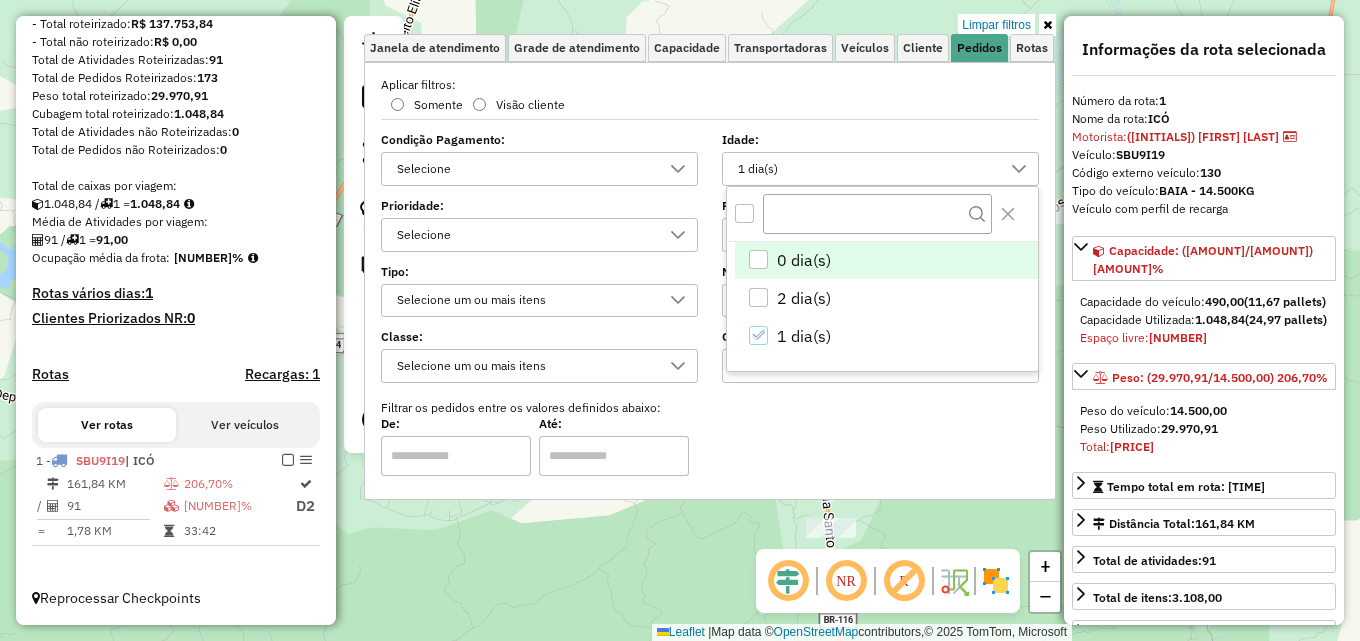 click on "Limpar filtros Janela de atendimento Grade de atendimento Capacidade Transportadoras Veículos Cliente Pedidos  Rotas Selecione os dias de semana para filtrar as janelas de atendimento  Seg   Ter   Qua   Qui   Sex   Sáb   Dom  Informe o período da janela de atendimento: De: Até:  Filtrar exatamente a janela do cliente  Considerar janela de atendimento padrão  Selecione os dias de semana para filtrar as grades de atendimento  Seg   Ter   Qua   Qui   Sex   Sáb   Dom   Considerar clientes sem dia de atendimento cadastrado  Clientes fora do dia de atendimento selecionado Filtrar as atividades entre os valores definidos abaixo:  Peso mínimo:   Peso máximo:   Cubagem mínima:   Cubagem máxima:   De:   Até:  Filtrar as atividades entre o tempo de atendimento definido abaixo:  De:   Até:   Considerar capacidade total dos clientes não roteirizados Transportadora: Selecione um ou mais itens Tipo de veículo: Selecione um ou mais itens Veículo: Selecione um ou mais itens Motorista: Selecione um ou mais itens" 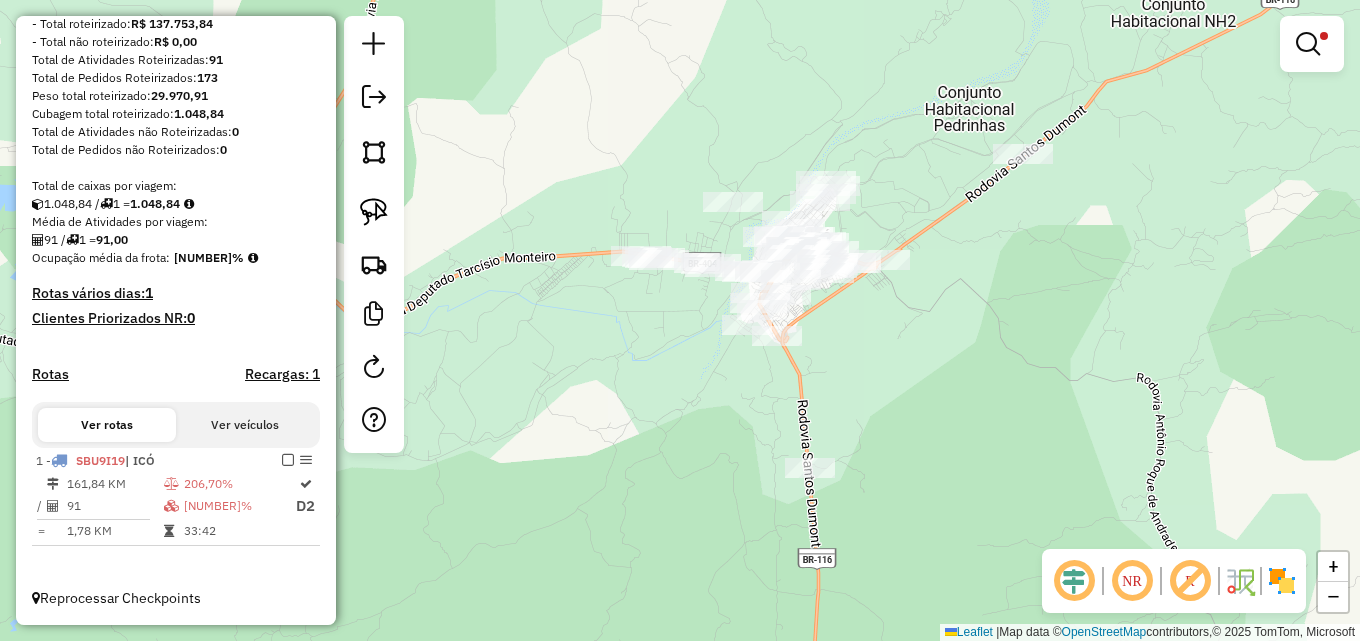 drag, startPoint x: 644, startPoint y: 473, endPoint x: 559, endPoint y: 365, distance: 137.43726 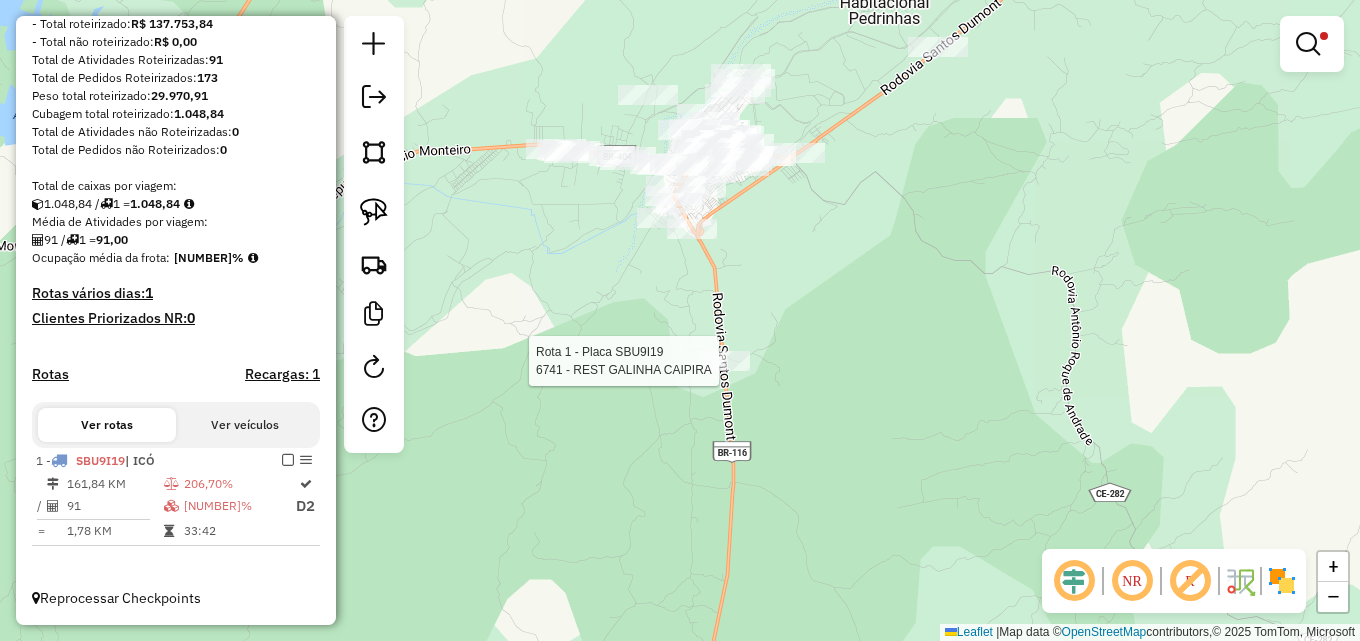select on "**********" 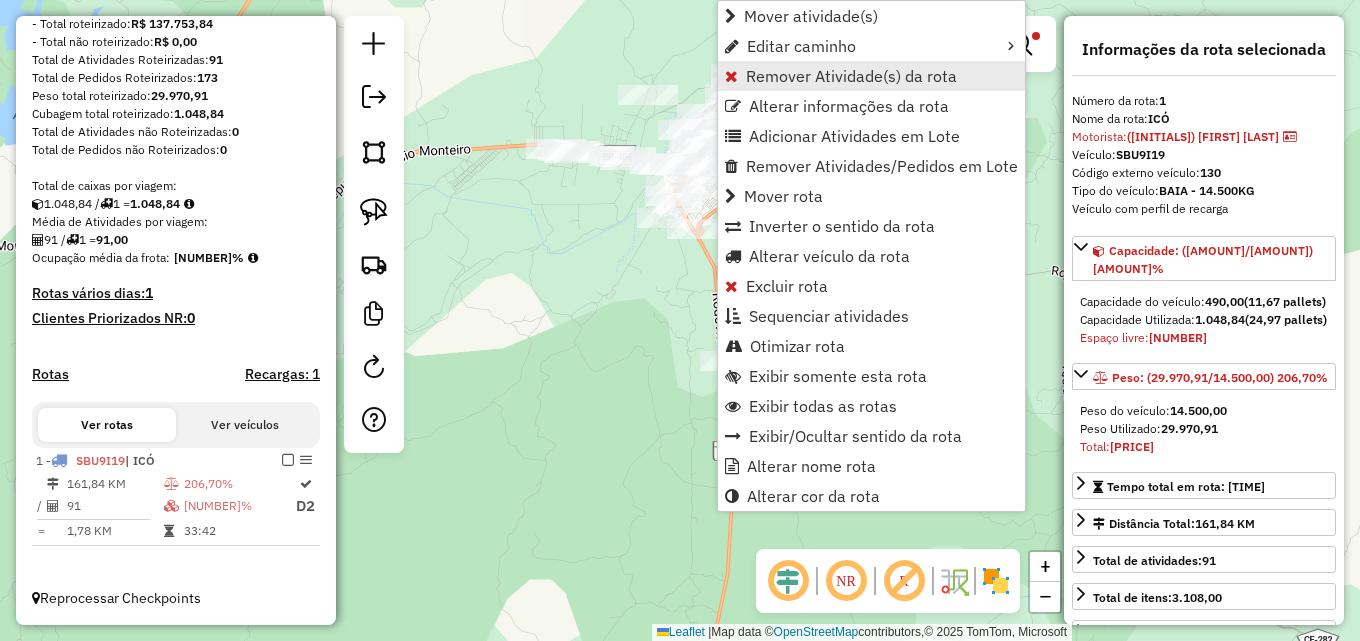 click on "Remover Atividade(s) da rota" at bounding box center (851, 76) 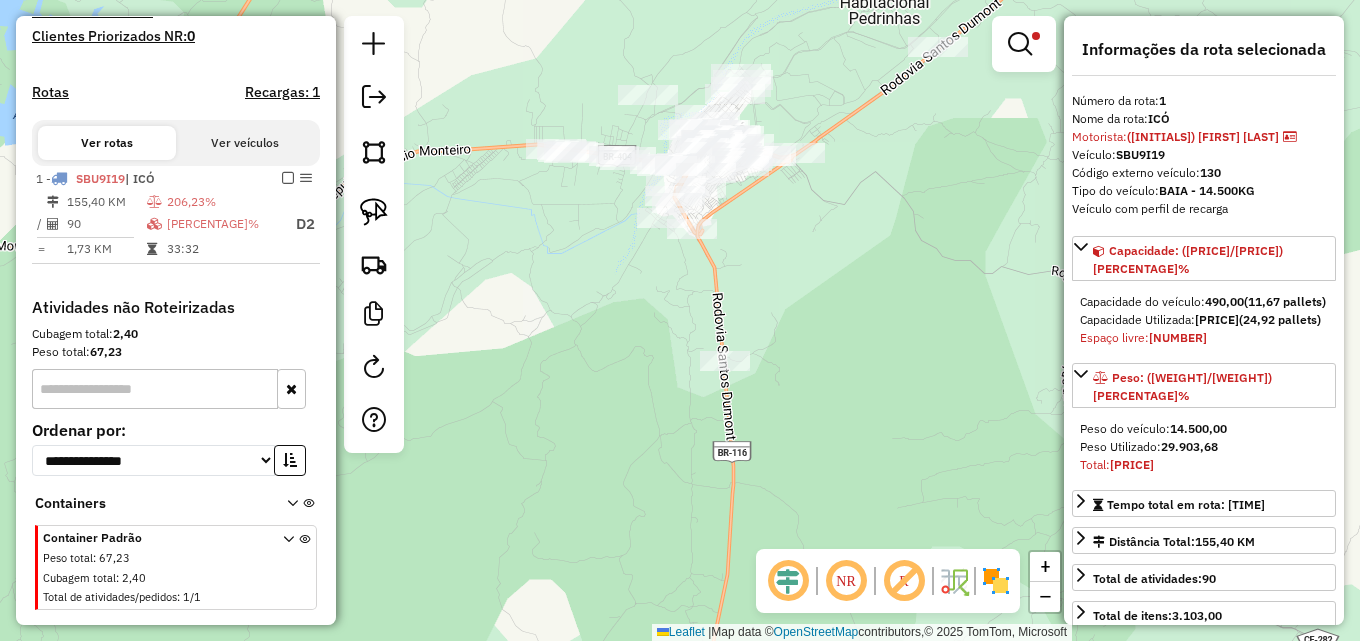 scroll, scrollTop: 593, scrollLeft: 0, axis: vertical 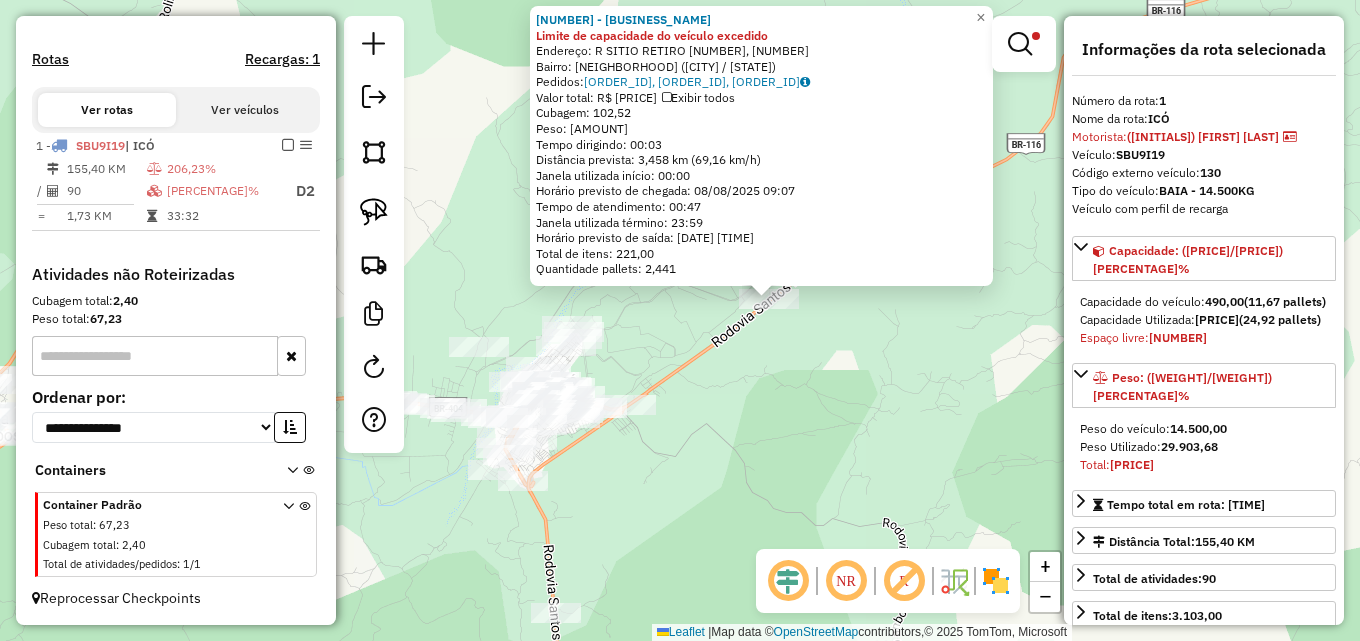 drag, startPoint x: 781, startPoint y: 368, endPoint x: 944, endPoint y: 321, distance: 169.6408 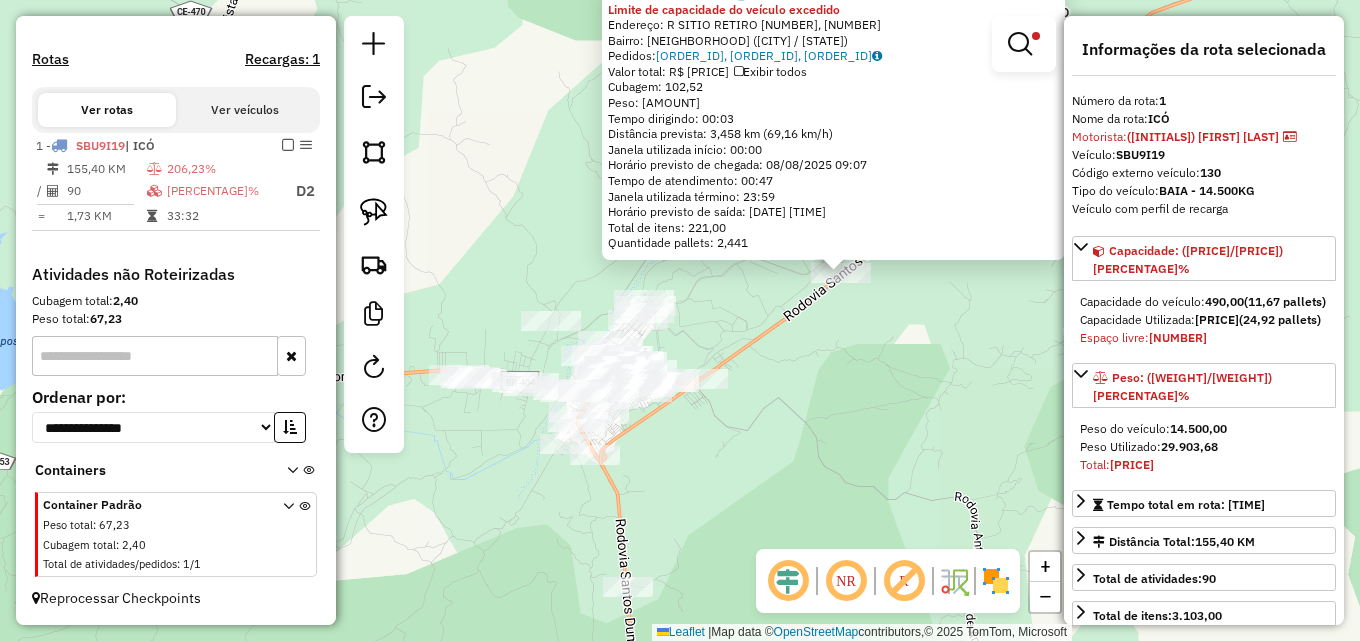 drag, startPoint x: 944, startPoint y: 321, endPoint x: 929, endPoint y: 328, distance: 16.552946 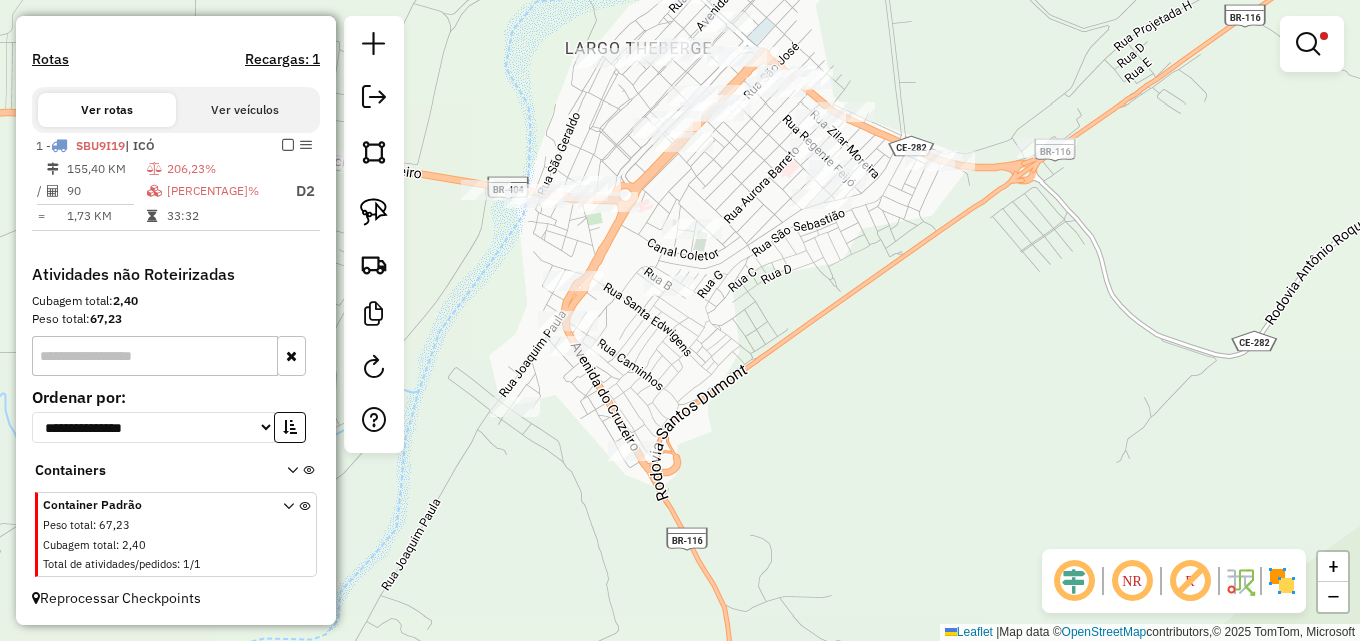 drag, startPoint x: 705, startPoint y: 422, endPoint x: 1011, endPoint y: 194, distance: 381.6019 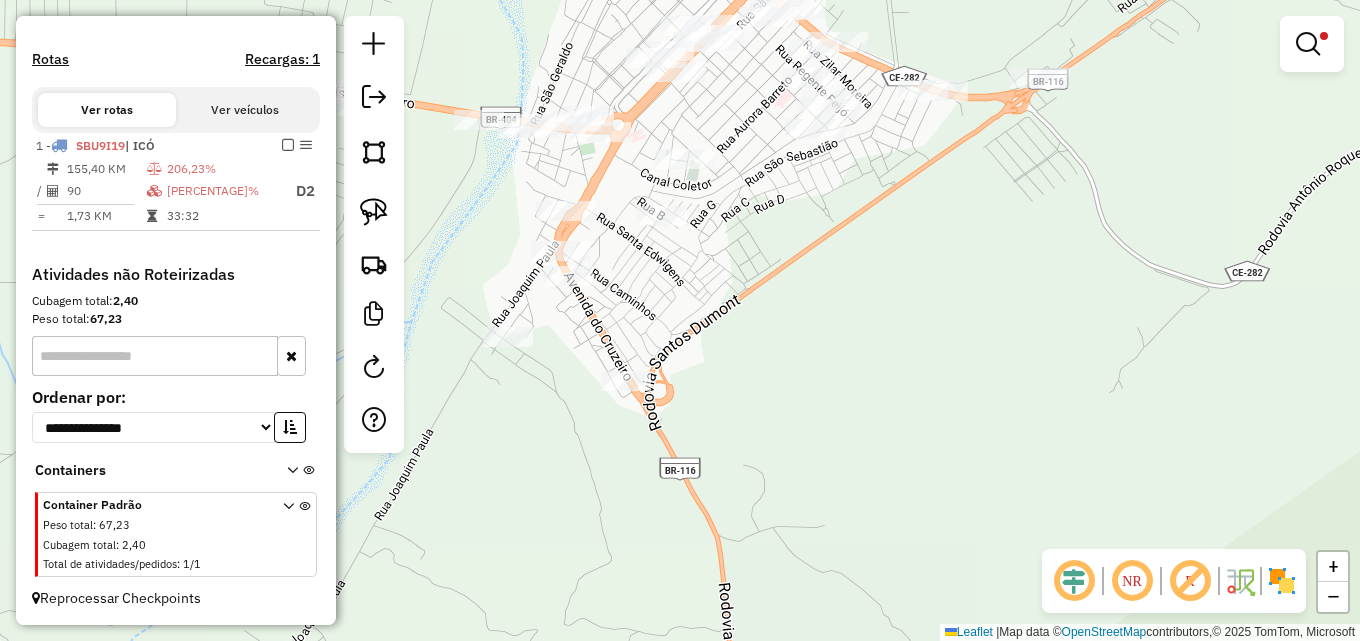 drag, startPoint x: 773, startPoint y: 408, endPoint x: 766, endPoint y: 337, distance: 71.34424 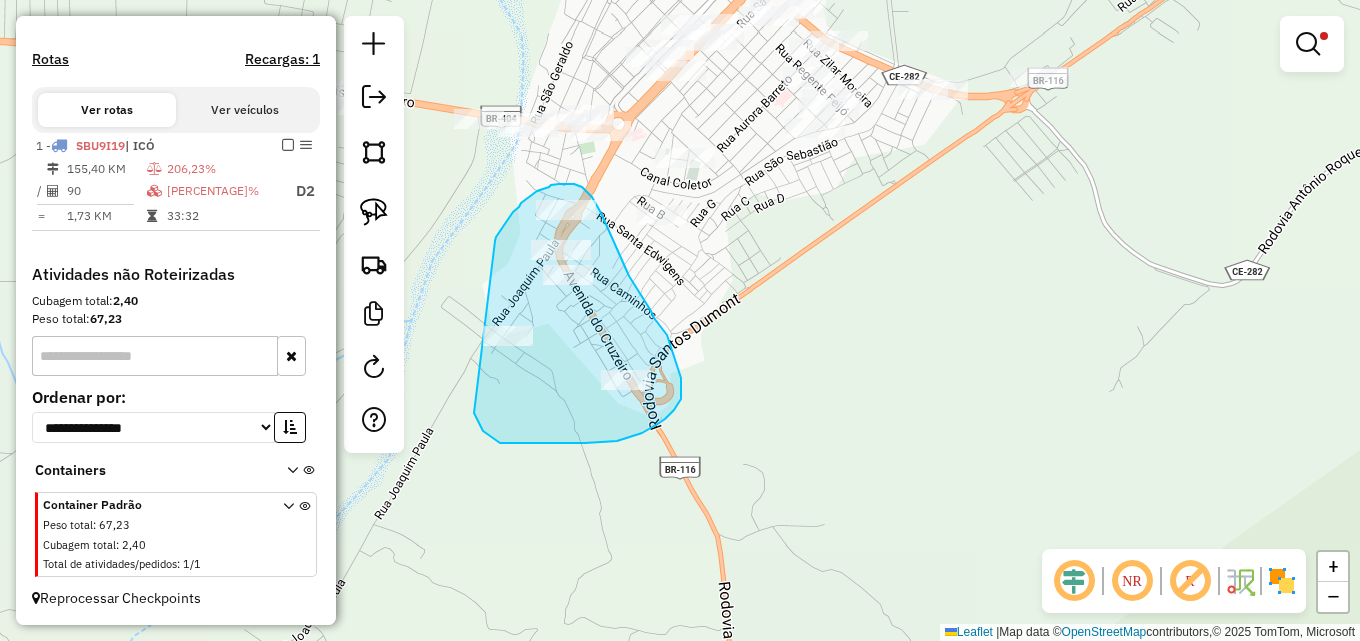 drag, startPoint x: 496, startPoint y: 237, endPoint x: 474, endPoint y: 410, distance: 174.39323 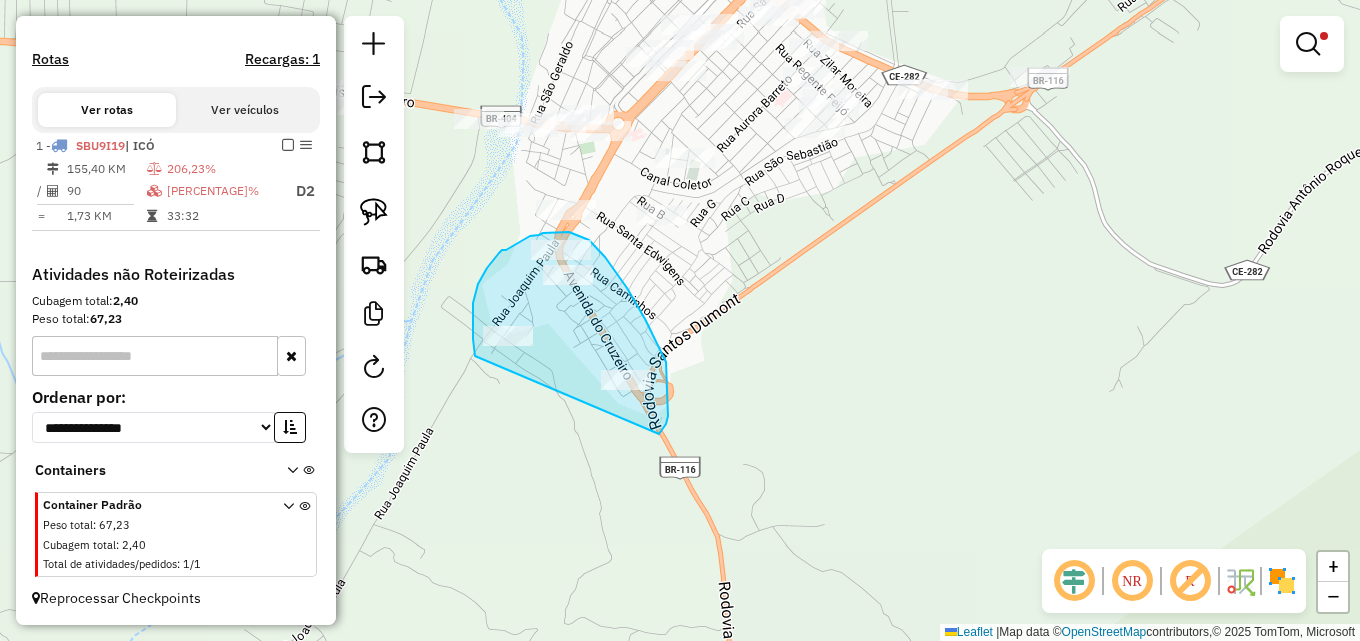 drag, startPoint x: 473, startPoint y: 339, endPoint x: 657, endPoint y: 438, distance: 208.94258 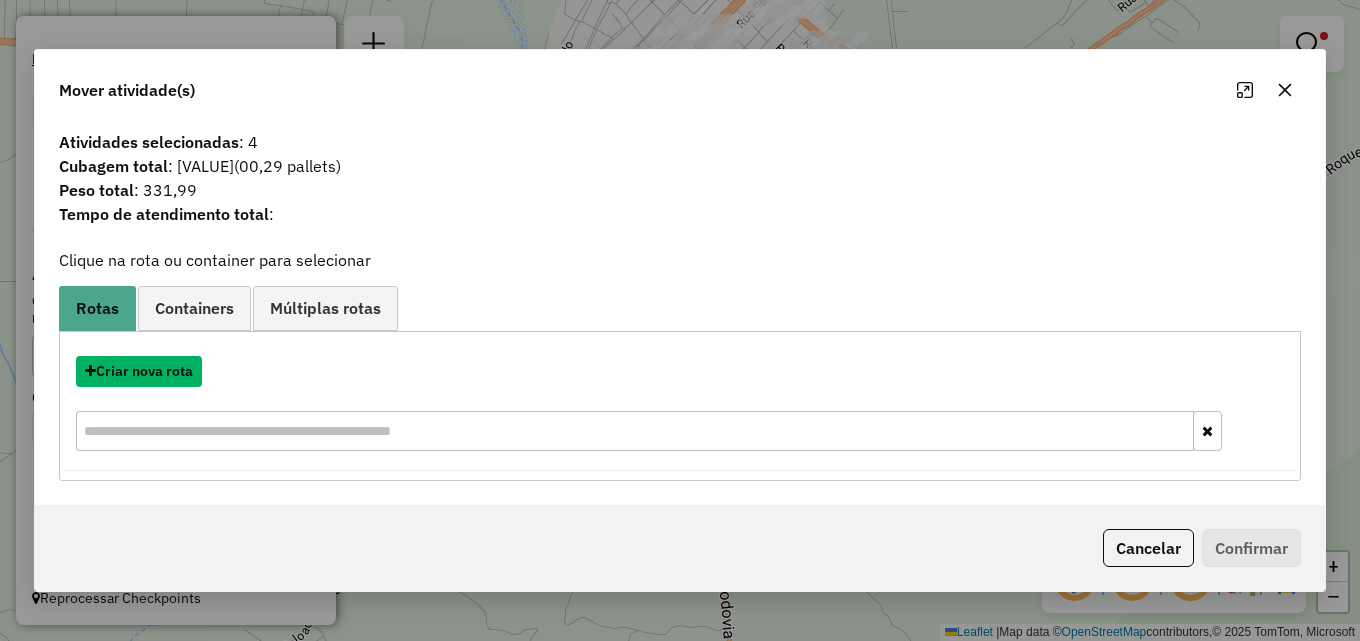 click on "Criar nova rota" at bounding box center [139, 371] 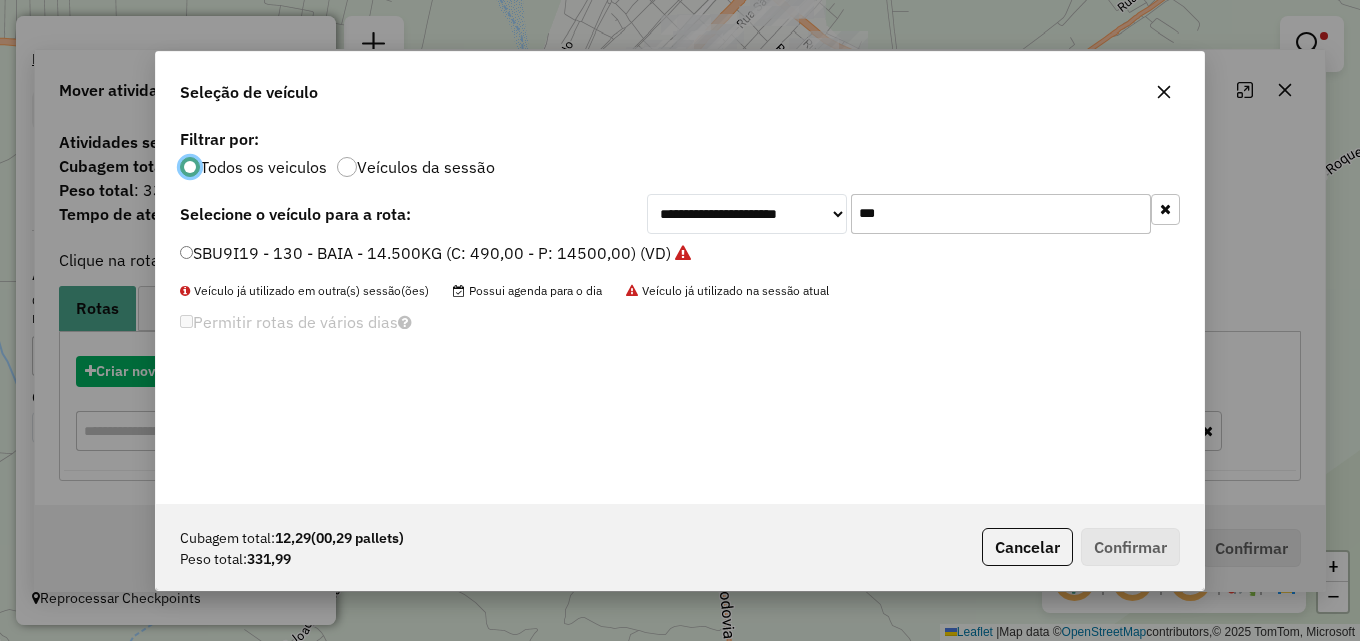 scroll, scrollTop: 11, scrollLeft: 6, axis: both 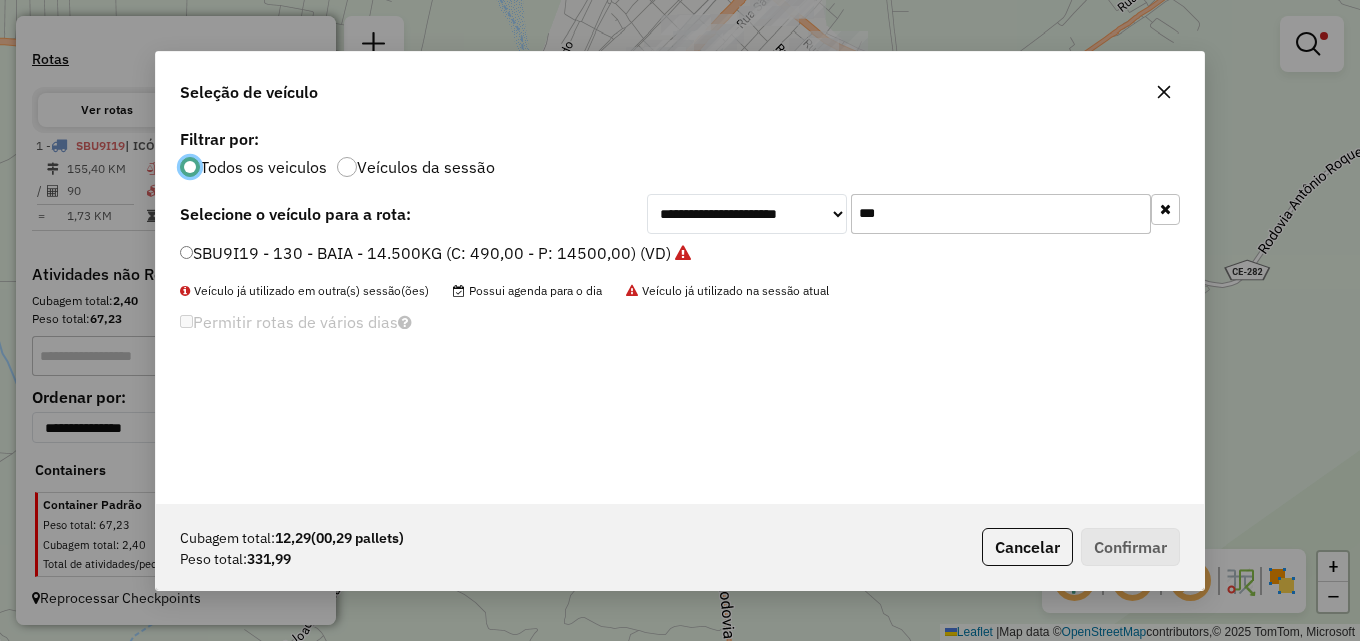 click on "SBU9I19 - 130 - BAIA - 14.500KG (C: 490,00 - P: 14500,00) (VD)" 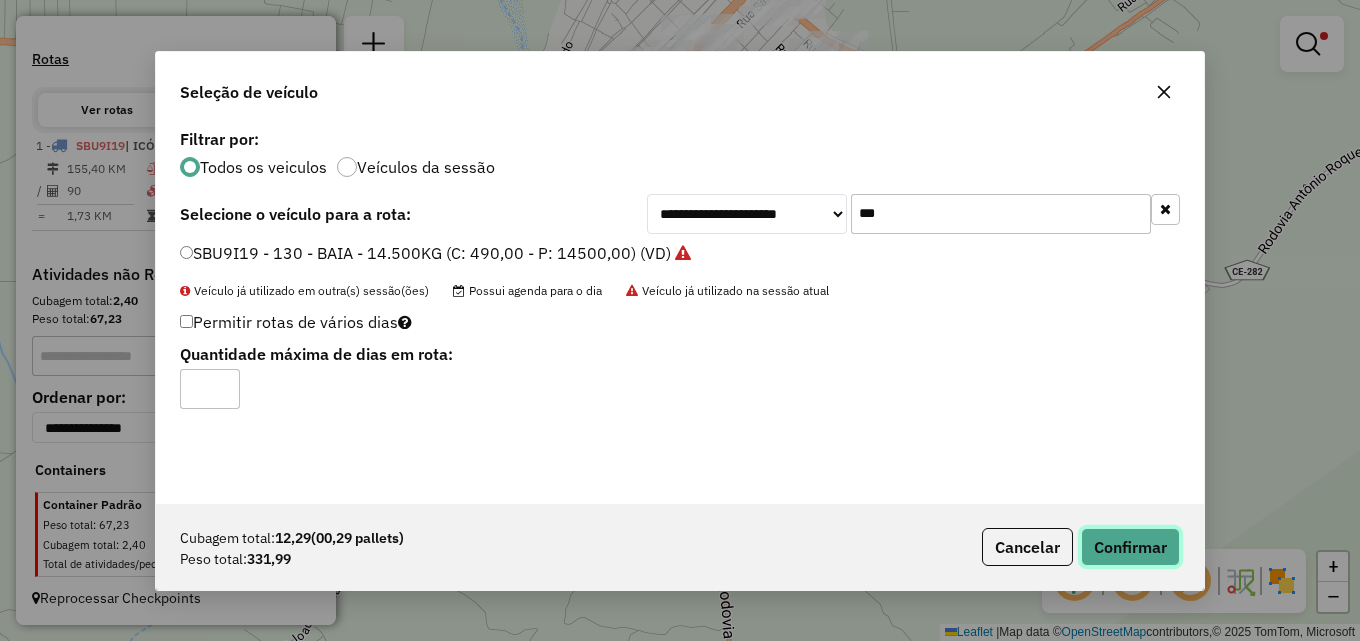 click on "Confirmar" 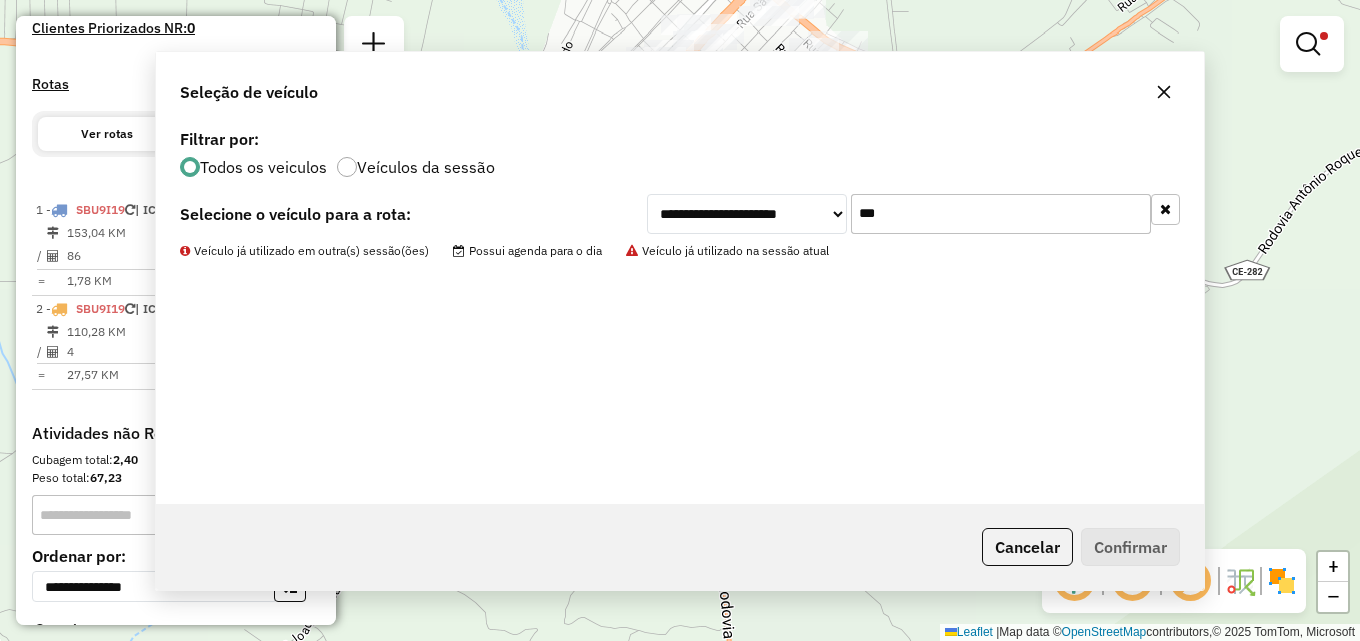 scroll, scrollTop: 618, scrollLeft: 0, axis: vertical 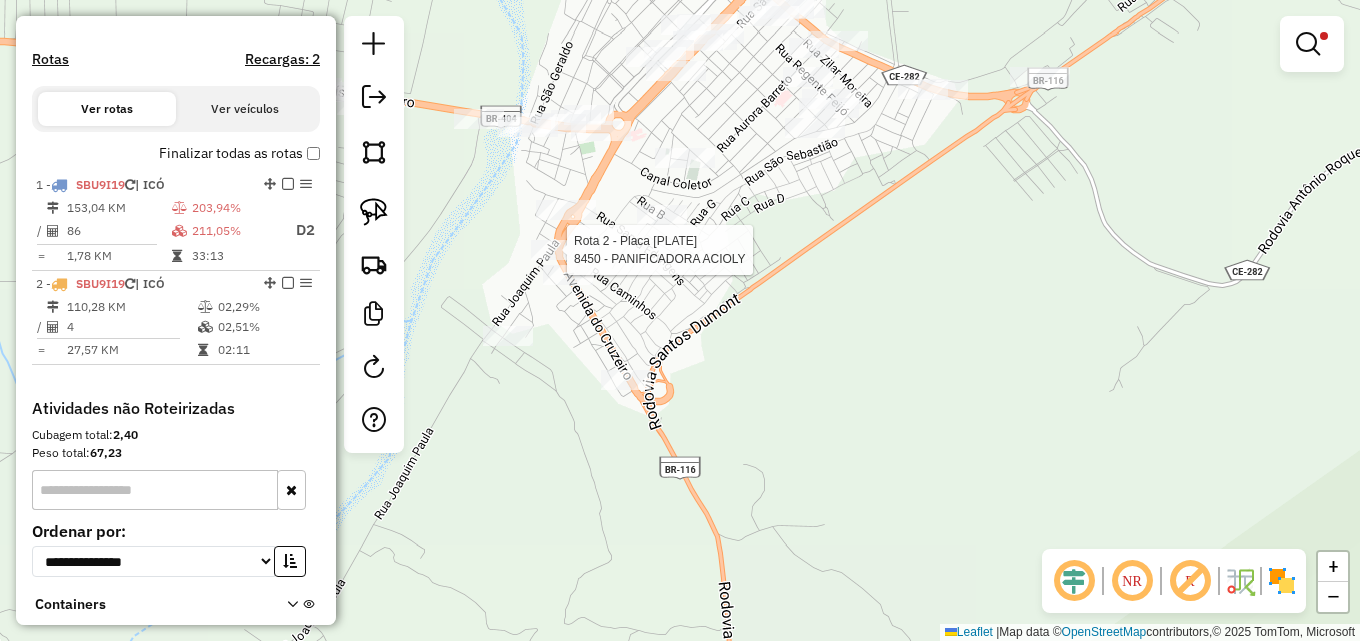 select on "**********" 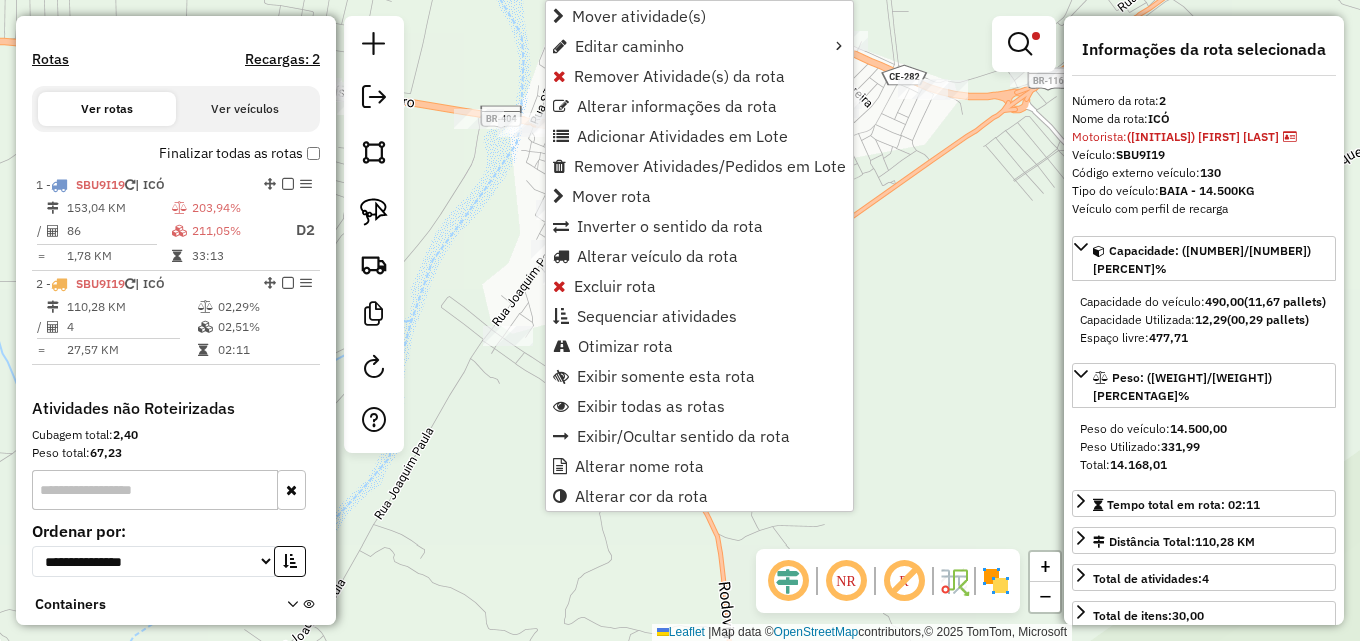 scroll, scrollTop: 752, scrollLeft: 0, axis: vertical 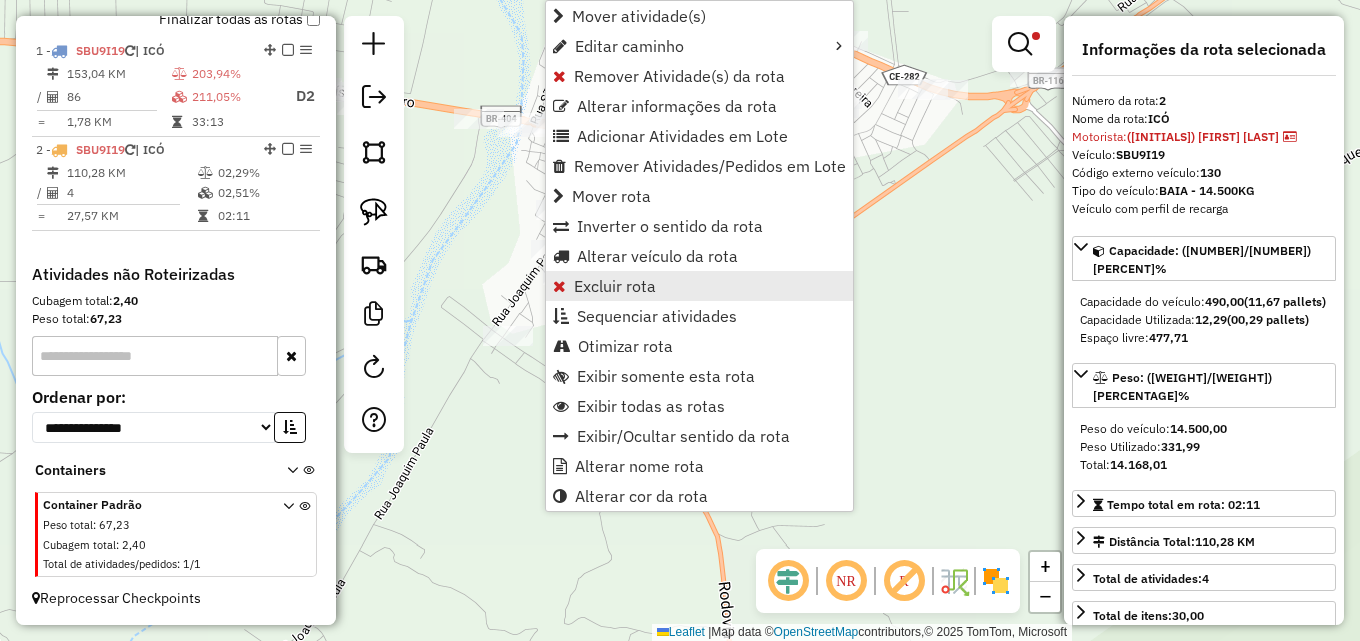 click on "Excluir rota" at bounding box center (615, 286) 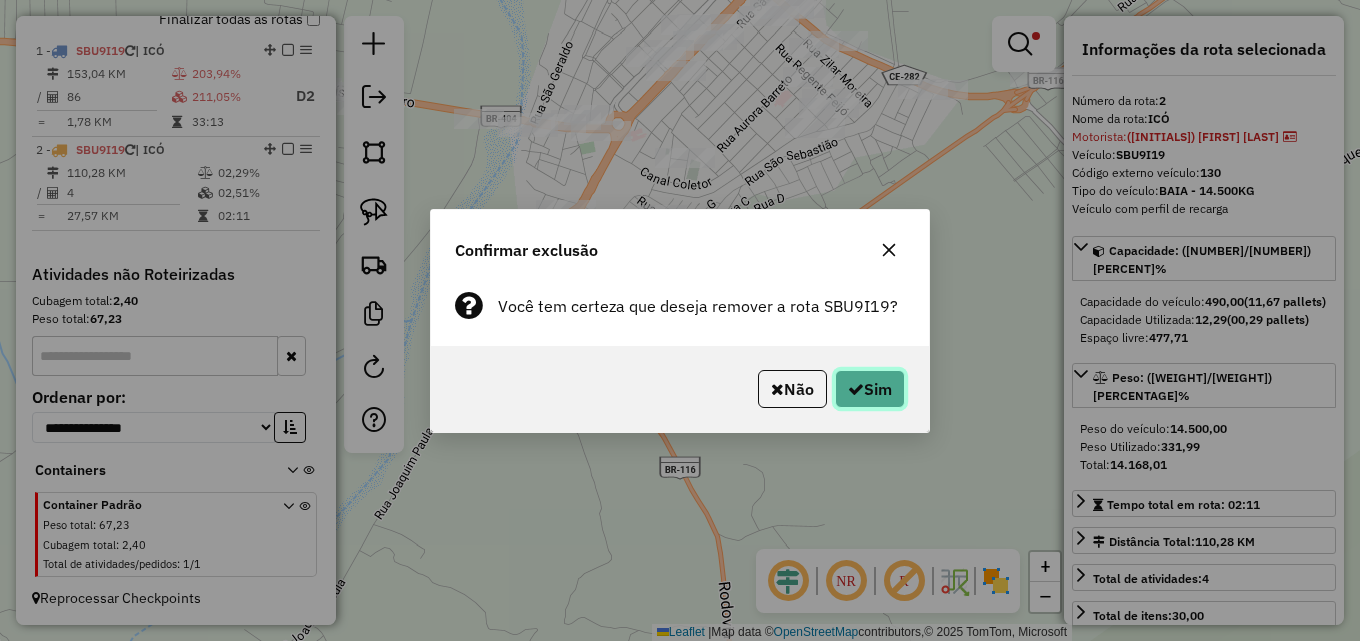 click on "Sim" 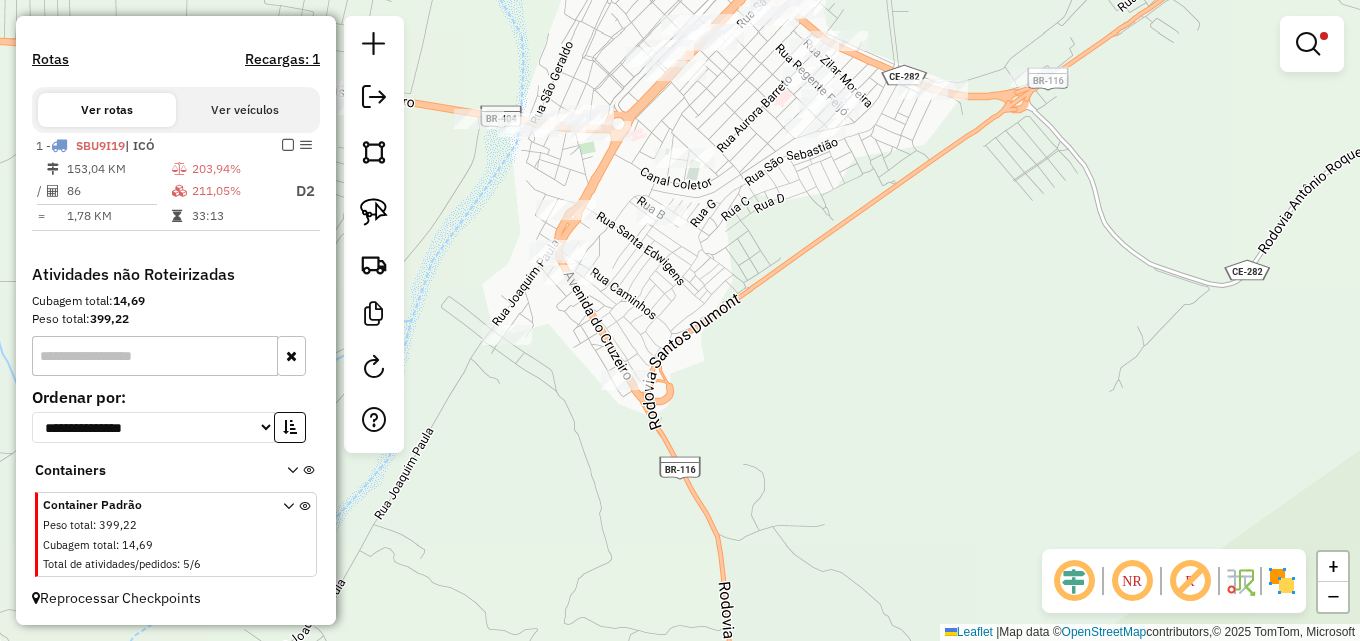 scroll, scrollTop: 593, scrollLeft: 0, axis: vertical 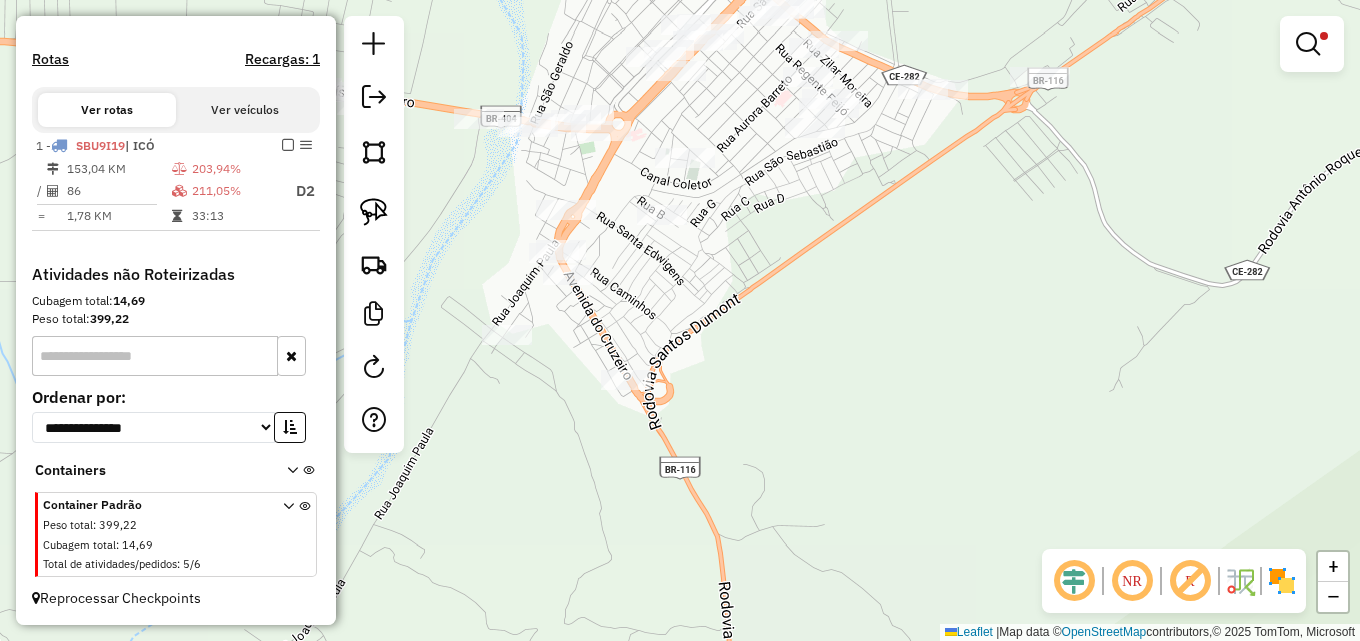 drag, startPoint x: 230, startPoint y: 167, endPoint x: 595, endPoint y: 248, distance: 373.87967 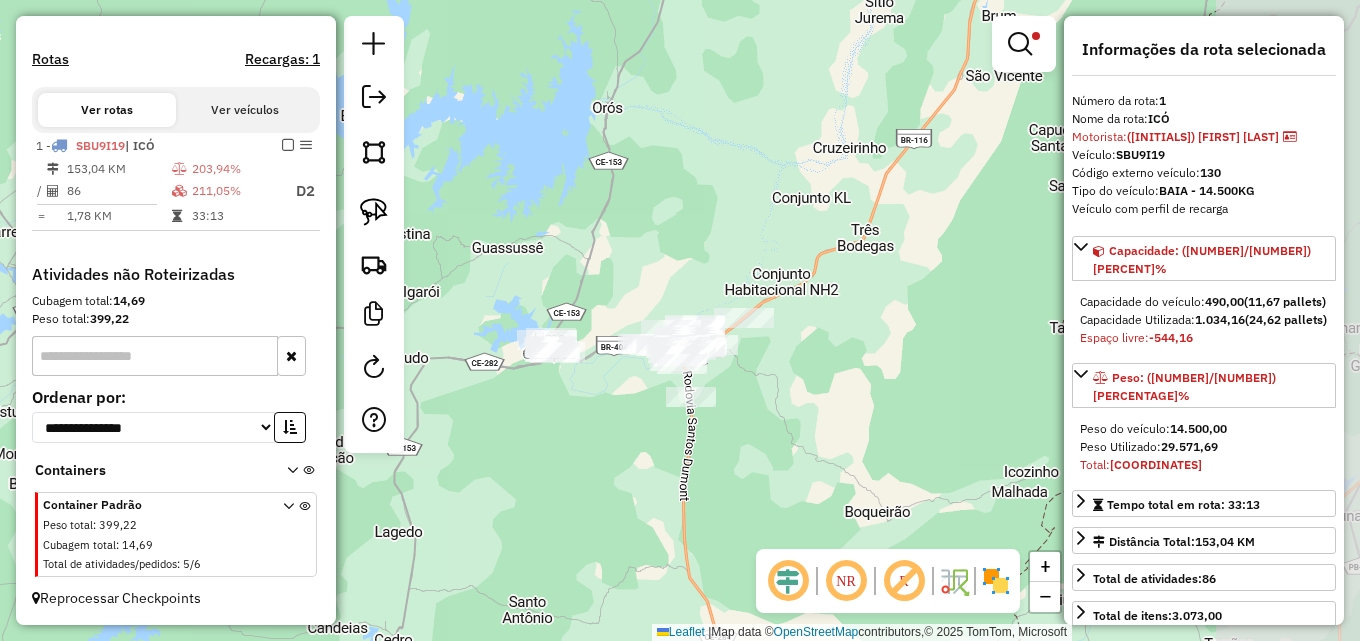 drag, startPoint x: 863, startPoint y: 375, endPoint x: 593, endPoint y: 373, distance: 270.00742 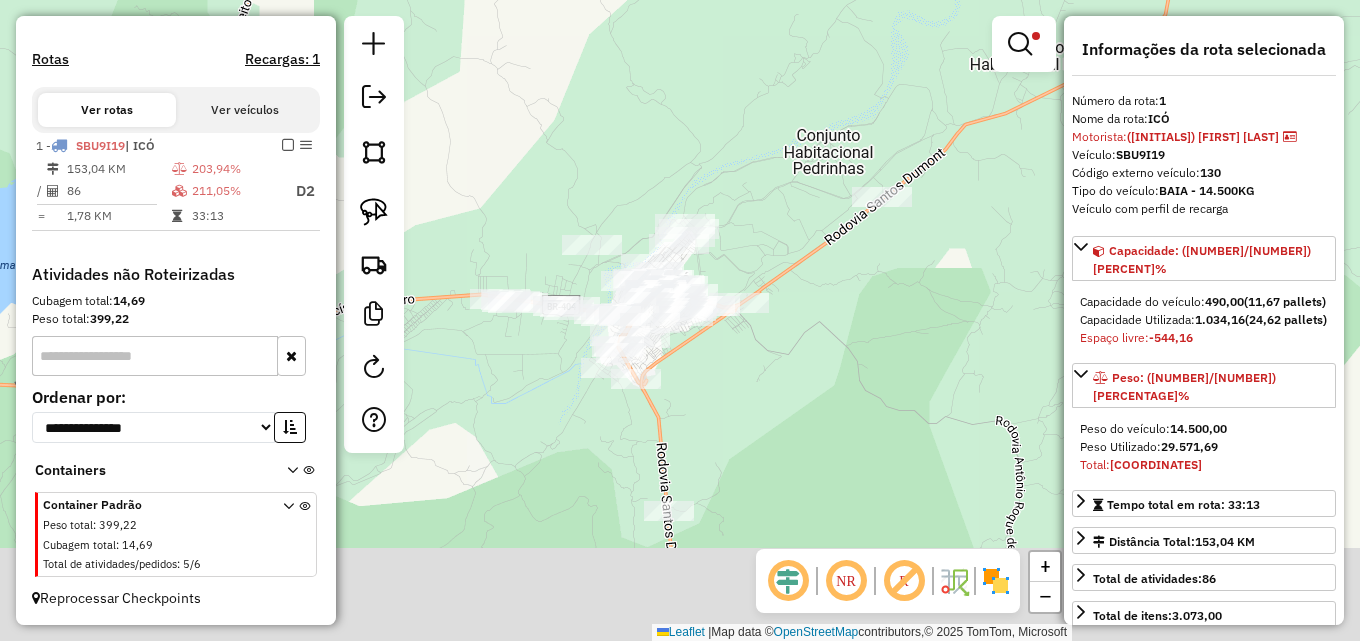 drag, startPoint x: 540, startPoint y: 290, endPoint x: 737, endPoint y: 121, distance: 259.5573 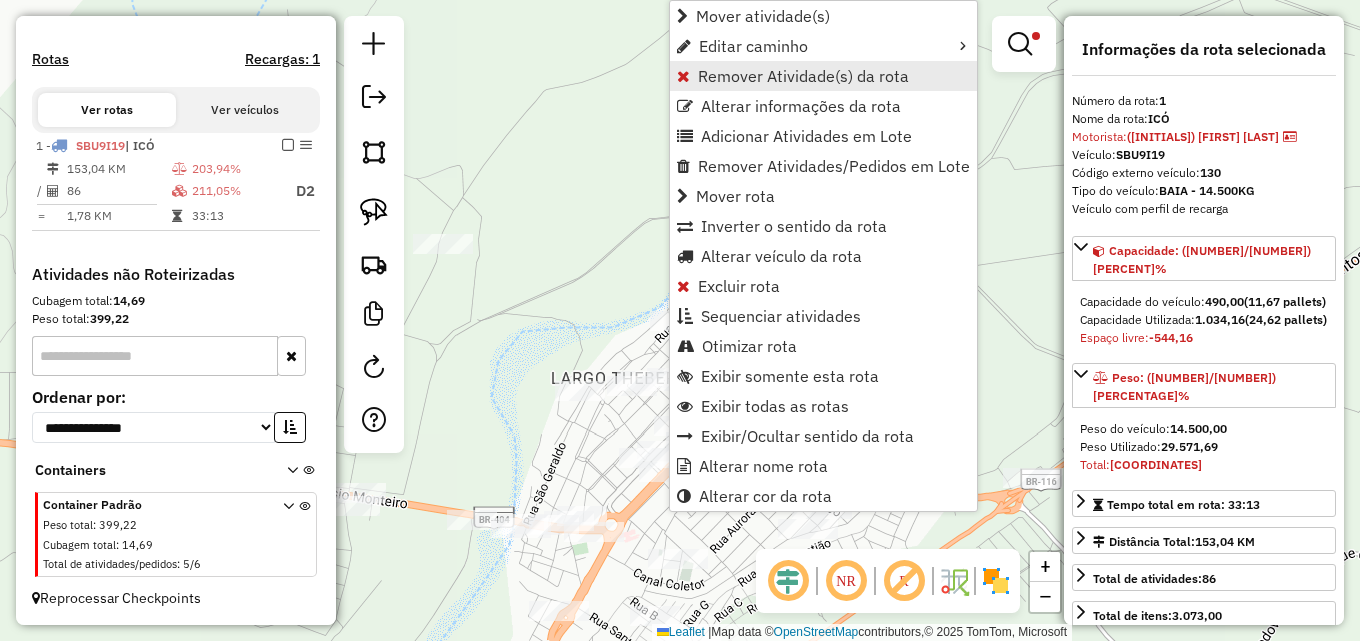 click on "Remover Atividade(s) da rota" at bounding box center (803, 76) 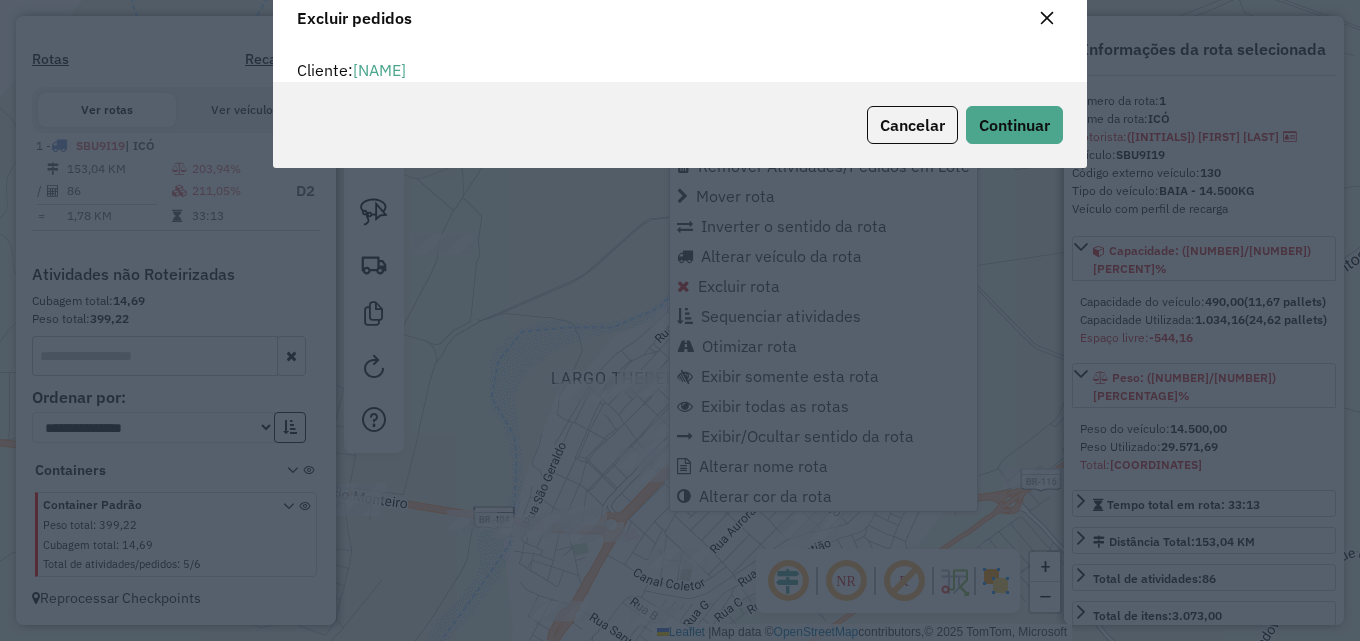 scroll, scrollTop: 70, scrollLeft: 0, axis: vertical 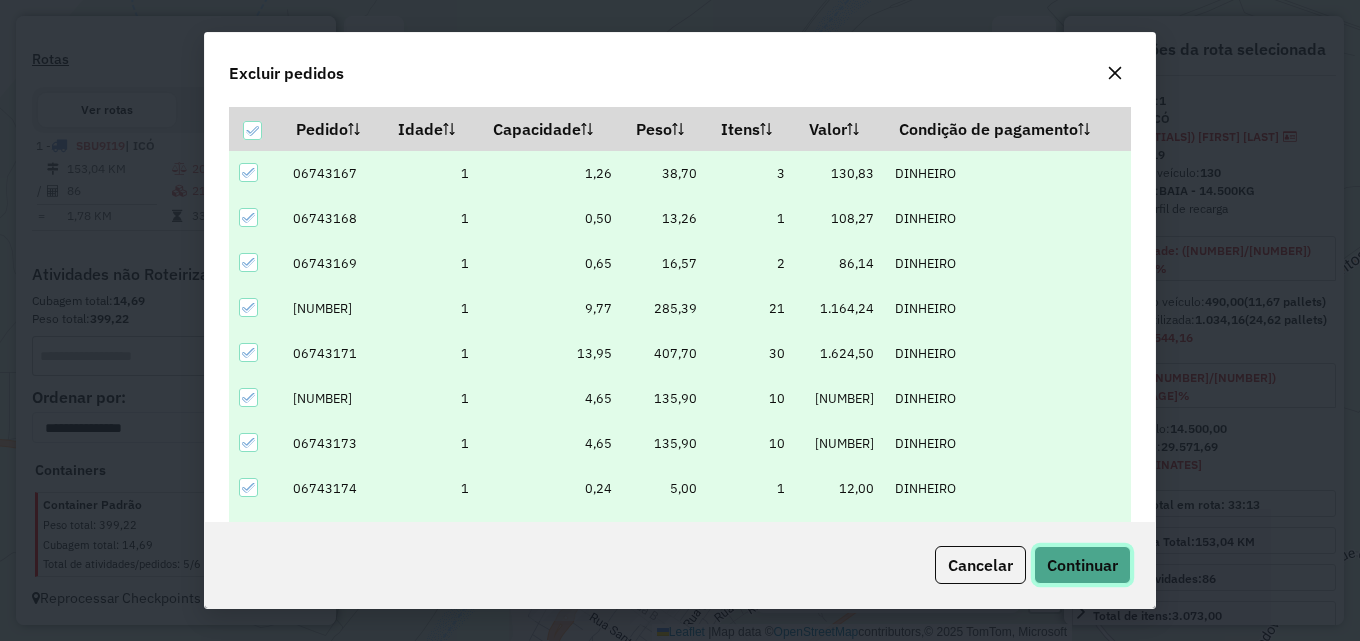 click on "Continuar" 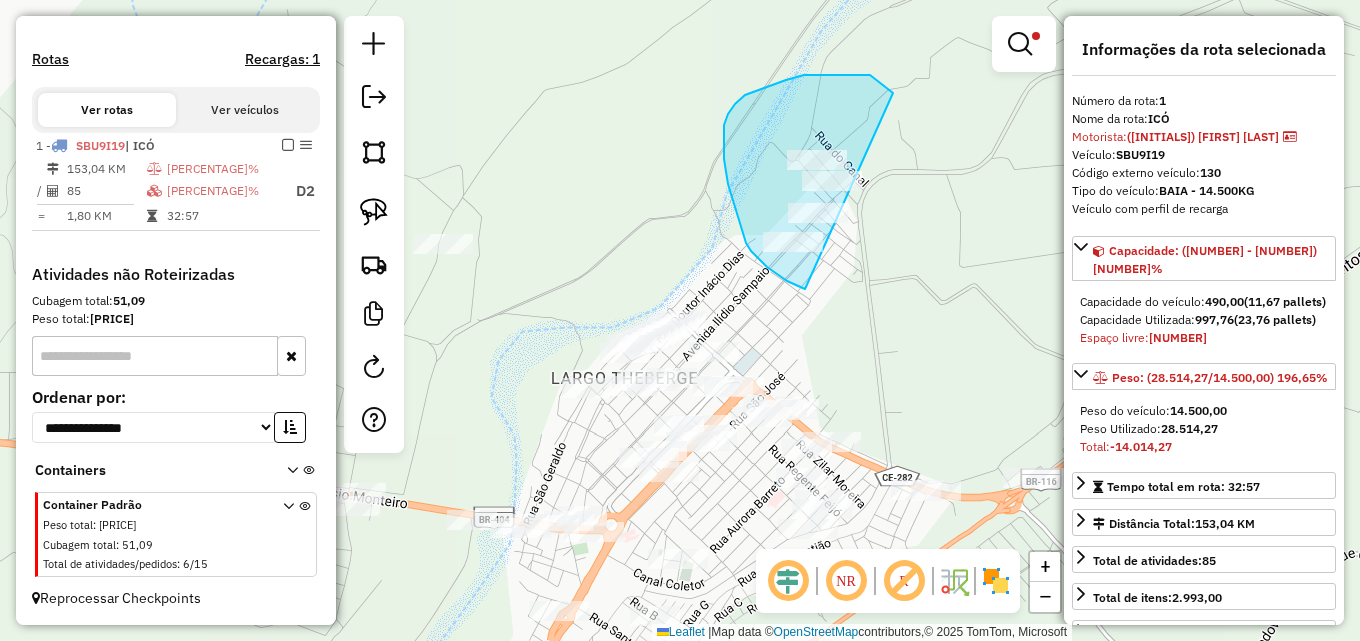 drag, startPoint x: 760, startPoint y: 261, endPoint x: 917, endPoint y: 136, distance: 200.68384 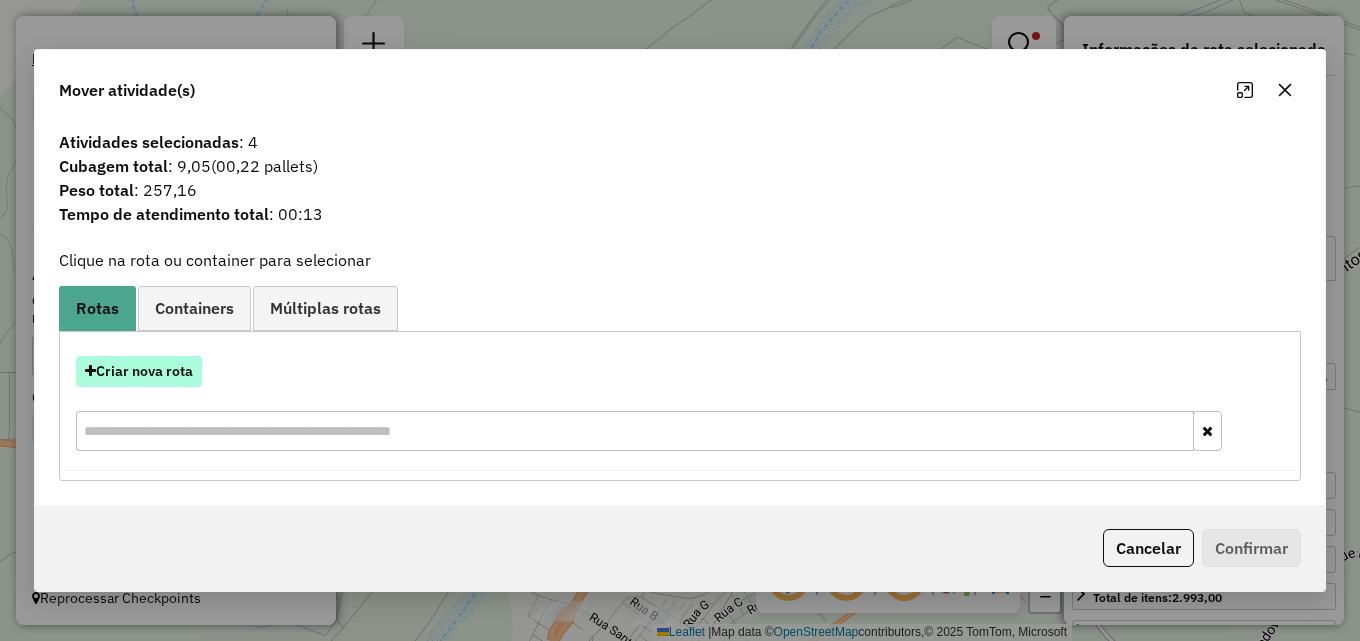 click on "Criar nova rota" at bounding box center (139, 371) 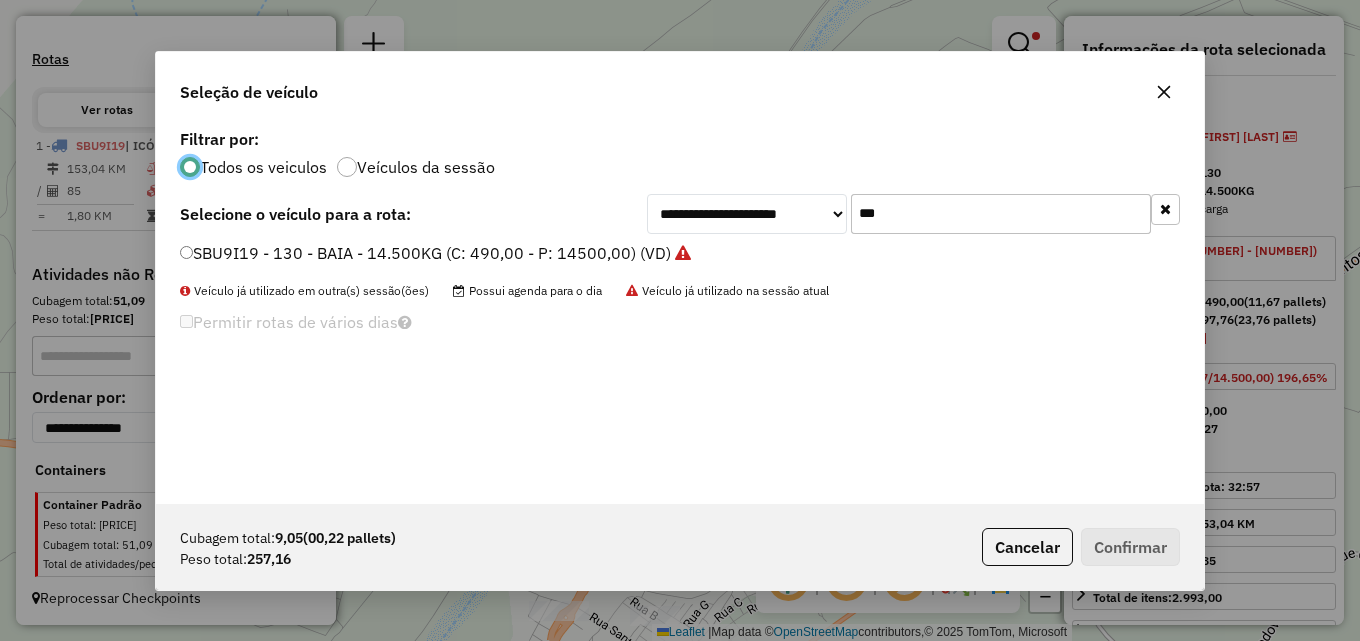 scroll, scrollTop: 11, scrollLeft: 6, axis: both 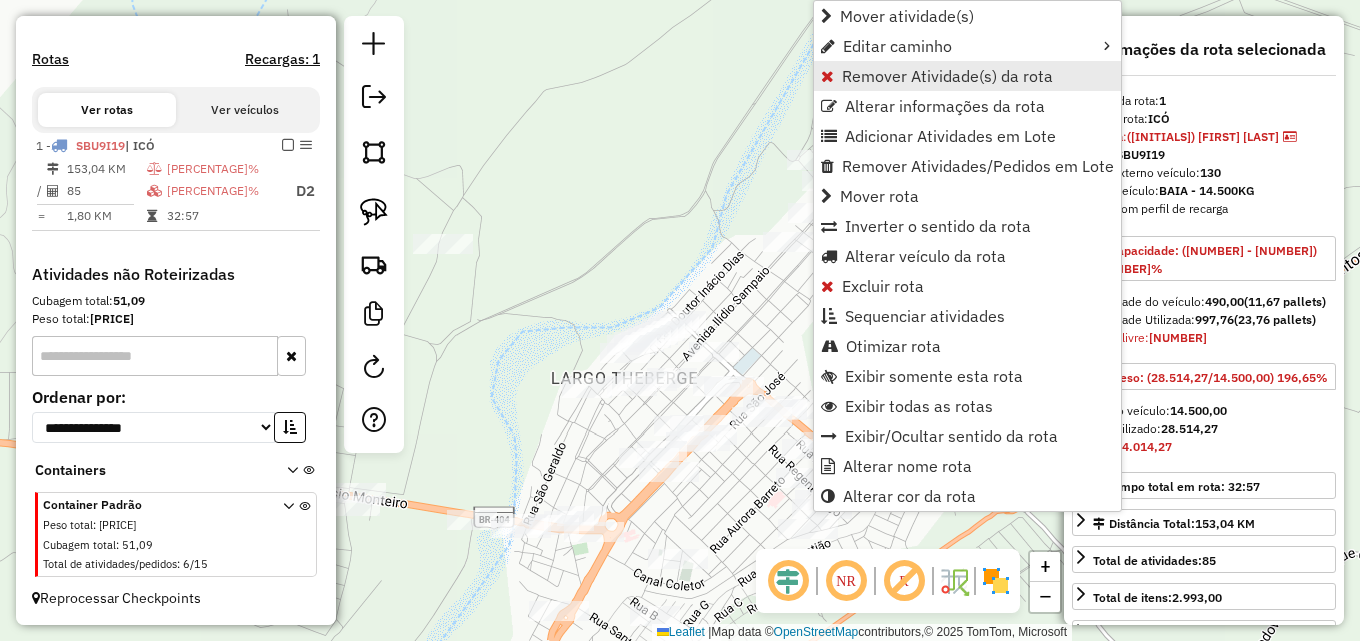 click on "Remover Atividade(s) da rota" at bounding box center [947, 76] 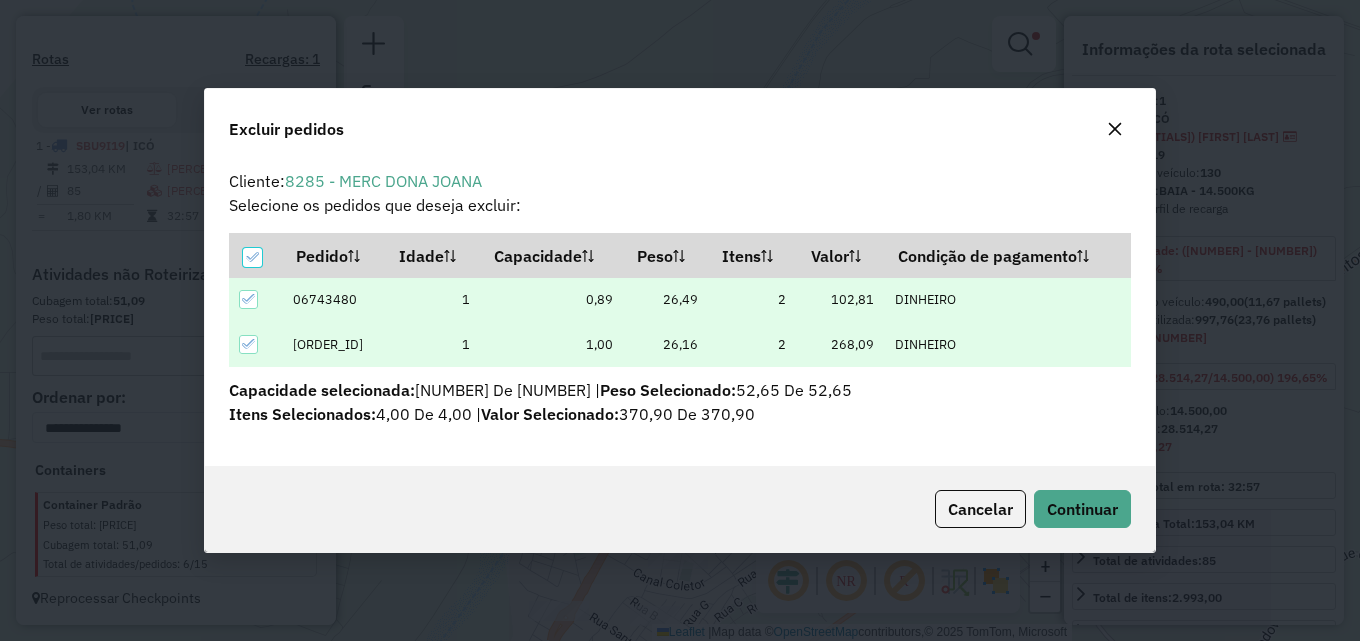 scroll, scrollTop: 12, scrollLeft: 6, axis: both 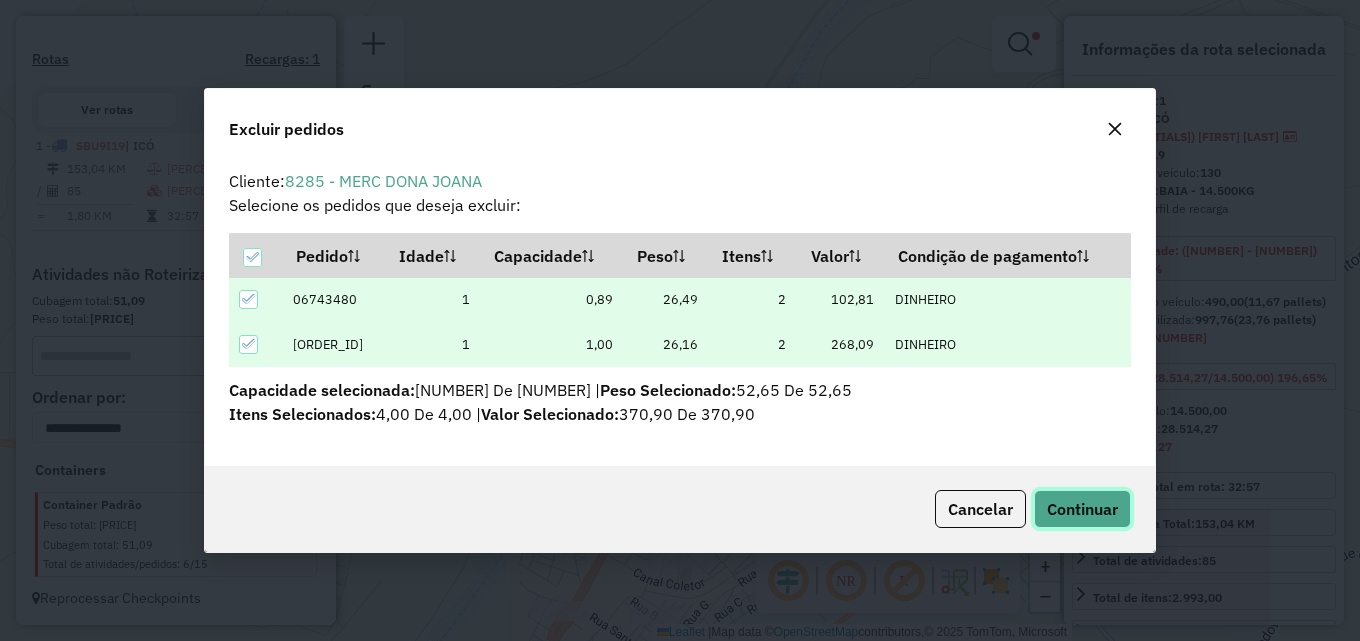 drag, startPoint x: 1075, startPoint y: 512, endPoint x: 661, endPoint y: 304, distance: 463.31415 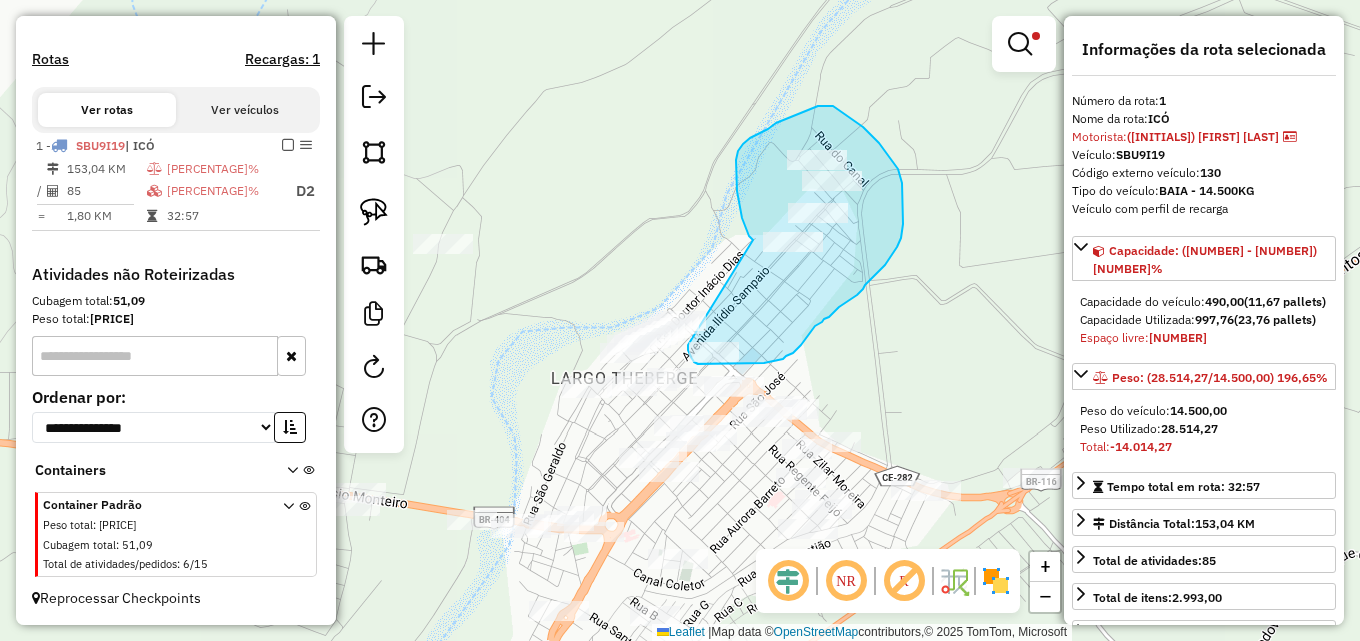 drag, startPoint x: 747, startPoint y: 229, endPoint x: 688, endPoint y: 345, distance: 130.14223 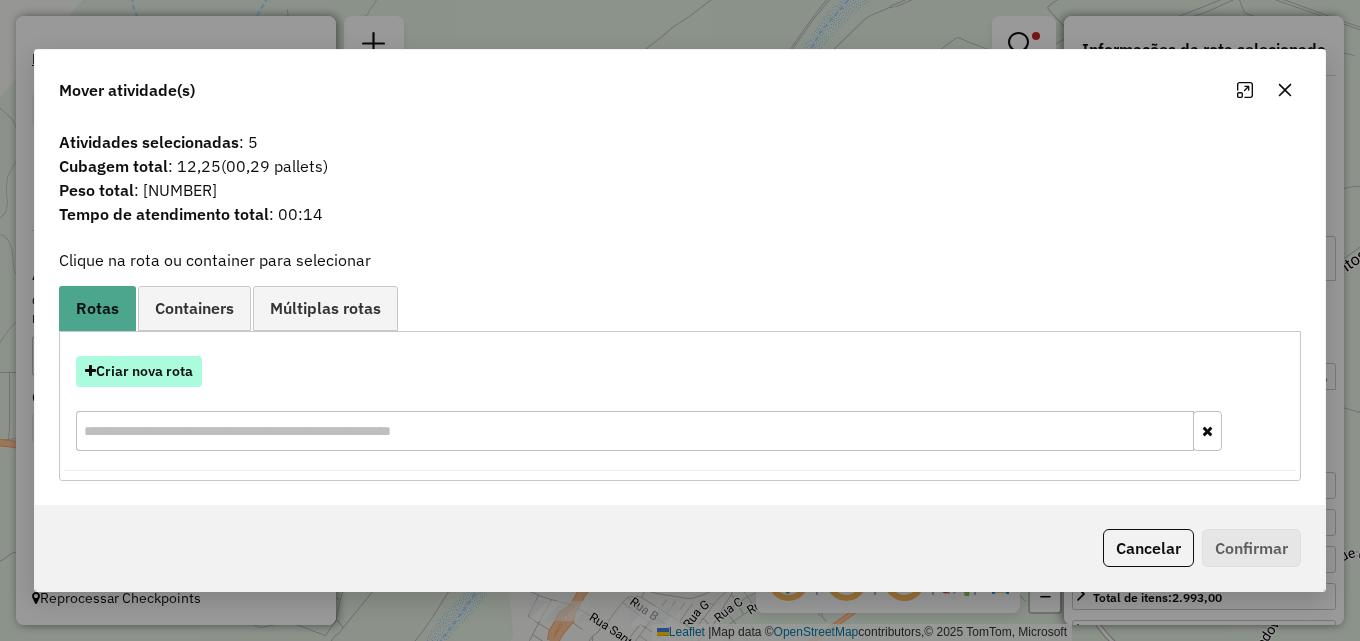 click on "Criar nova rota" at bounding box center [139, 371] 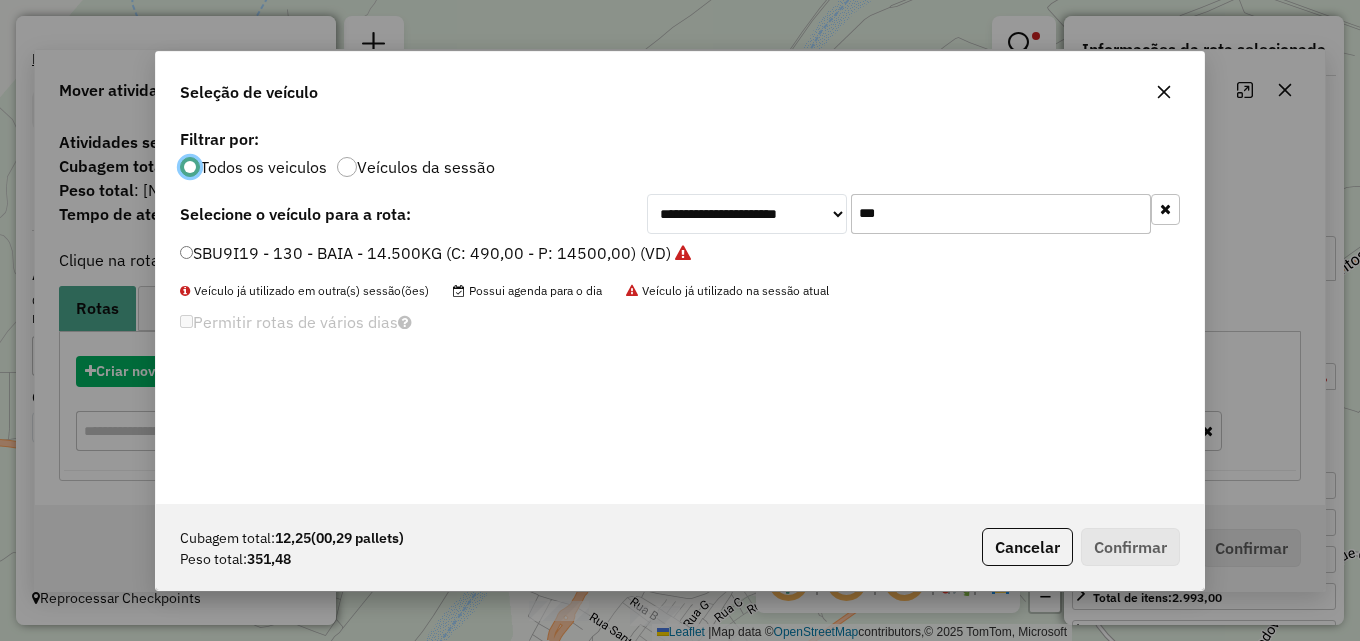 scroll, scrollTop: 11, scrollLeft: 6, axis: both 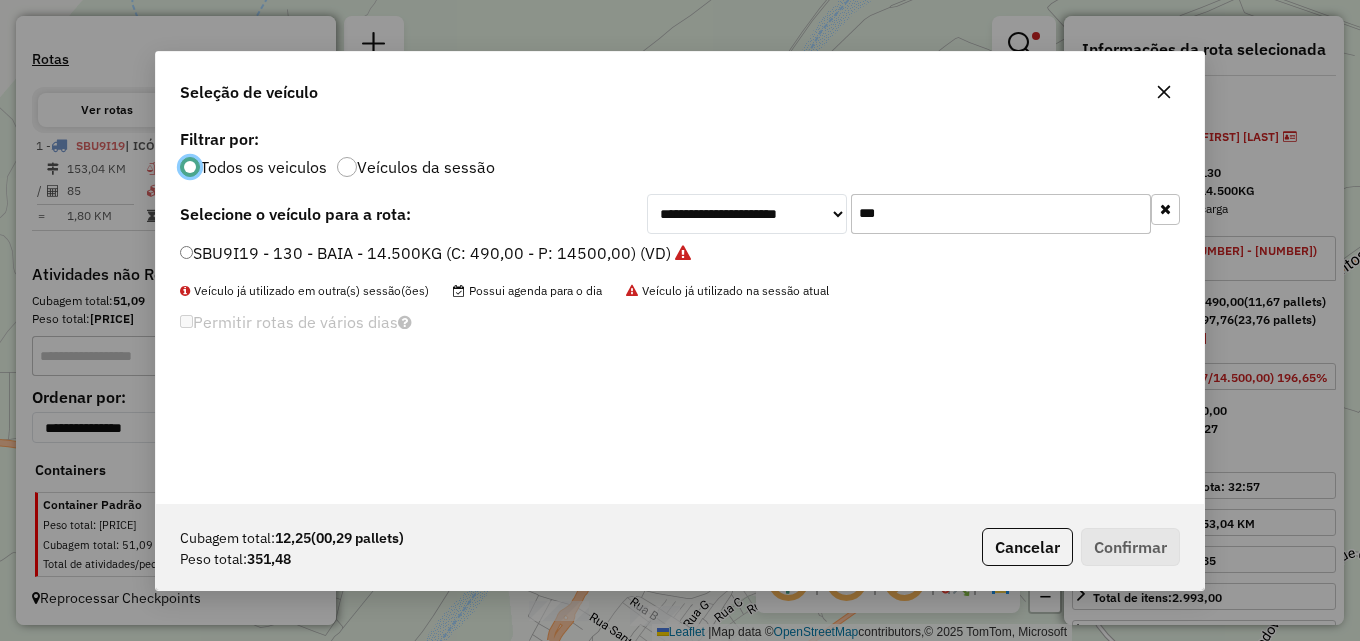 click on "SBU9I19 - 130 - BAIA - 14.500KG (C: 490,00 - P: 14500,00) (VD)" 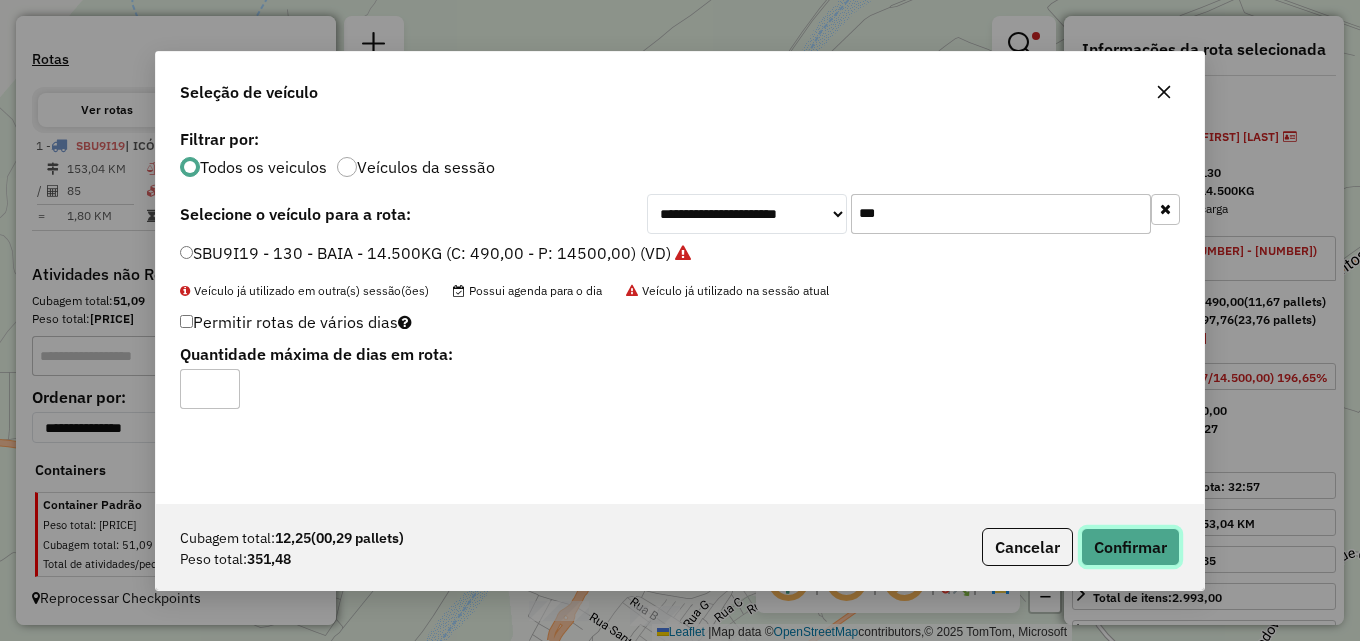 click on "Confirmar" 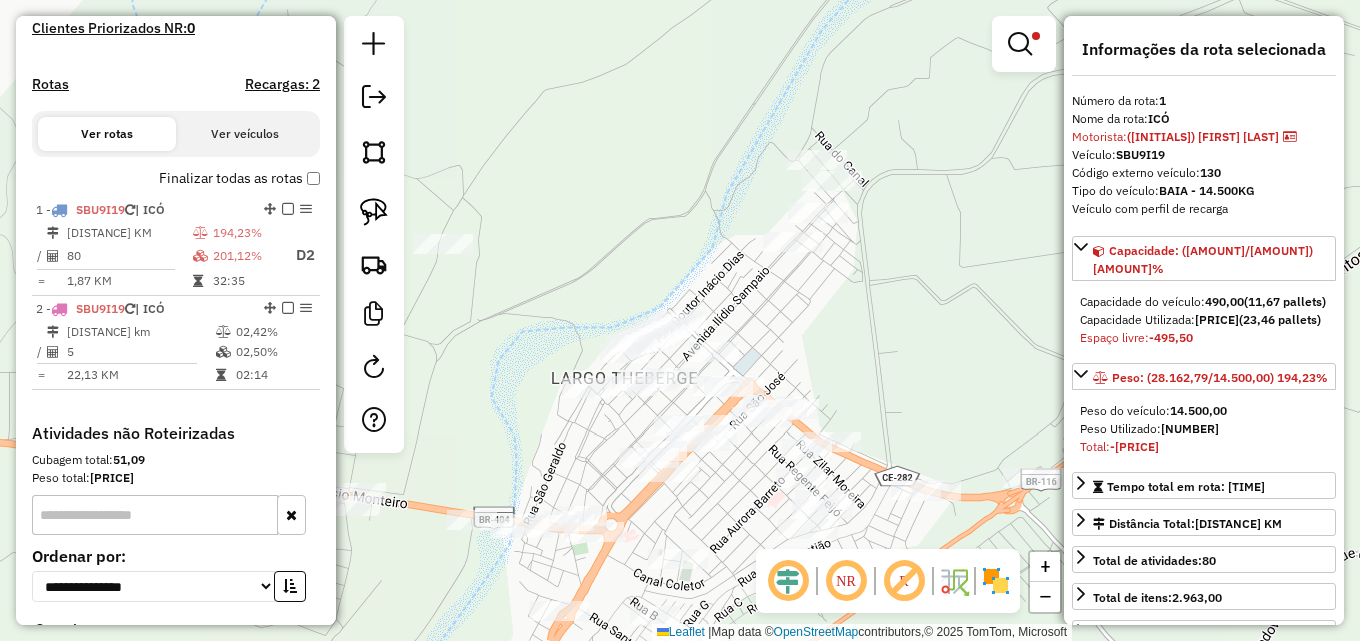 scroll, scrollTop: 710, scrollLeft: 0, axis: vertical 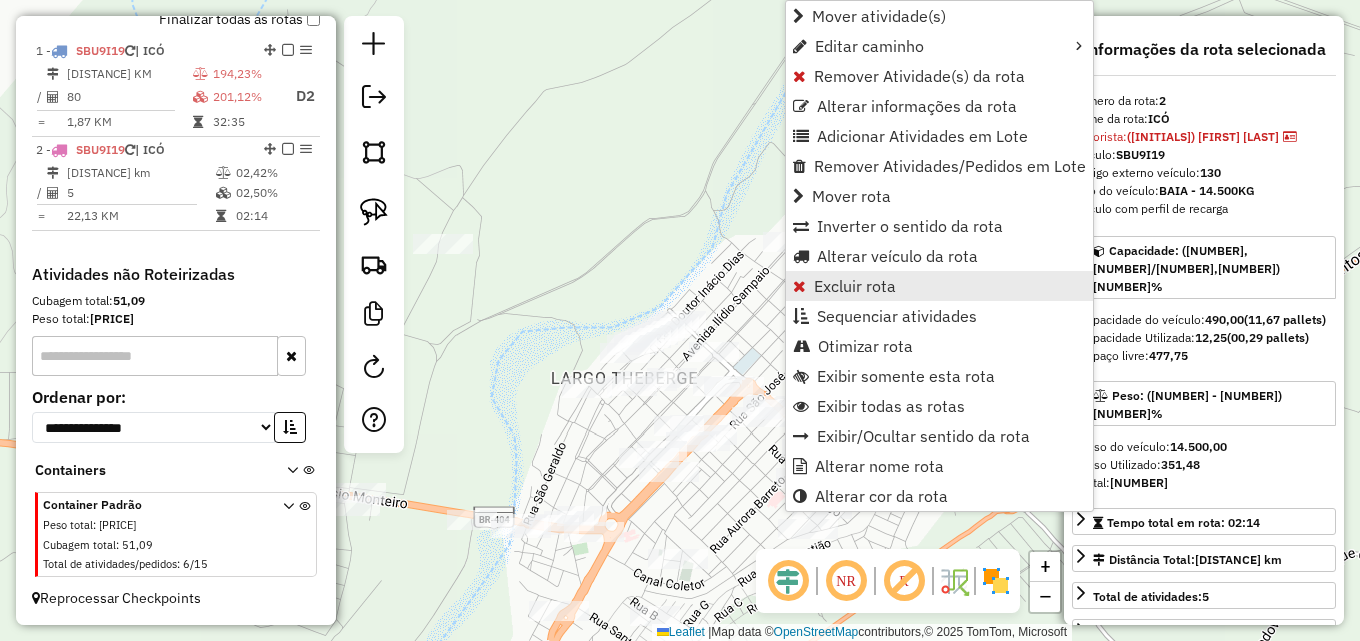 click on "Excluir rota" at bounding box center (855, 286) 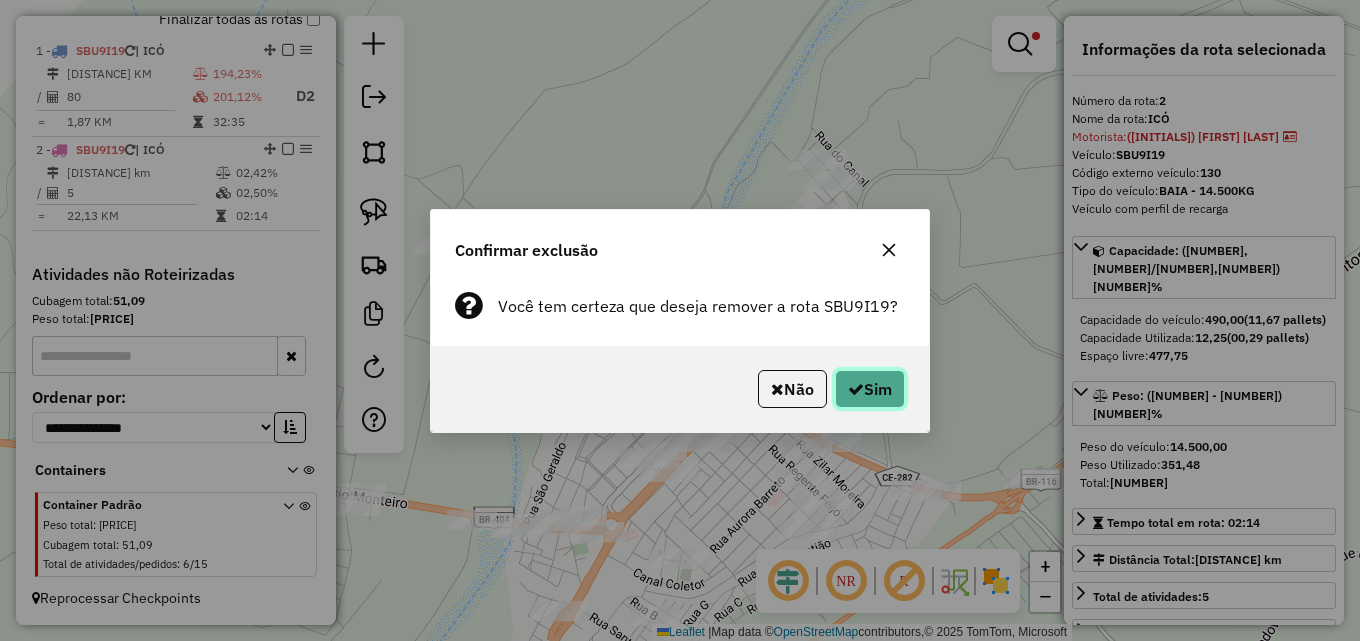 drag, startPoint x: 881, startPoint y: 388, endPoint x: 868, endPoint y: 377, distance: 17.029387 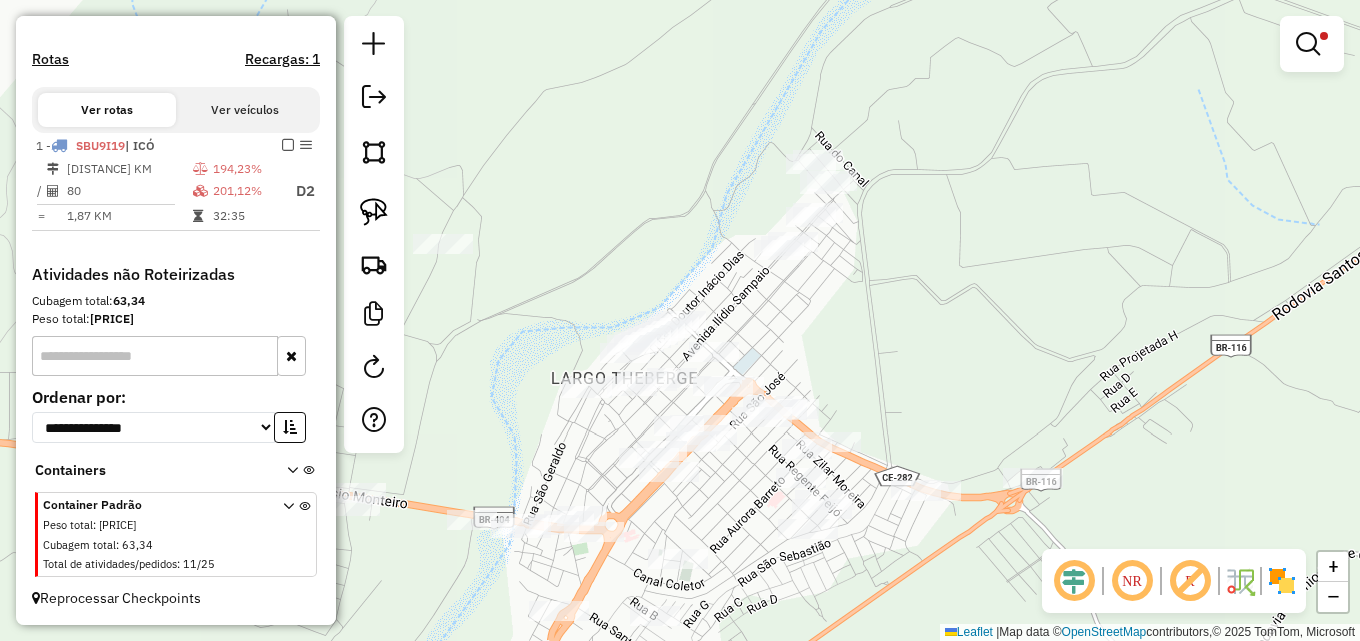 scroll, scrollTop: 593, scrollLeft: 0, axis: vertical 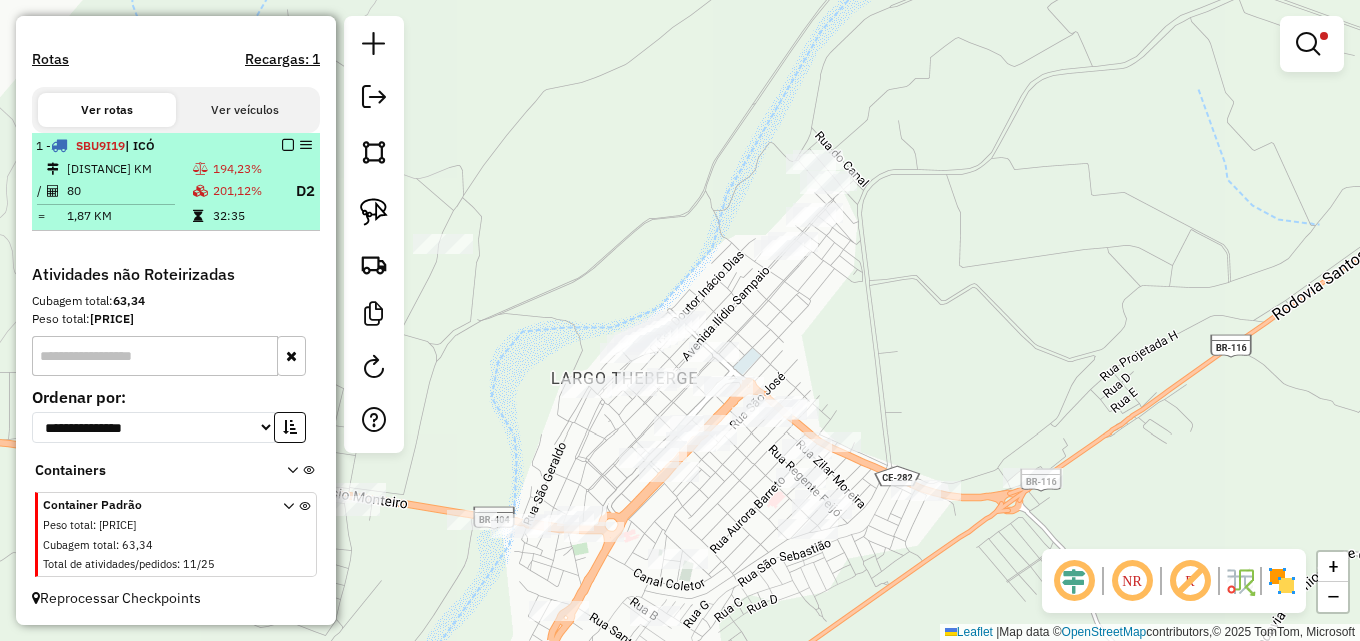 drag, startPoint x: 209, startPoint y: 177, endPoint x: 281, endPoint y: 201, distance: 75.89466 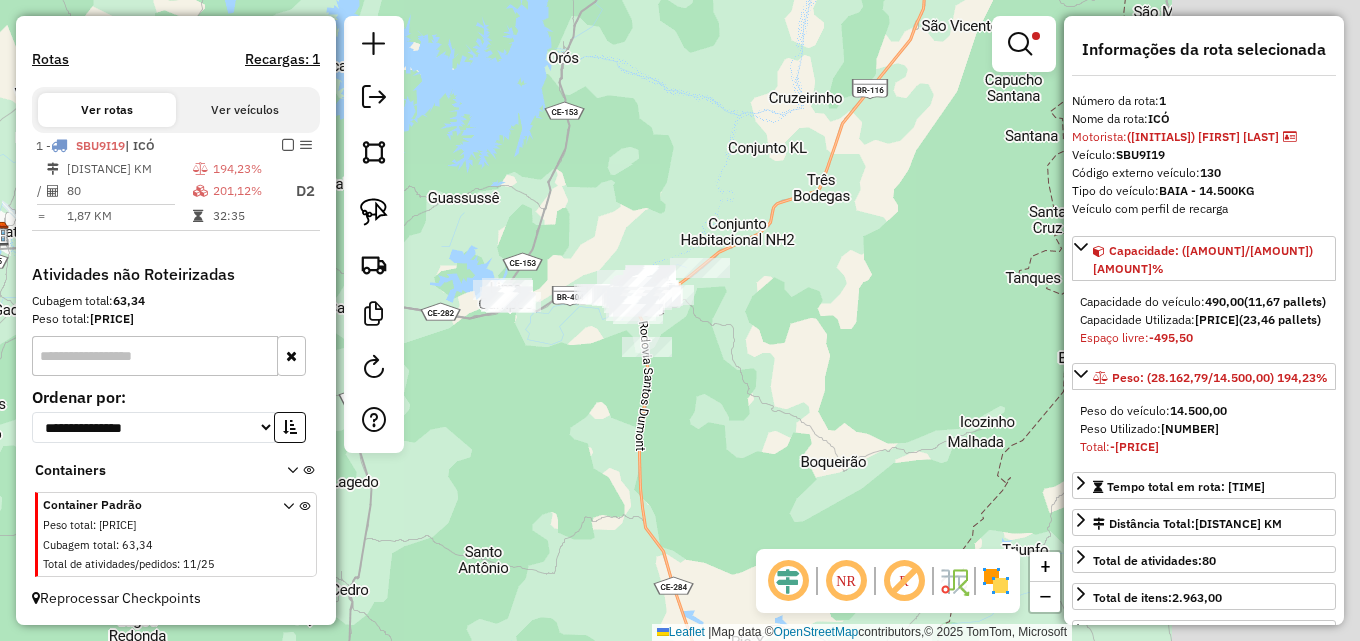 drag, startPoint x: 813, startPoint y: 418, endPoint x: 491, endPoint y: 369, distance: 325.7069 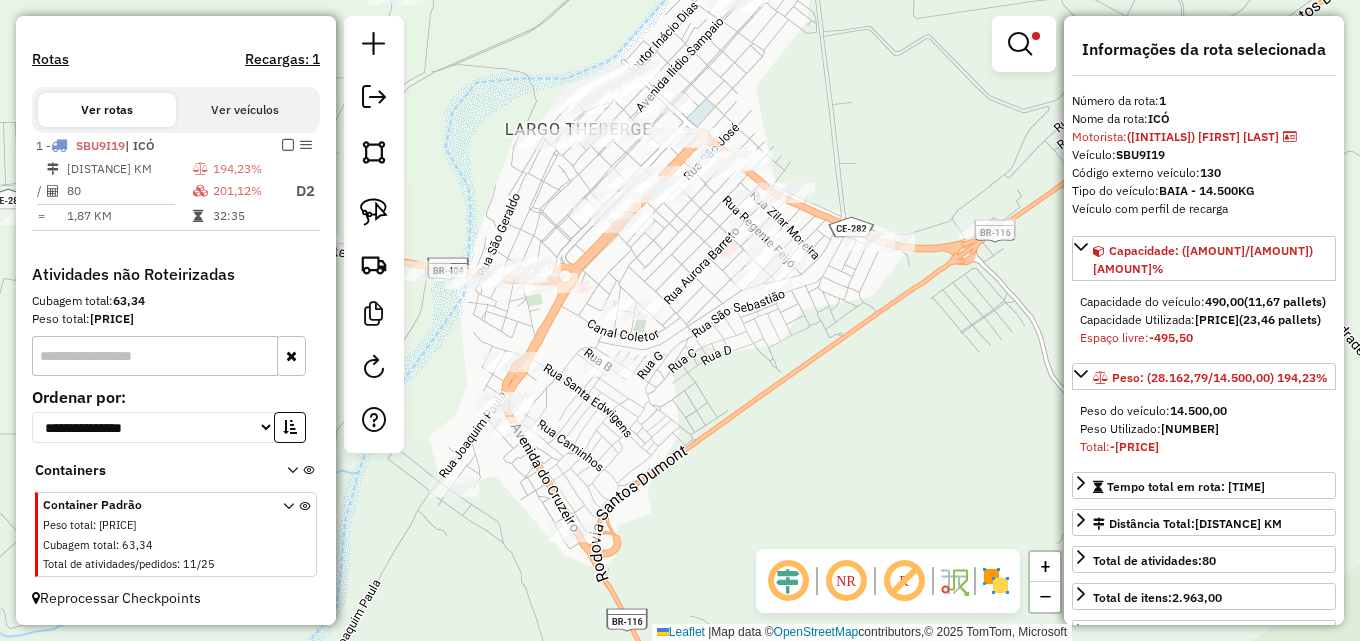 drag, startPoint x: 605, startPoint y: 333, endPoint x: 861, endPoint y: 338, distance: 256.04883 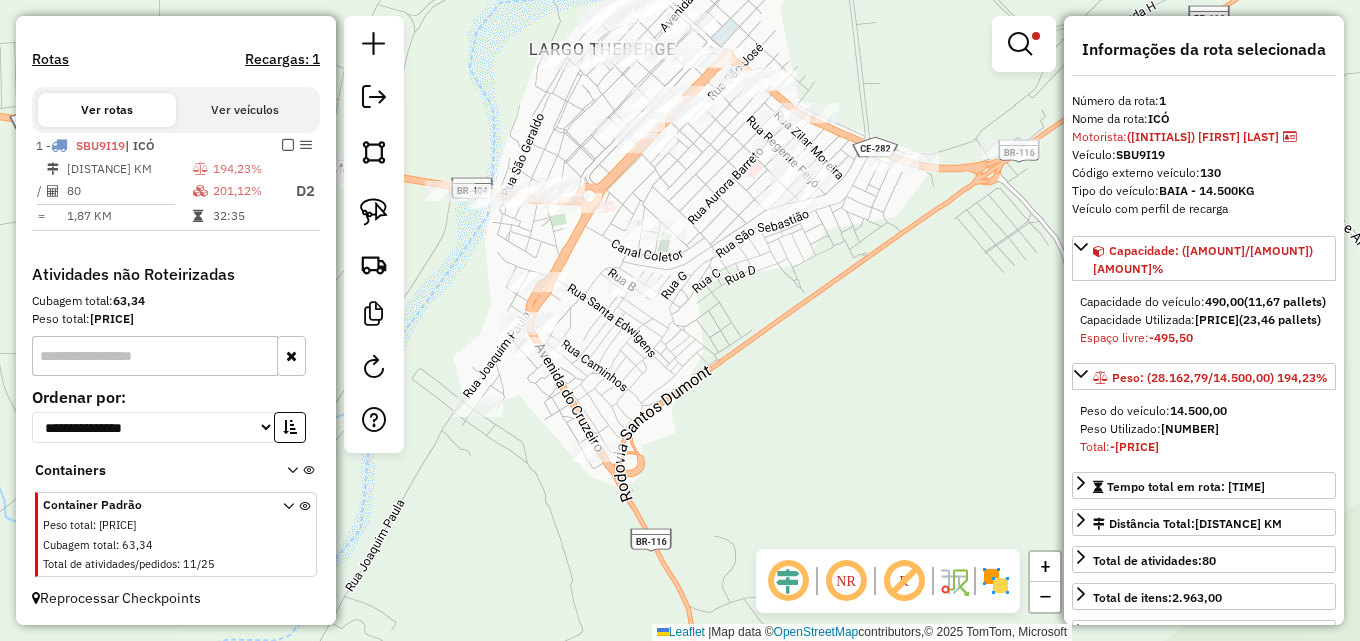 drag, startPoint x: 696, startPoint y: 307, endPoint x: 716, endPoint y: 205, distance: 103.94229 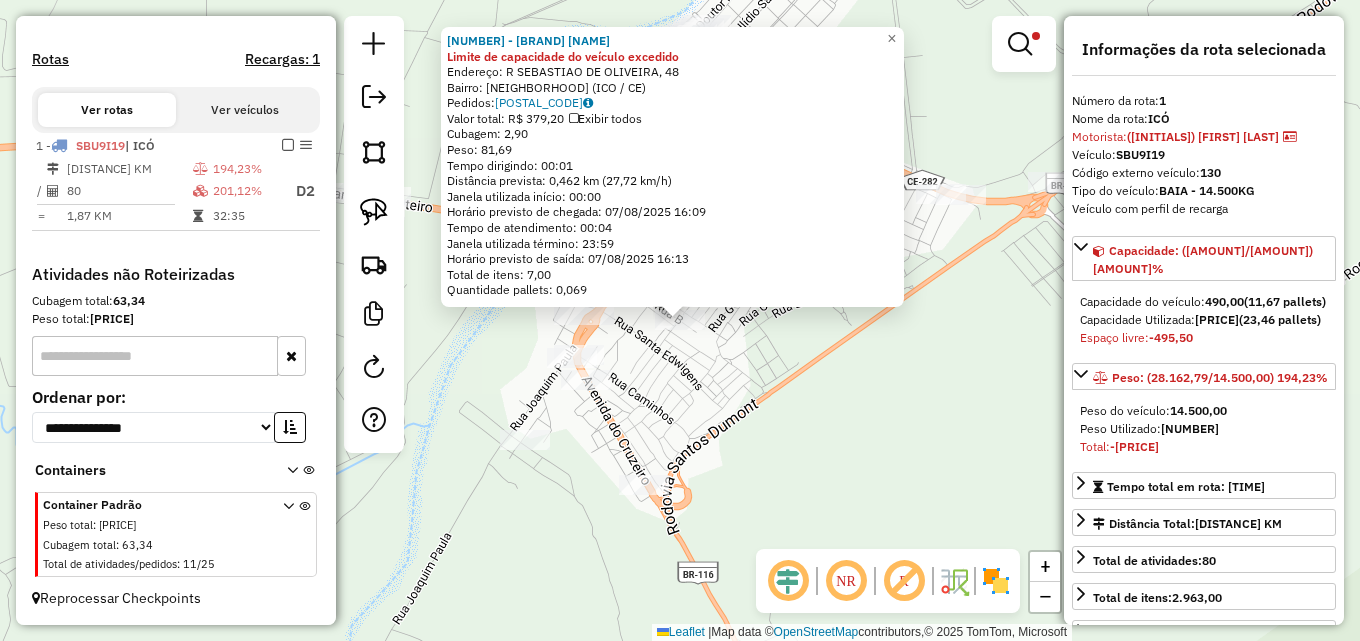 click on "[NUMBER] - [BRAND] [NAME] Limite de capacidade do veículo excedido  Endereço: R   [NAME] [NUMBER]   Bairro: [NEIGHBORHOOD] ([CITY] / [STATE])   Pedidos:  [NUMBER]   Valor total: [CURRENCY] [AMOUNT]   Exibir todos   Cubagem: [AMOUNT]  Peso: [AMOUNT]  Tempo dirigindo: [TIME]   Distância prevista: [AMOUNT] km ([SPEED] km/h)   Janela utilizada início: [TIME]   Horário previsto de chegada: [DATE] [TIME]   Tempo de atendimento: [TIME]   Janela utilizada término: [TIME]   Horário previsto de saída: [DATE] [TIME]   Total de itens: [AMOUNT]   Quantidade pallets: [AMOUNT]  × Limpar filtros Janela de atendimento Grade de atendimento Capacidade Transportadoras Veículos Cliente Pedidos  Rotas Selecione os dias de semana para filtrar as janelas de atendimento  Seg   Ter   Qua   Qui   Sex   Sáb   Dom  Informe o período da janela de atendimento: De: Até:  Filtrar exatamente a janela do cliente  Considerar janela de atendimento padrão  Selecione os dias de semana para filtrar as grades de atendimento  Seg   Ter   Qua   Qui   Sex   Sáb   Dom" 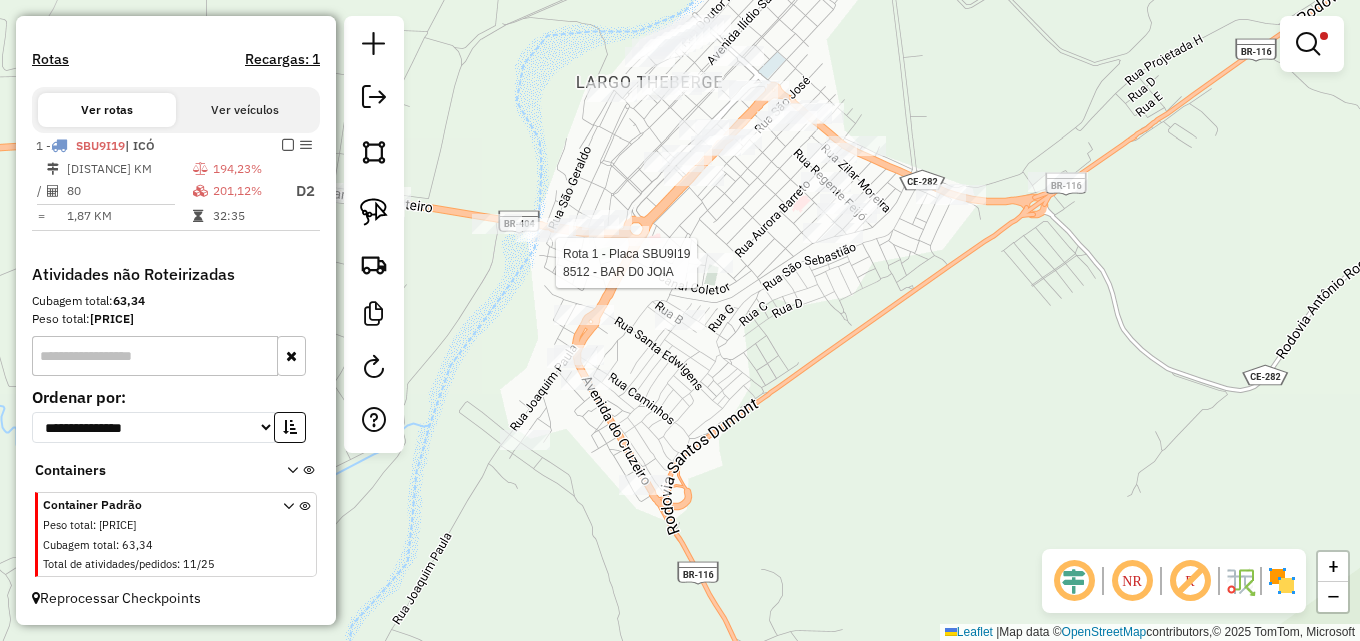select on "**********" 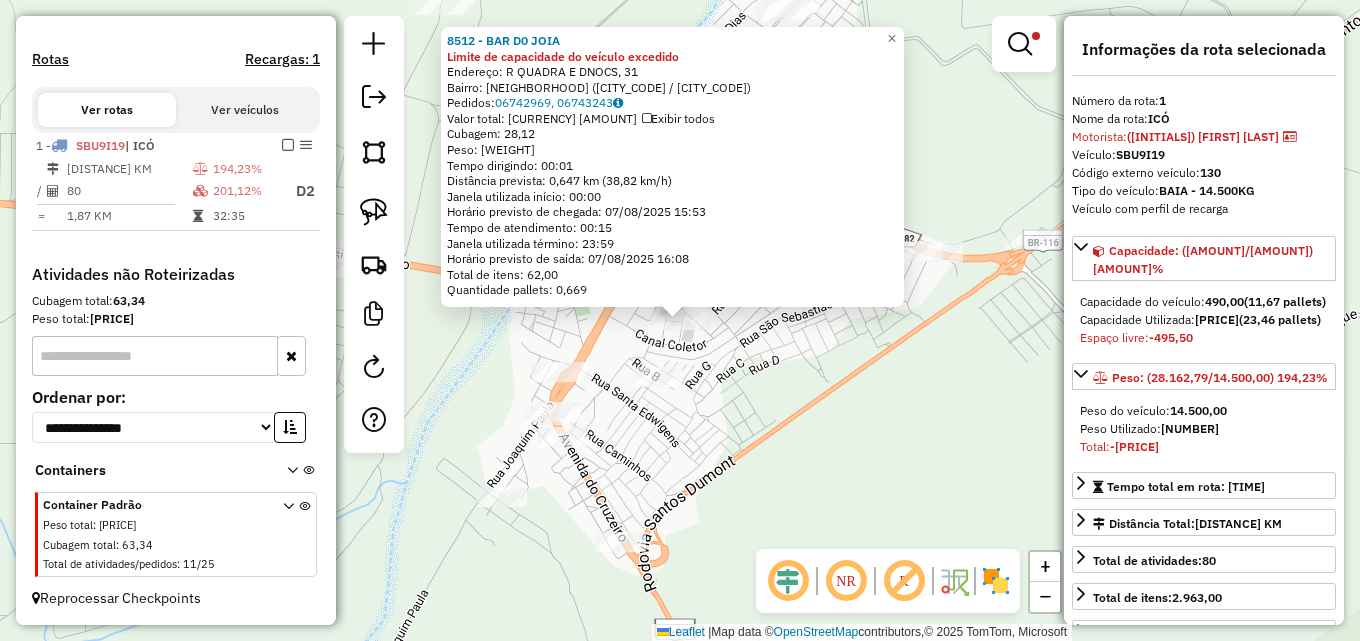click on "8512 - BAR D0 JOIA Limite de capacidade do veículo excedido  Endereço: R   QUADRA E DNOCS, 31   Bairro: GERENCIA ([CITY] / [STATE])   Pedidos:  06742969, 06743243   Valor total: R$ 3.777,57   Exibir todos   Cubagem: 28,12  Peso: 807,60  Tempo dirigindo: 00:01   Distância prevista: 0,647 km (38,82 km/h)   Janela utilizada início: 00:00   Horário previsto de chegada: 07/08/2025 15:53   Tempo de atendimento: 00:15   Janela utilizada término: 23:59   Horário previsto de saída: 07/08/2025 16:08   Total de itens: 62,00   Quantidade pallets: 0,669  × Limpar filtros Janela de atendimento Grade de atendimento Capacidade Transportadoras Veículos Cliente Pedidos  Rotas Selecione os dias de semana para filtrar as janelas de atendimento  Seg   Ter   Qua   Qui   Sex   Sáb   Dom  Informe o período da janela de atendimento: De: Até:  Filtrar exatamente a janela do cliente  Considerar janela de atendimento padrão  Selecione os dias de semana para filtrar as grades de atendimento  Seg   Ter   Qua   Qui   Sex   Sáb   Considerar clientes sem dia de atendimento cadastrado  Clientes fora do dia de atendimento selecionado Filtrar as atividades entre os valores definidos abaixo:  Peso mínimo:   Peso máximo:   Cubagem mínima:   Cubagem máxima:   De:   Até:  Filtrar as atividades entre o tempo de atendimento definido abaixo:  De:   Até:   Considerar capacidade total dos clientes não roteirizados Transportadora: Selecione um ou mais itens Tipo de veículo: Selecione um ou mais itens Veículo: Motorista: Nome:" 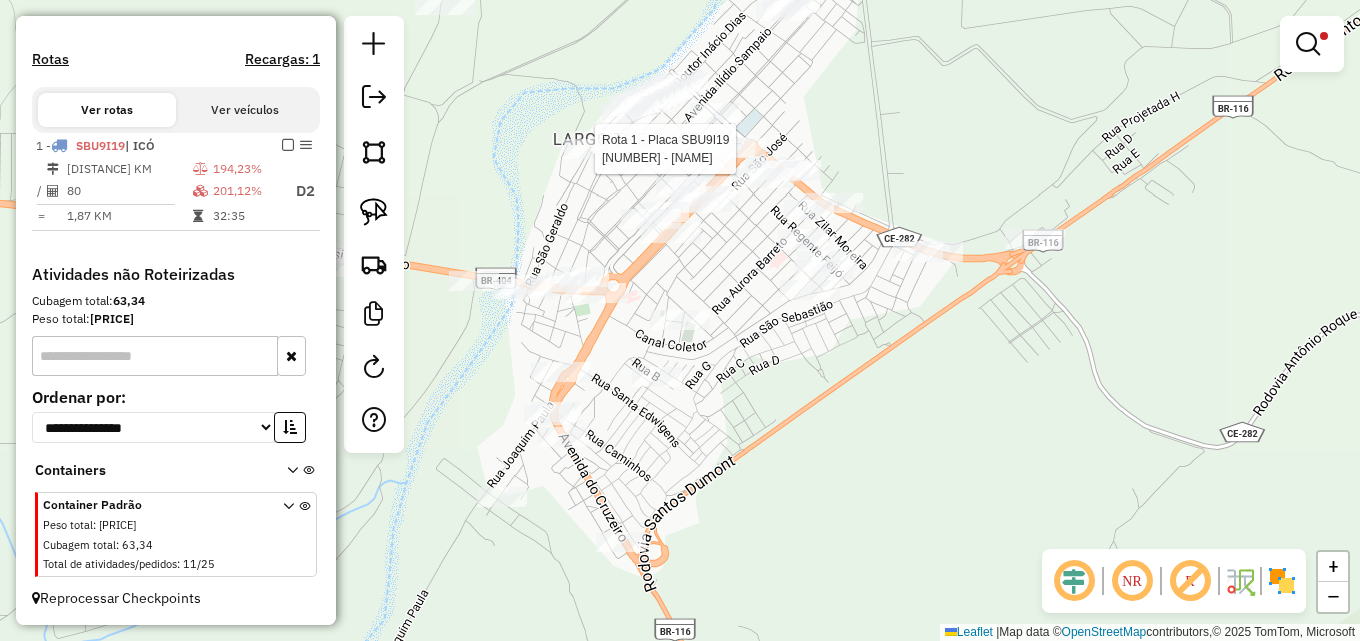 select on "**********" 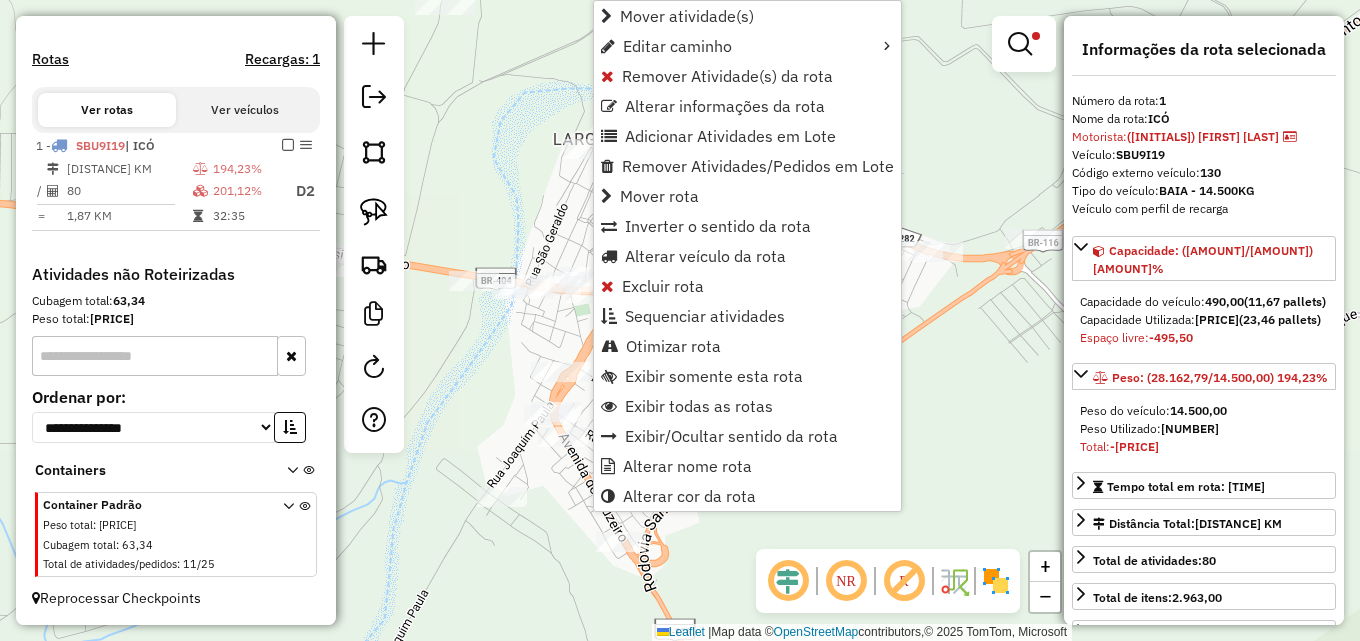click on "Limpar filtros Janela de atendimento Grade de atendimento Capacidade Transportadoras Veículos Cliente Pedidos  Rotas Selecione os dias de semana para filtrar as janelas de atendimento  Seg   Ter   Qua   Qui   Sex   Sáb   Dom  Informe o período da janela de atendimento: De: Até:  Filtrar exatamente a janela do cliente  Considerar janela de atendimento padrão  Selecione os dias de semana para filtrar as grades de atendimento  Seg   Ter   Qua   Qui   Sex   Sáb   Dom   Considerar clientes sem dia de atendimento cadastrado  Clientes fora do dia de atendimento selecionado Filtrar as atividades entre os valores definidos abaixo:  Peso mínimo:   Peso máximo:   Cubagem mínima:   Cubagem máxima:   De:   Até:  Filtrar as atividades entre o tempo de atendimento definido abaixo:  De:   Até:   Considerar capacidade total dos clientes não roteirizados Transportadora: Selecione um ou mais itens Tipo de veículo: Selecione um ou mais itens Veículo: Selecione um ou mais itens Motorista: Selecione um ou mais itens" 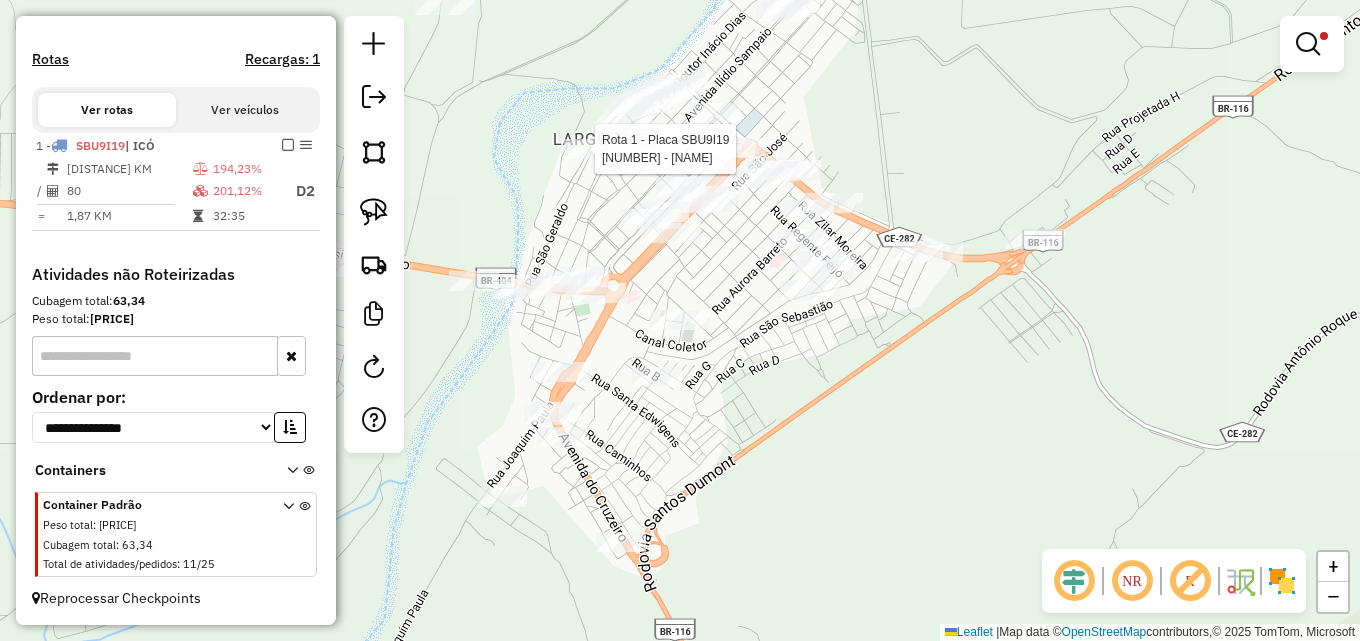 select on "**********" 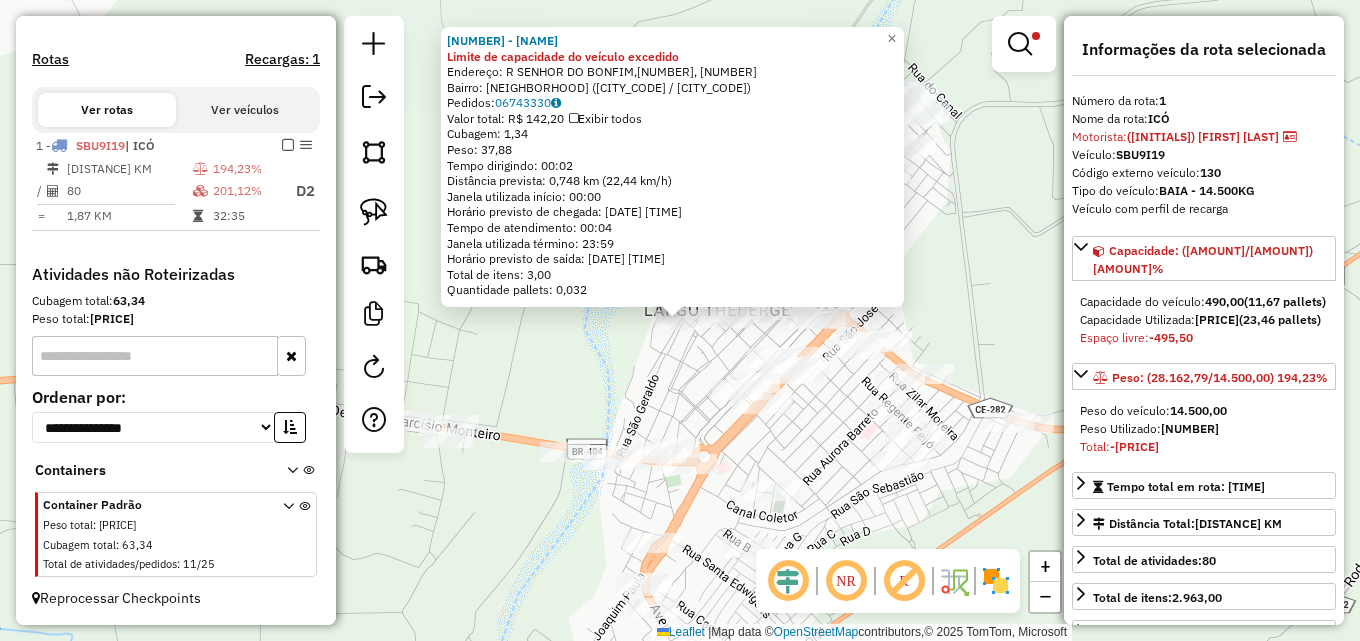 click on "3963 - MISAEL BEBIDAS Limite de capacidade do veículo excedido  Endereço: R   SENHOR DO BONFIM,[NUMBER], [NUMBER]   Bairro: CENTRO ([CODE] / [STATE])   Pedidos:  [NUMBER]   Valor total: R$ [PRICE]   Exibir todos   Cubagem: [NUMBER]  Peso: [NUMBER]  Tempo dirigindo: [TIME]   Distância prevista: [NUMBER] km ([NUMBER] km/h)   Janela utilizada início: [TIME]   Horário previsto de chegada: [DATE] [TIME]   Tempo de atendimento: [TIME]   Janela utilizada término: [TIME]   Horário previsto de saída: [DATE] [TIME]   Total de itens: [NUMBER]   Quantidade pallets: [NUMBER]  × Limpar filtros Janela de atendimento Grade de atendimento Capacidade Transportadoras Veículos Cliente Pedidos  Rotas Selecione os dias de semana para filtrar as janelas de atendimento  Seg   Ter   Qua   Qui   Sex   Sáb   Dom  Informe o período da janela de atendimento: De: [TIME] Até: [TIME]  Filtrar exatamente a janela do cliente  Considerar janela de atendimento padrão  Selecione os dias de semana para filtrar as grades de atendimento  Seg   Ter   Qua   Qui   Sex   Sáb   Dom  De:" 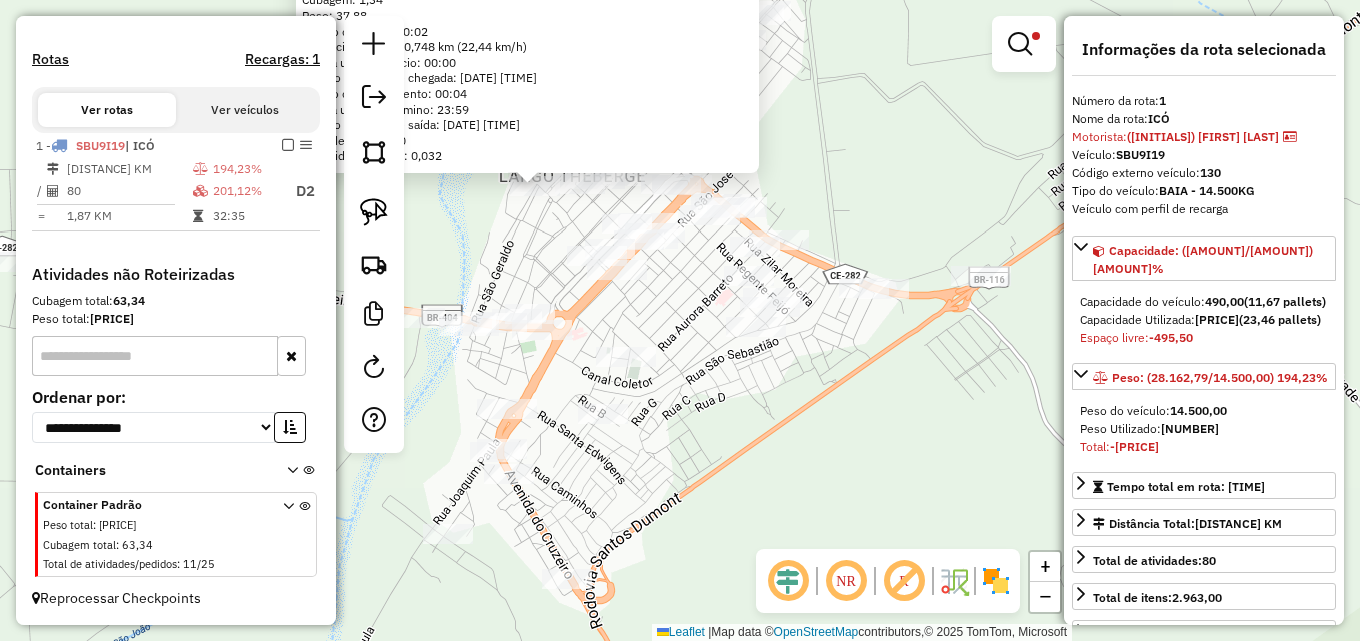drag, startPoint x: 620, startPoint y: 386, endPoint x: 473, endPoint y: 250, distance: 200.26233 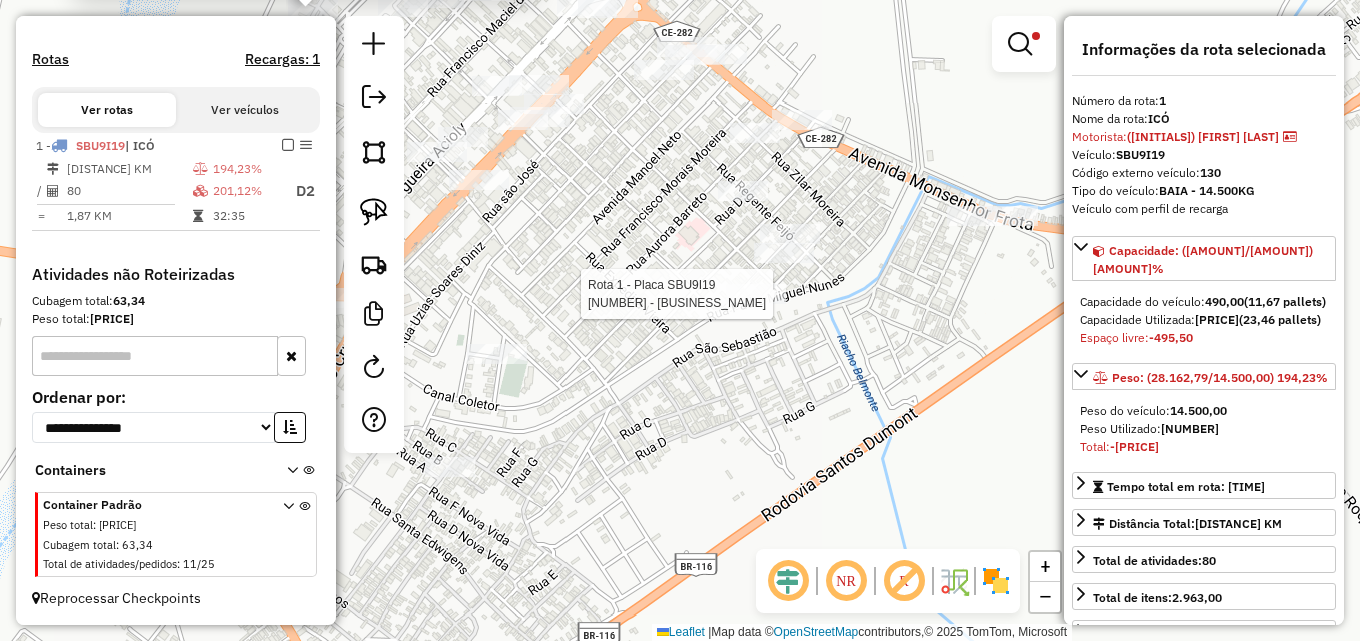 click 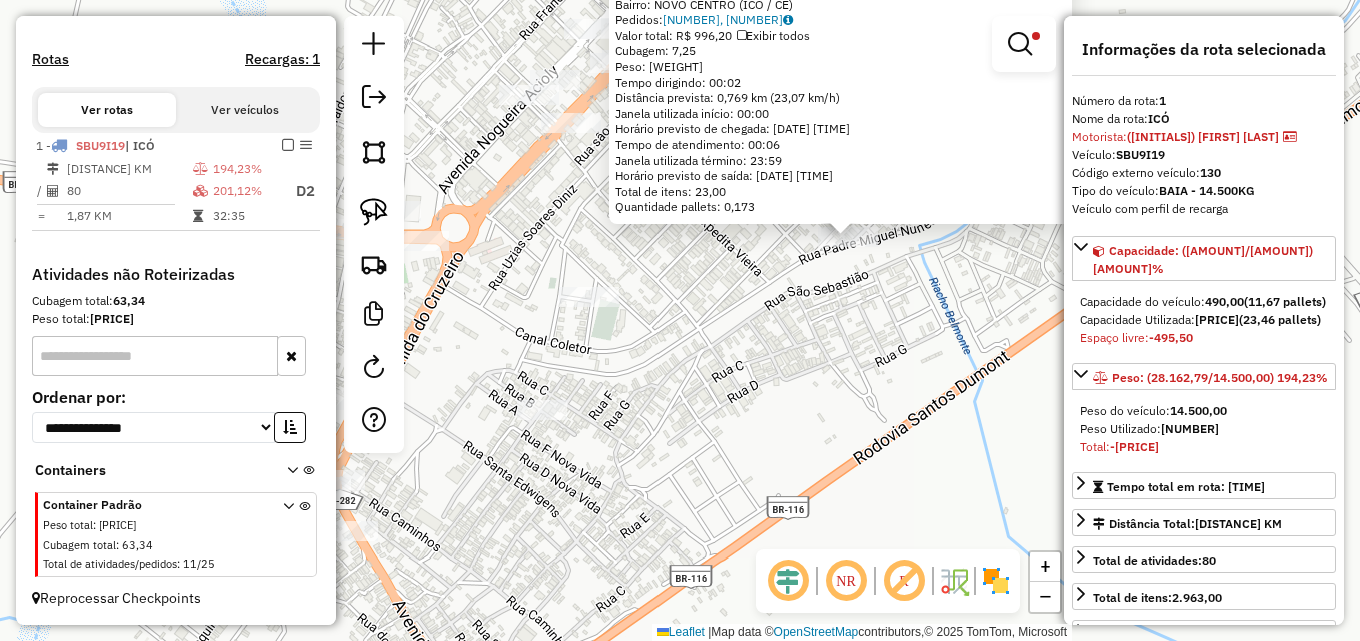 drag, startPoint x: 627, startPoint y: 381, endPoint x: 795, endPoint y: 298, distance: 187.38463 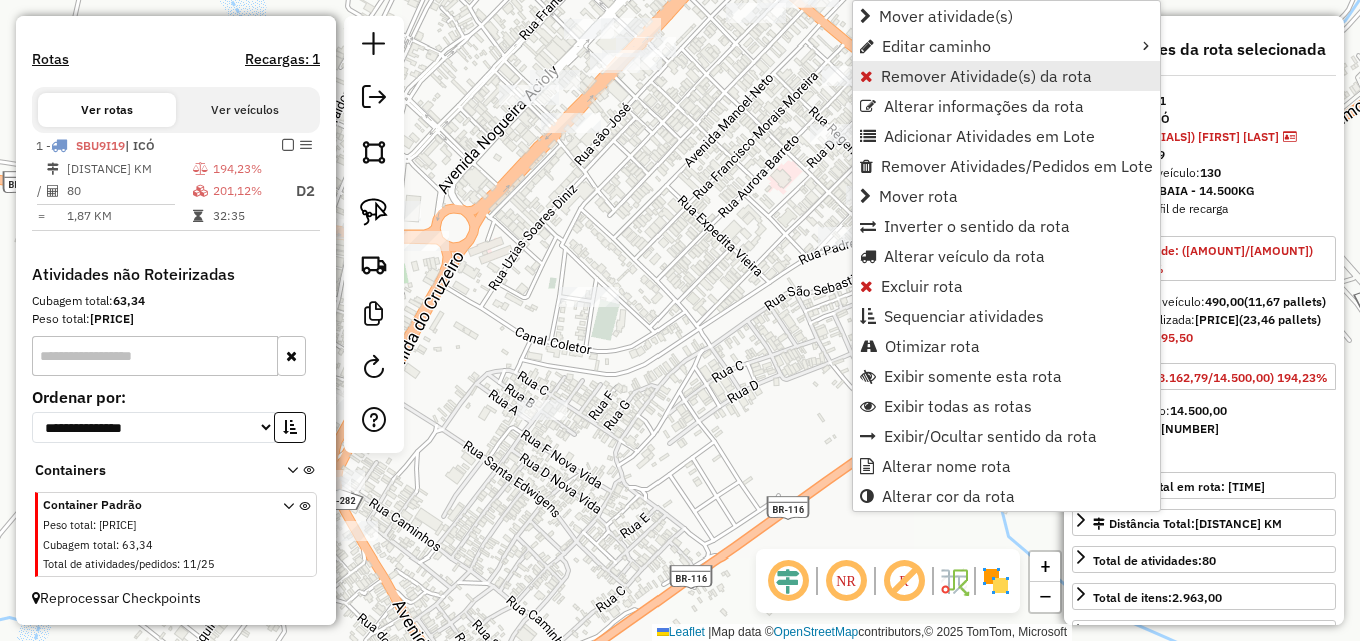 click on "Remover Atividade(s) da rota" at bounding box center (986, 76) 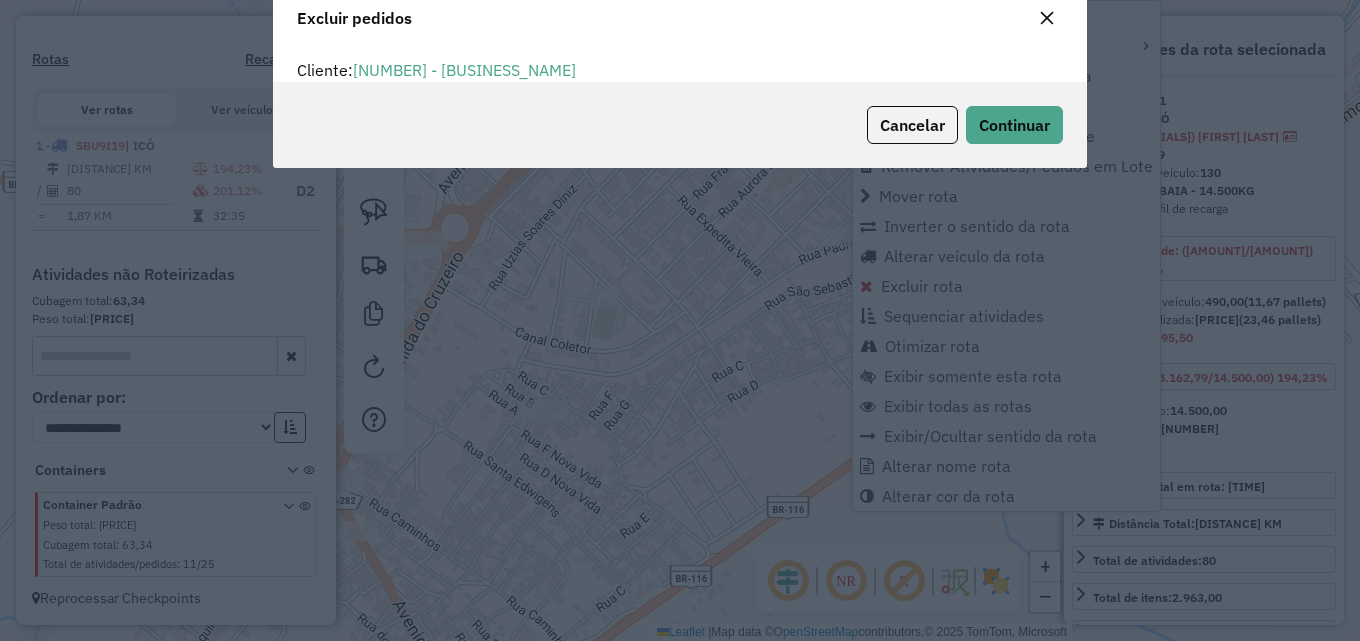 scroll, scrollTop: 82, scrollLeft: 0, axis: vertical 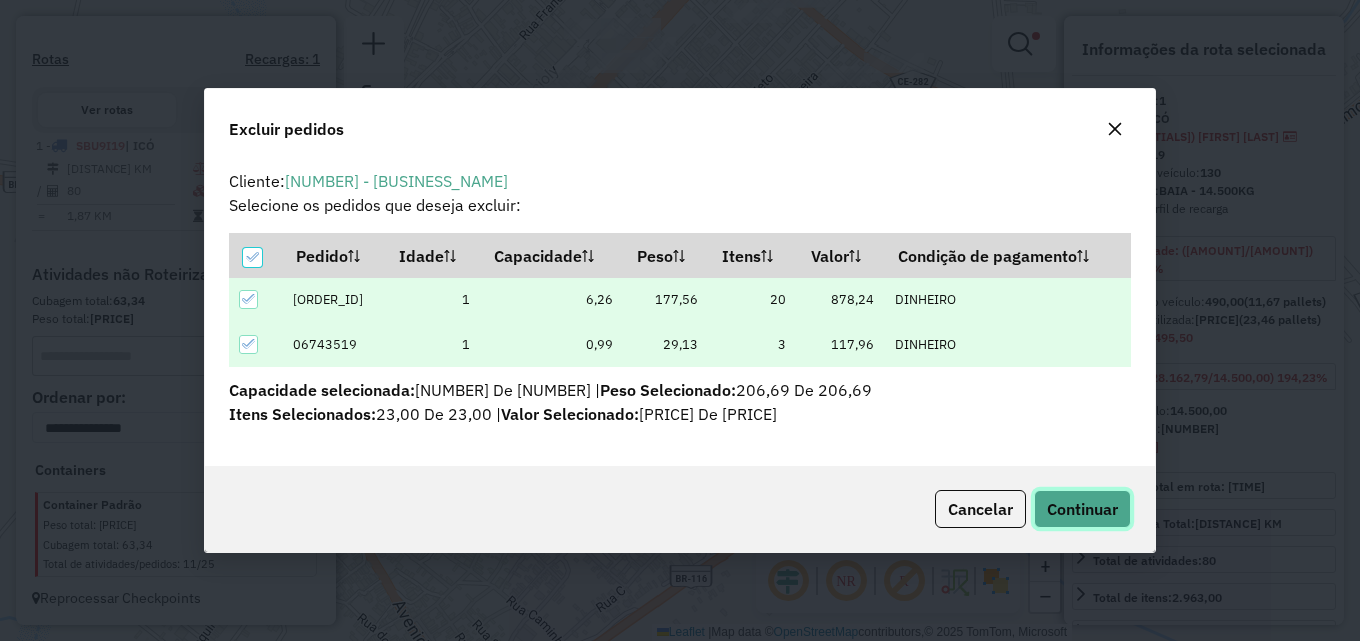 click on "Continuar" 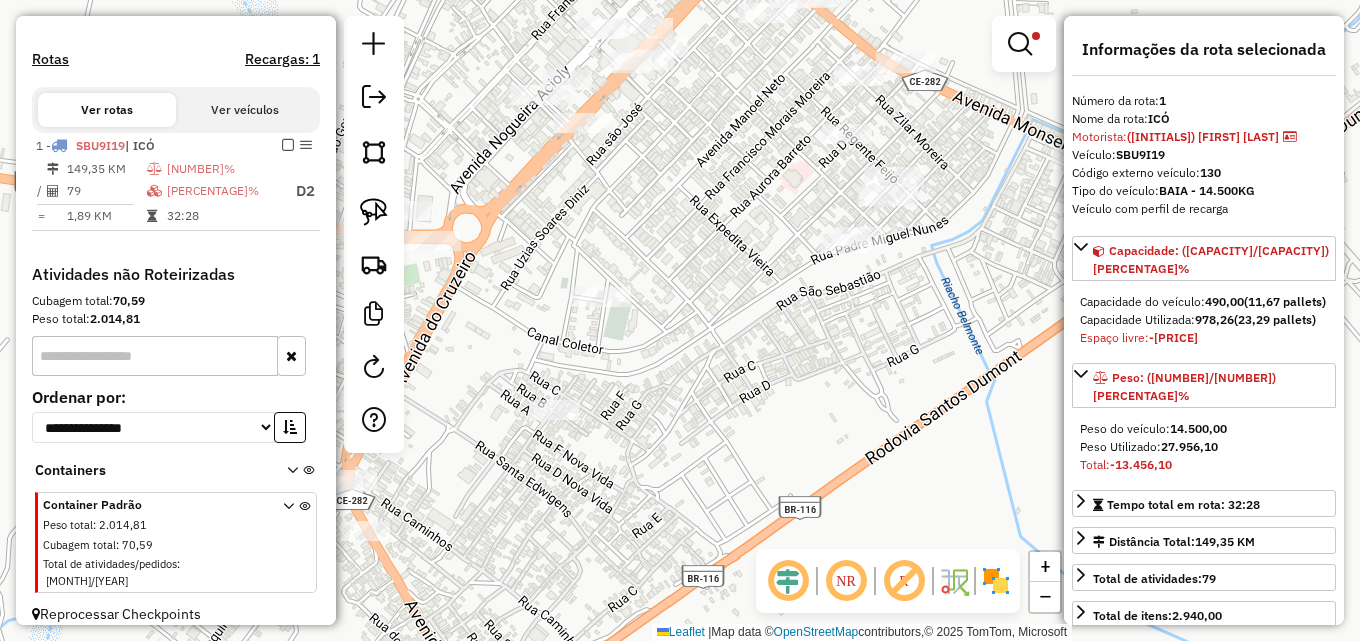 drag, startPoint x: 556, startPoint y: 212, endPoint x: 698, endPoint y: 192, distance: 143.40154 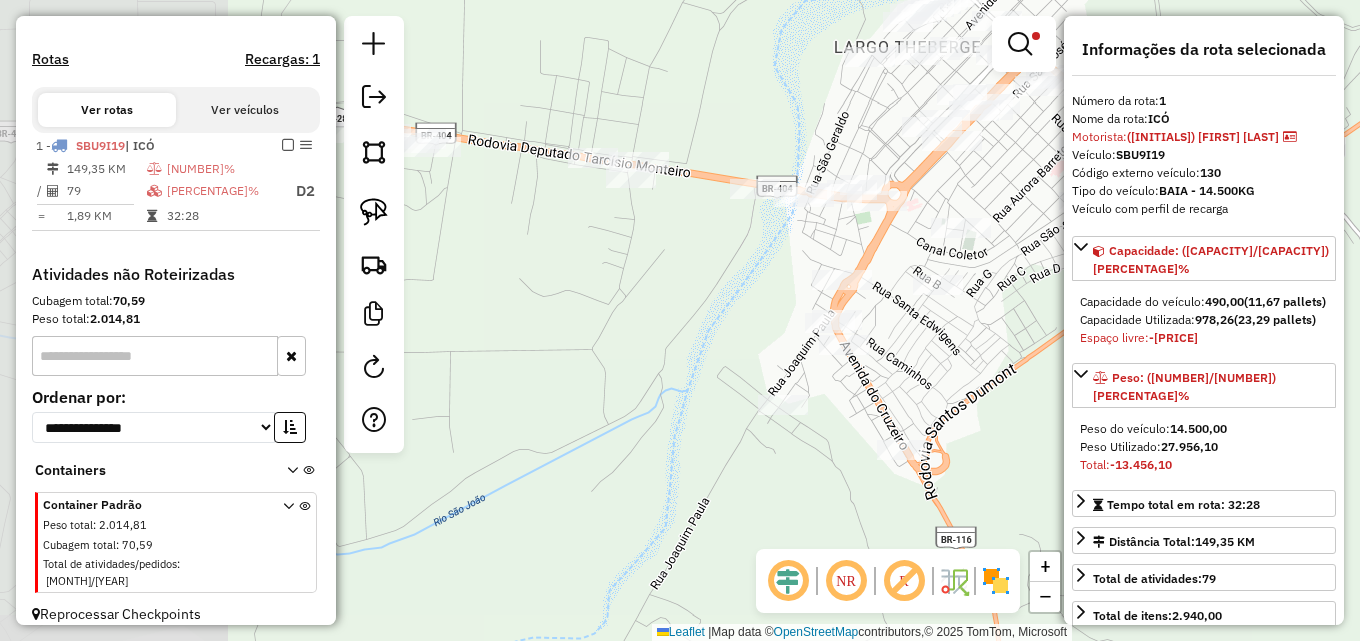drag, startPoint x: 690, startPoint y: 350, endPoint x: 913, endPoint y: 340, distance: 223.2241 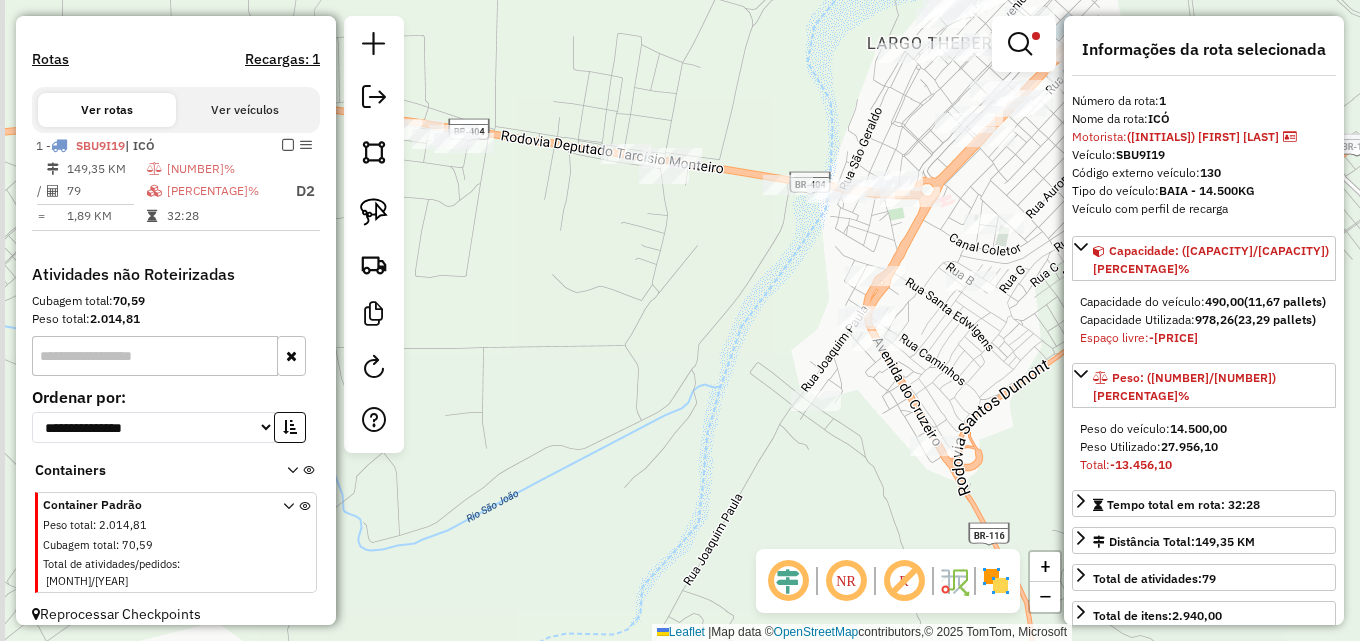 drag, startPoint x: 495, startPoint y: 328, endPoint x: 680, endPoint y: 336, distance: 185.1729 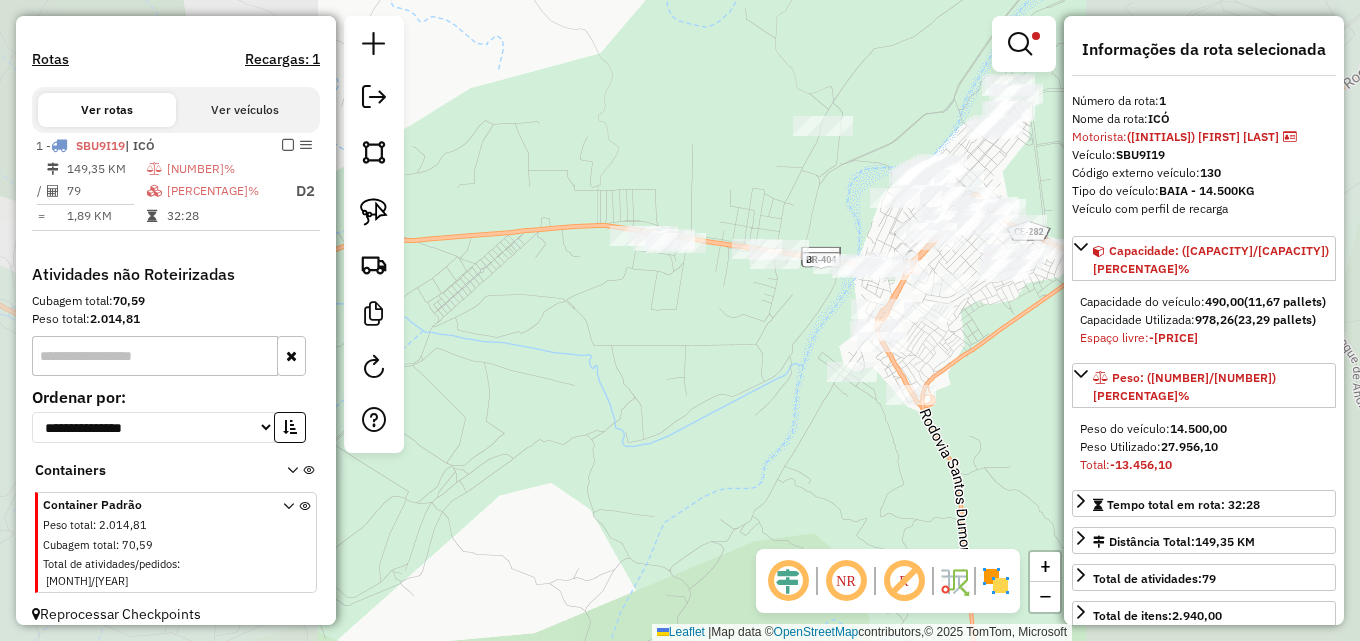 drag, startPoint x: 648, startPoint y: 336, endPoint x: 863, endPoint y: 315, distance: 216.02315 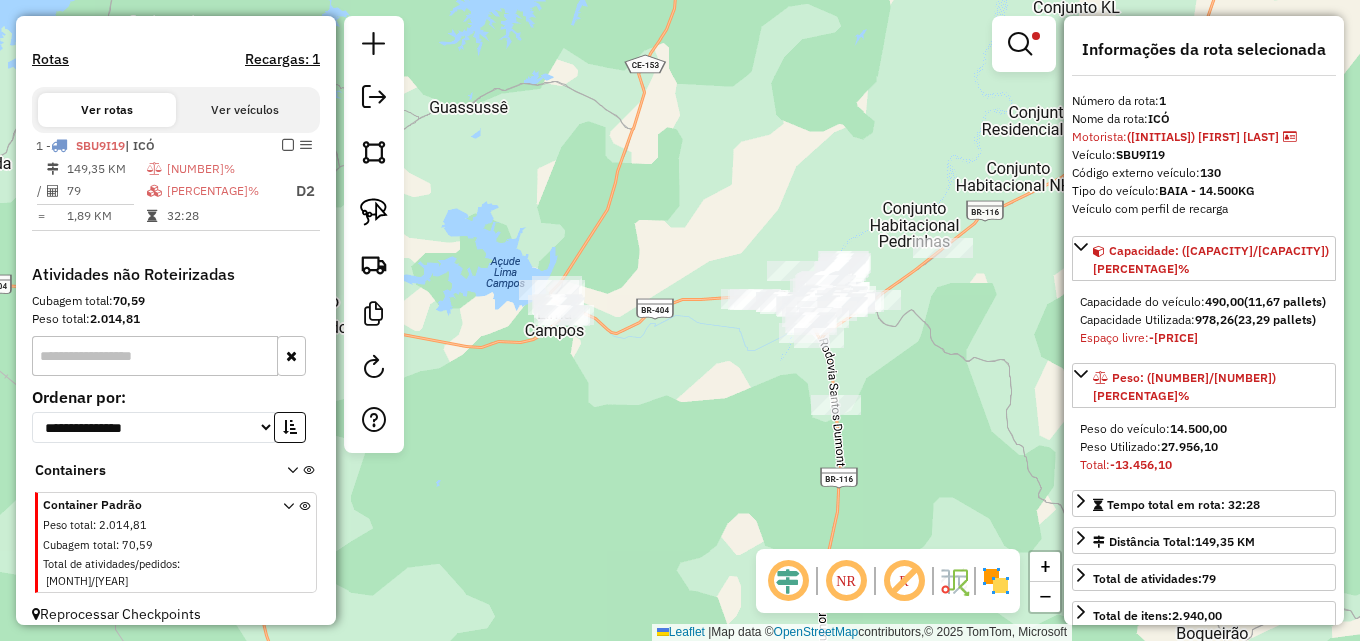 drag, startPoint x: 738, startPoint y: 364, endPoint x: 660, endPoint y: 364, distance: 78 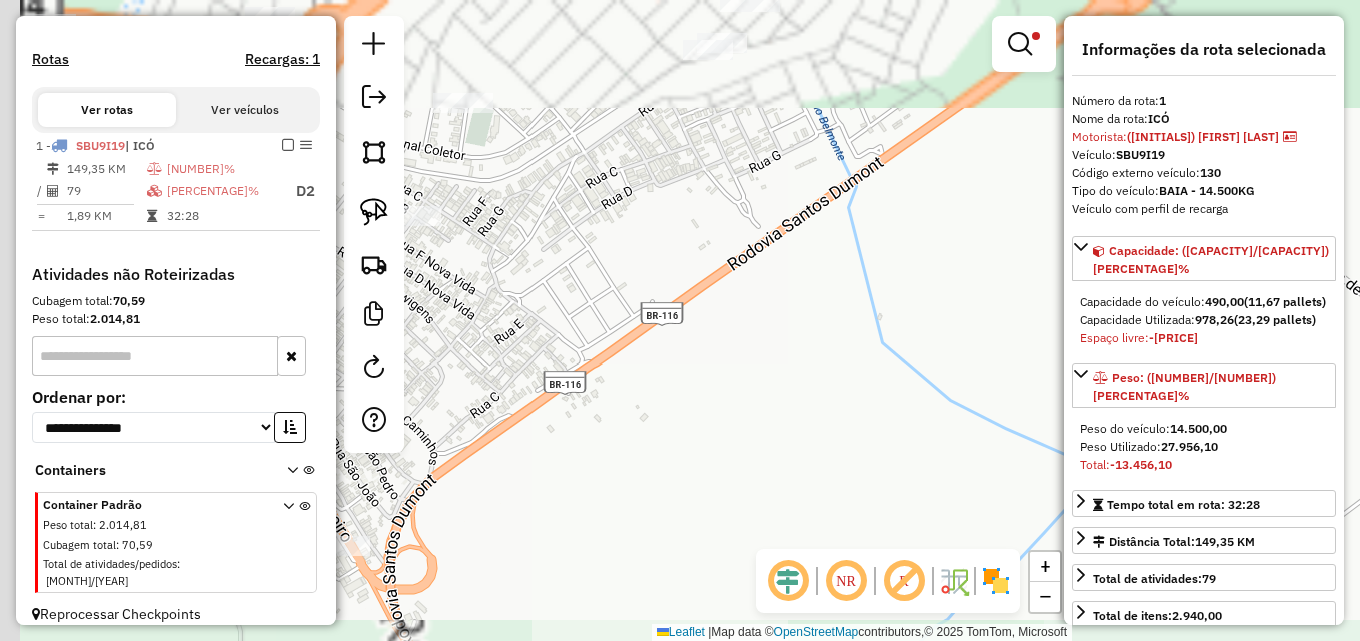 drag, startPoint x: 770, startPoint y: 215, endPoint x: 803, endPoint y: 385, distance: 173.17332 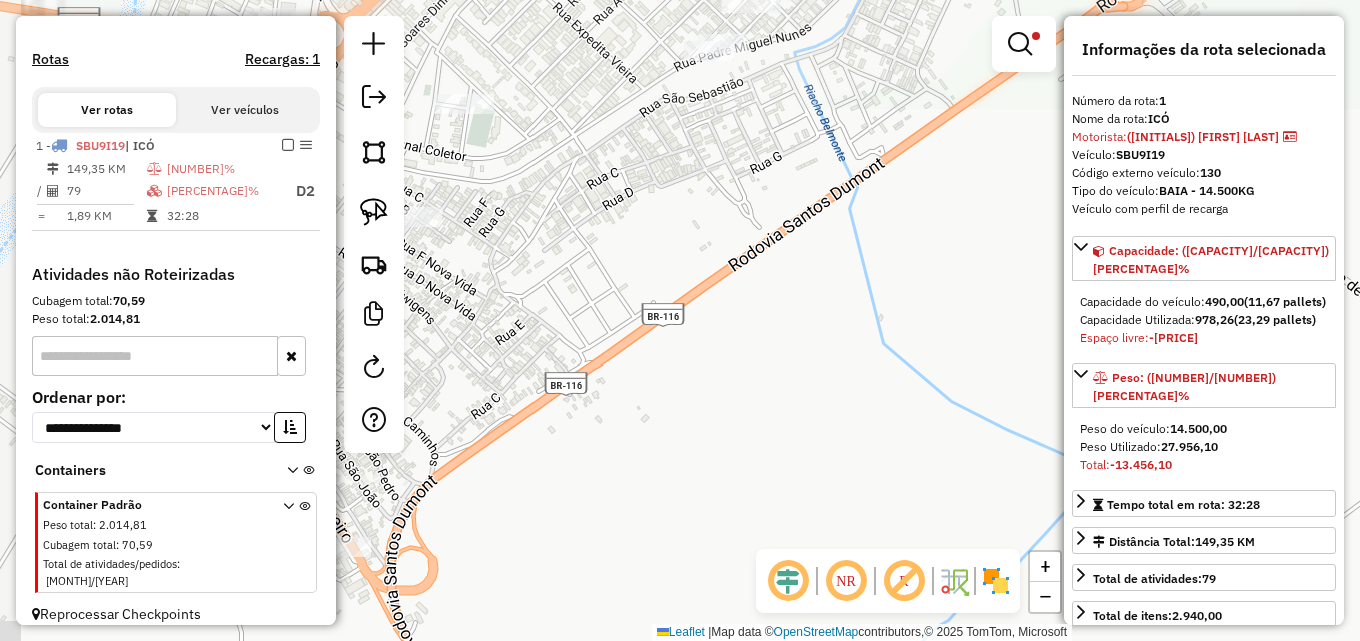 click on "Limpar filtros Janela de atendimento Grade de atendimento Capacidade Transportadoras Veículos Cliente Pedidos  Rotas Selecione os dias de semana para filtrar as janelas de atendimento  Seg   Ter   Qua   Qui   Sex   Sáb   Dom  Informe o período da janela de atendimento: De: Até:  Filtrar exatamente a janela do cliente  Considerar janela de atendimento padrão  Selecione os dias de semana para filtrar as grades de atendimento  Seg   Ter   Qua   Qui   Sex   Sáb   Dom   Considerar clientes sem dia de atendimento cadastrado  Clientes fora do dia de atendimento selecionado Filtrar as atividades entre os valores definidos abaixo:  Peso mínimo:   Peso máximo:   Cubagem mínima:   Cubagem máxima:   De:   Até:  Filtrar as atividades entre o tempo de atendimento definido abaixo:  De:   Até:   Considerar capacidade total dos clientes não roteirizados Transportadora: Selecione um ou mais itens Tipo de veículo: Selecione um ou mais itens Veículo: Selecione um ou mais itens Motorista: Selecione um ou mais itens" 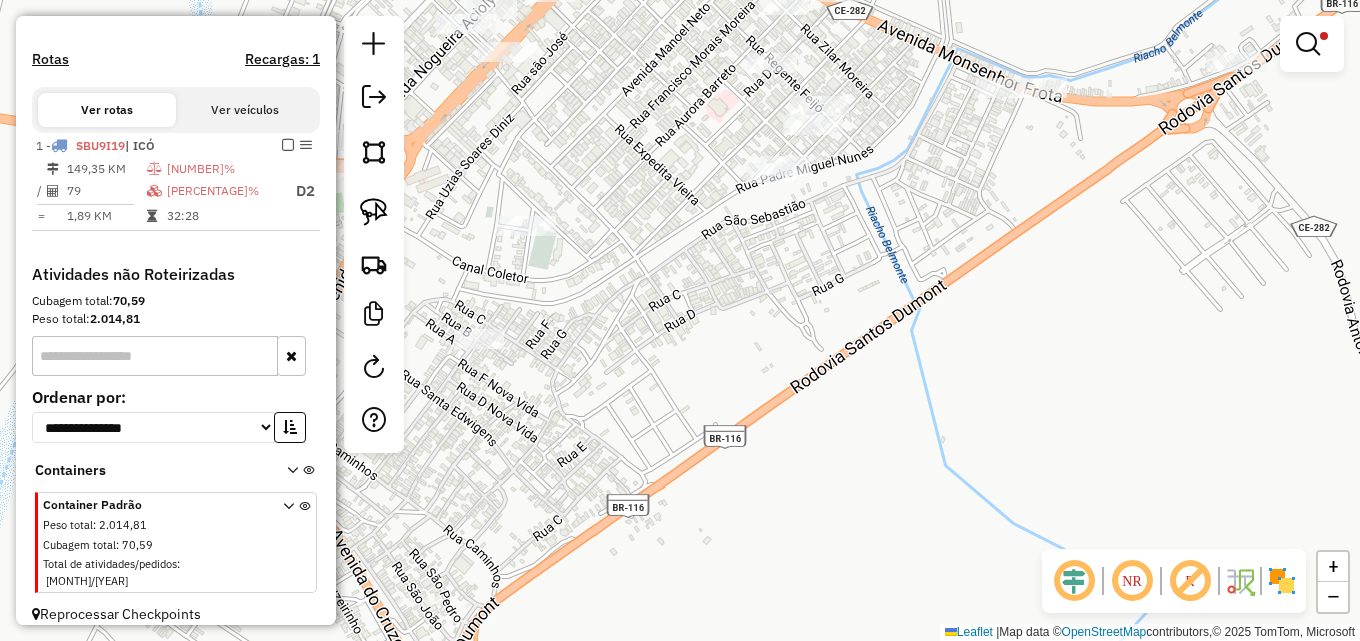 drag, startPoint x: 764, startPoint y: 403, endPoint x: 929, endPoint y: 496, distance: 189.40433 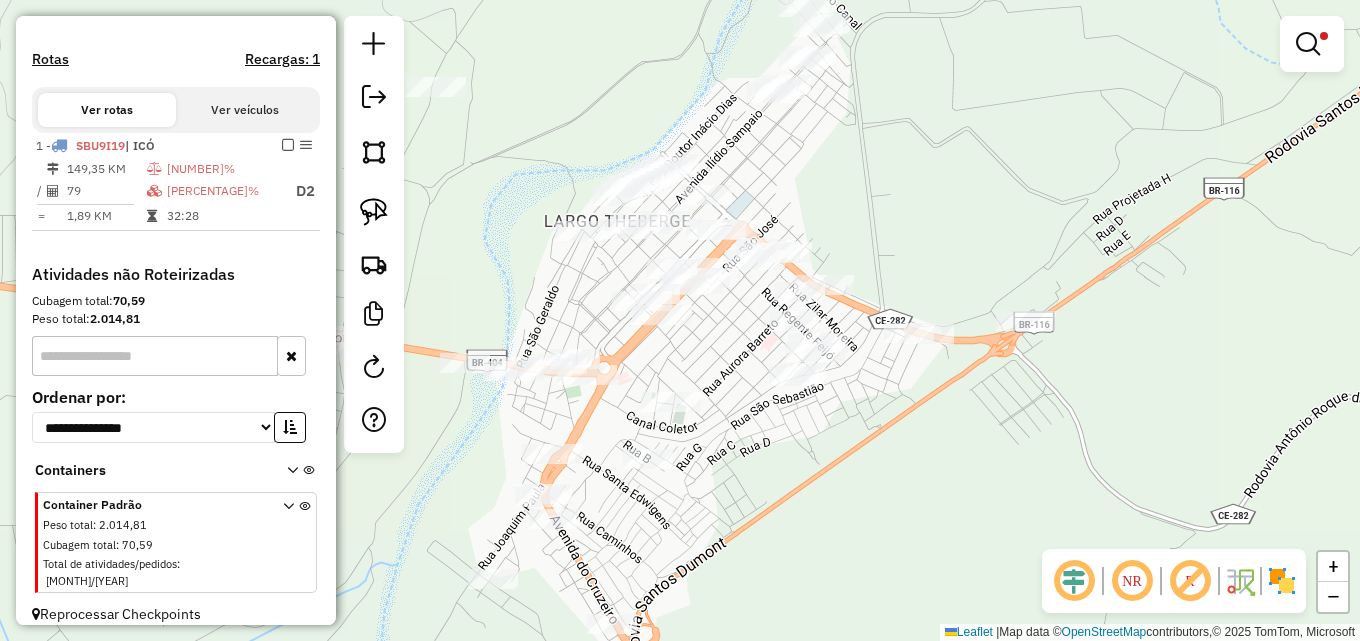 drag, startPoint x: 885, startPoint y: 458, endPoint x: 790, endPoint y: 476, distance: 96.69022 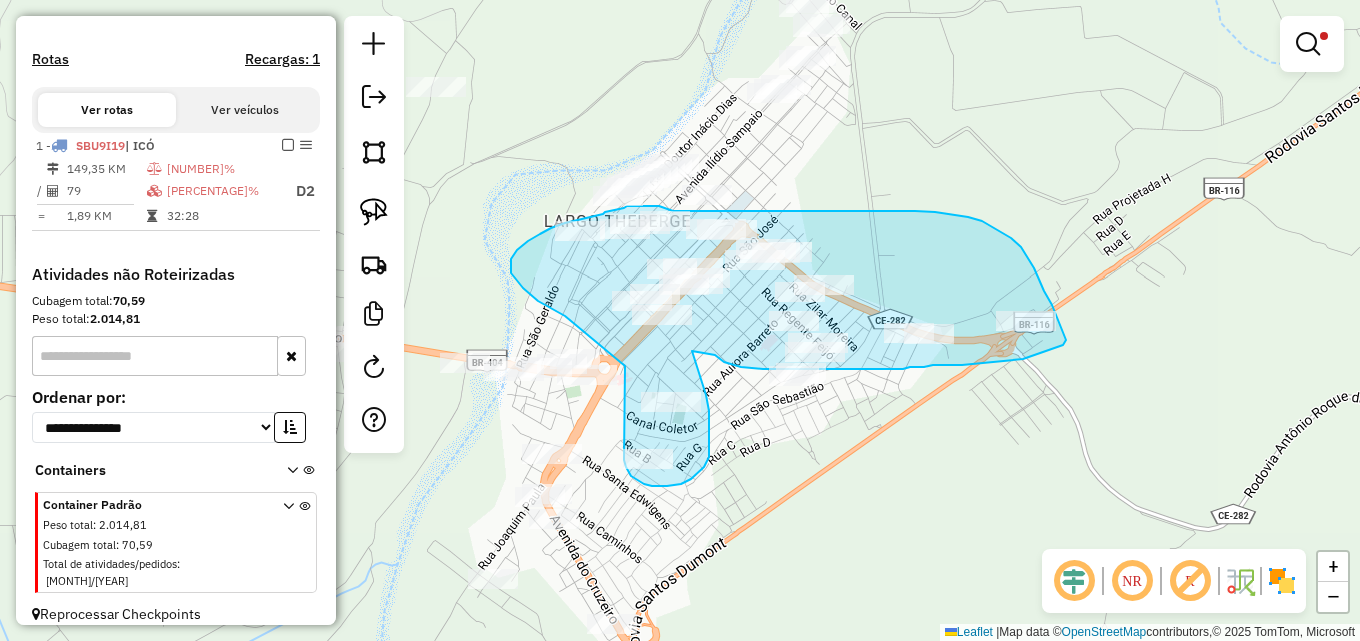 drag, startPoint x: 536, startPoint y: 299, endPoint x: 625, endPoint y: 365, distance: 110.80163 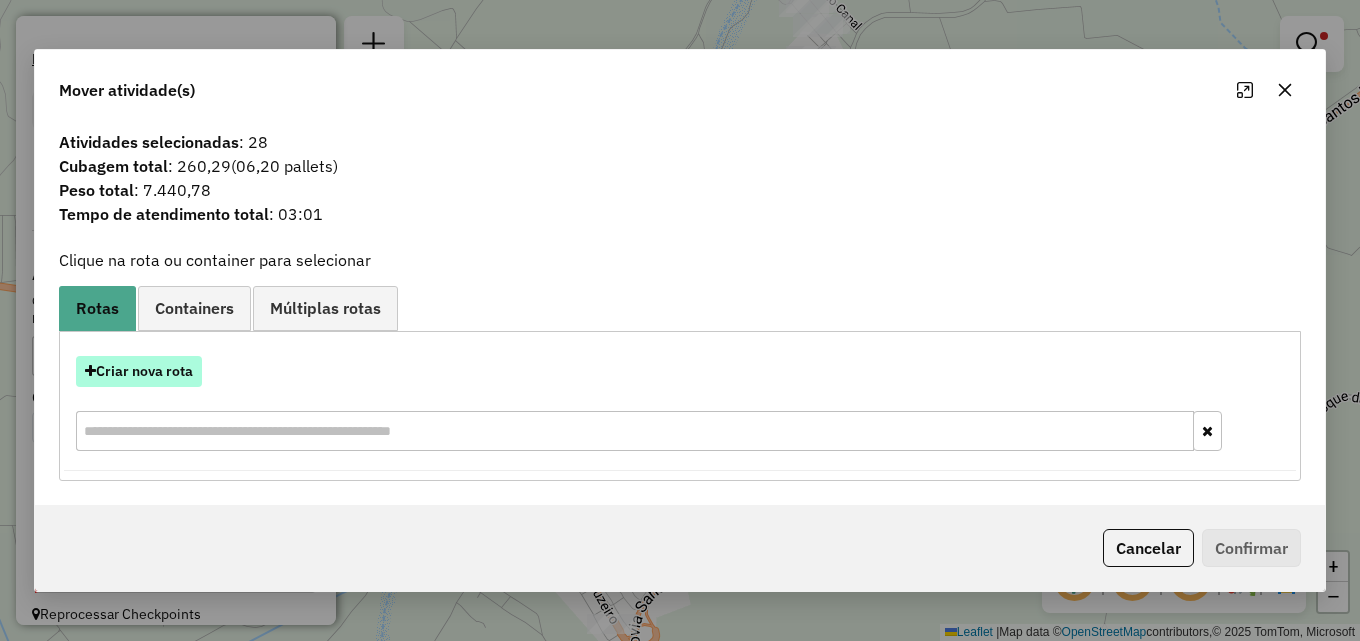 click on "Criar nova rota" at bounding box center (139, 371) 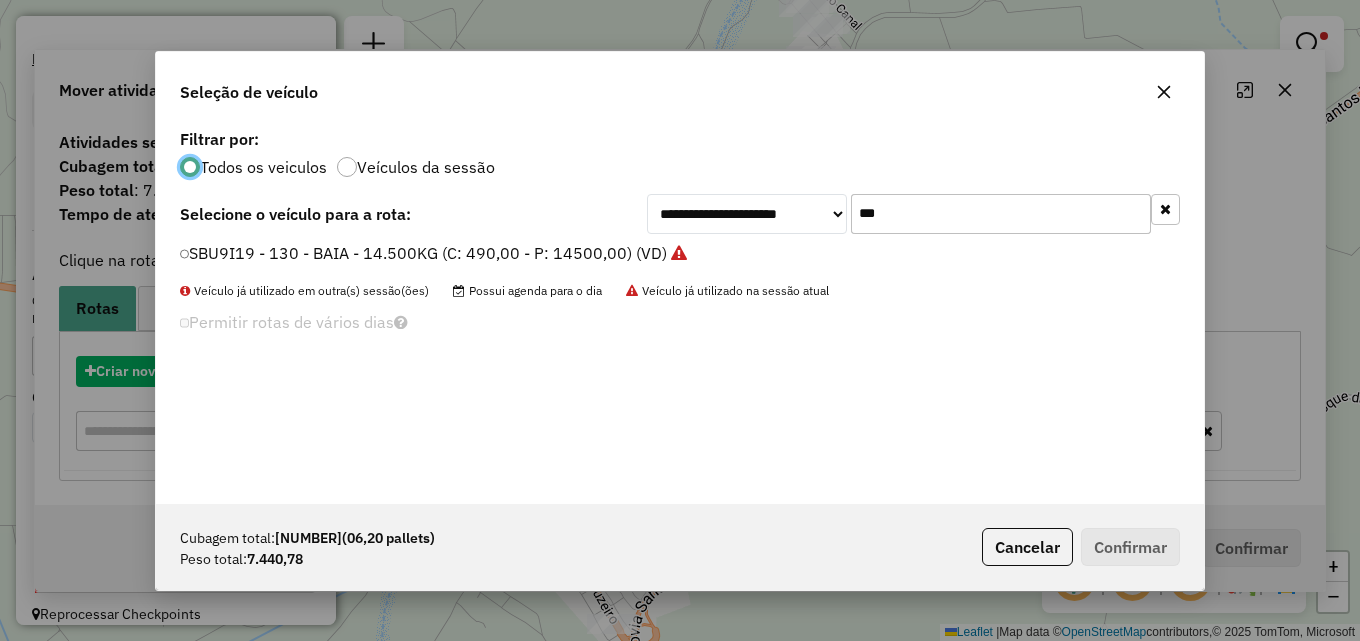 scroll, scrollTop: 11, scrollLeft: 6, axis: both 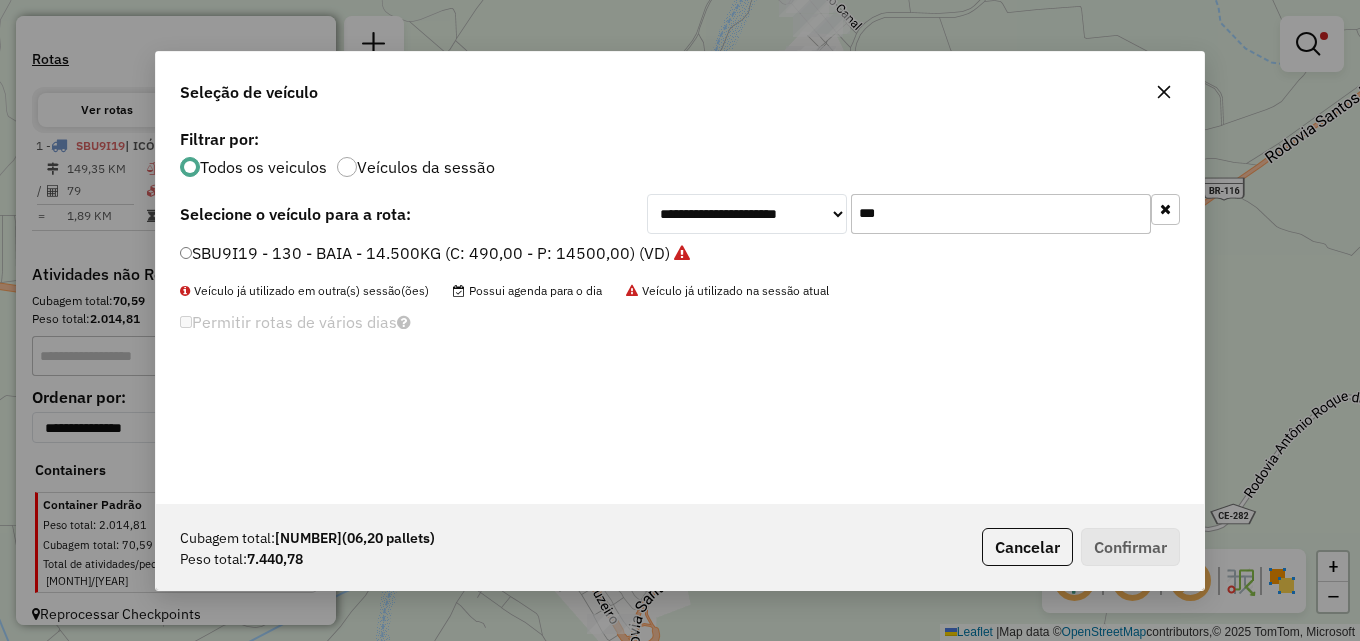 drag, startPoint x: 899, startPoint y: 212, endPoint x: 581, endPoint y: 212, distance: 318 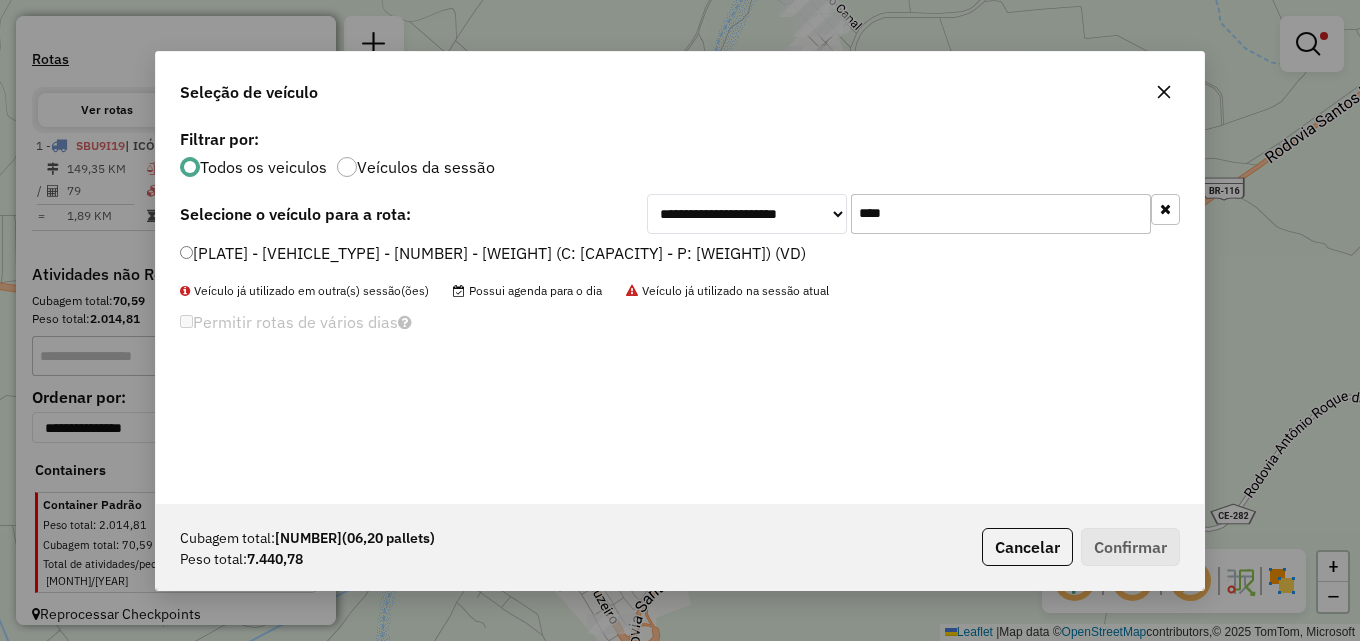 type on "****" 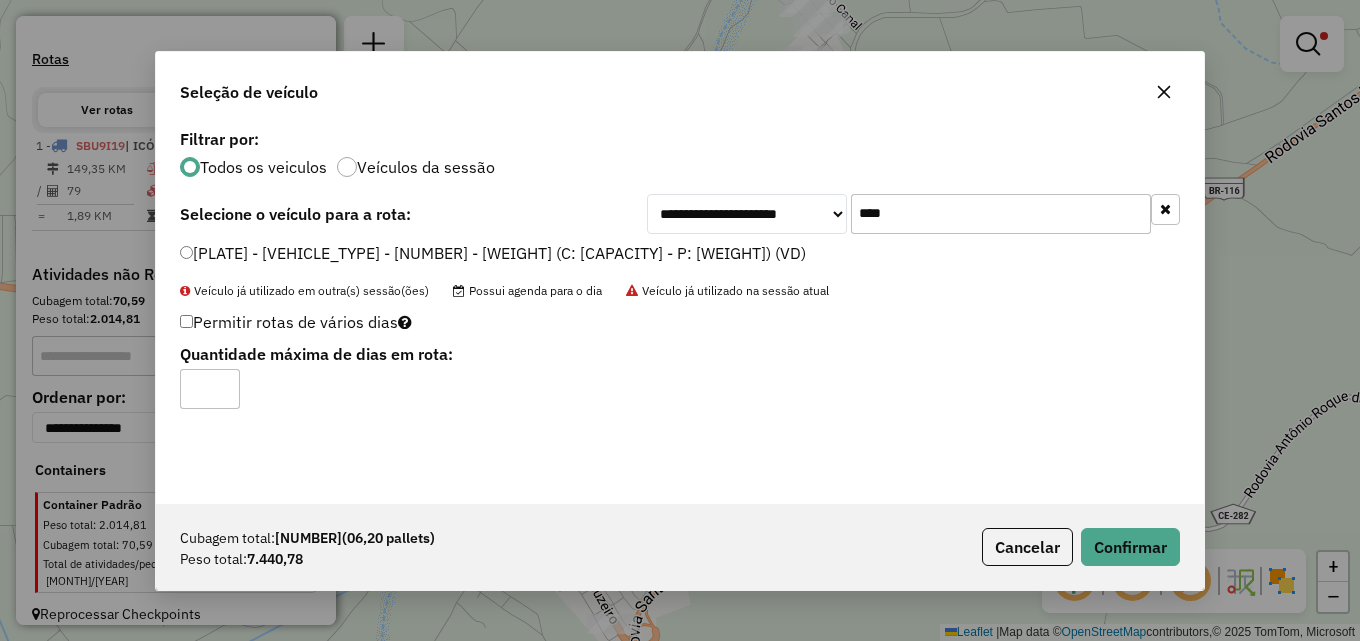 click on "Permitir rotas de vários dias" 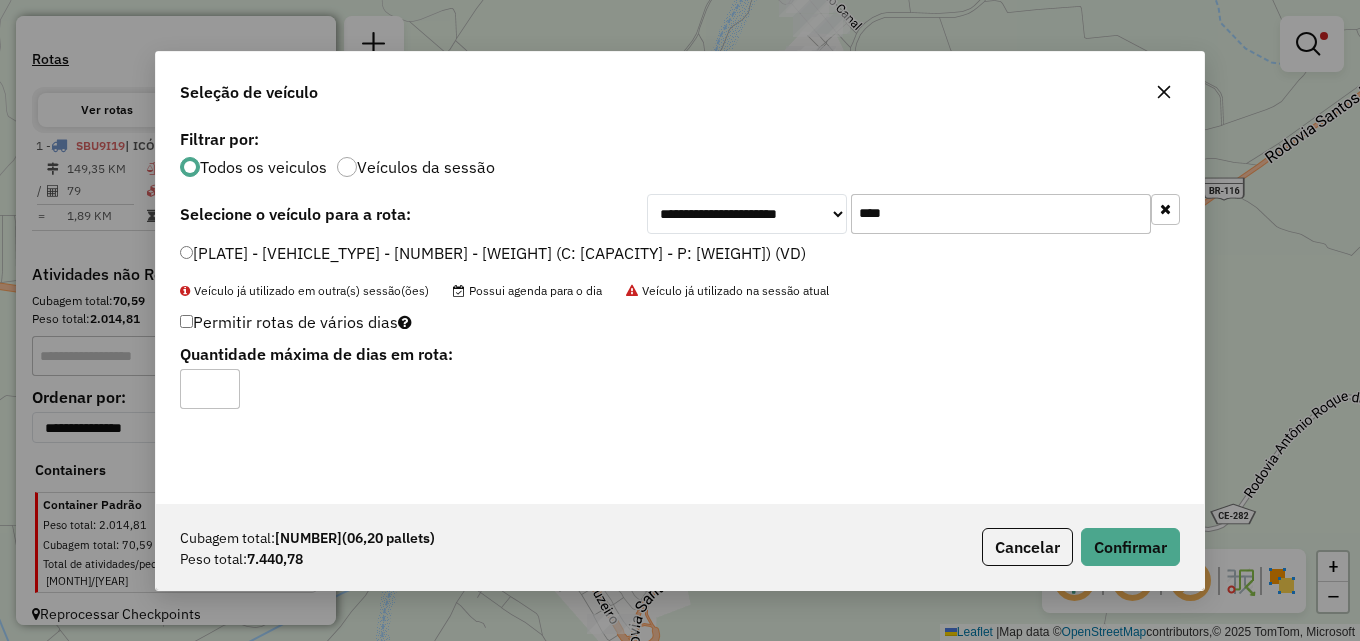 type on "*" 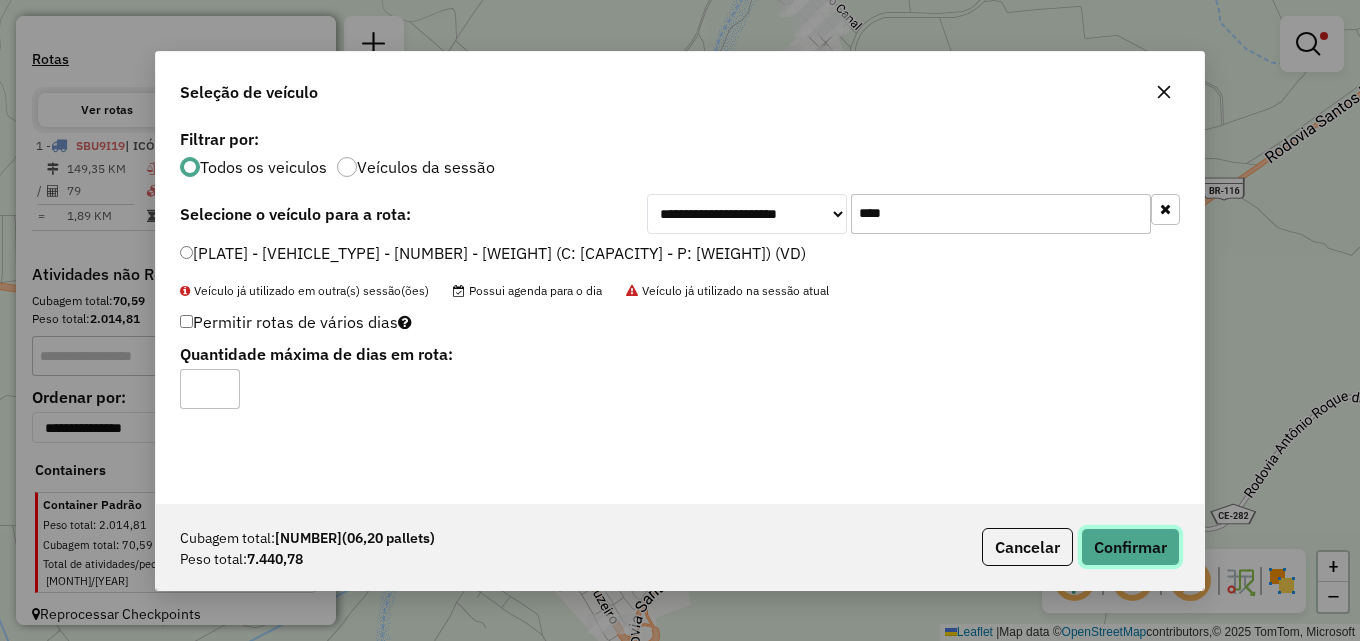 click on "Confirmar" 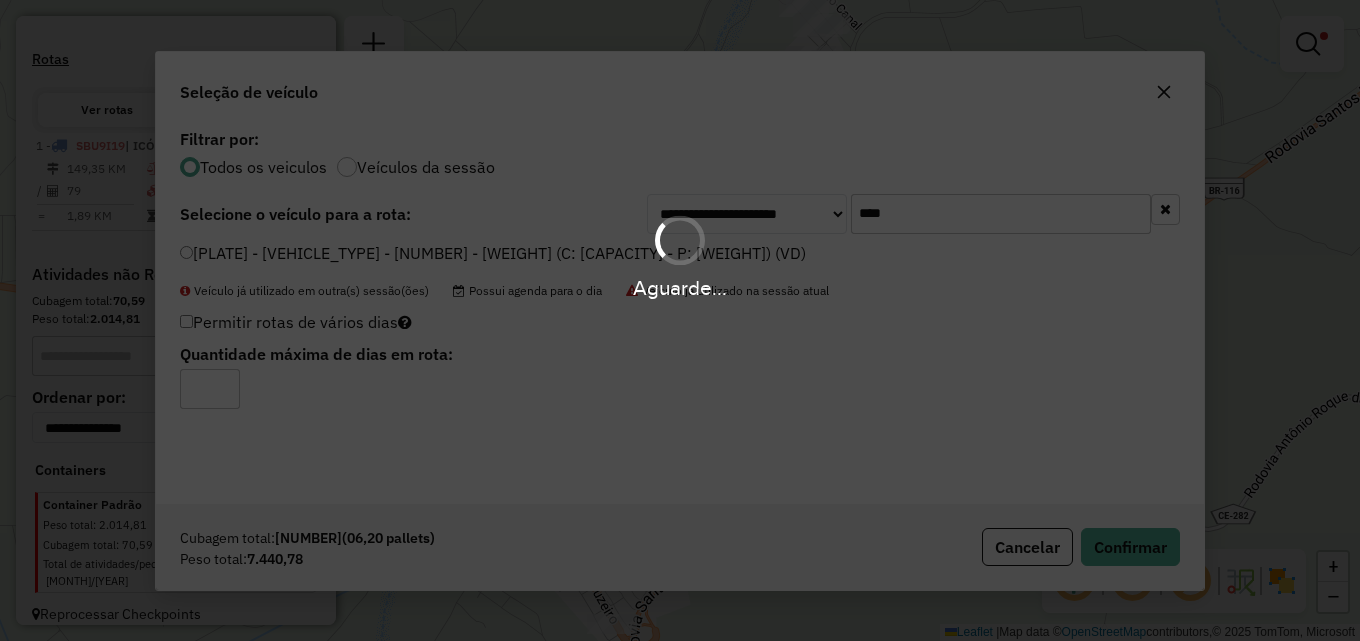 click on "Aguarde..." at bounding box center [680, 320] 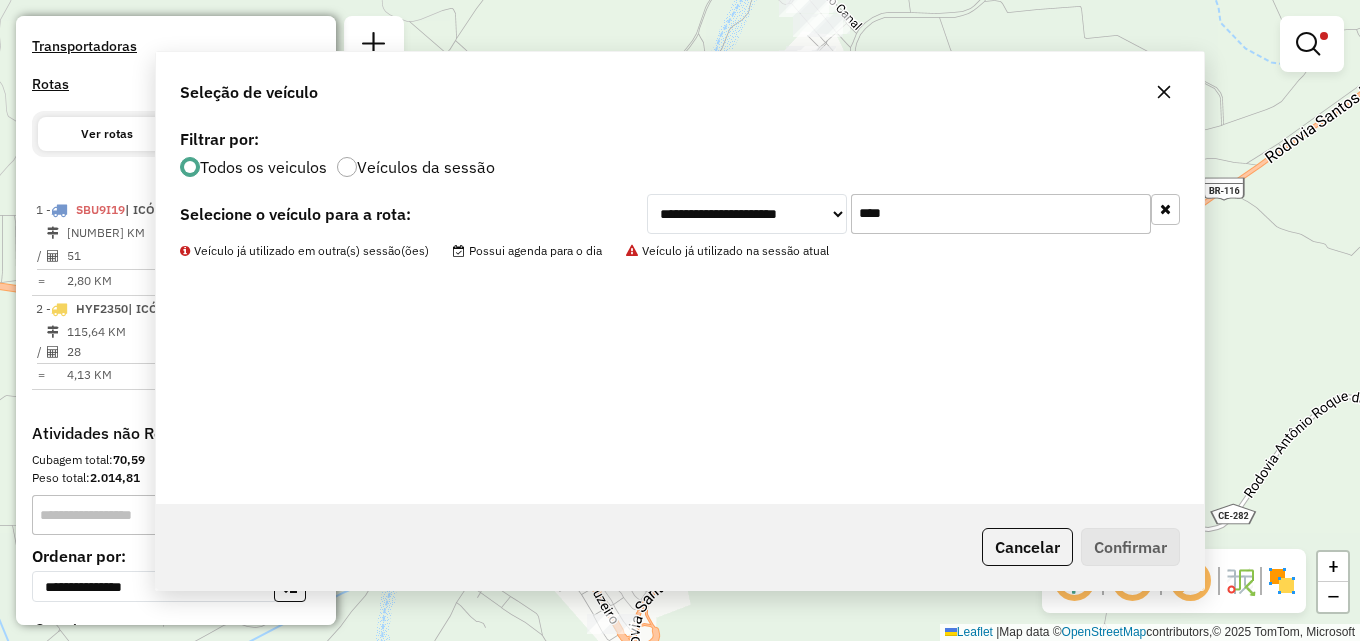 scroll, scrollTop: 752, scrollLeft: 0, axis: vertical 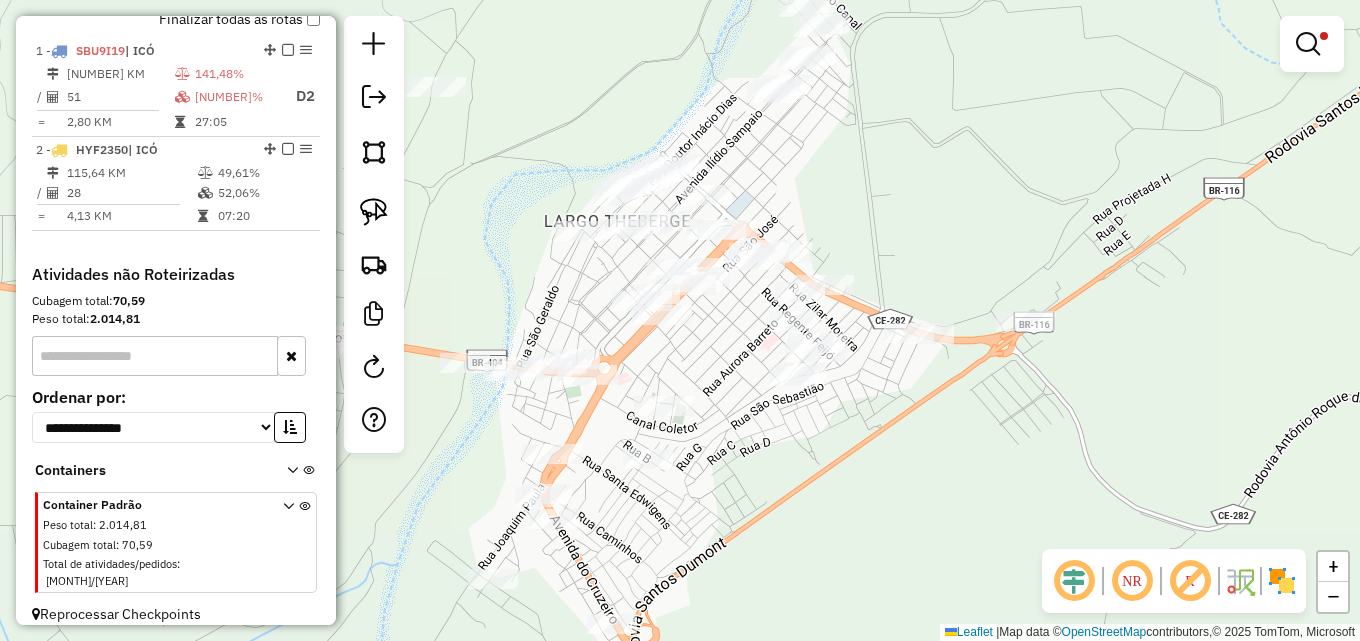 drag, startPoint x: 1031, startPoint y: 170, endPoint x: 942, endPoint y: 171, distance: 89.005615 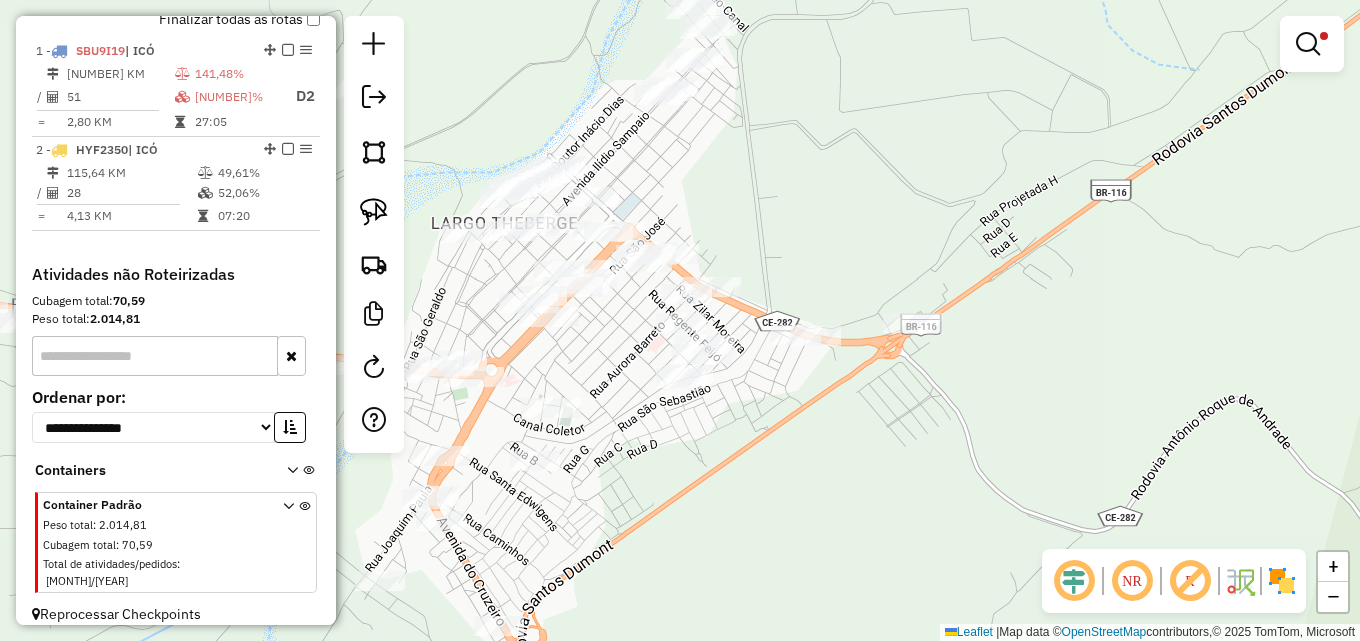 drag, startPoint x: 937, startPoint y: 180, endPoint x: 803, endPoint y: 188, distance: 134.23859 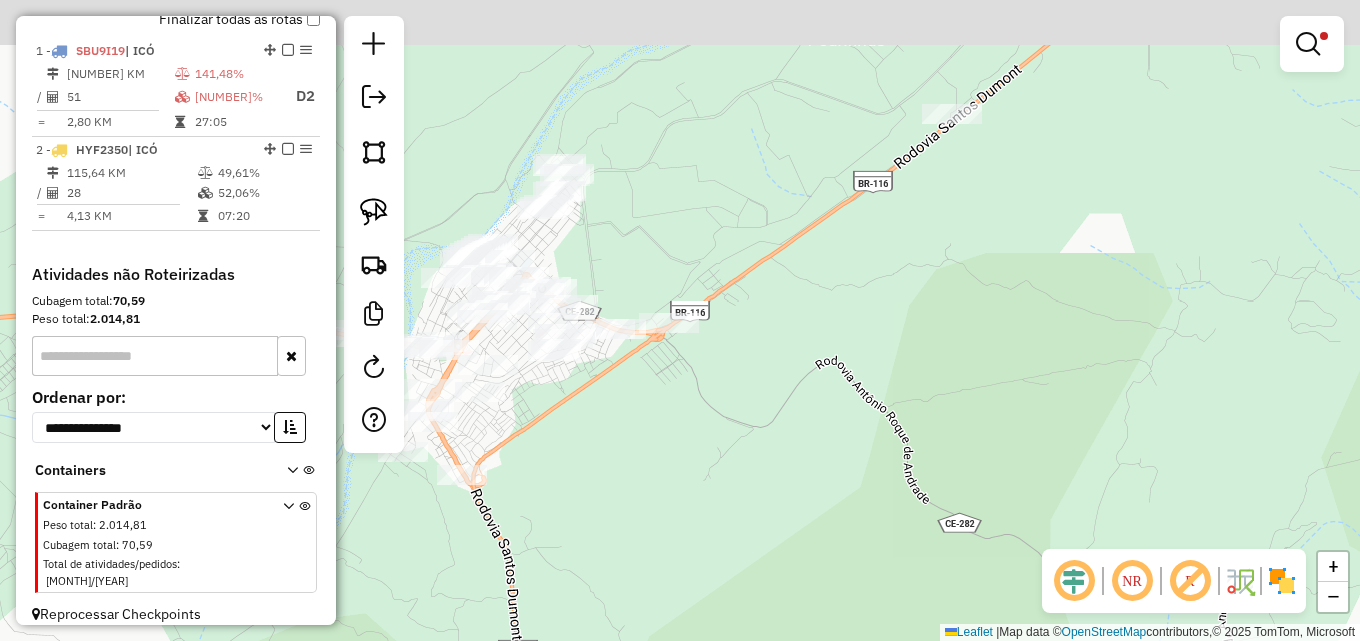 drag, startPoint x: 984, startPoint y: 174, endPoint x: 801, endPoint y: 259, distance: 201.7771 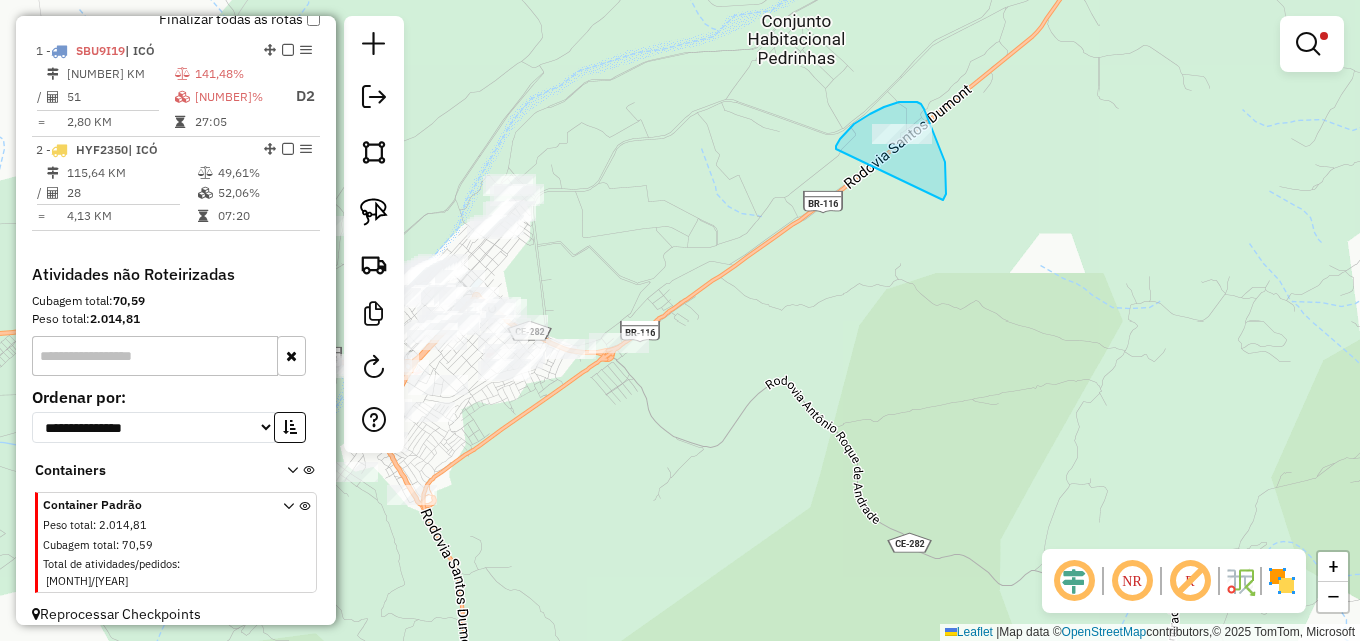 drag, startPoint x: 862, startPoint y: 120, endPoint x: 929, endPoint y: 215, distance: 116.24973 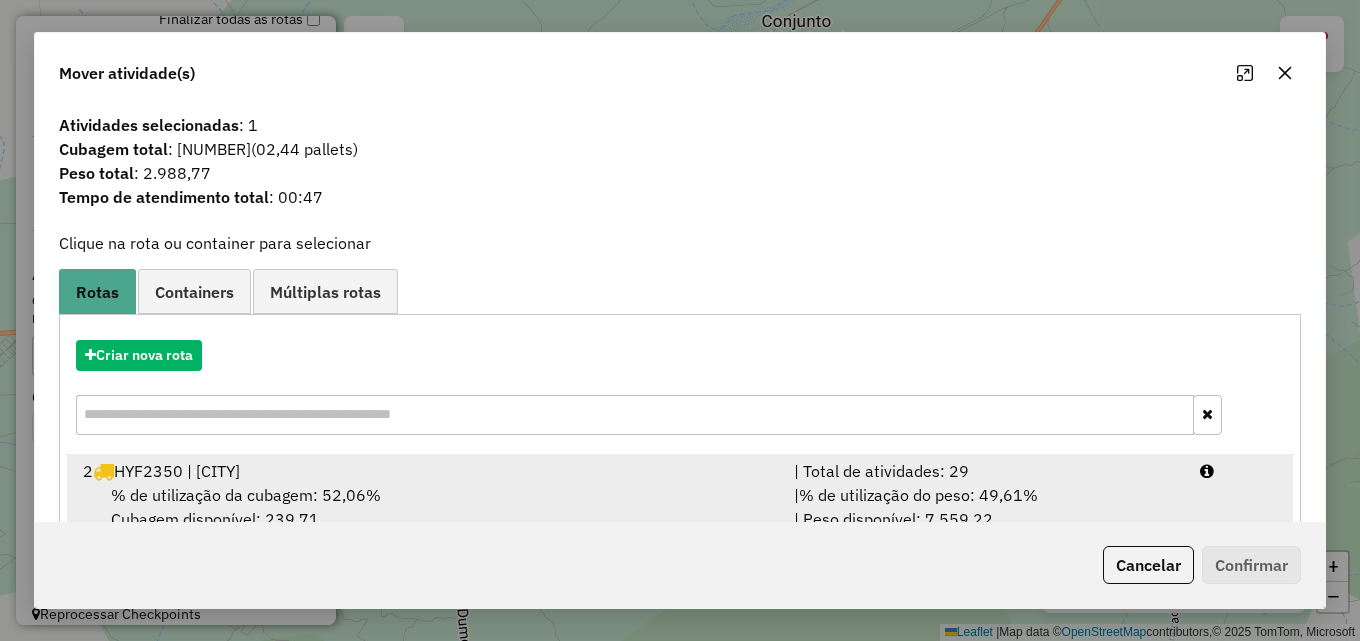 drag, startPoint x: 863, startPoint y: 479, endPoint x: 993, endPoint y: 497, distance: 131.24023 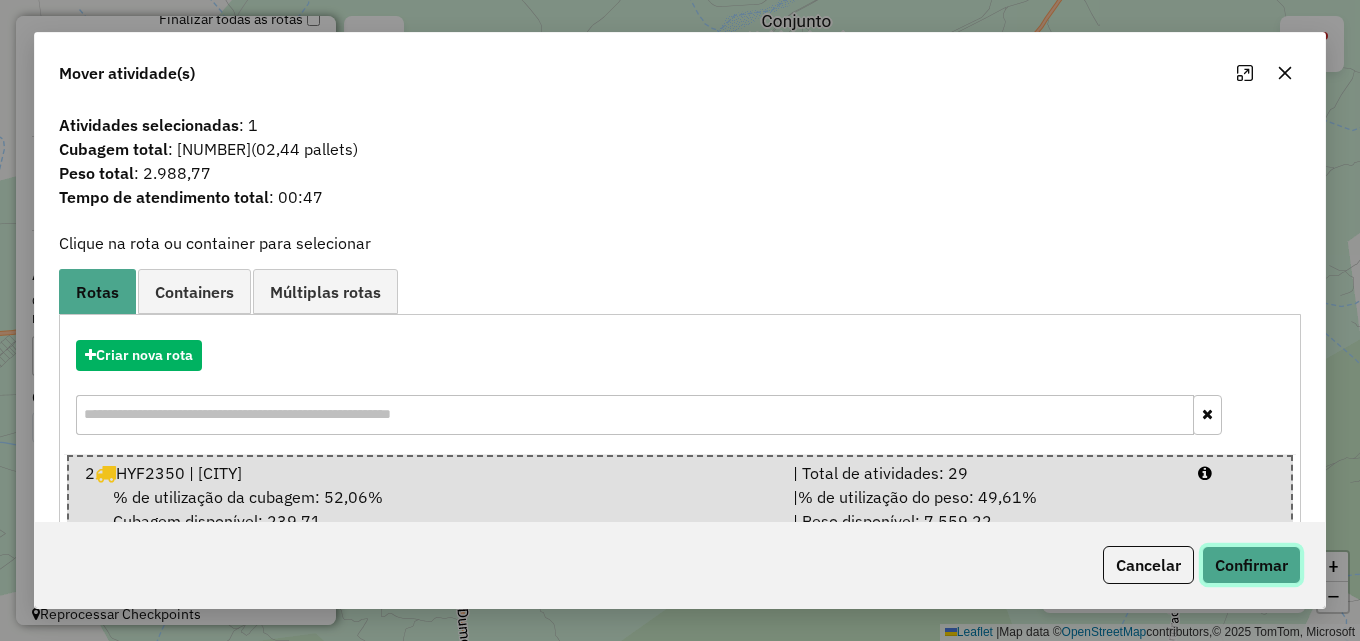 click on "Confirmar" 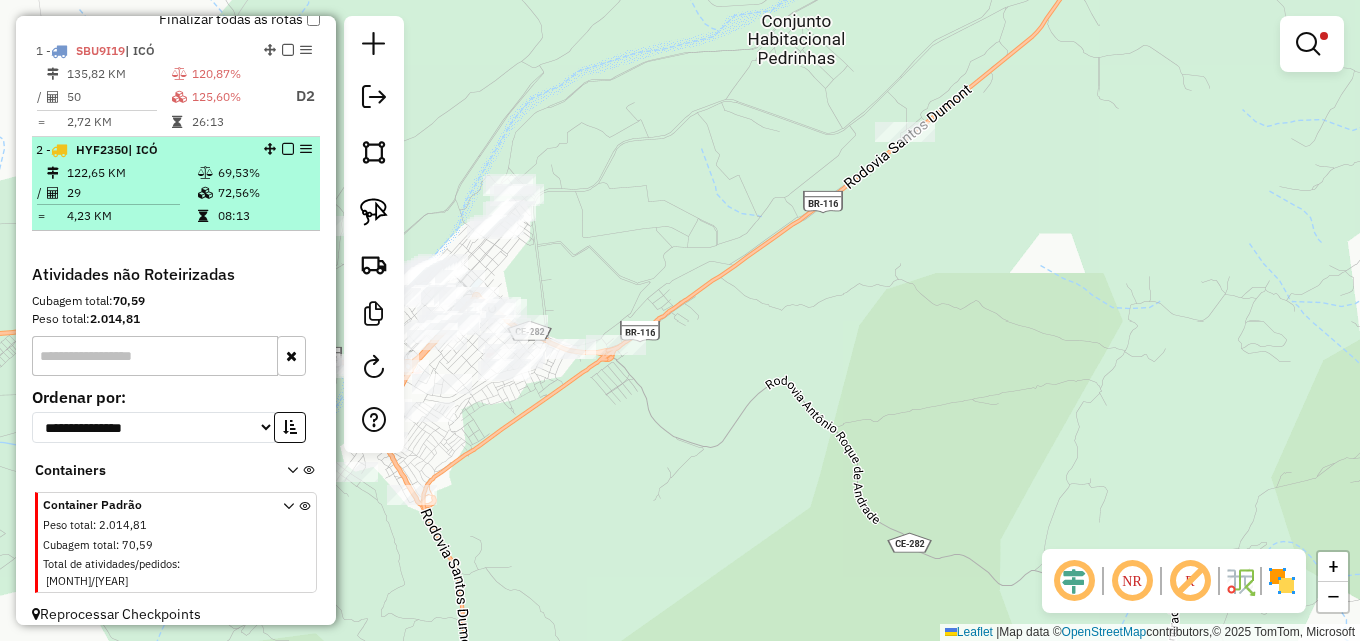click on "69,53%" at bounding box center (264, 173) 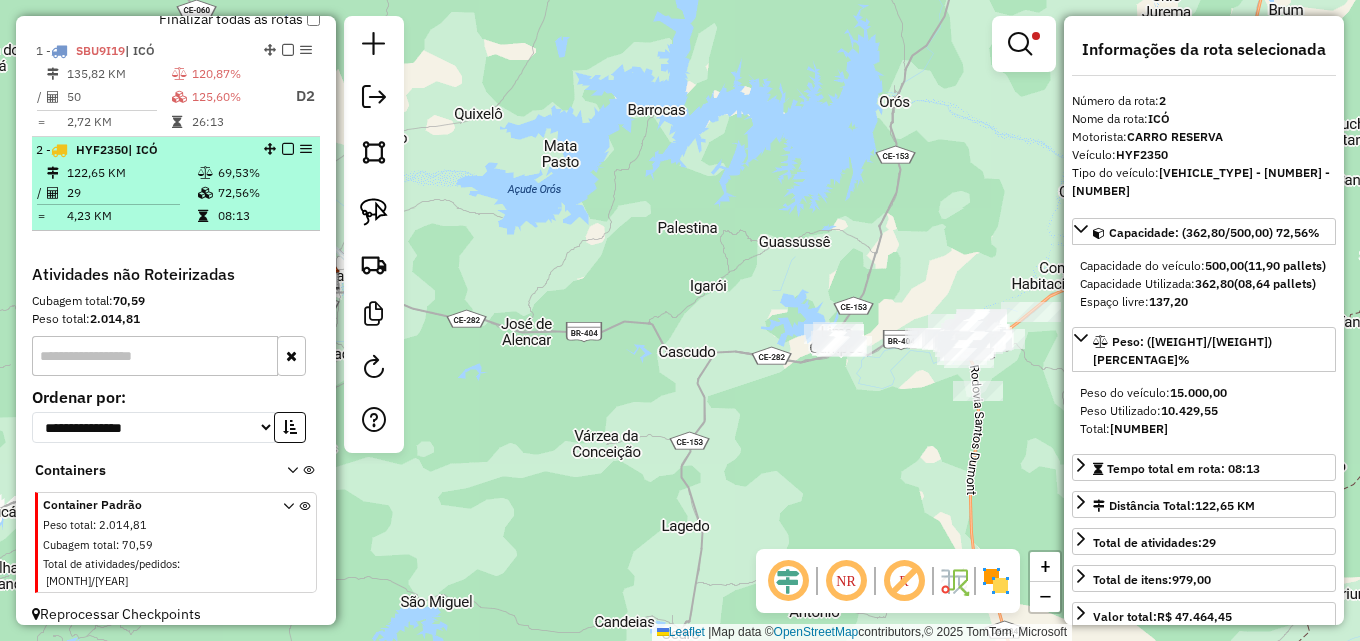 click at bounding box center [207, 173] 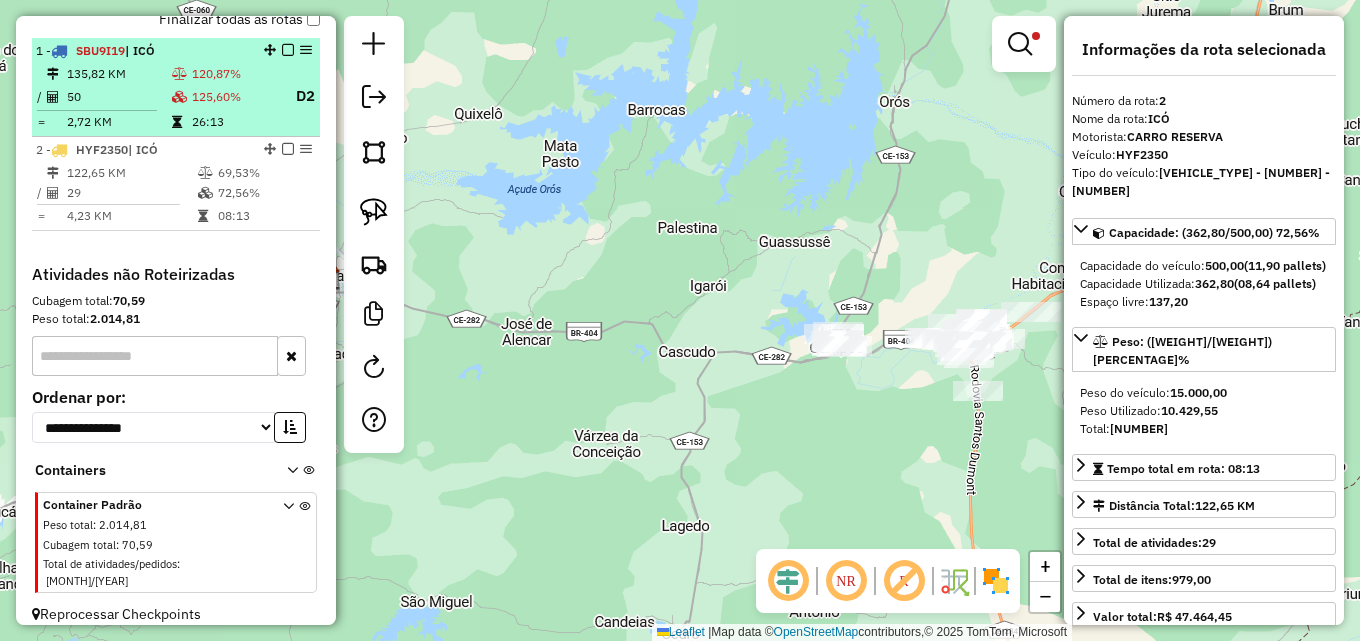 click on "125,60%" at bounding box center (235, 96) 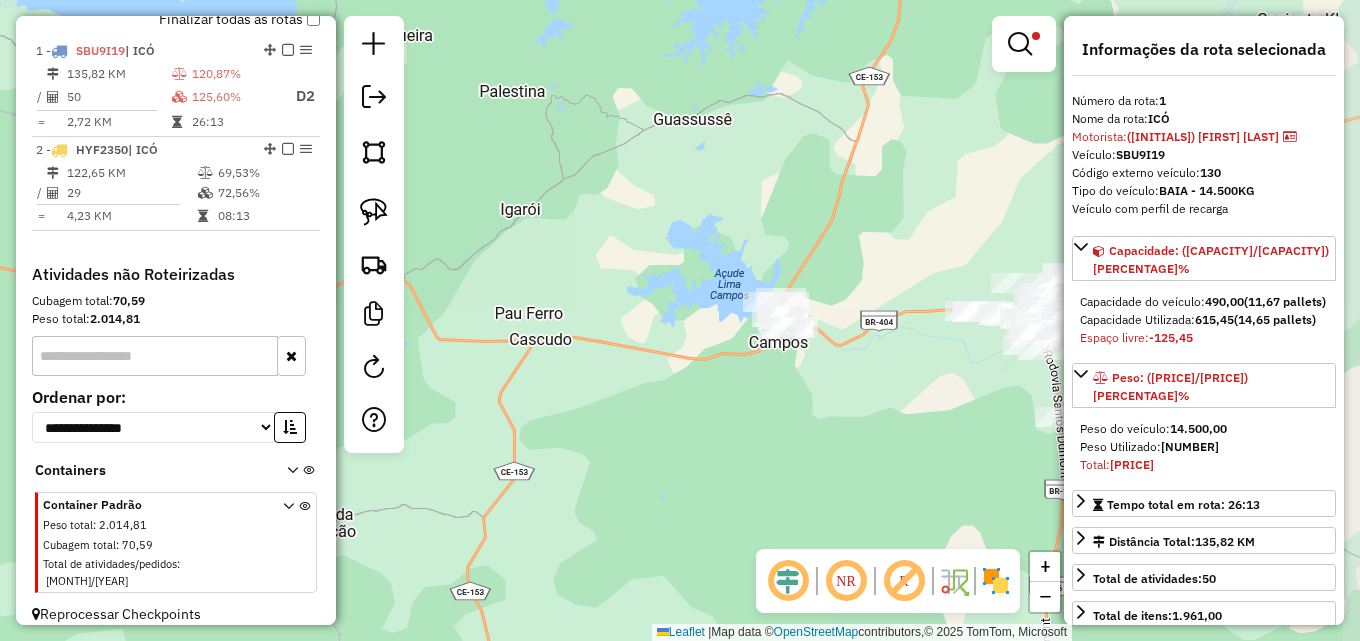 drag, startPoint x: 662, startPoint y: 326, endPoint x: 415, endPoint y: 284, distance: 250.54541 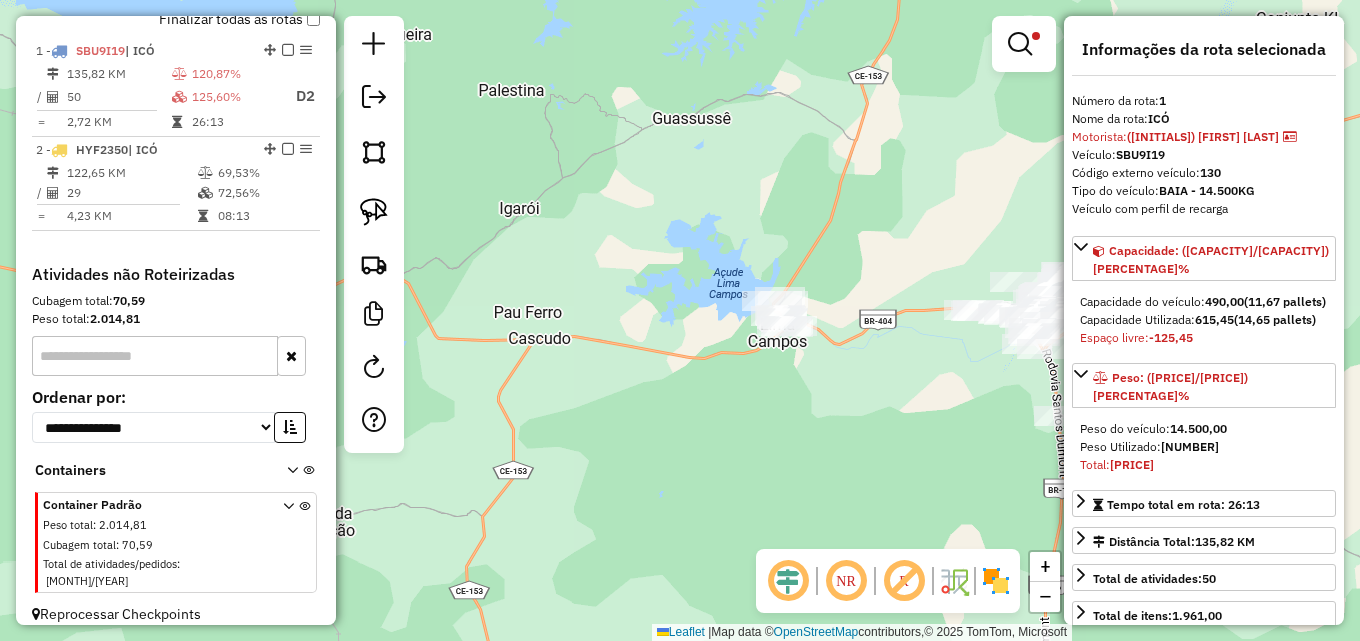 drag, startPoint x: 896, startPoint y: 360, endPoint x: 593, endPoint y: 379, distance: 303.59512 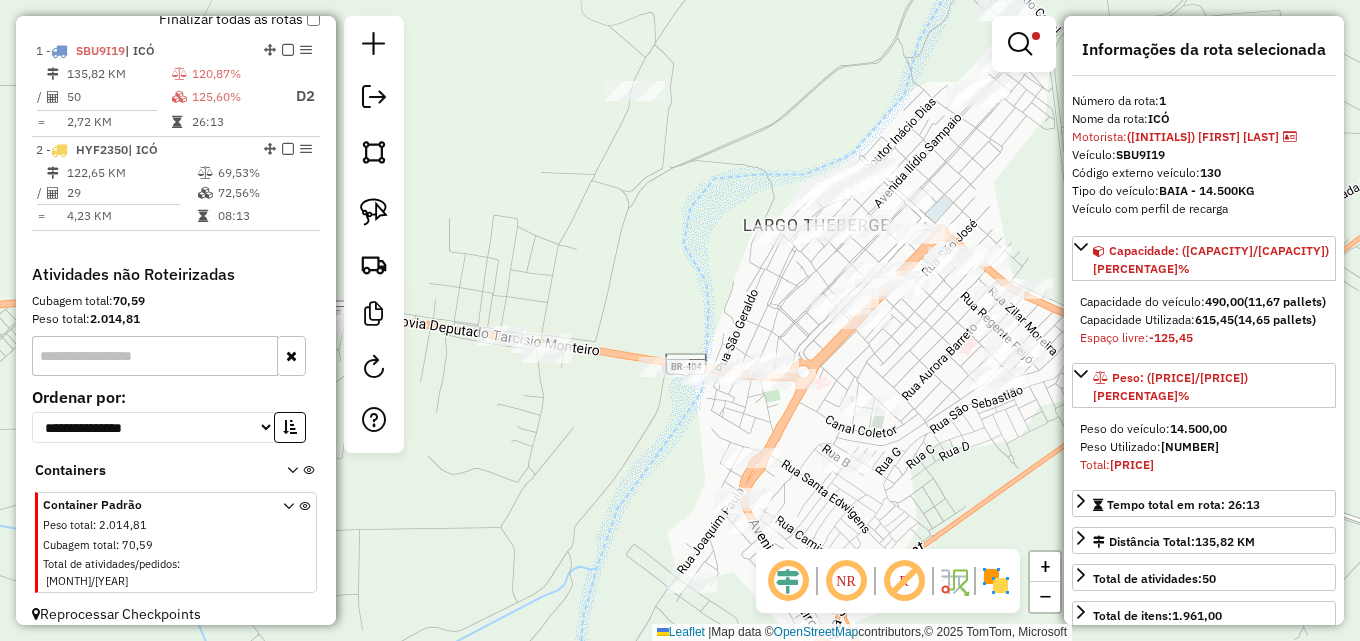 drag, startPoint x: 659, startPoint y: 413, endPoint x: 562, endPoint y: 470, distance: 112.507774 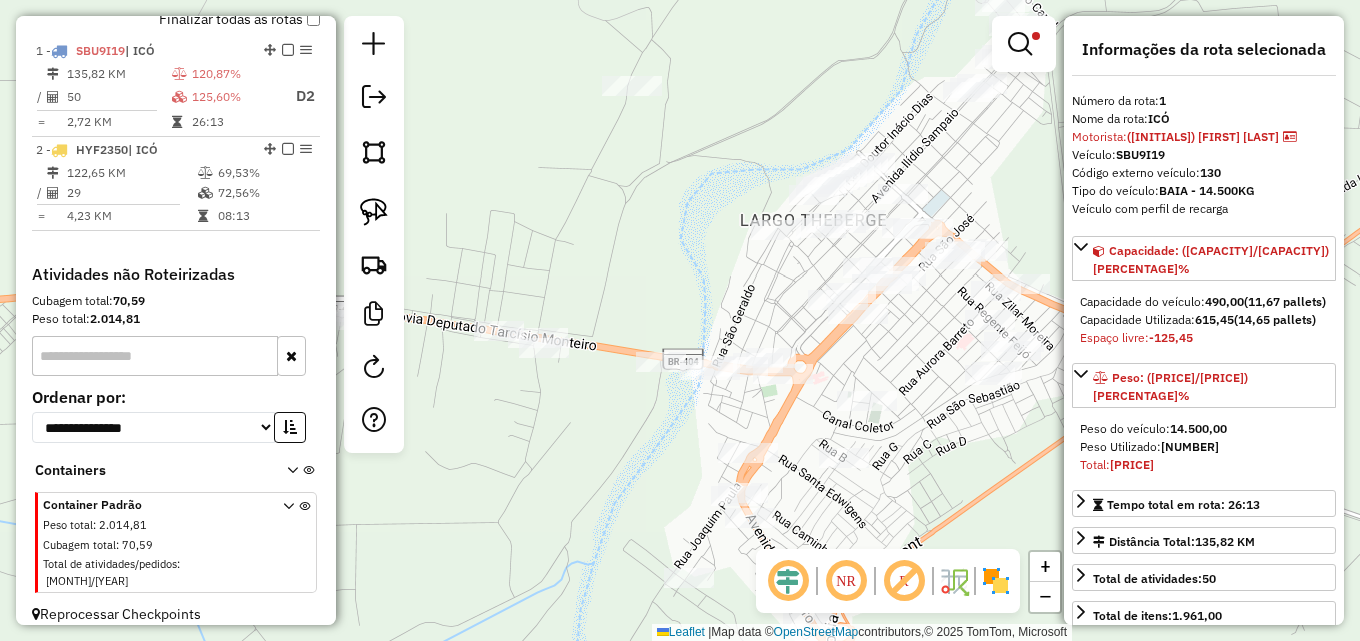 drag, startPoint x: 550, startPoint y: 450, endPoint x: 541, endPoint y: 438, distance: 15 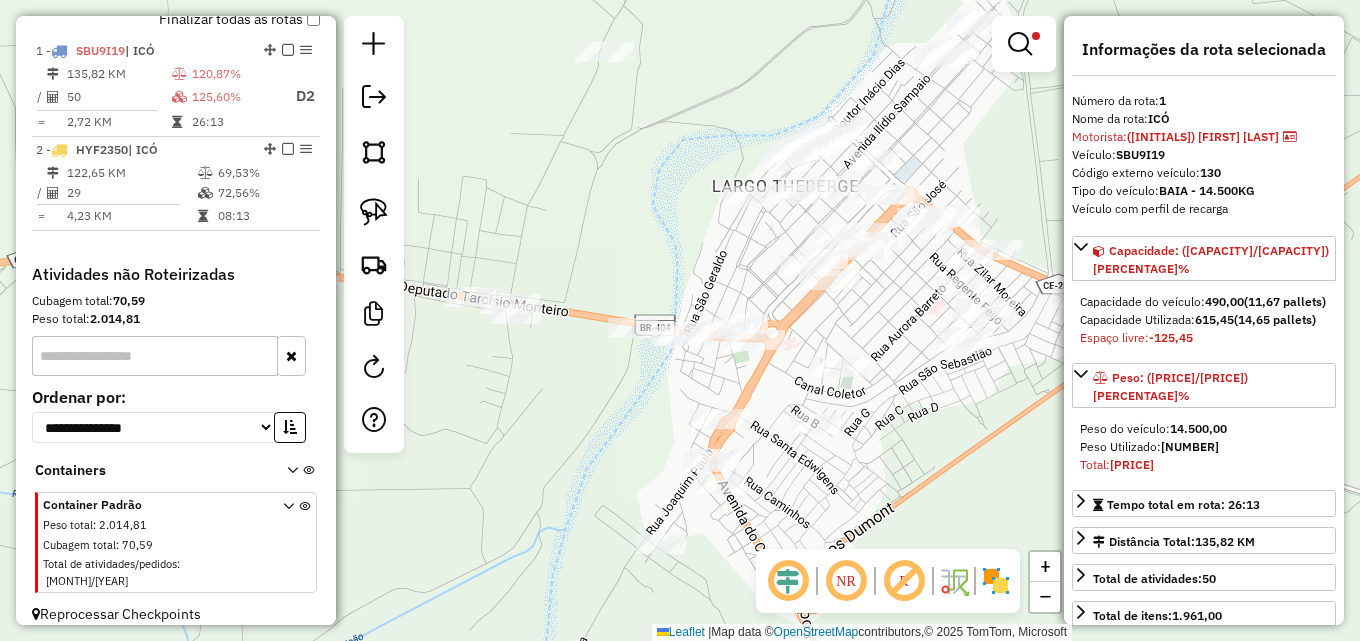 drag, startPoint x: 499, startPoint y: 404, endPoint x: 474, endPoint y: 377, distance: 36.796738 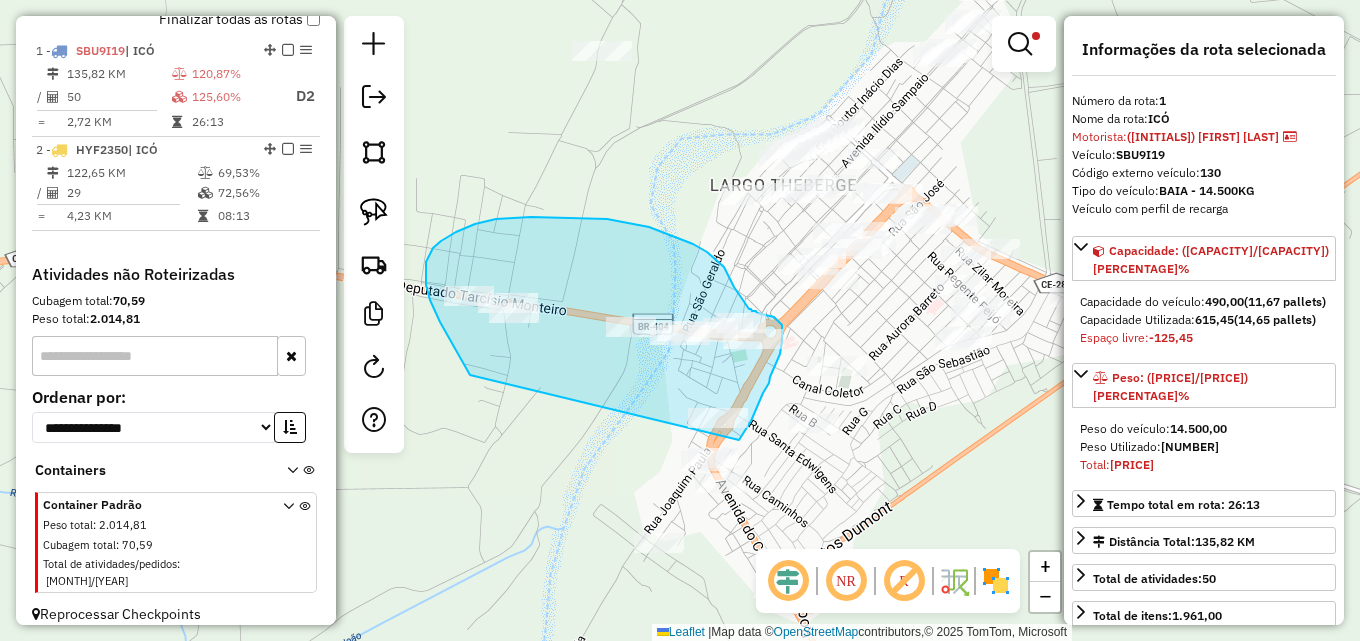 drag, startPoint x: 470, startPoint y: 375, endPoint x: 739, endPoint y: 440, distance: 276.74176 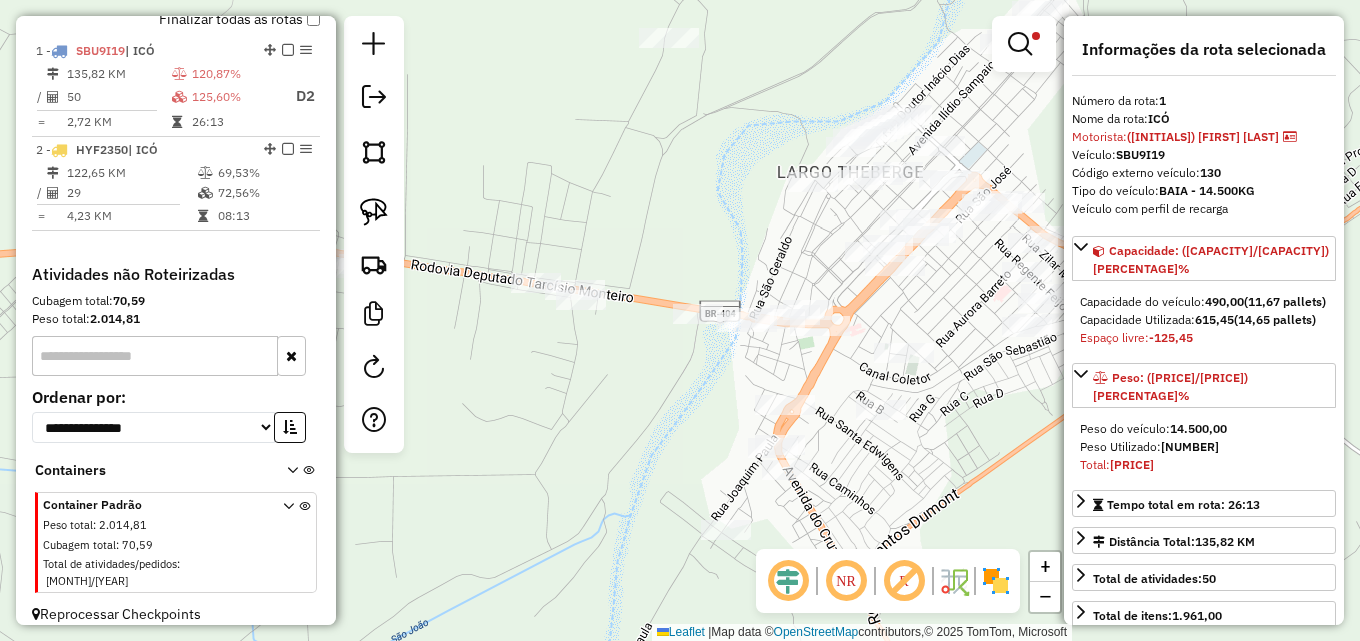 drag, startPoint x: 624, startPoint y: 384, endPoint x: 603, endPoint y: 375, distance: 22.847319 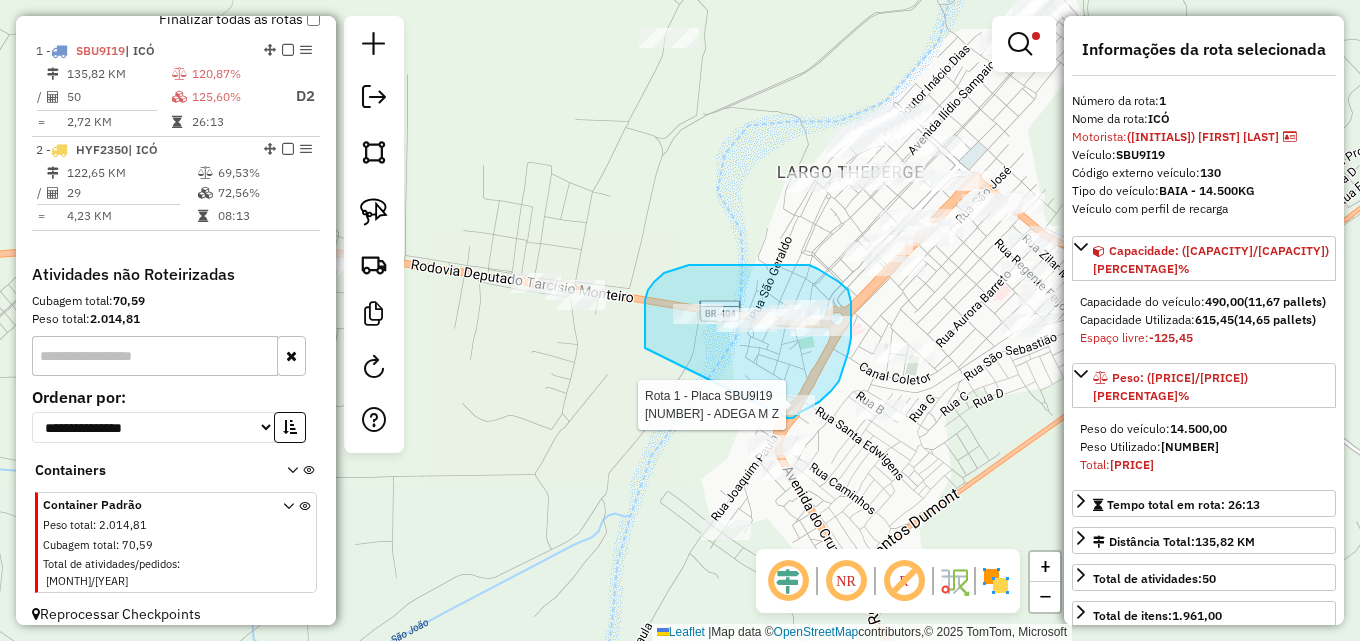 drag, startPoint x: 645, startPoint y: 348, endPoint x: 774, endPoint y: 419, distance: 147.2481 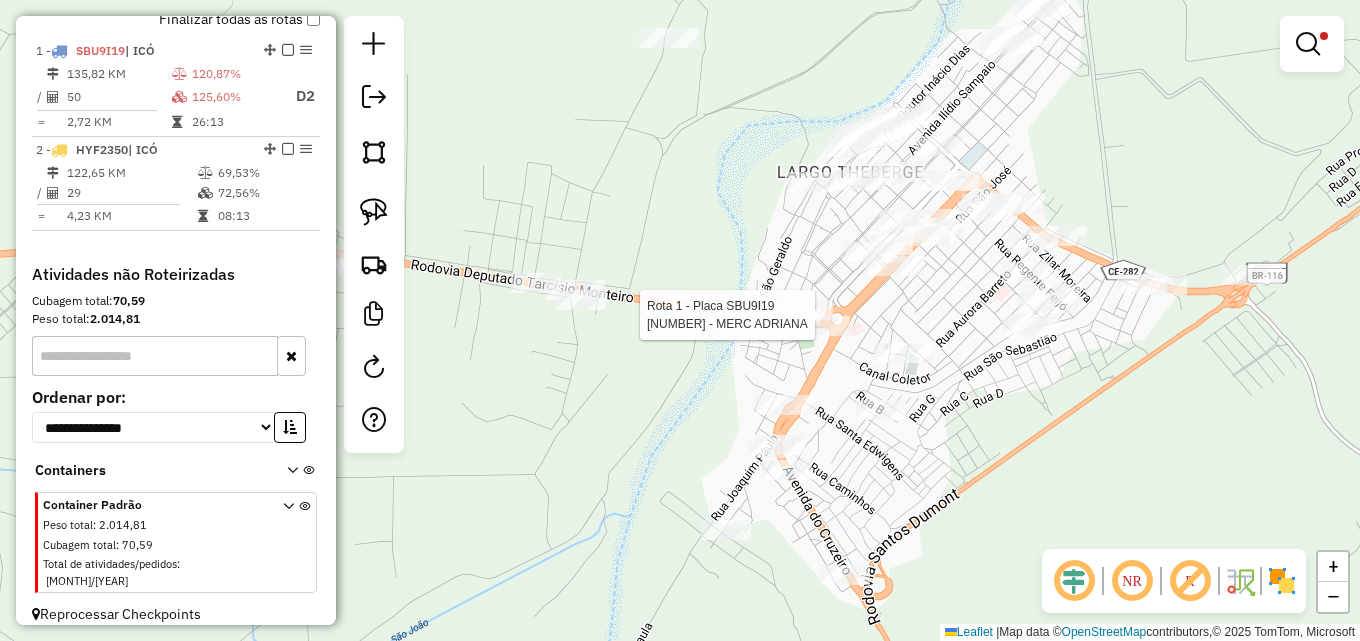 select on "**********" 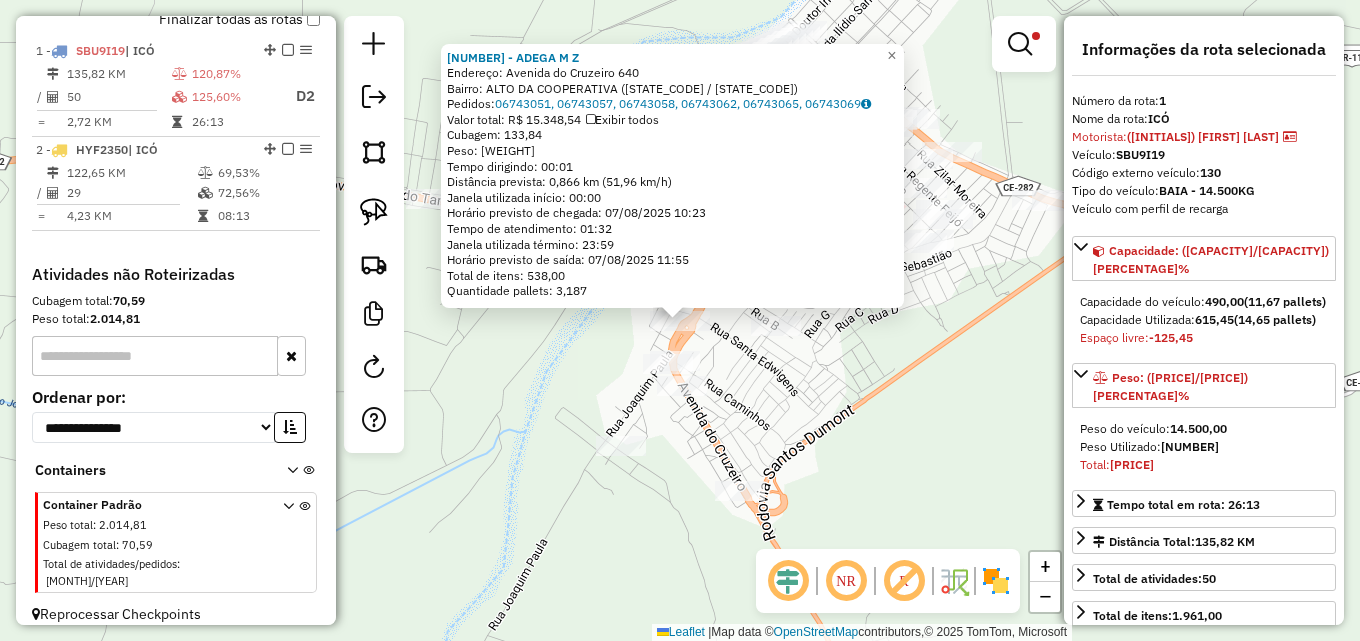 click on "16712 - [BRAND]  Endereço: [STREET] 640   Bairro: [NEIGHBORHOOD] ([CITY] / [STATE])   Pedidos:  06743051, 06743057, 06743058, 06743062, 06743065, 06743069   Valor total: R$ 15.348,54   Exibir todos   Cubagem: 133,84  Peso: 3.819,71  Tempo dirigindo: 00:01   Distância prevista: 0,866 km (51,96 km/h)   Janela utilizada início: 00:00   Horário previsto de chegada: [DATE] [TIME]   Tempo de atendimento: 01:32   Janela utilizada término: 23:59   Horário previsto de saída: [DATE] [TIME]   Total de itens: 538,00   Quantidade pallets: 3,187  × Limpar filtros Janela de atendimento Grade de atendimento Capacidade Transportadoras Veículos Cliente Pedidos  Rotas Selecione os dias de semana para filtrar as janelas de atendimento  Seg   Ter   Qua   Qui   Sex   Sáb   Dom  Informe o período da janela de atendimento: De: Até:  Filtrar exatamente a janela do cliente  Considerar janela de atendimento padrão  Selecione os dias de semana para filtrar as grades de atendimento  Seg   Ter   Qua   Qui  +" 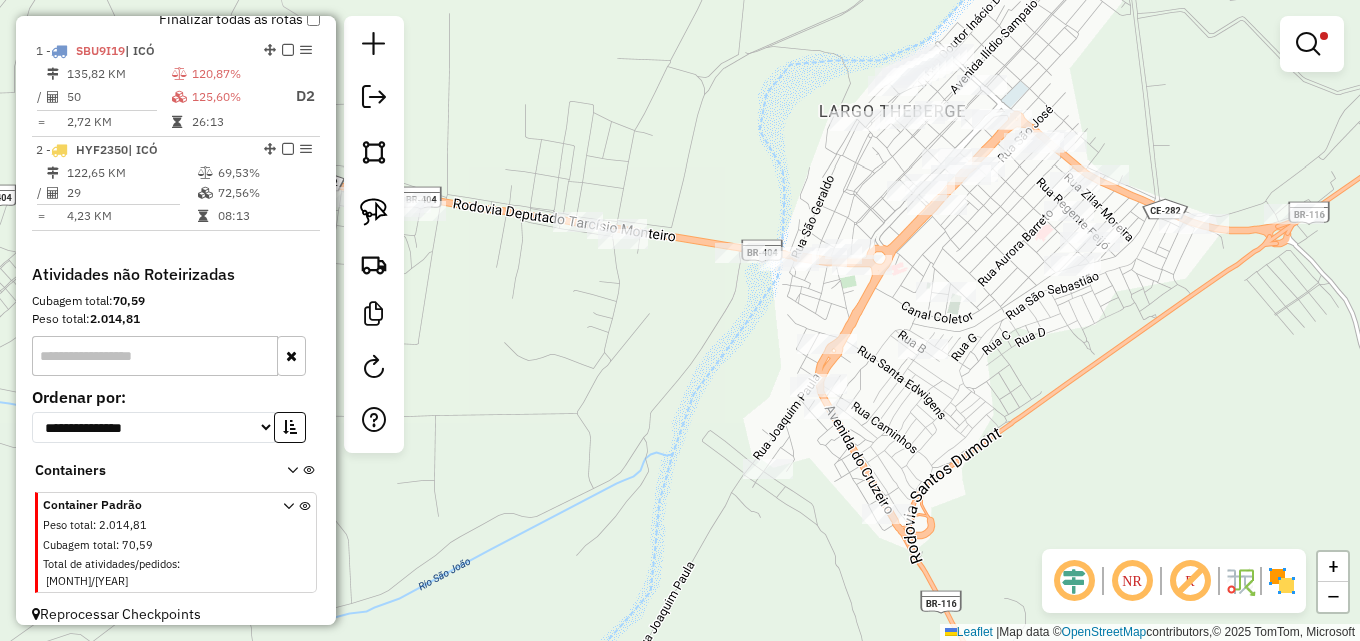 drag, startPoint x: 515, startPoint y: 329, endPoint x: 699, endPoint y: 362, distance: 186.93582 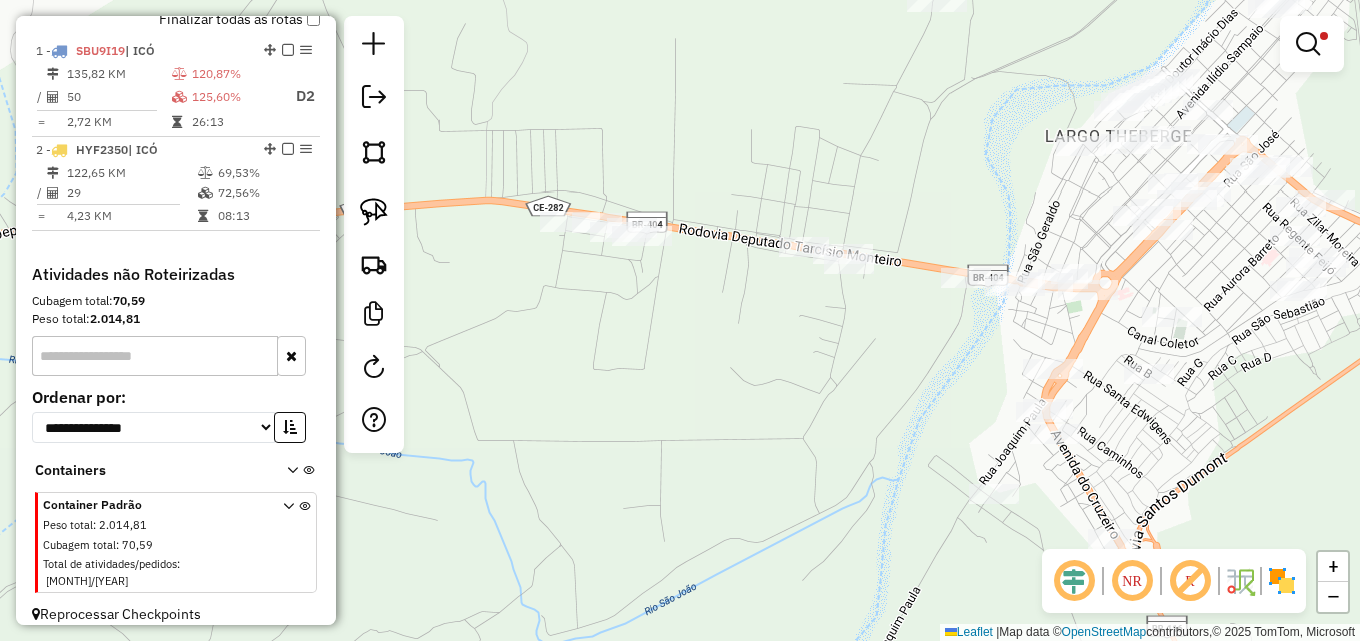 drag, startPoint x: 623, startPoint y: 349, endPoint x: 812, endPoint y: 364, distance: 189.5943 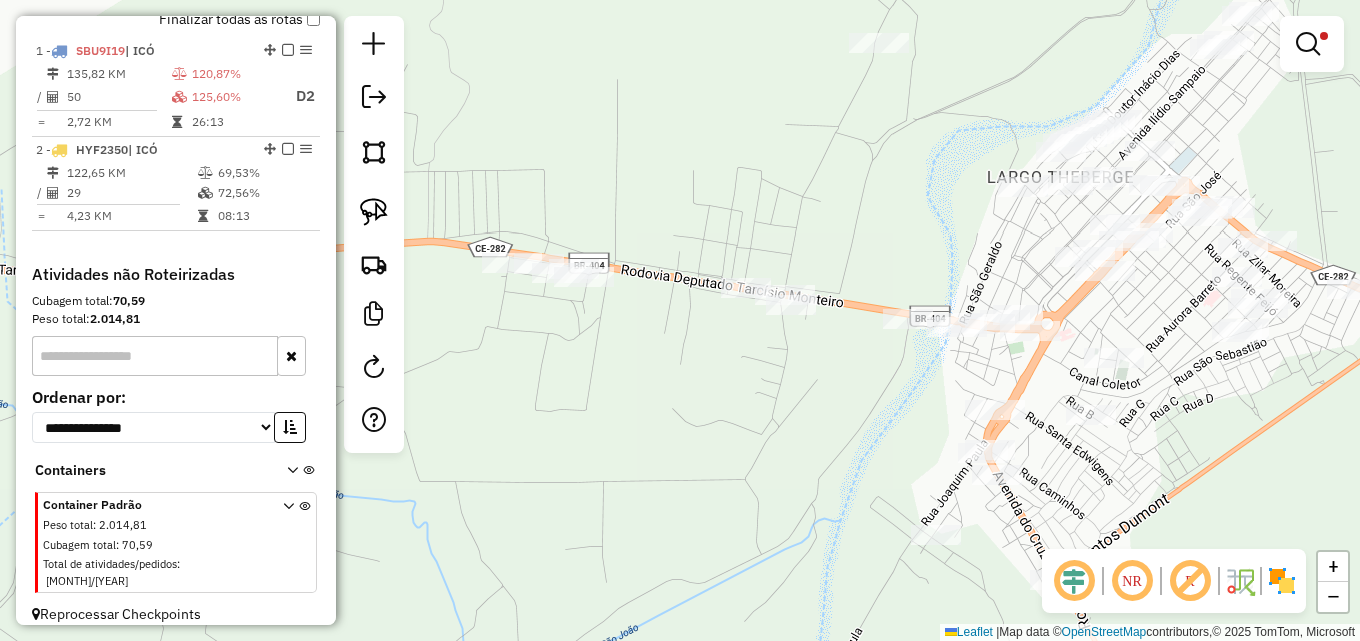 drag, startPoint x: 771, startPoint y: 393, endPoint x: 727, endPoint y: 426, distance: 55 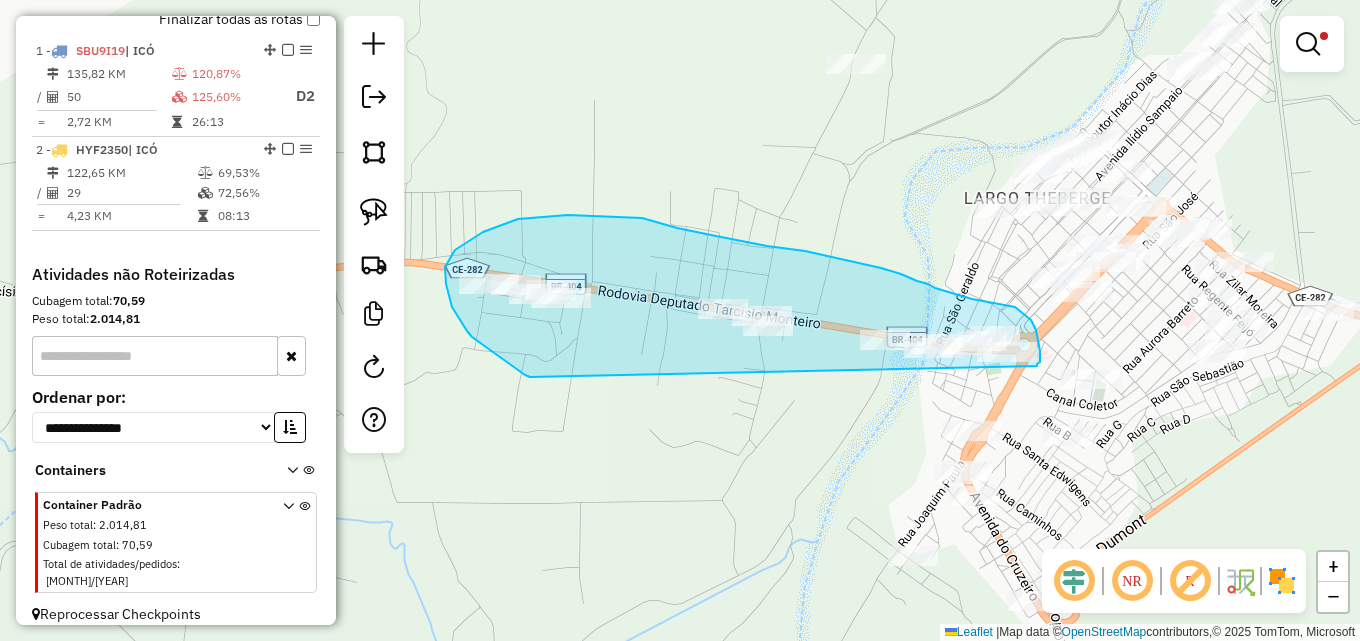 drag, startPoint x: 530, startPoint y: 377, endPoint x: 1036, endPoint y: 368, distance: 506.08005 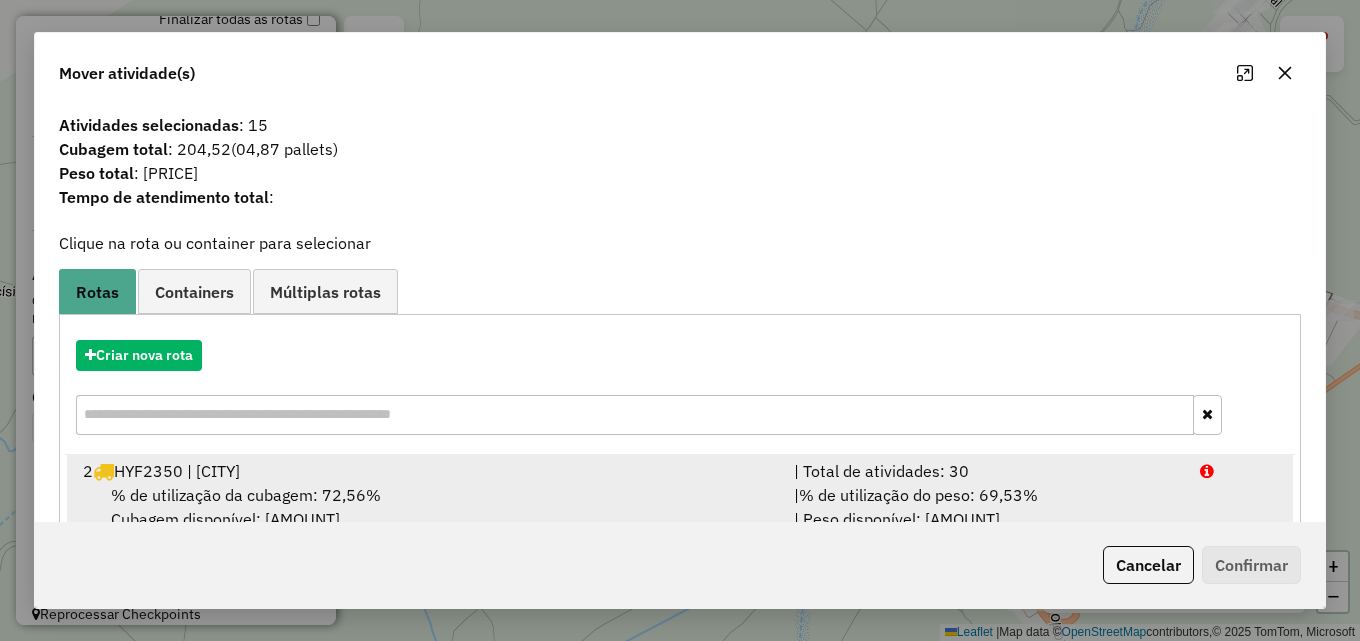 click on "| Total de atividades: 30" at bounding box center (985, 471) 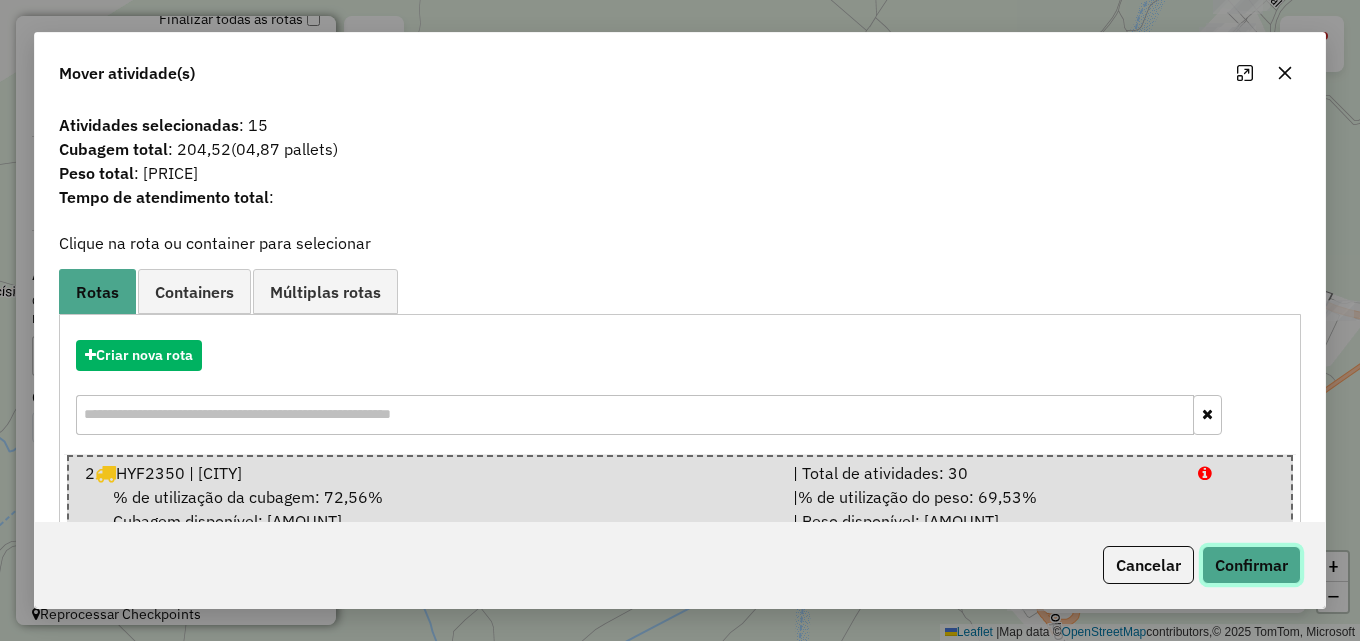 click on "Confirmar" 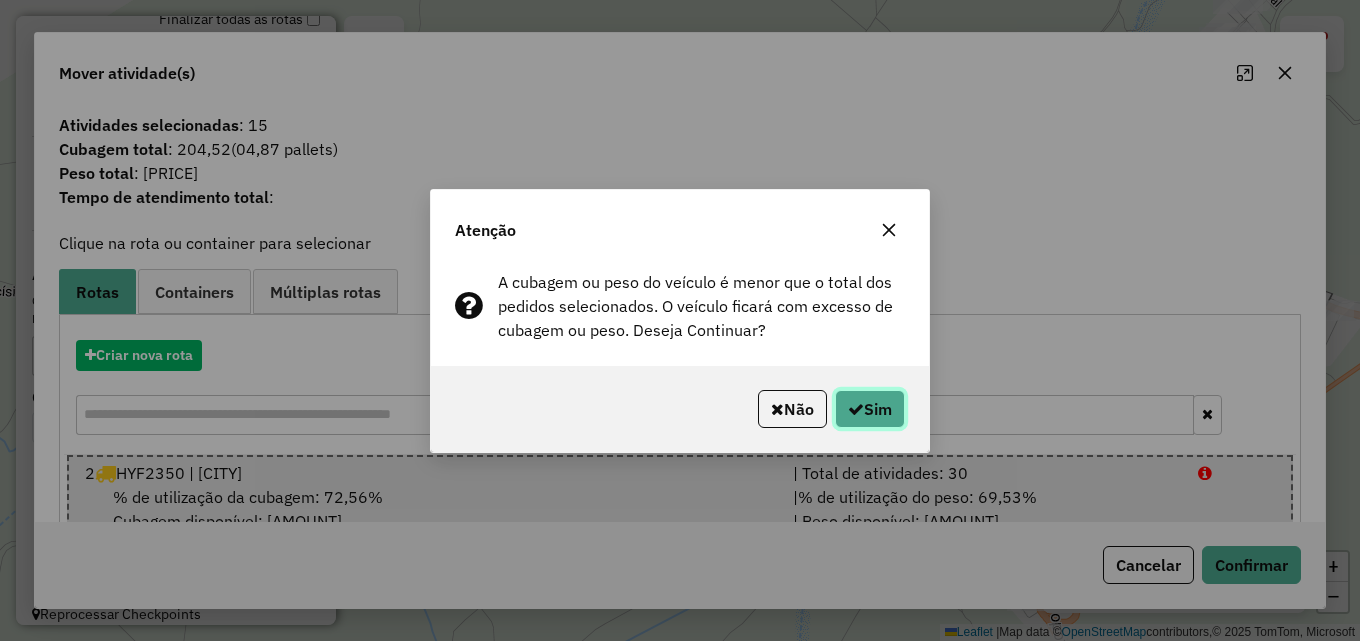 click on "Sim" 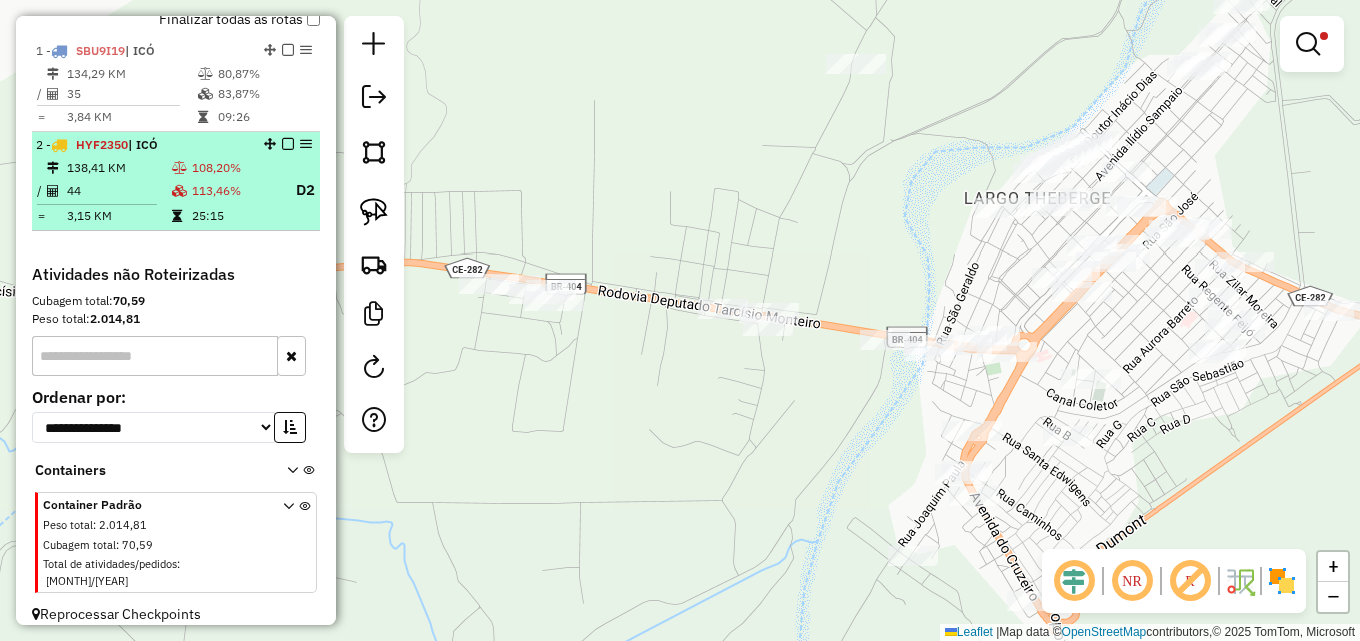 click on "3,15 KM" at bounding box center (118, 216) 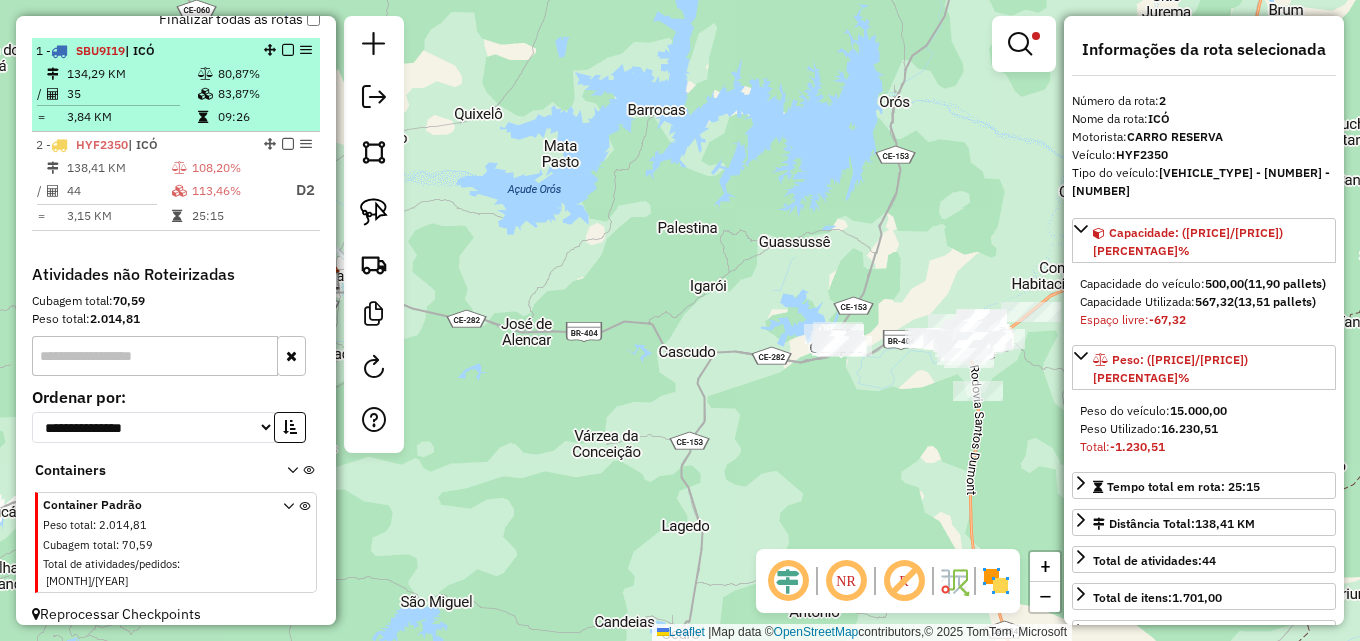 click on "35" at bounding box center [131, 94] 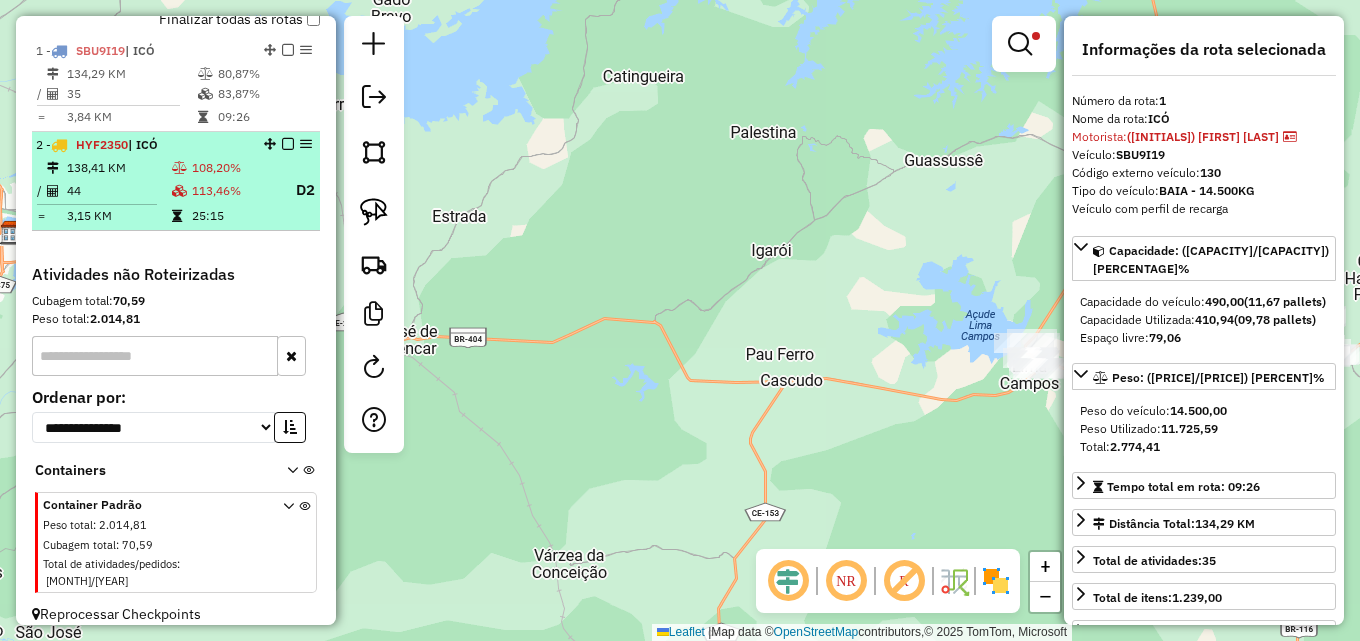 click on "108,20%" at bounding box center (235, 168) 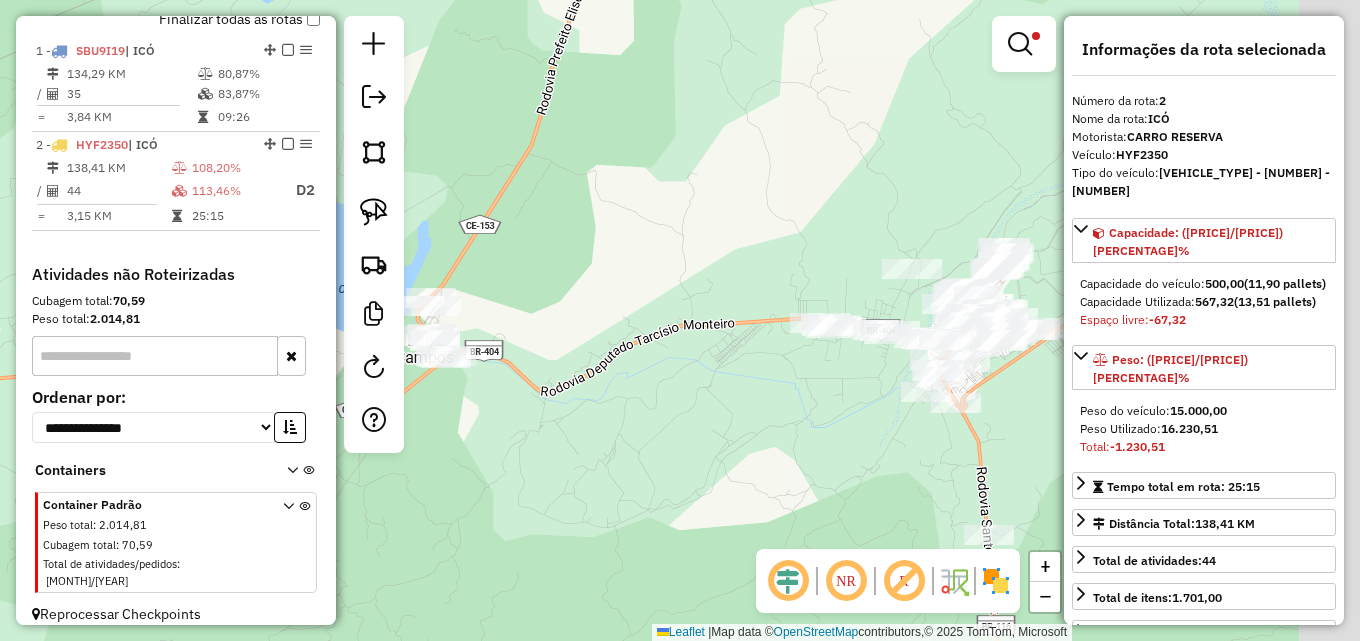 drag, startPoint x: 796, startPoint y: 389, endPoint x: 740, endPoint y: 389, distance: 56 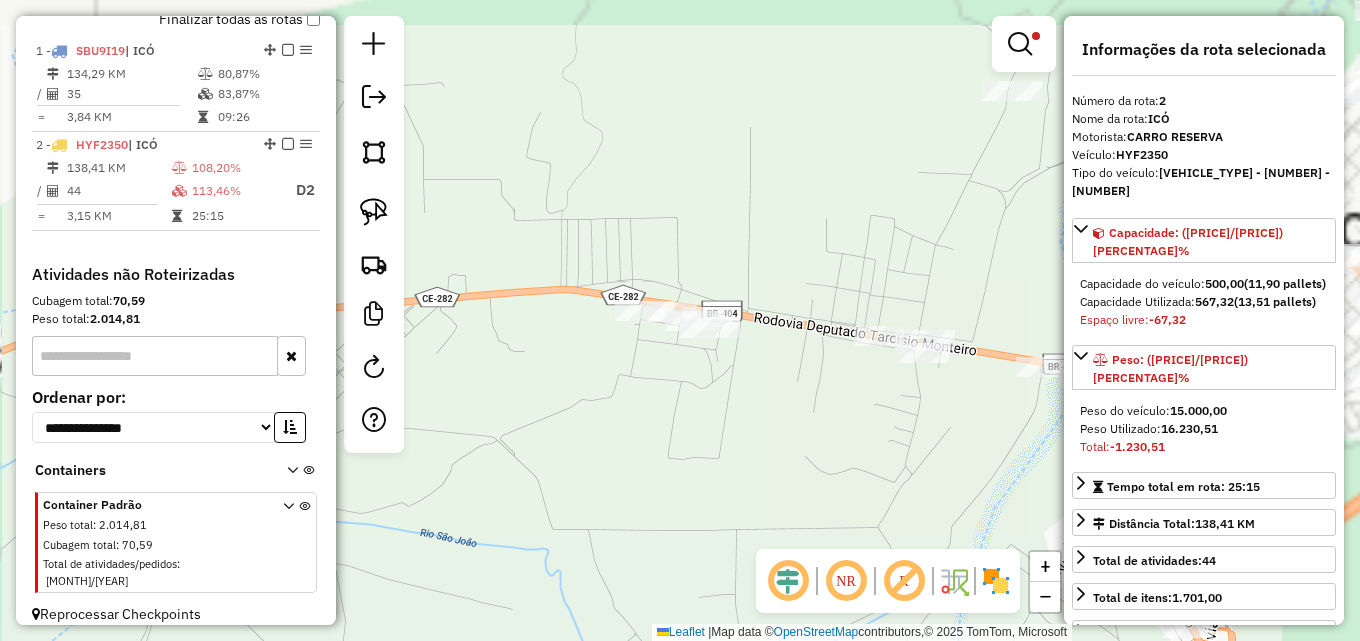 drag, startPoint x: 650, startPoint y: 372, endPoint x: 636, endPoint y: 374, distance: 14.142136 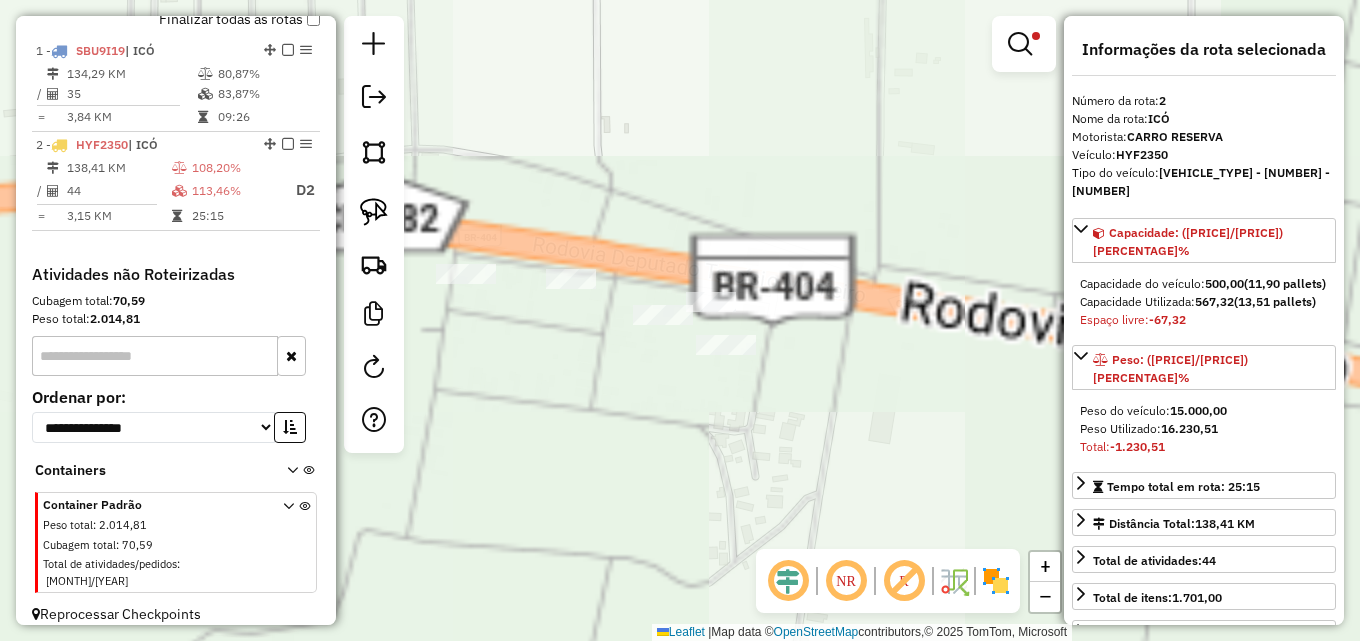 drag, startPoint x: 618, startPoint y: 378, endPoint x: 654, endPoint y: 367, distance: 37.64306 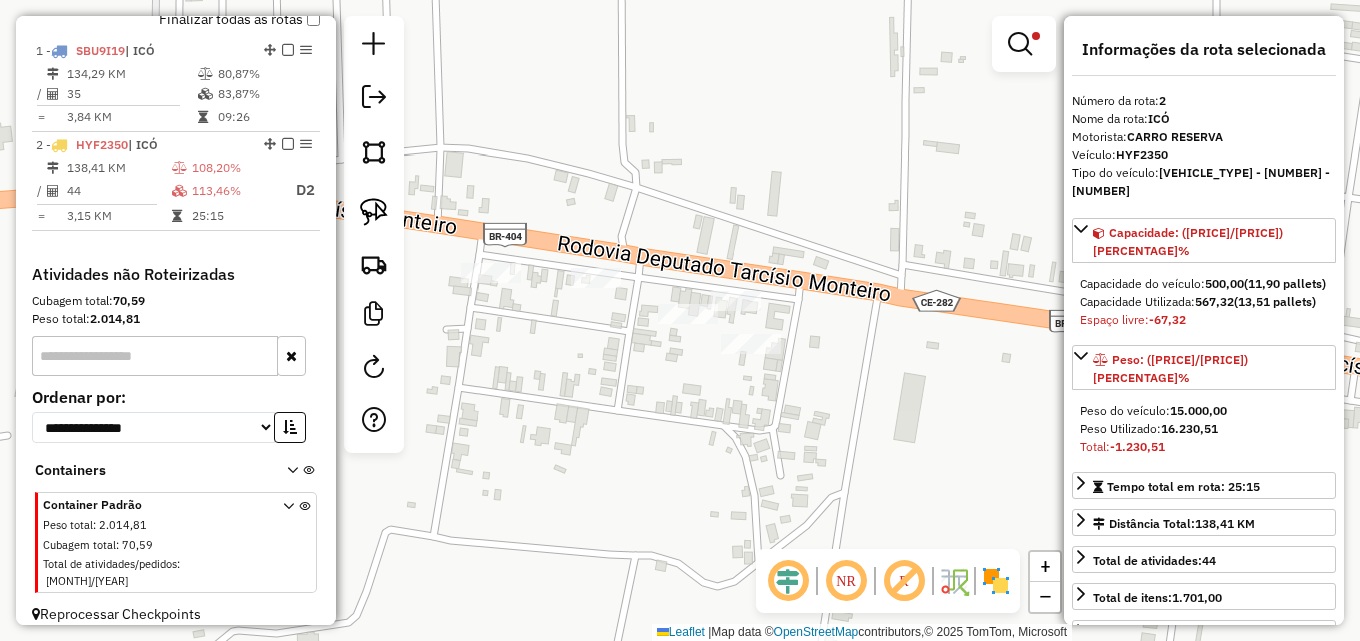 drag, startPoint x: 538, startPoint y: 362, endPoint x: 581, endPoint y: 362, distance: 43 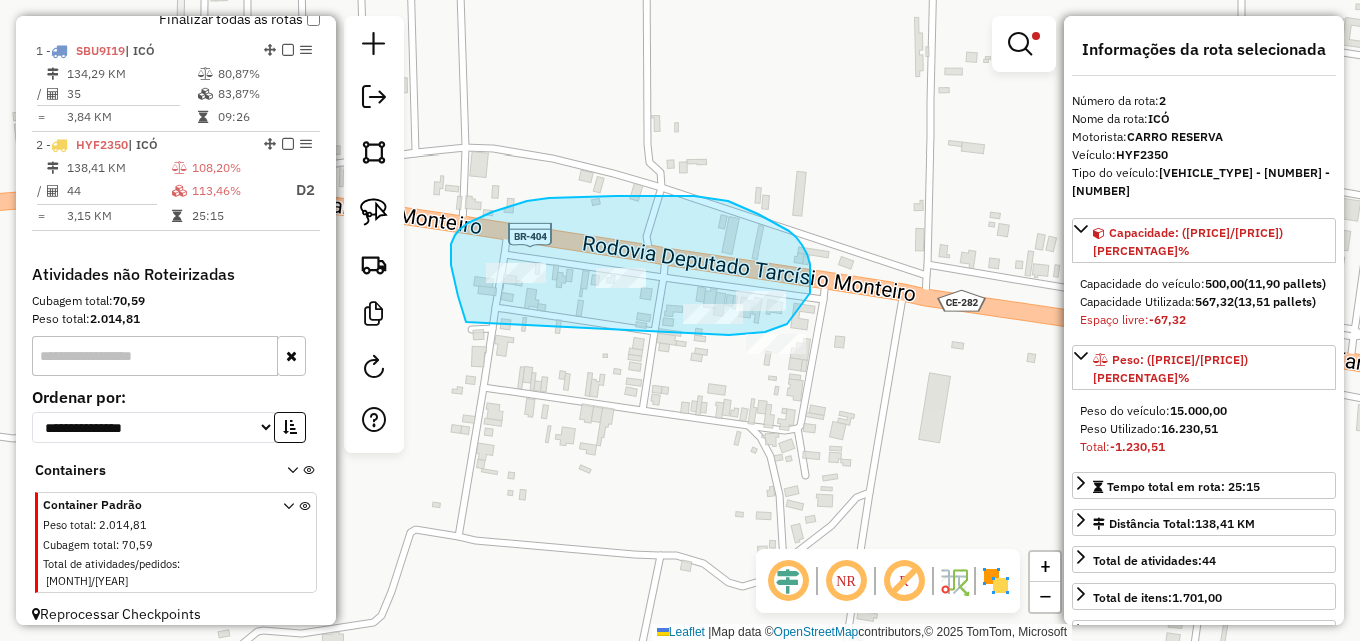 drag, startPoint x: 465, startPoint y: 320, endPoint x: 684, endPoint y: 335, distance: 219.51309 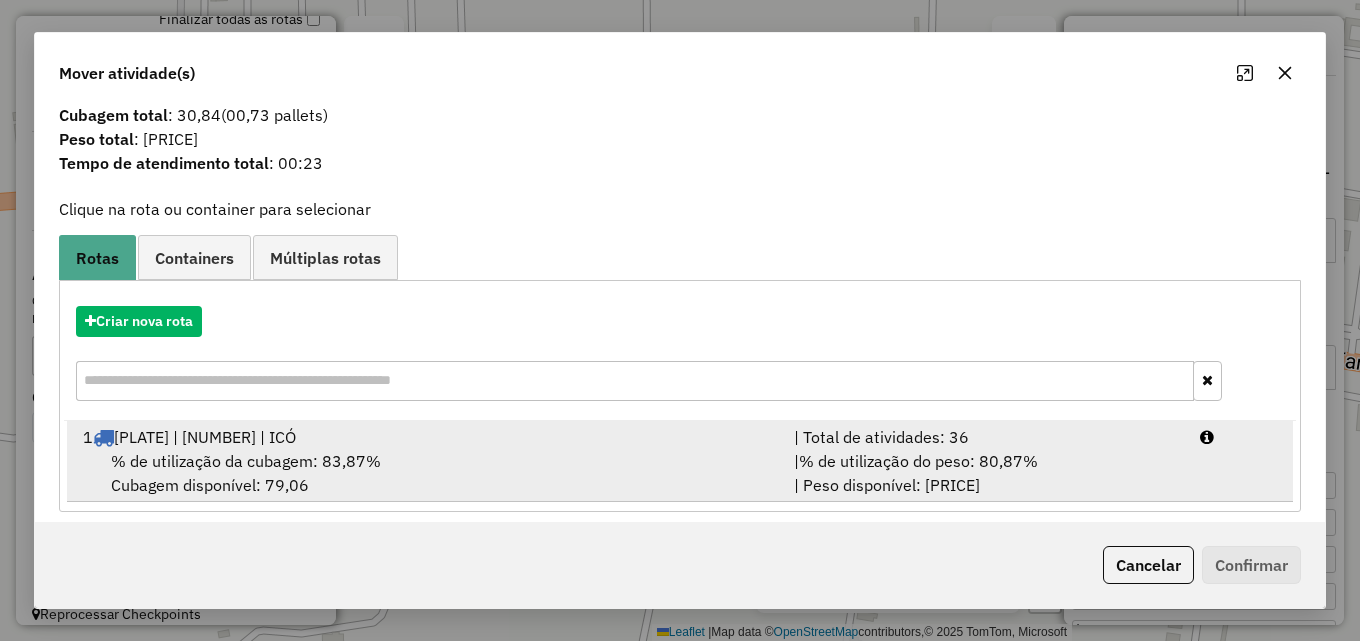 scroll, scrollTop: 48, scrollLeft: 0, axis: vertical 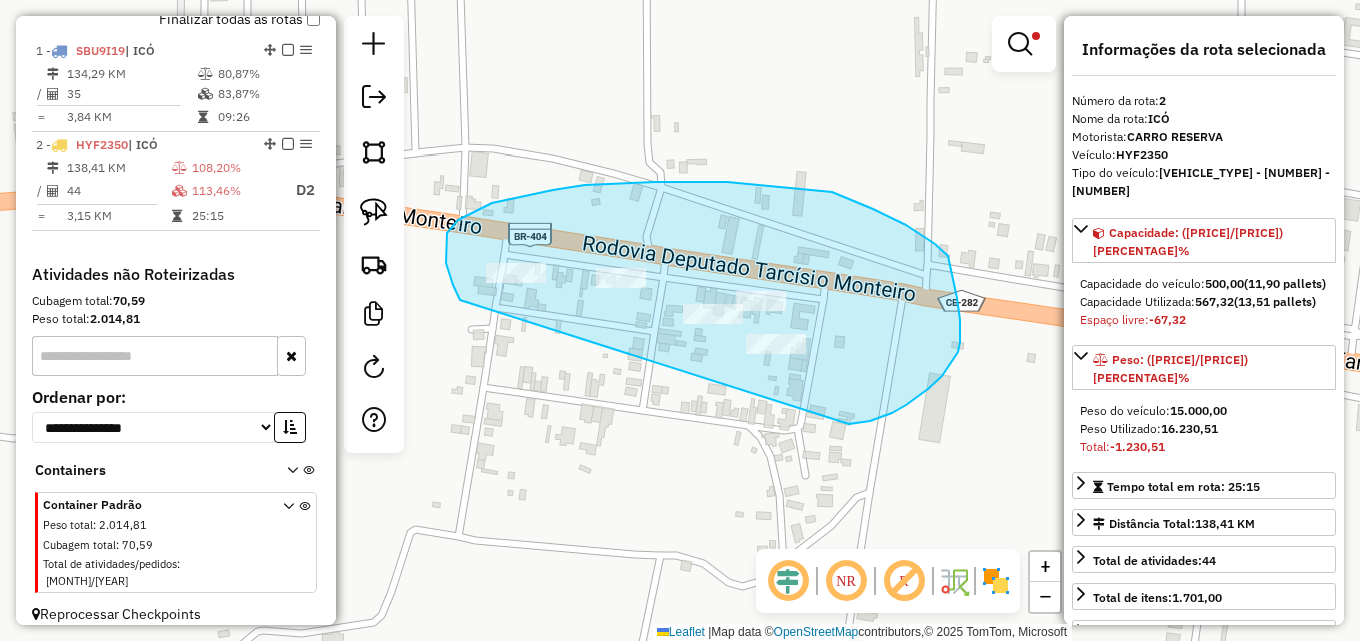 drag, startPoint x: 453, startPoint y: 285, endPoint x: 849, endPoint y: 424, distance: 419.6868 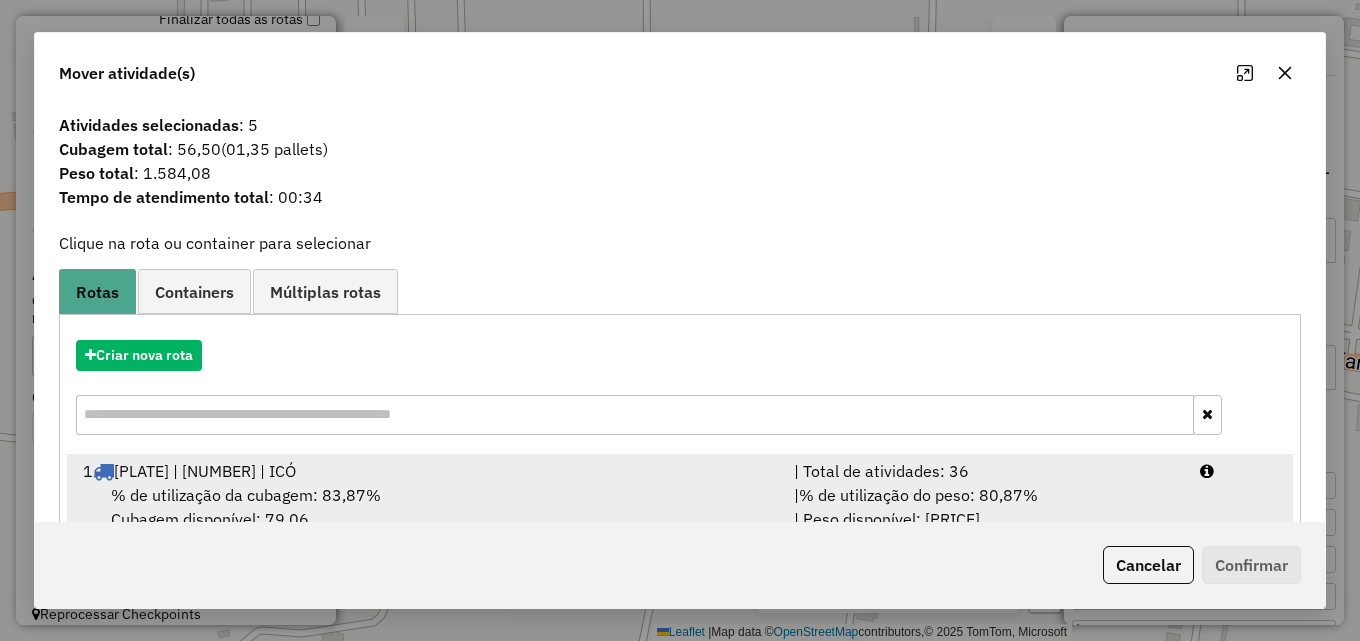 drag, startPoint x: 837, startPoint y: 491, endPoint x: 991, endPoint y: 493, distance: 154.01299 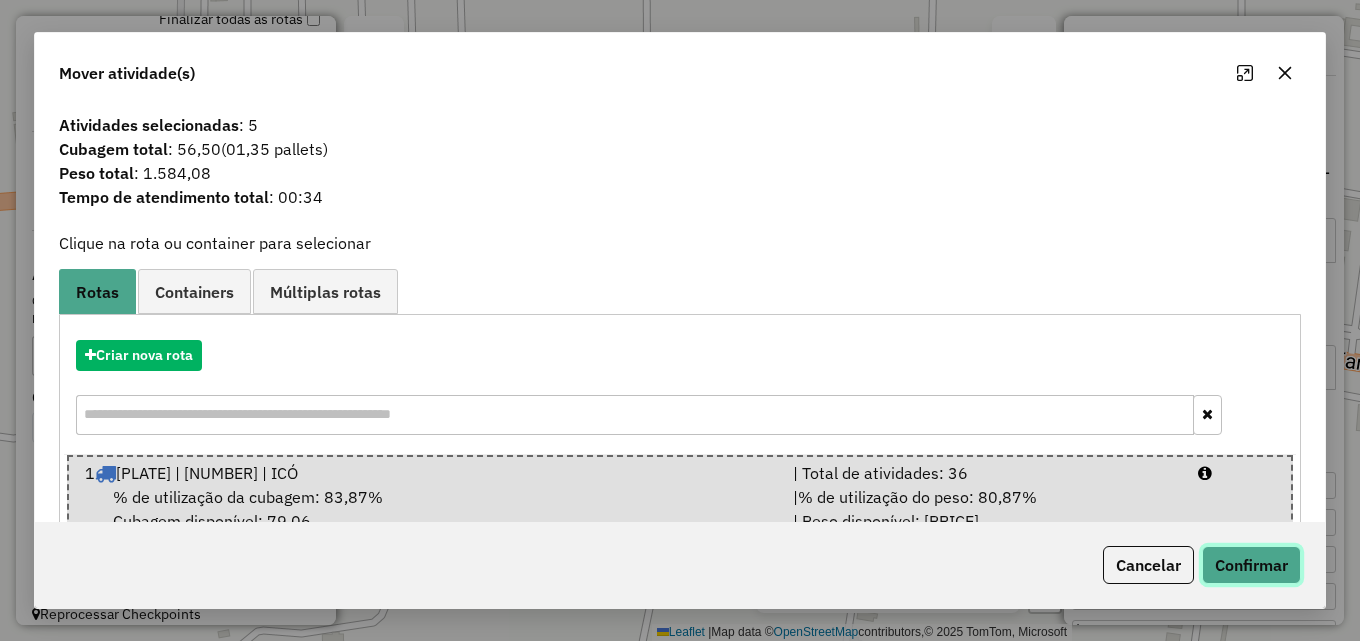 click on "Confirmar" 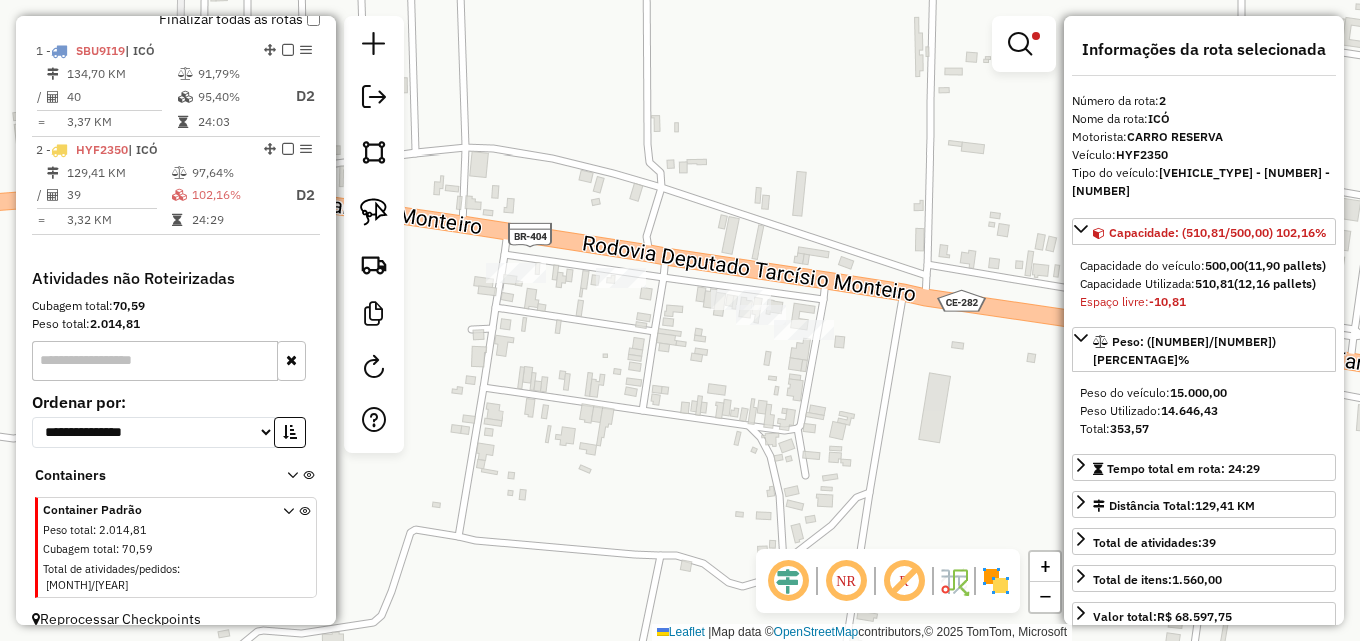 scroll, scrollTop: 756, scrollLeft: 0, axis: vertical 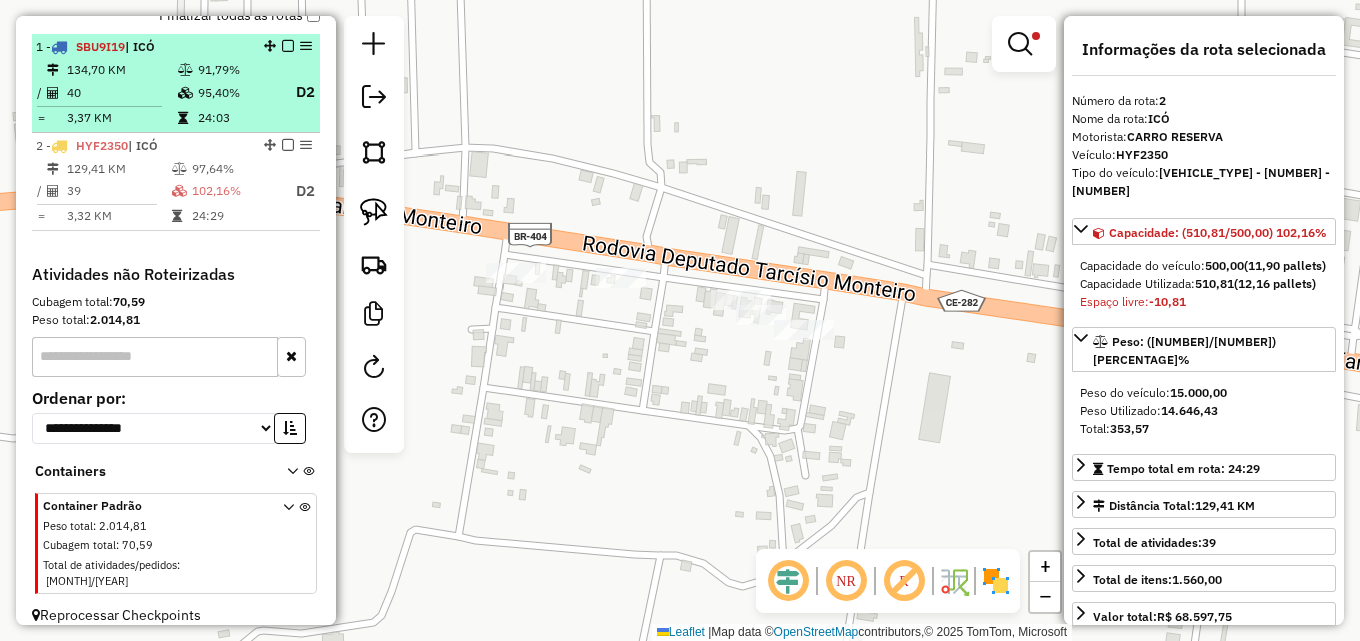 click at bounding box center (185, 93) 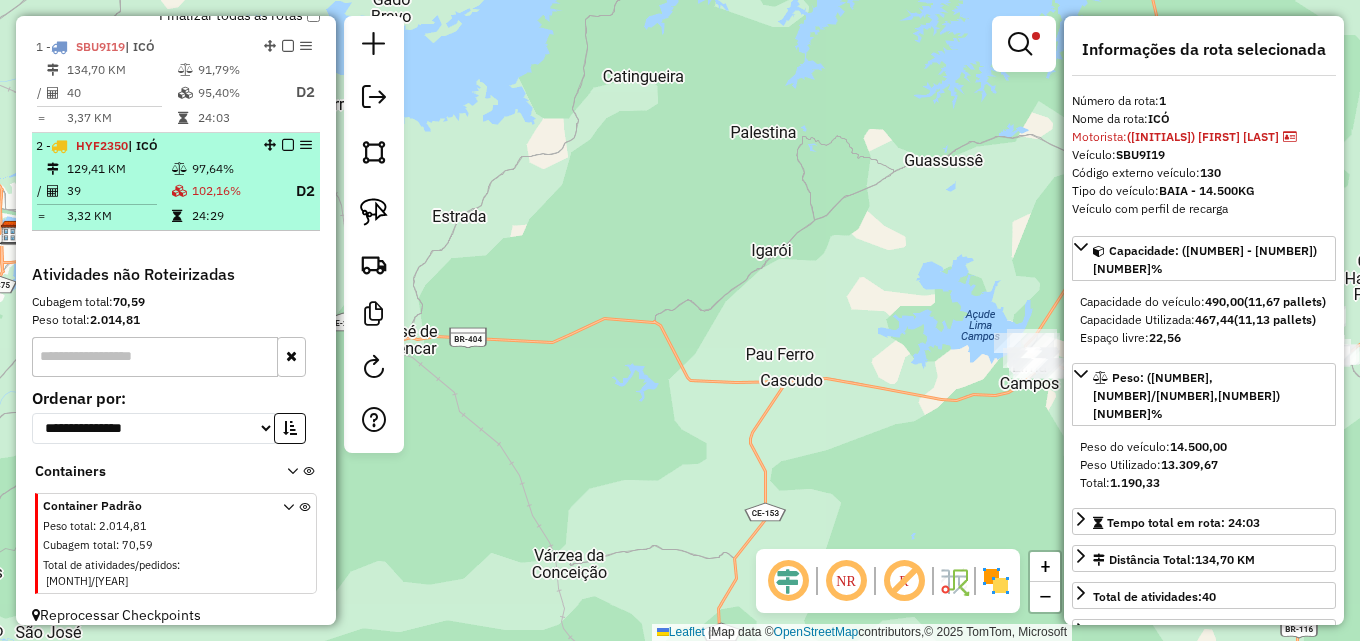 click at bounding box center [179, 169] 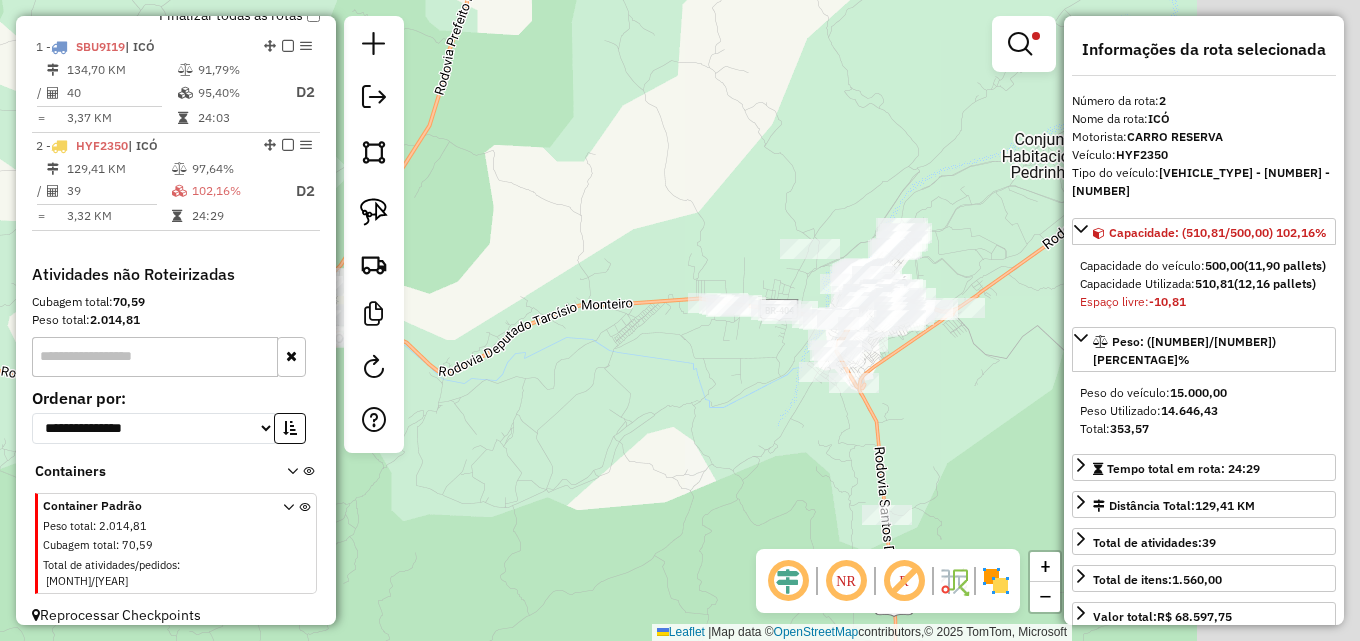 drag, startPoint x: 698, startPoint y: 395, endPoint x: 585, endPoint y: 396, distance: 113.004425 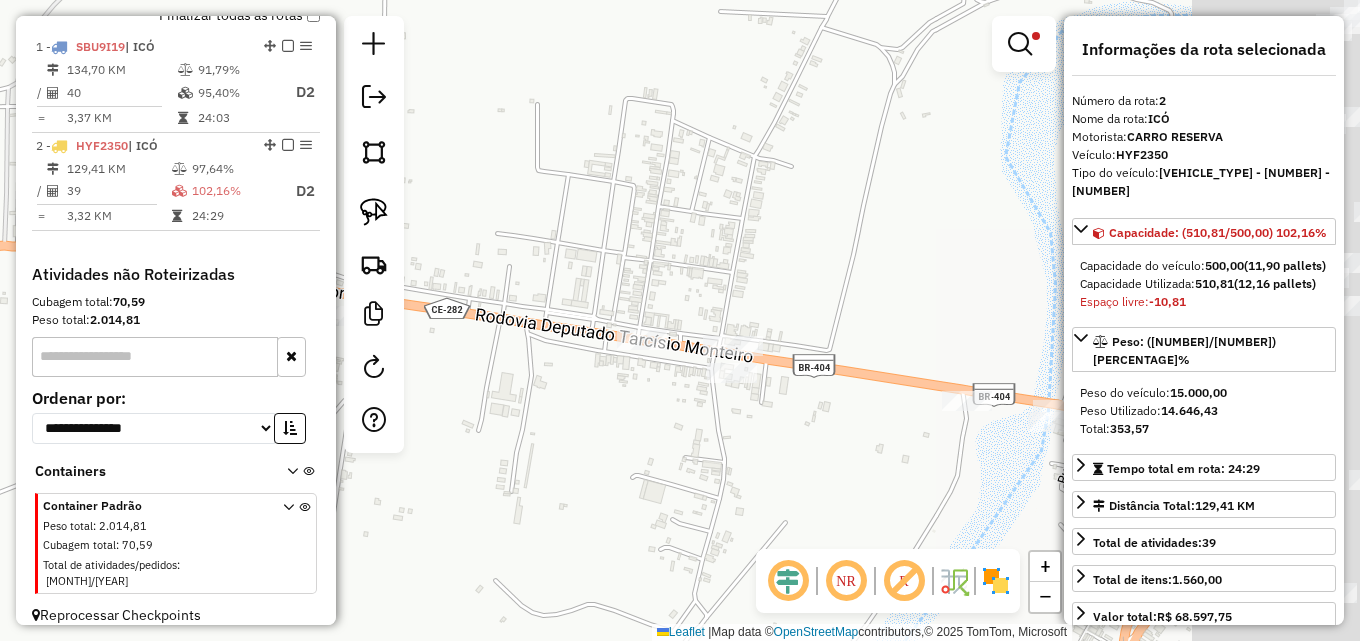 drag, startPoint x: 735, startPoint y: 335, endPoint x: 652, endPoint y: 324, distance: 83.725746 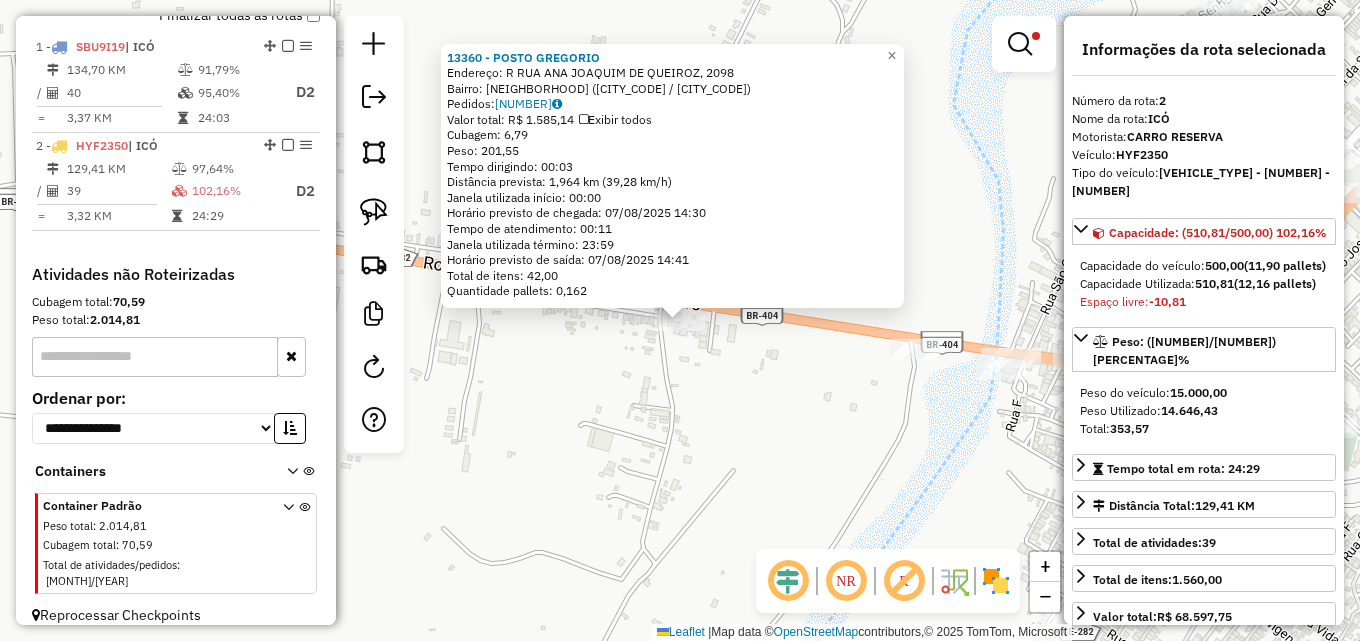 drag, startPoint x: 827, startPoint y: 406, endPoint x: 690, endPoint y: 388, distance: 138.17743 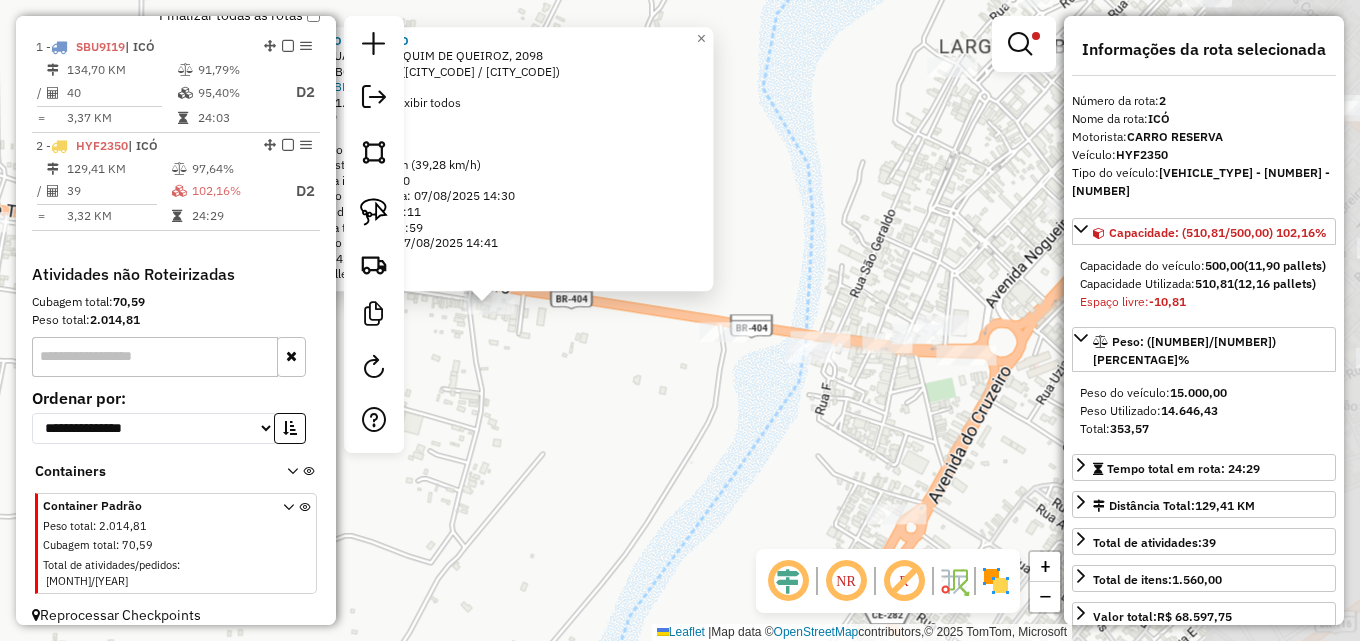 drag, startPoint x: 690, startPoint y: 388, endPoint x: 587, endPoint y: 386, distance: 103.01942 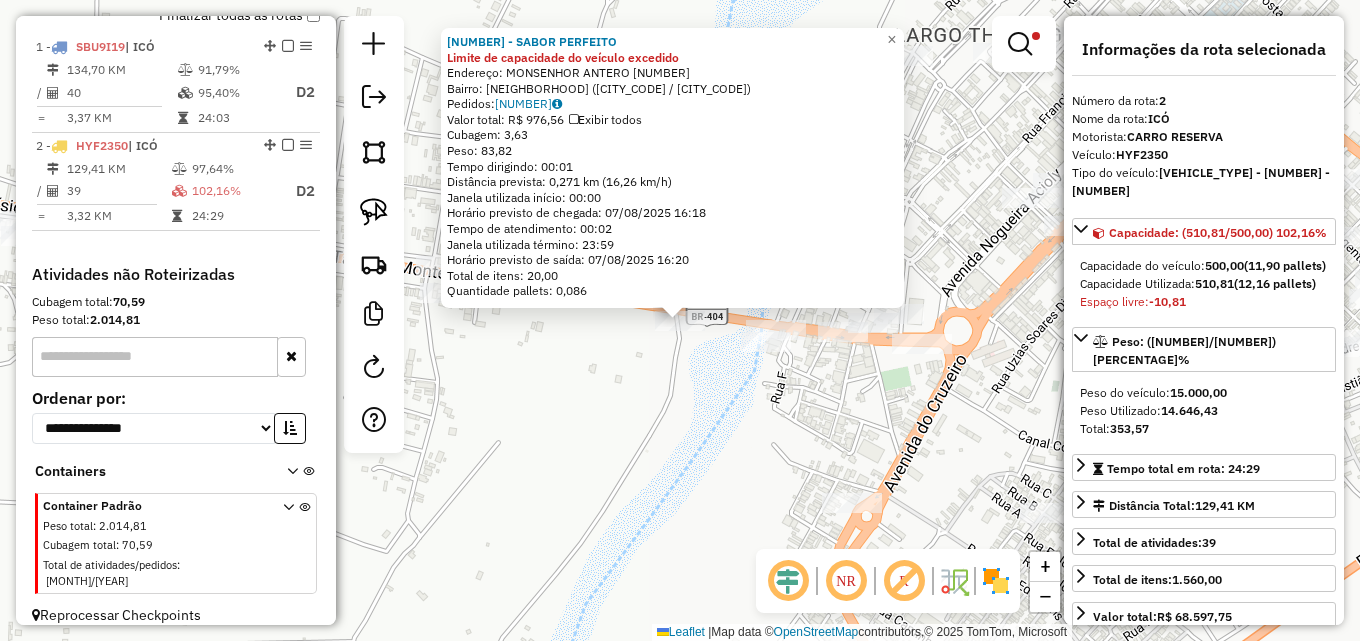 drag, startPoint x: 681, startPoint y: 408, endPoint x: 722, endPoint y: 385, distance: 47.010635 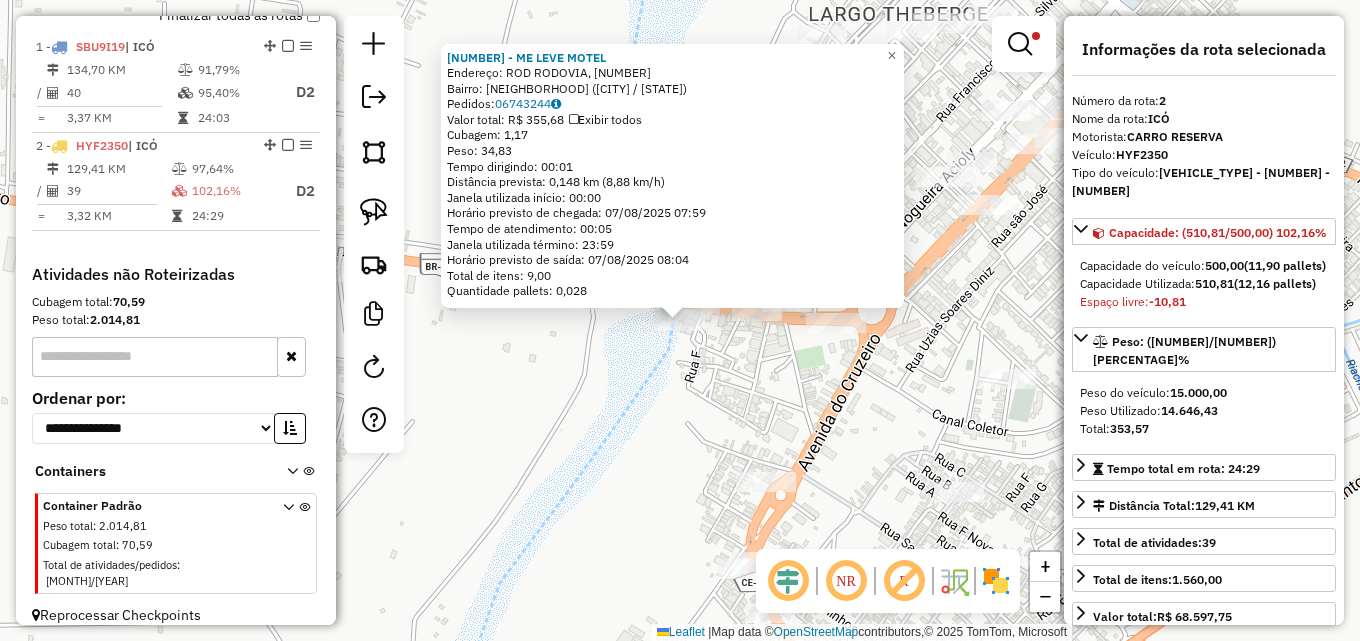 drag, startPoint x: 701, startPoint y: 421, endPoint x: 666, endPoint y: 410, distance: 36.687874 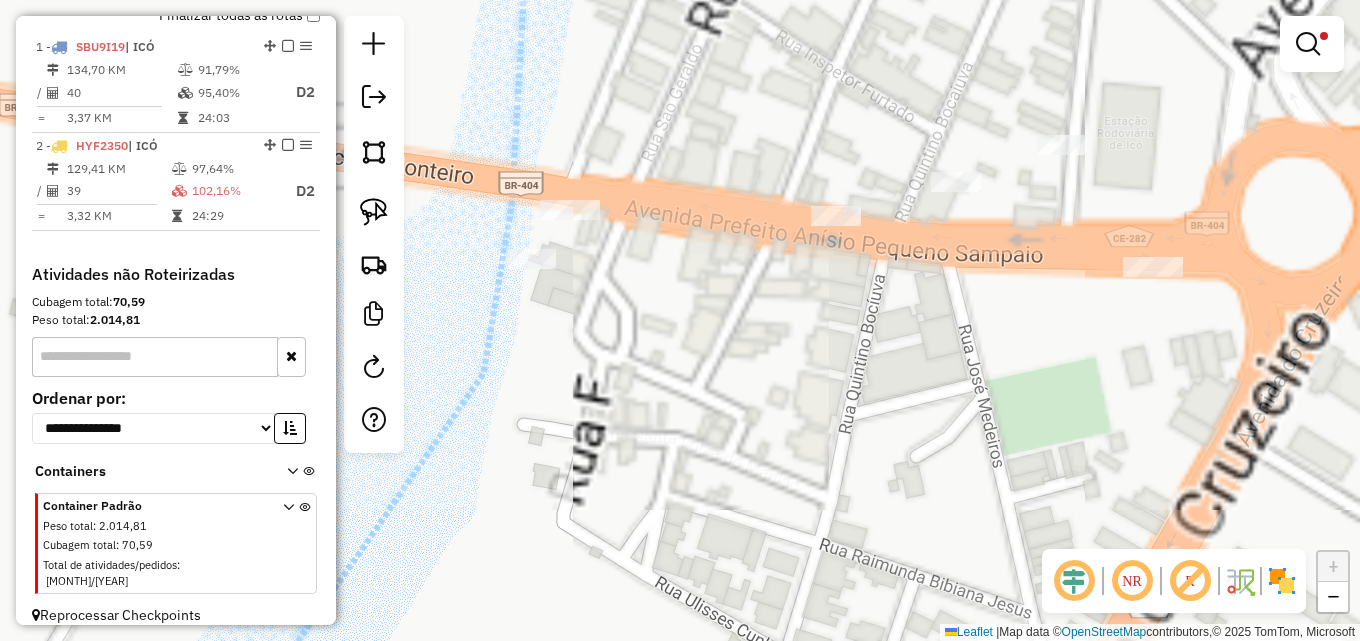 drag, startPoint x: 716, startPoint y: 320, endPoint x: 532, endPoint y: 518, distance: 270.29614 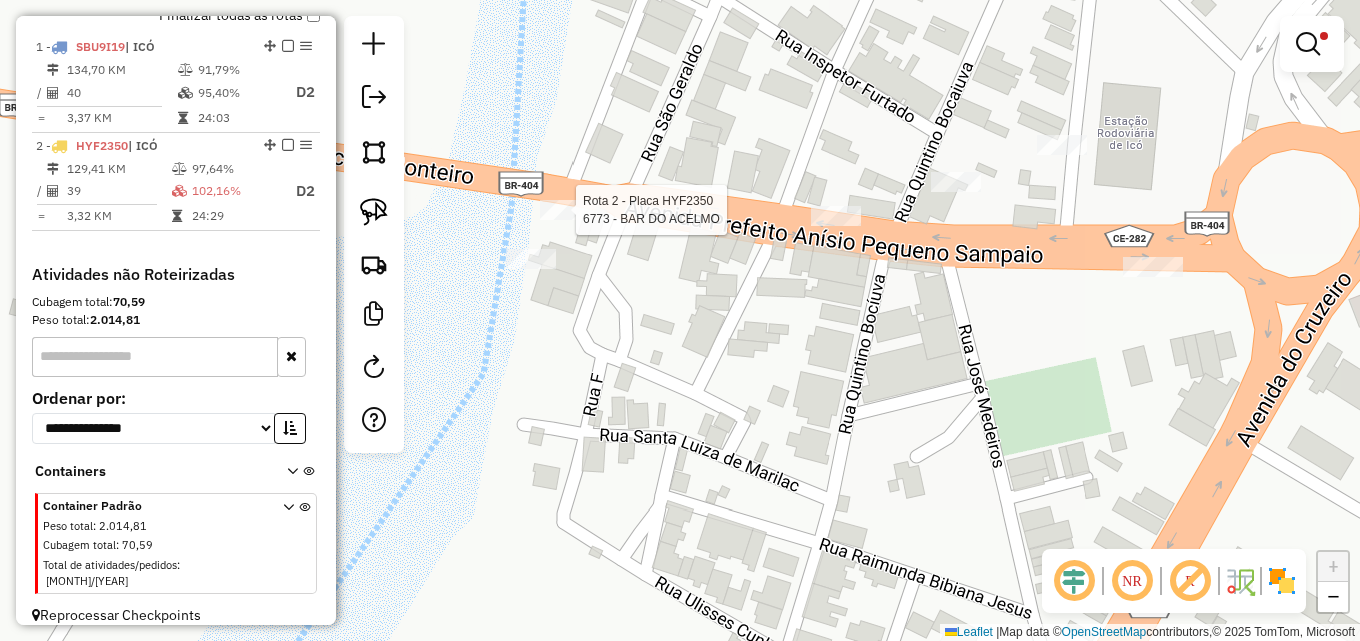 select on "**********" 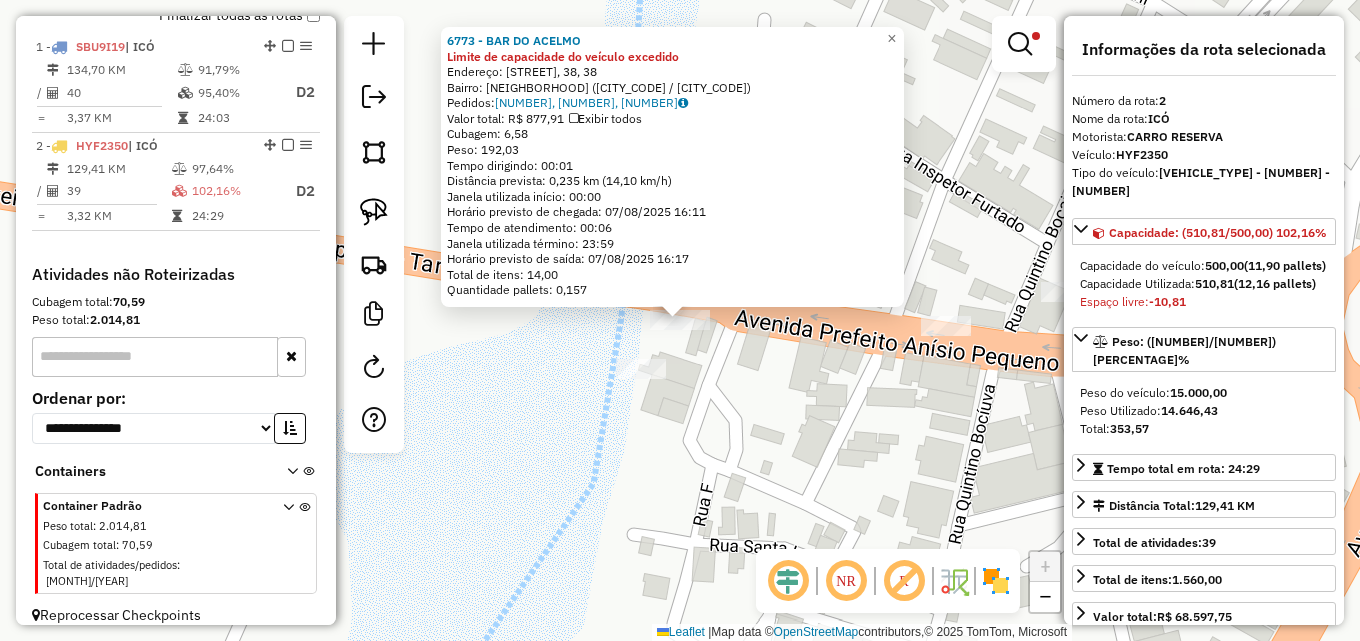click on "[NUMBER] - [BUSINESS_NAME] Limite de capacidade do veículo excedido  Endereço: [STREET], [NUMBER]   Bairro: [NEIGHBORHOOD] ([CITY_CODE] / [CITY_CODE])   Pedidos:  [ORDER_ID], [ORDER_ID], [ORDER_ID]   Valor total: [CURRENCY] [AMOUNT]   Exibir todos   Cubagem: [NUMBER]  Peso: [NUMBER]  Tempo dirigindo: [TIME]   Distância prevista: [DISTANCE] ([SPEED])   Janela utilizada início: [TIME]   Horário previsto de chegada: [DATE] [TIME]   Tempo de atendimento: [TIME]   Janela utilizada término: [TIME]   Horário previsto de saída: [DATE] [TIME]   Total de itens: [NUMBER]   Quantidade pallets: [NUMBER]  × Limpar filtros Janela de atendimento Grade de atendimento Capacidade Transportadoras Veículos Cliente Pedidos  Rotas Selecione os dias de semana para filtrar as janelas de atendimento  Seg   Ter   Qua   Qui   Sex   Sáb   Dom  Informe o período da janela de atendimento: De: Até:  Filtrar exatamente a janela do cliente  Considerar janela de atendimento padrão  Selecione os dias de semana para filtrar as grades de atendimento  Seg   Ter   Qua   Qui   Sex" 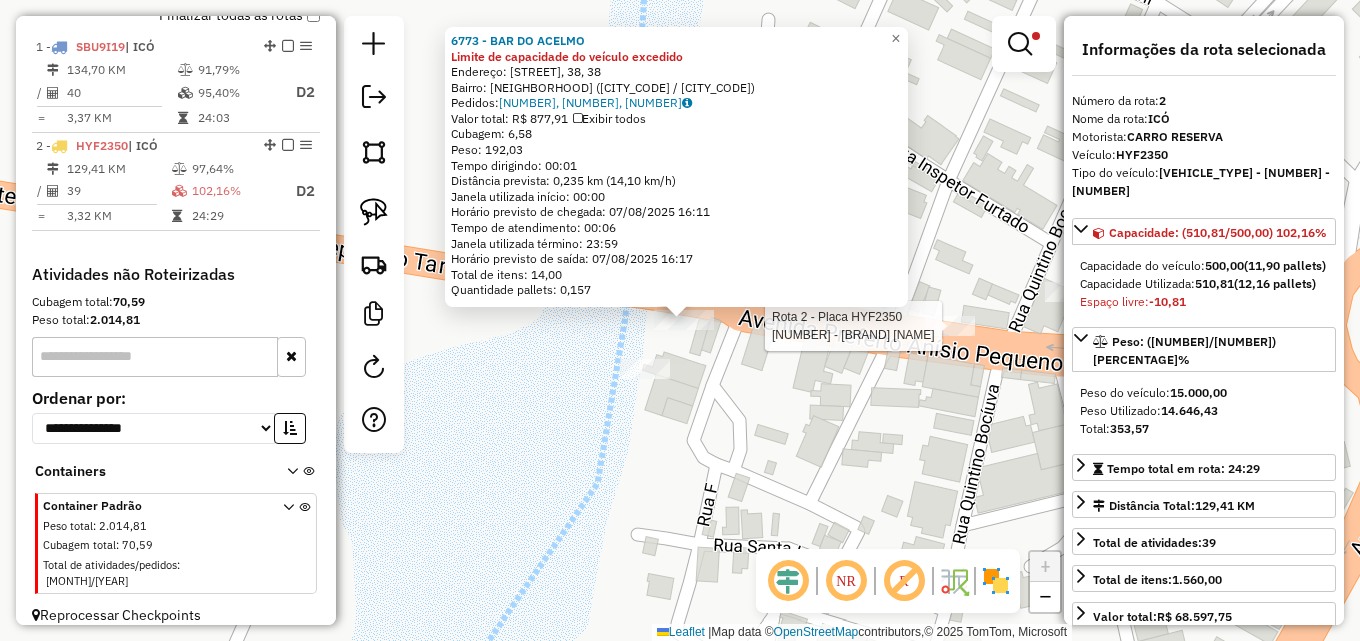 click 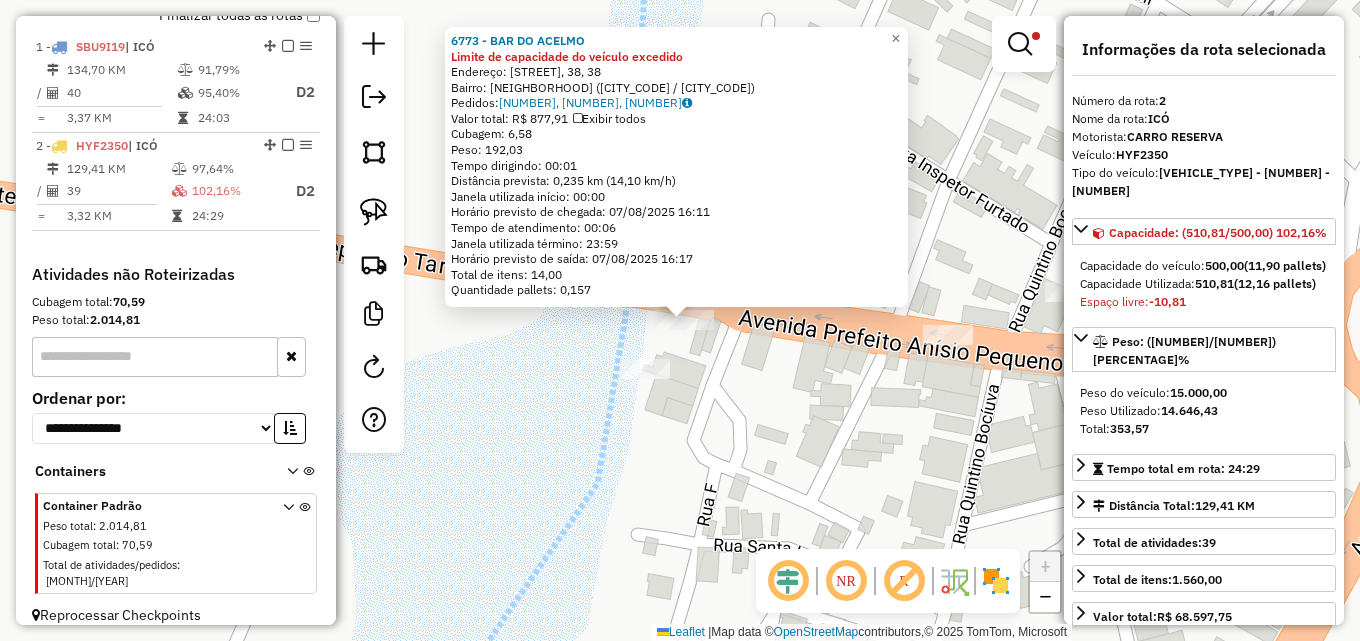 click on "Rota 2 - Placa [PLATE]  [NUMBER] - PANIFIC  FREI DAMIAO [NUMBER] - BAR DO ACELMO Limite de capacidade do veículo excedido  Endereço: R   PIQUET CARNEIRO,[NUMBER], [NUMBER]   Bairro: CENTRO ([CODE] / [STATE])   Pedidos:  [NUMBER], [NUMBER], [NUMBER]   Valor total: R$ [PRICE]   Exibir todos   Cubagem: [NUMBER]  Peso: [NUMBER]  Tempo dirigindo: [TIME]   Distância prevista: [NUMBER] km ([NUMBER] km/h)   Janela utilizada início: [TIME]   Horário previsto de chegada: [DATE] [TIME]   Tempo de atendimento: [TIME]   Janela utilizada término: [TIME]   Horário previsto de saída: [DATE] [TIME]   Total de itens: [NUMBER]   Quantidade pallets: [NUMBER]  × Limpar filtros Janela de atendimento Grade de atendimento Capacidade Transportadoras Veículos Cliente Pedidos  Rotas Selecione os dias de semana para filtrar as janelas de atendimento  Seg   Ter   Qua   Qui   Sex   Sáb   Dom  Informe o período da janela de atendimento: De: [TIME] Até: [TIME]  Filtrar exatamente a janela do cliente  Considerar janela de atendimento padrão   Seg   Ter   Qua   Qui   Sex   Sáb   Dom  +" 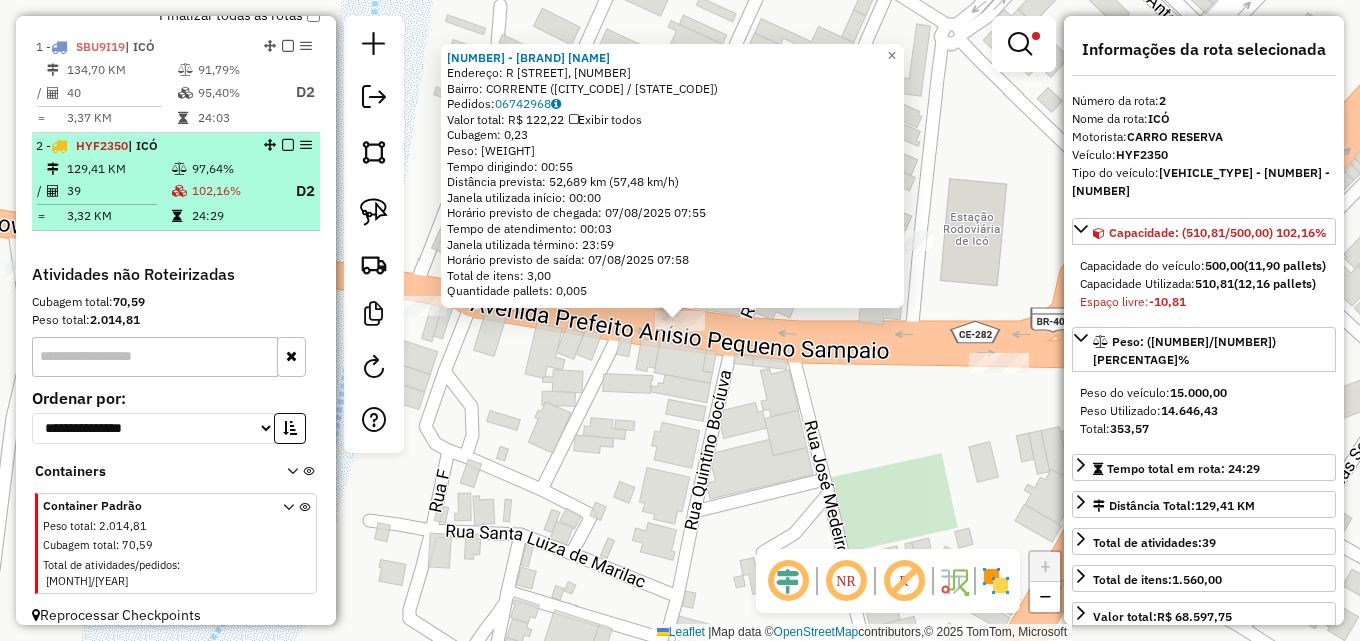 click on "102,16%" at bounding box center [235, 191] 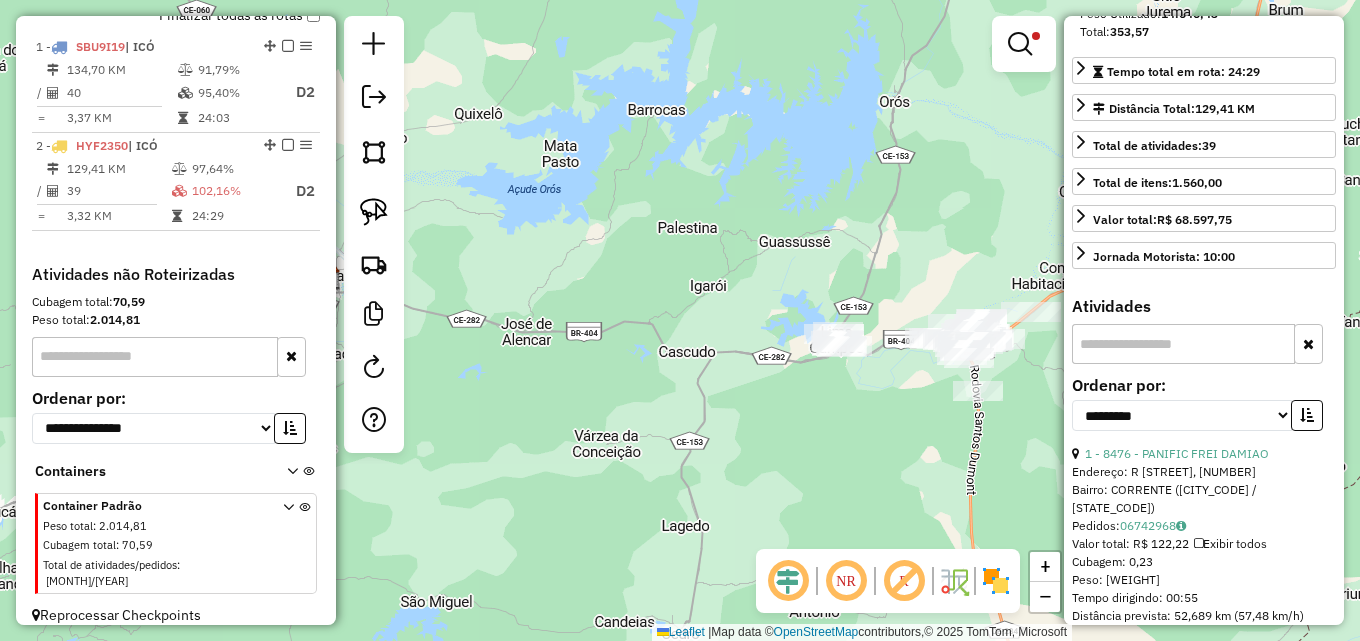 scroll, scrollTop: 600, scrollLeft: 0, axis: vertical 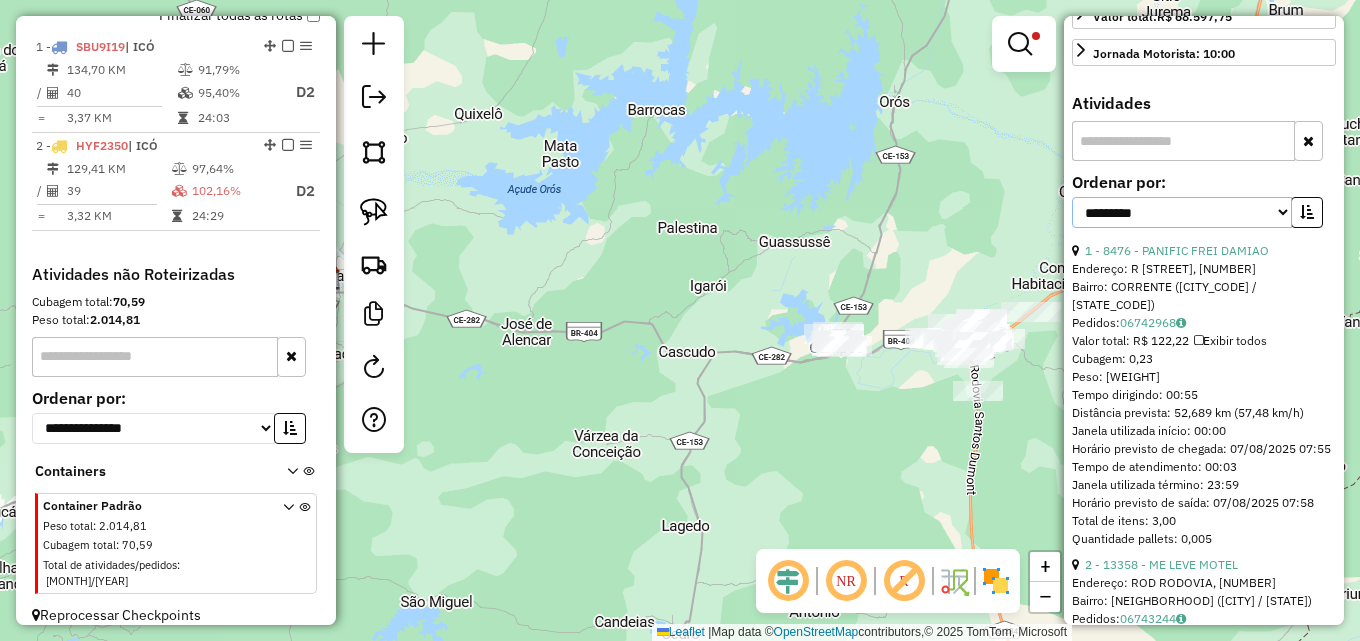 drag, startPoint x: 1225, startPoint y: 231, endPoint x: 1217, endPoint y: 244, distance: 15.264338 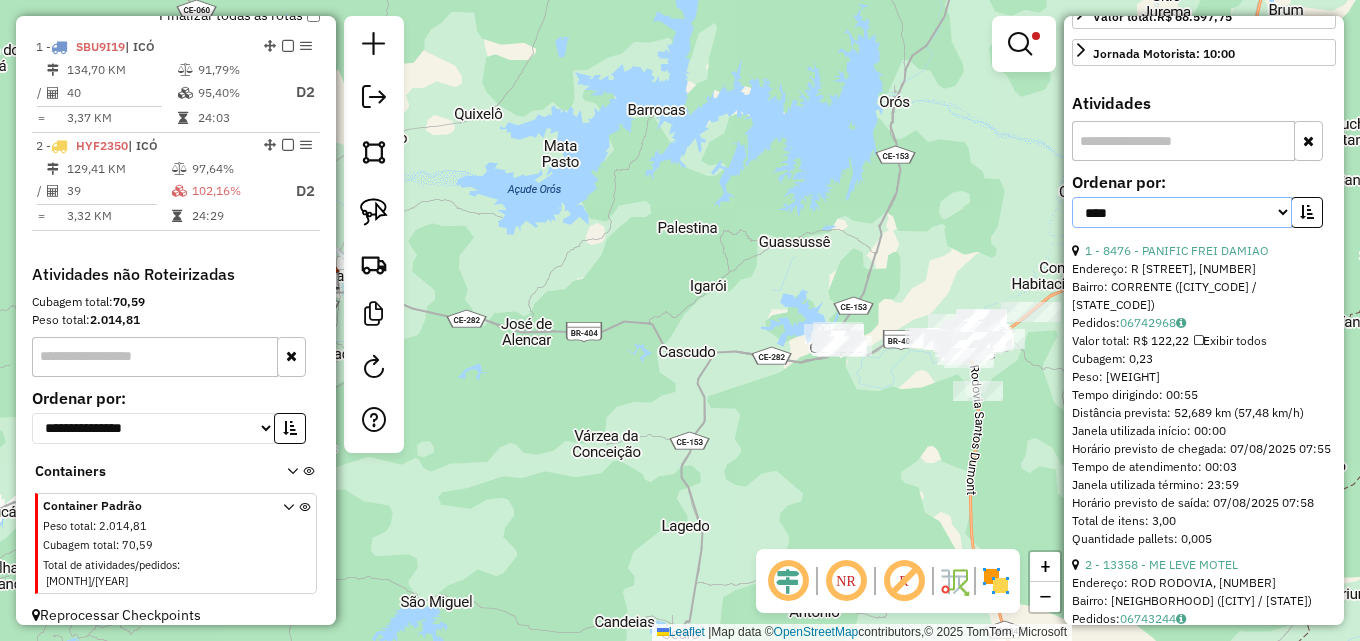 click on "**********" at bounding box center (1182, 212) 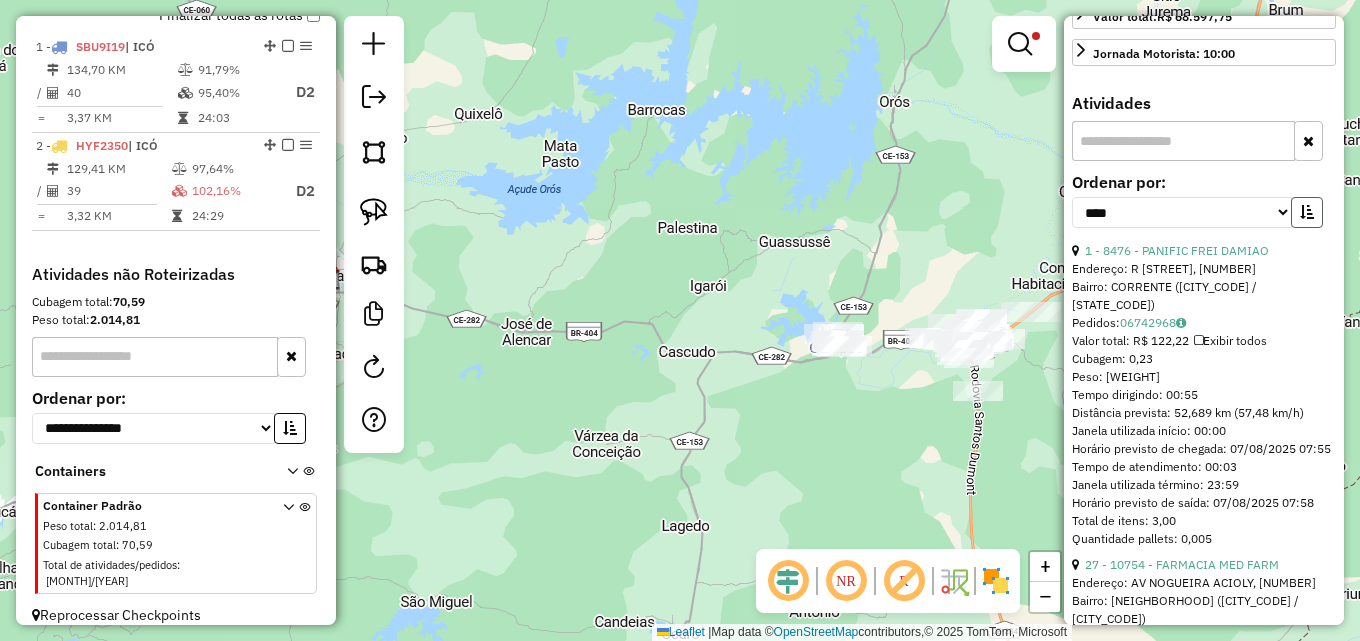click at bounding box center (1307, 212) 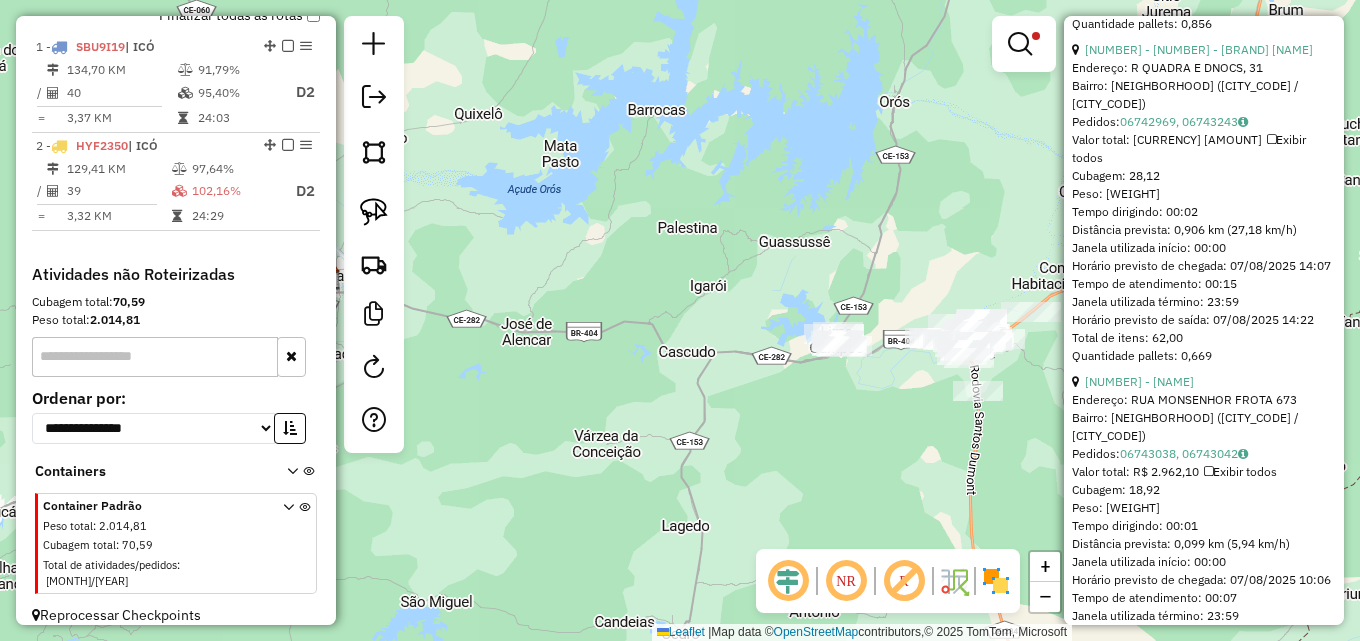 scroll, scrollTop: 2500, scrollLeft: 0, axis: vertical 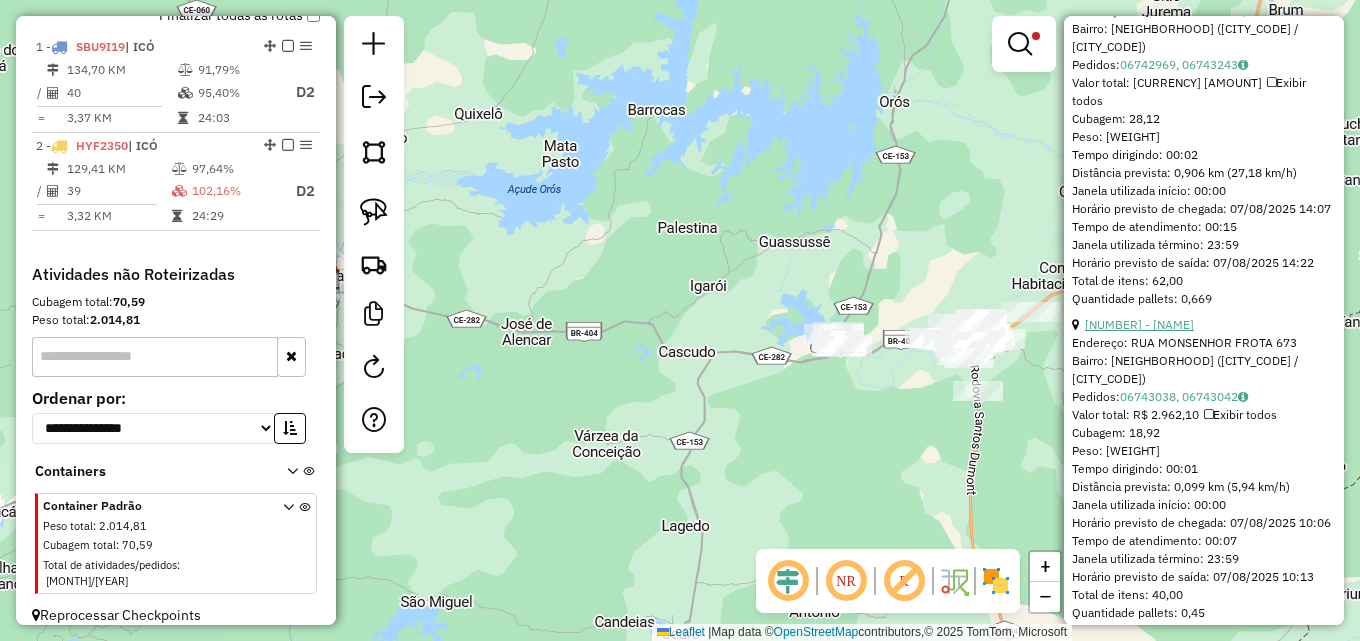 click on "[NUMBER] - [NAME]" at bounding box center (1139, 324) 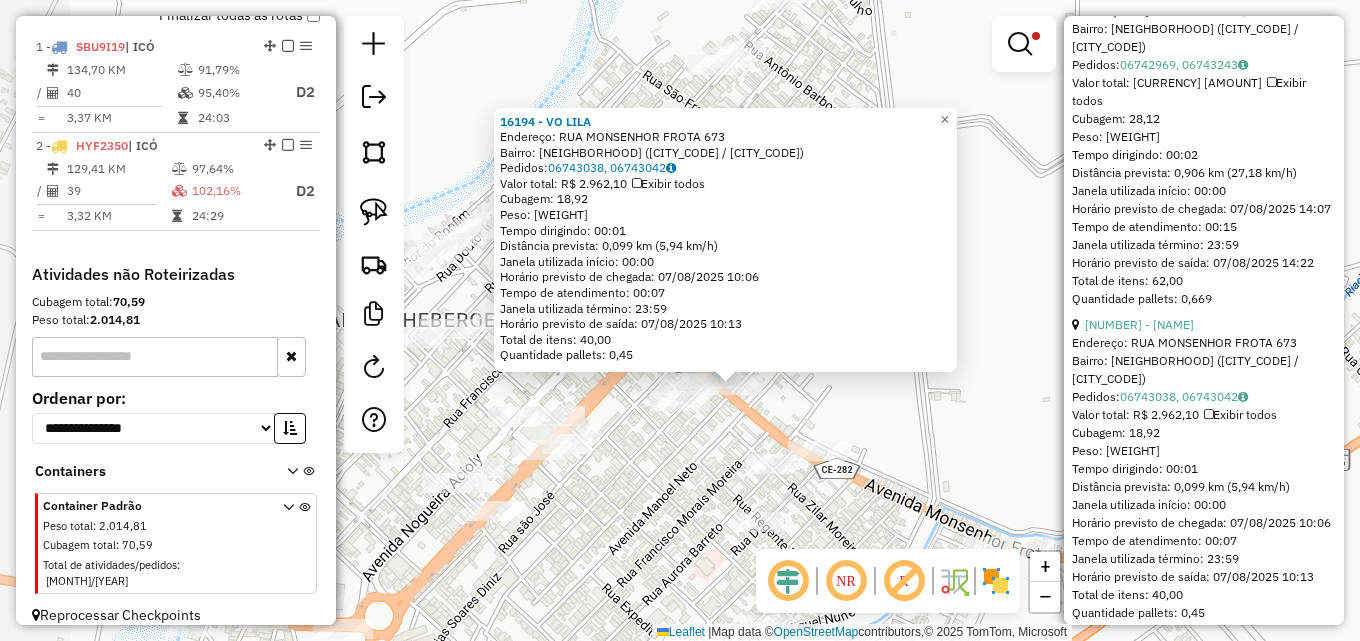 drag, startPoint x: 621, startPoint y: 393, endPoint x: 820, endPoint y: 396, distance: 199.02261 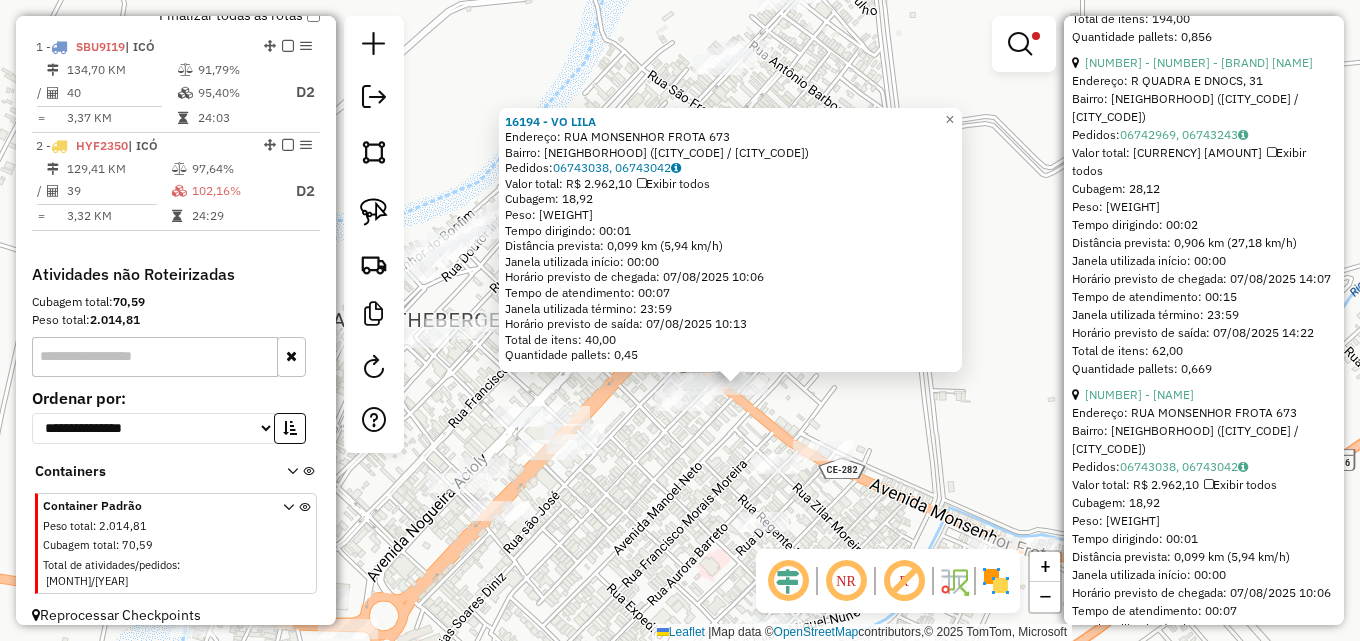 scroll, scrollTop: 2400, scrollLeft: 0, axis: vertical 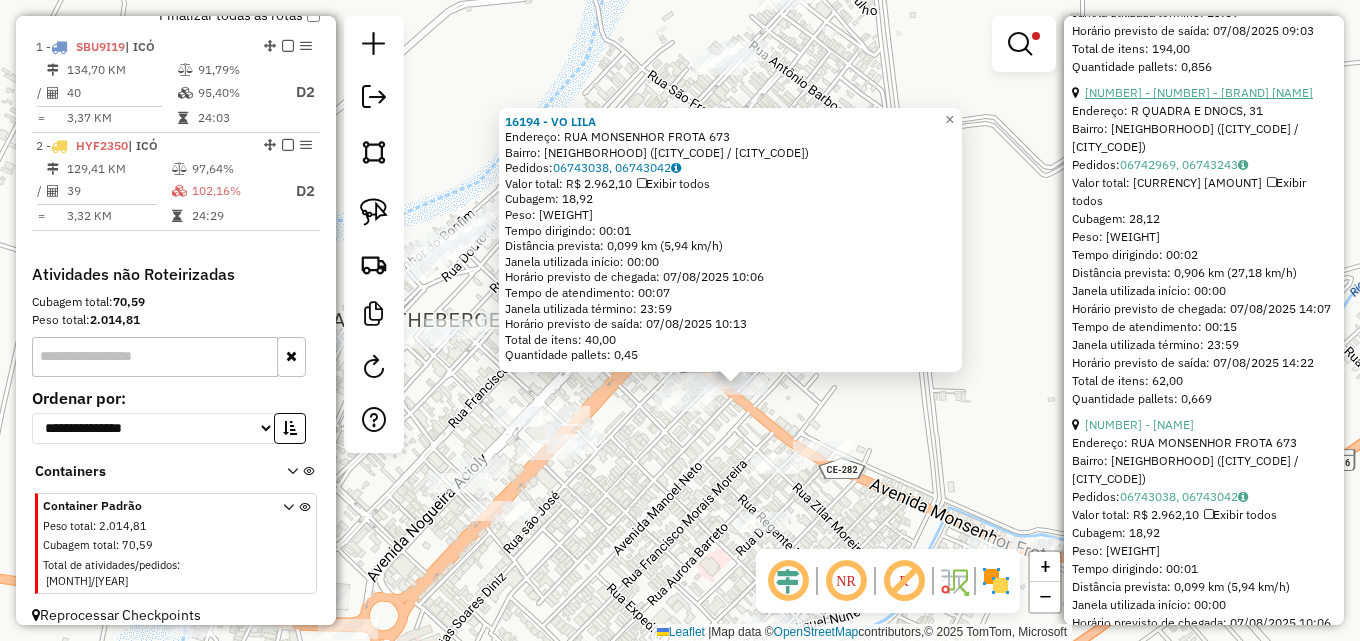 click on "[NUMBER] - [NUMBER] - [BRAND] [NAME]" at bounding box center [1199, 92] 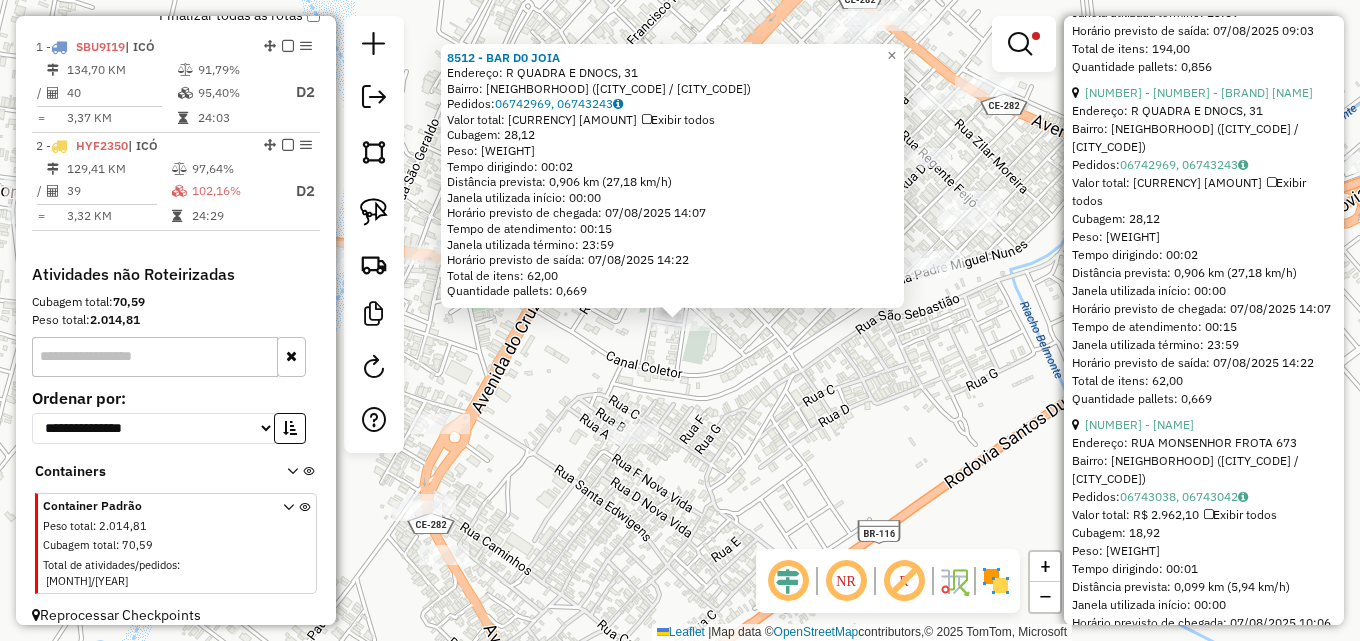 click on "Rota [NUMBER] - Placa [PLATE]  [NUMBER] - [NAME] [NUMBER] - [NAME]  Endereço: [STREET] [NEIGHBORHOOD], [NUMBER]   Bairro: [NEIGHBORHOOD] ([CITY] / [STATE])   Pedidos:  [ORDER_ID], [ORDER_ID]   Valor total: [CURRENCY] [PRICE]   Exibir todos   Cubagem: [CUBAGE]  Peso: [WEIGHT]  Tempo dirigindo: [TIME]   Distância prevista: [DISTANCE] km ([SPEED] km/h)   Janela utilizada início: [TIME]   Horário previsto de chegada: [DATE] [TIME]   Tempo de atendimento: [TIME]   Janela utilizada término: [TIME]   Horário previsto de saída: [DATE] [TIME]   Total de itens: [ITEMS]   Quantidade pallets: [PALLETS]  × Limpar filtros Janela de atendimento Grade de atendimento Capacidade Transportadoras Veículos Cliente Pedidos  Rotas Selecione os dias da semana para filtrar as janelas de atendimento  Seg   Ter   Qua   Qui   Sex  De:" 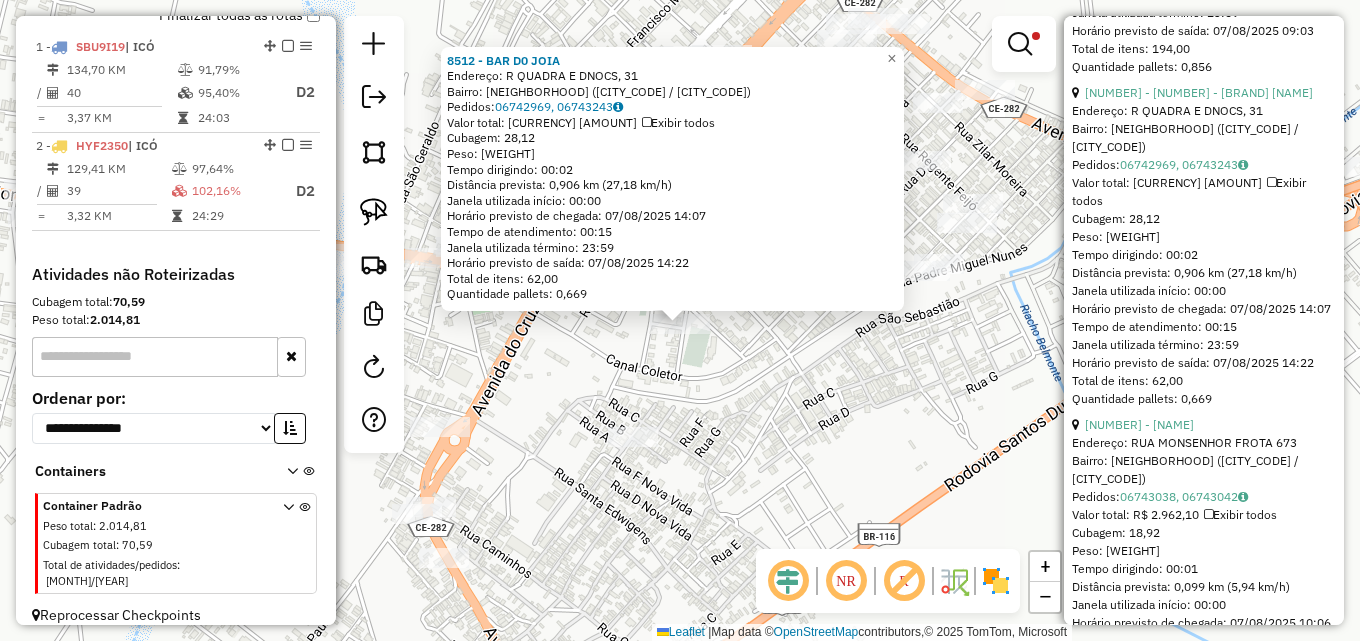 click on "8512 - [BRAND]  Endereço: [STREET] [NUMBER]   Bairro: [NEIGHBORHOOD] ([CITY] / [STATE])   Pedidos:  06742969, 06743243   Valor total: R$ 3.777,57   Exibir todos   Cubagem: 28,12  Peso: 807,60  Tempo dirigindo: 00:02   Distância prevista: 0,906 km (27,18 km/h)   Janela utilizada início: 00:00   Horário previsto de chegada: [DATE] [TIME]   Tempo de atendimento: 00:15   Janela utilizada término: 23:59   Horário previsto de saída: [DATE] [TIME]   Total de itens: 62,00   Quantidade pallets: 0,669  × Limpar filtros Janela de atendimento Grade de atendimento Capacidade Transportadoras Veículos Cliente Pedidos  Rotas Selecione os dias de semana para filtrar as janelas de atendimento  Seg   Ter   Qua   Qui   Sex   Sáb   Dom  Informe o período da janela de atendimento: De: Até:  Filtrar exatamente a janela do cliente  Considerar janela de atendimento padrão  Selecione os dias de semana para filtrar as grades de atendimento  Seg   Ter   Qua   Qui   Sex   Sáb   Dom   Peso mínimo:   Peso máximo:   De:  +" 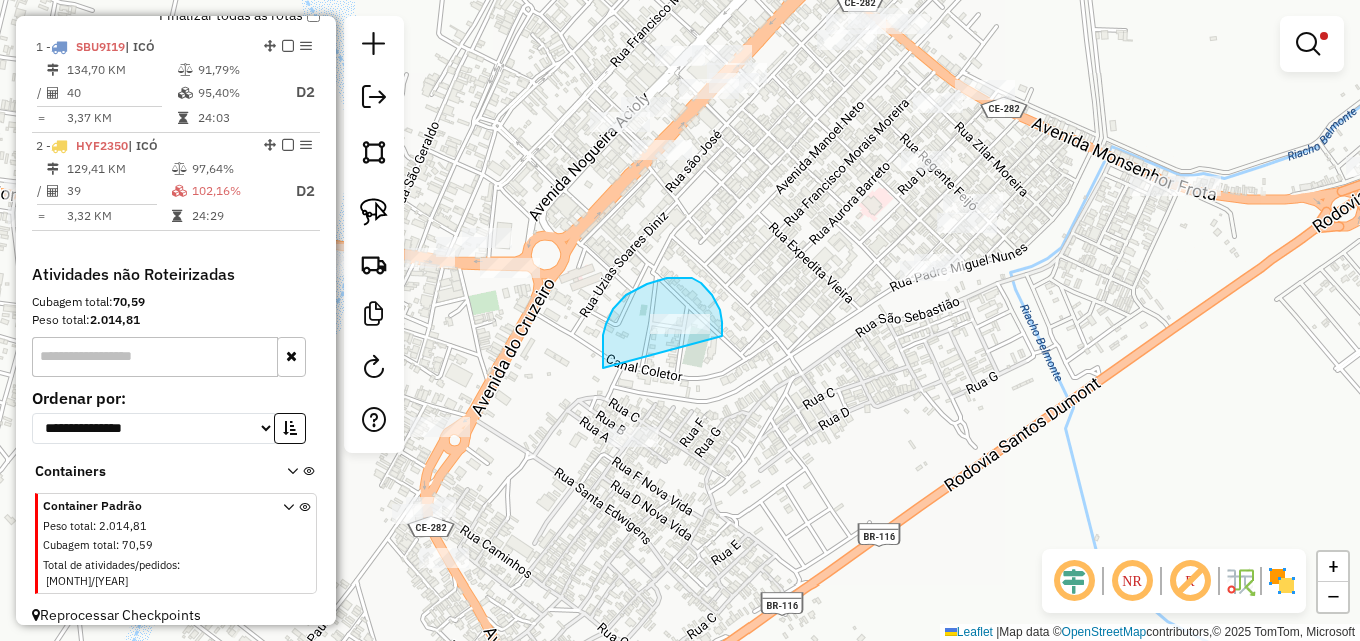 drag, startPoint x: 603, startPoint y: 364, endPoint x: 718, endPoint y: 350, distance: 115.84904 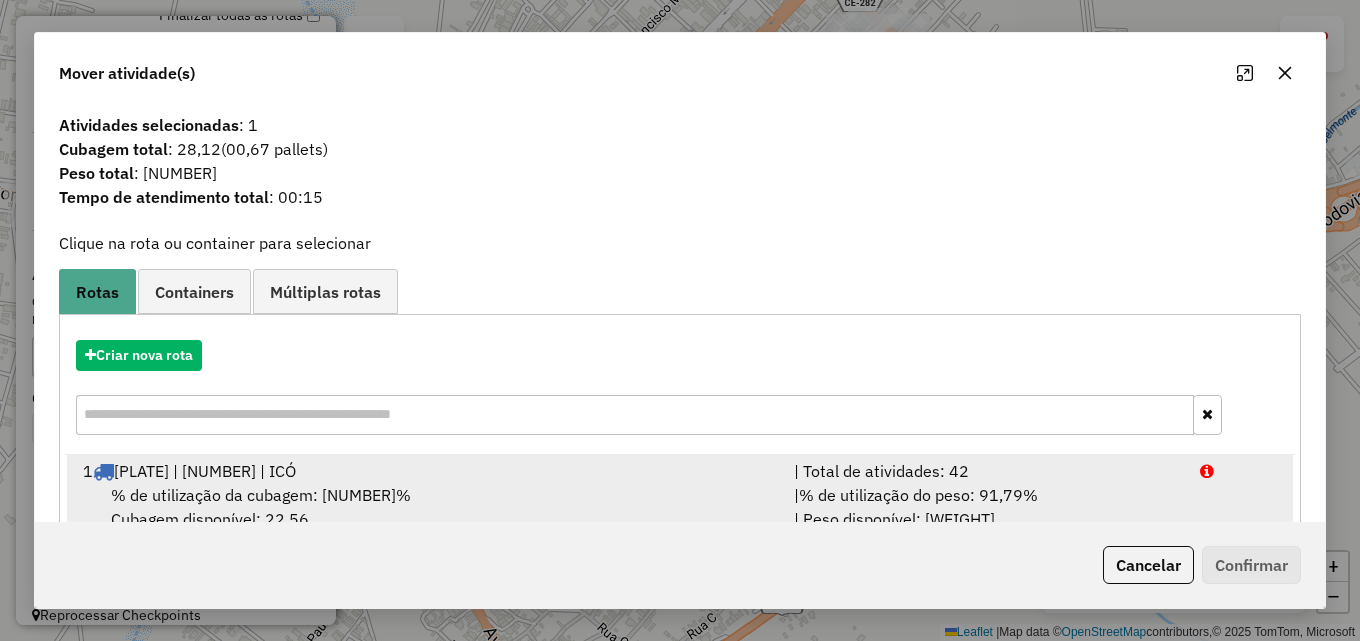 drag, startPoint x: 679, startPoint y: 470, endPoint x: 714, endPoint y: 476, distance: 35.510563 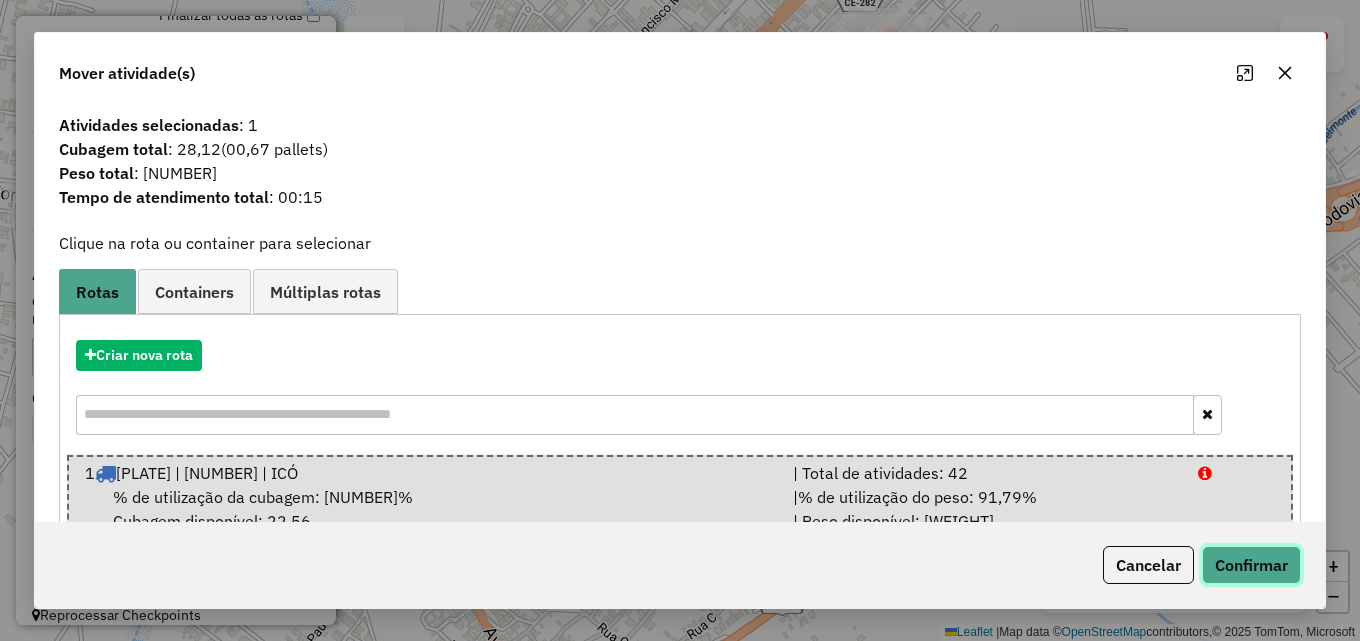 click on "Confirmar" 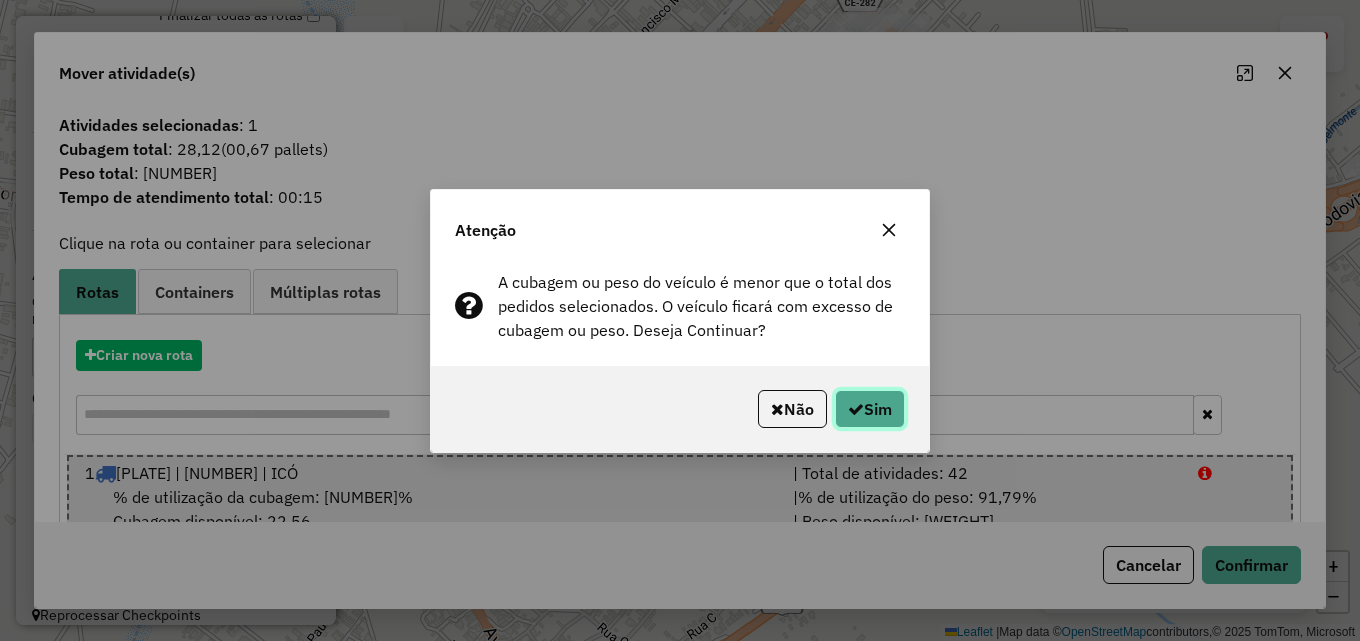 click on "Sim" 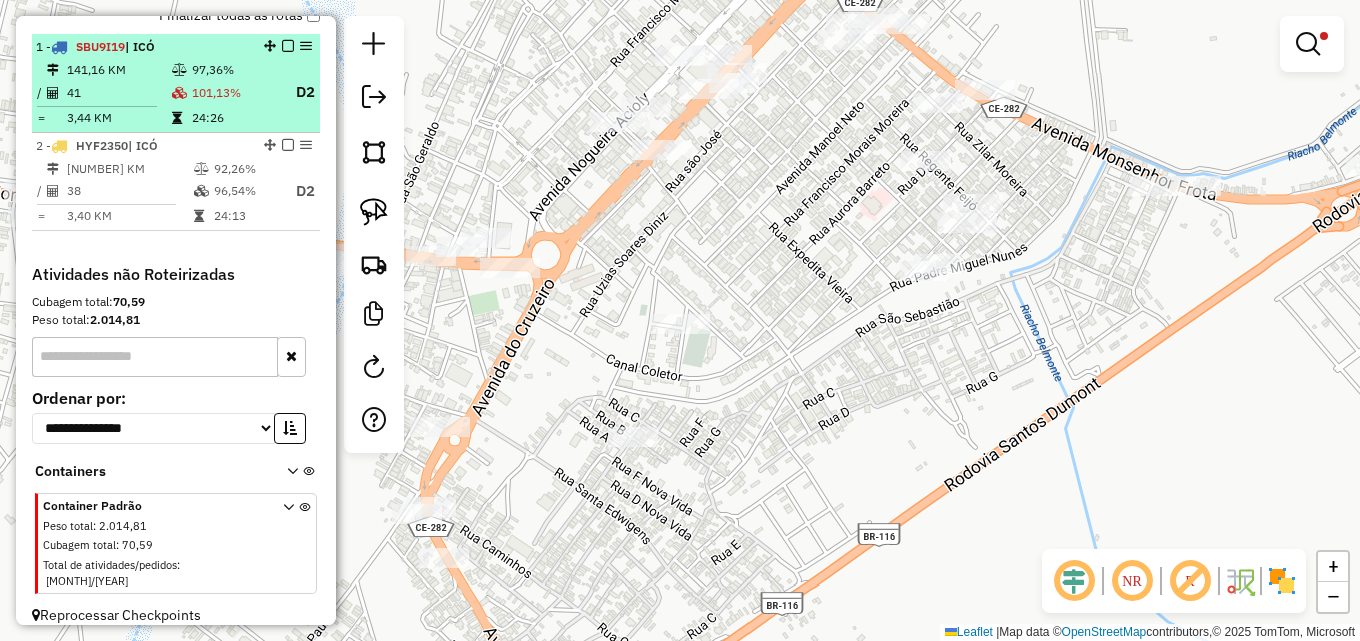 click on "41" at bounding box center (118, 92) 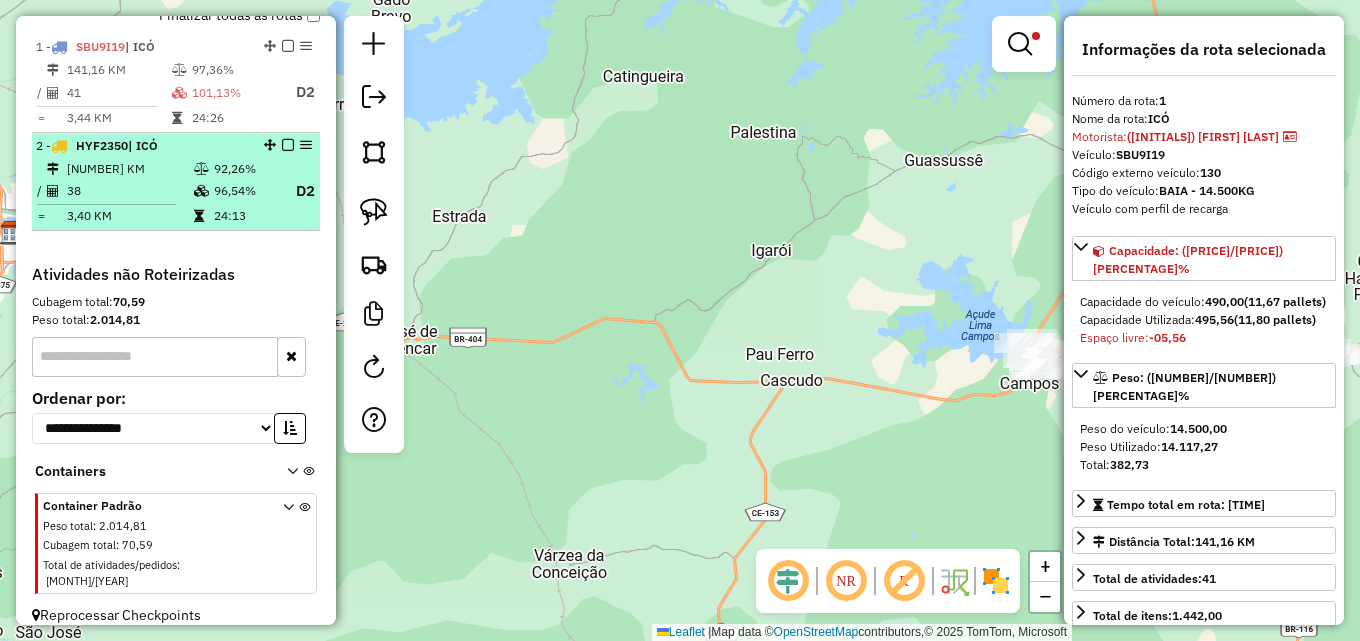 click on "Rota [NUMBER] - Placa [PLATE] [NUMBER] - [NAME]" at bounding box center [142, 146] 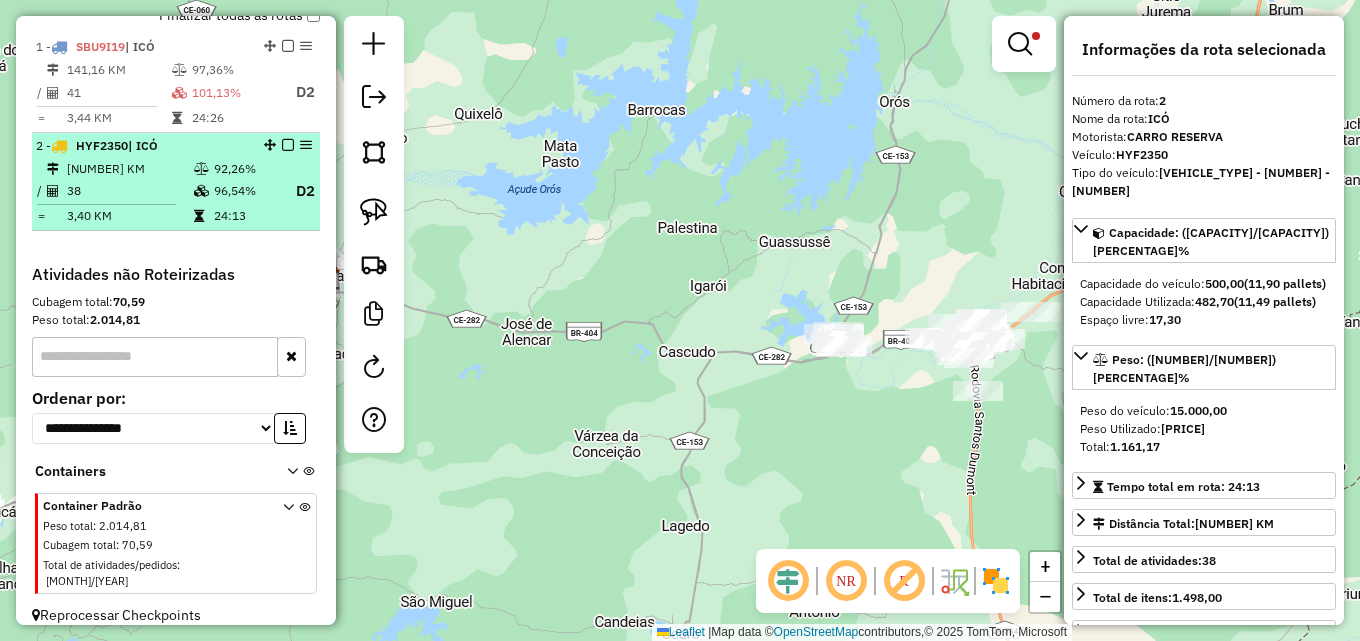 drag, startPoint x: 201, startPoint y: 170, endPoint x: 234, endPoint y: 170, distance: 33 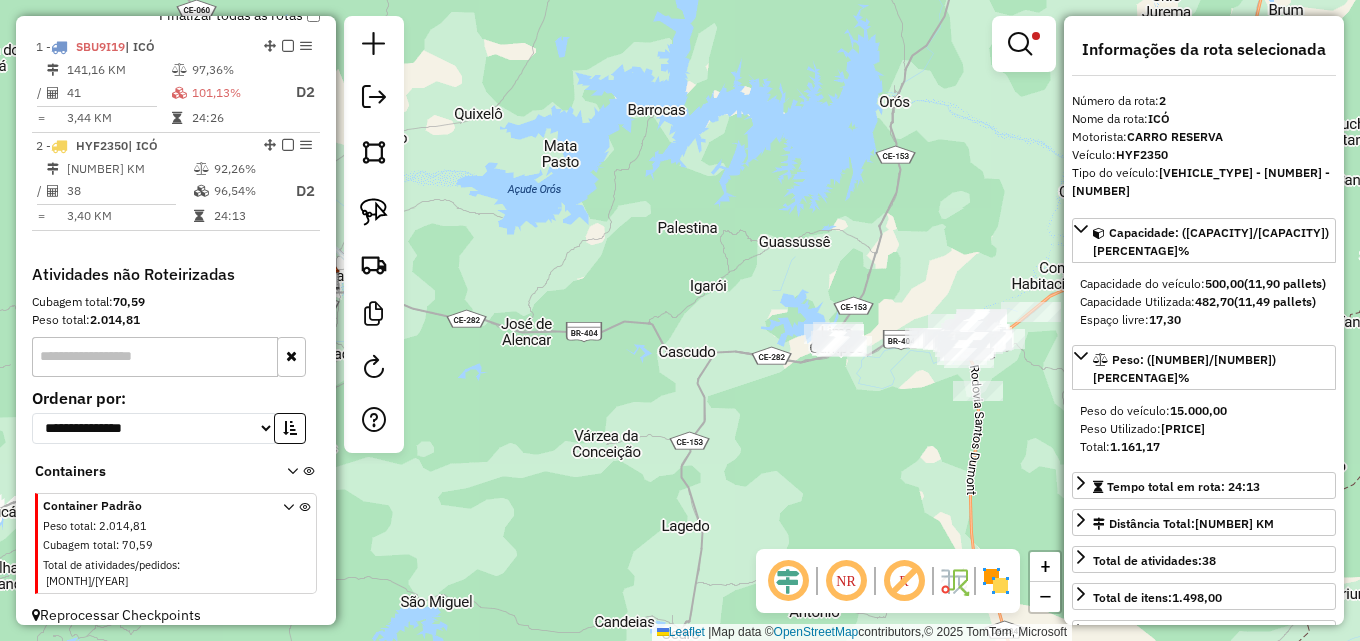 drag, startPoint x: 219, startPoint y: 108, endPoint x: 461, endPoint y: 211, distance: 263.0076 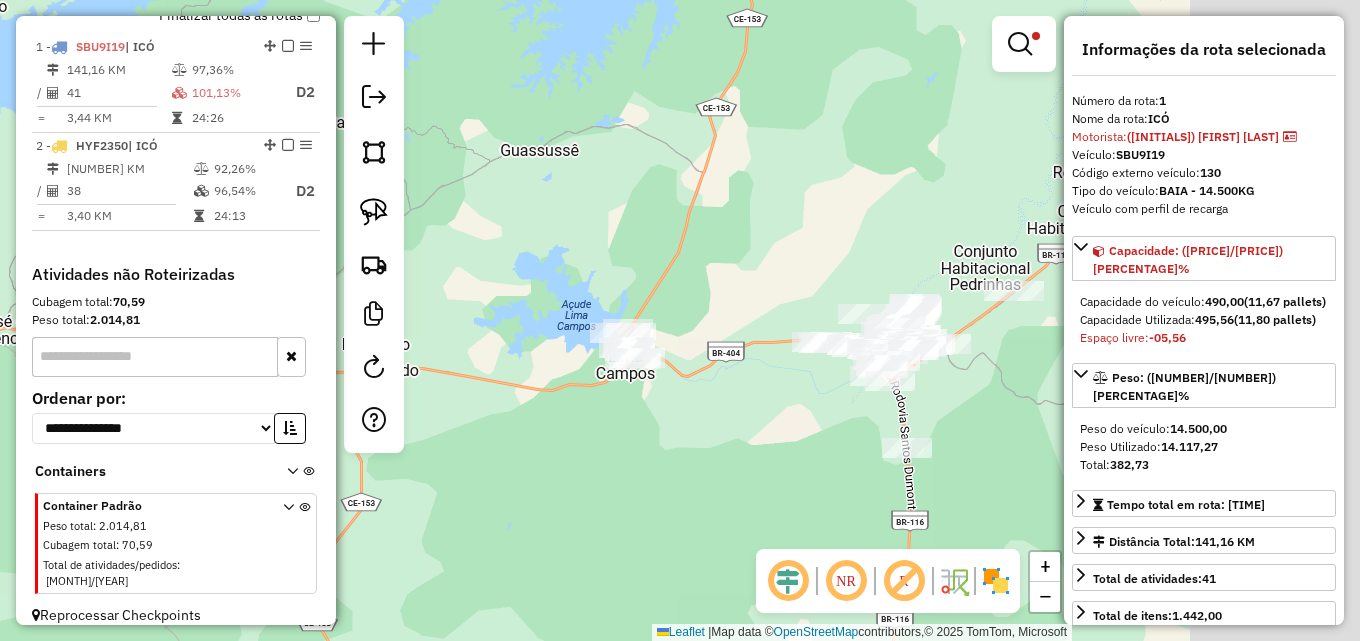 drag, startPoint x: 573, startPoint y: 269, endPoint x: 218, endPoint y: 288, distance: 355.5081 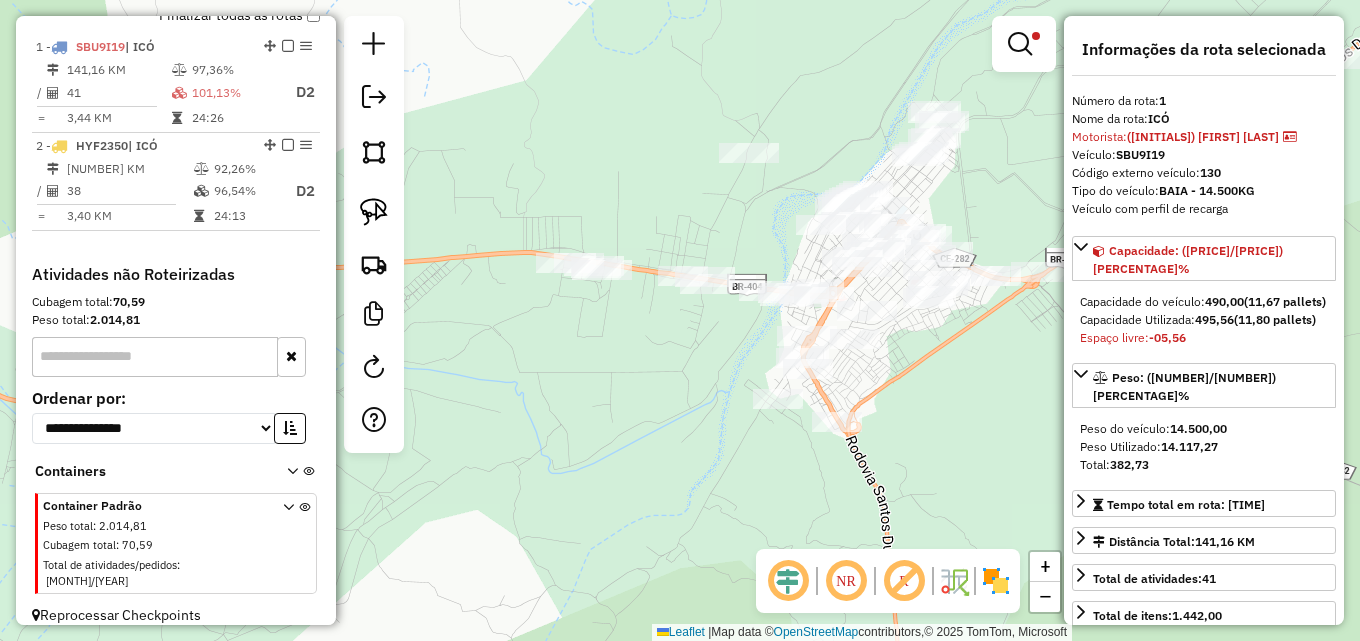 drag, startPoint x: 709, startPoint y: 308, endPoint x: 626, endPoint y: 343, distance: 90.07774 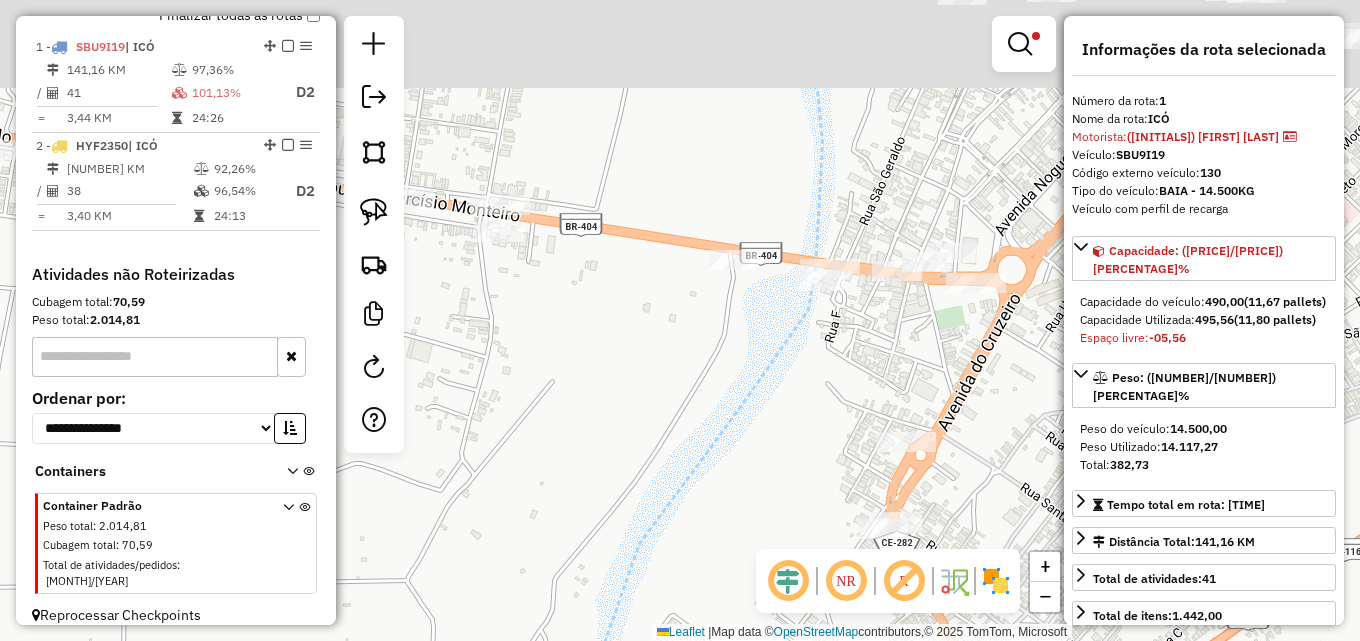 drag, startPoint x: 700, startPoint y: 414, endPoint x: 763, endPoint y: 470, distance: 84.29116 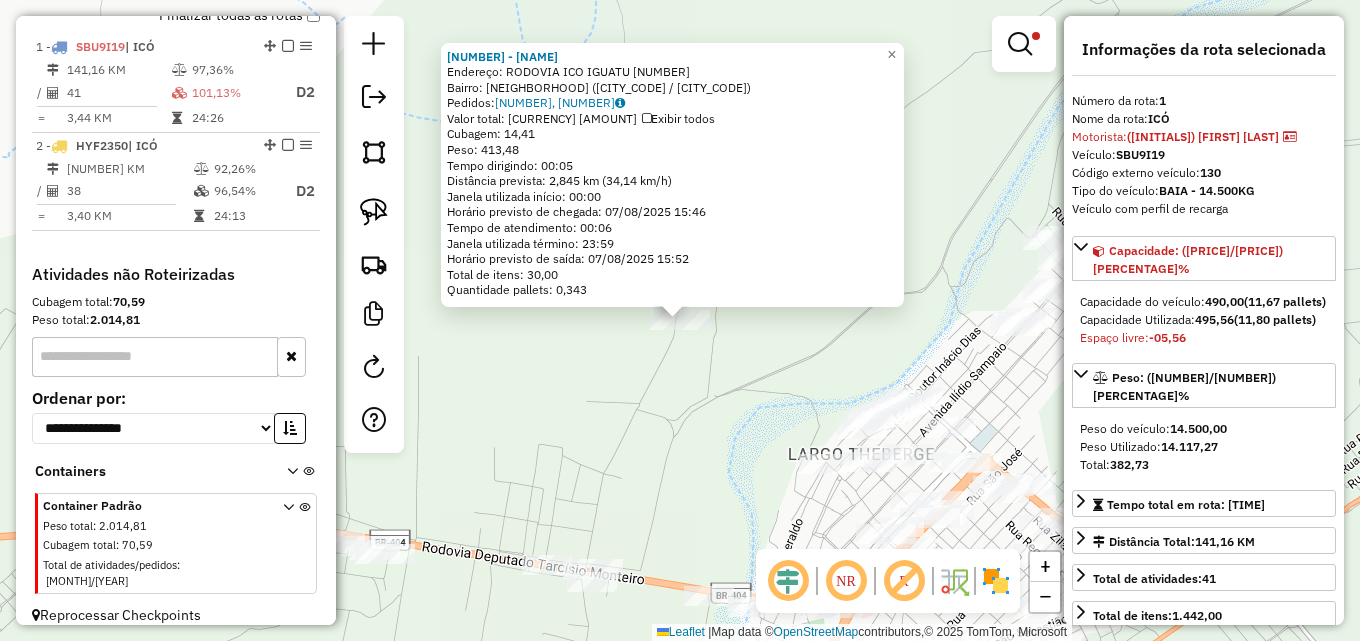 click on "[NUMBER] - [NAME]  Endereço:  [STREET]   Bairro: [NEIGHBORHOOD] ([CITY] / [STATE])   Pedidos:  [ORDER_ID], [ORDER_ID]   Valor total: [CURRENCY] [PRICE]   Exibir todos   Cubagem: [CUBAGE]  Peso: [WEIGHT]  Tempo dirigindo: [TIME]   Distância prevista: [DISTANCE] km ([SPEED] km/h)   Janela utilizada início: [TIME]   Horário previsto de chegada: [DATE] [TIME]   Tempo de atendimento: [TIME]   Janela utilizada término: [TIME]   Horário previsto de saída: [DATE] [TIME]   Total de itens: [ITEMS]   Quantidade pallets: [PALLETS]  × Limpar filtros Janela de atendimento Grade de atendimento Capacidade Transportadoras Veículos Cliente Pedidos  Rotas Selecione os dias da semana para filtrar as janelas de atendimento  Seg   Ter   Qua   Qui   Sex   Sáb   Dom  Informe o período da janela de atendimento: De: Até:  Filtrar exatamente a janela do cliente  Considerar janela de atendimento padrão   Seg   Ter   Qua   Qui   Sex   Sáb   Dom  Considerar clientes sem dia de atendimento cadastrado  Clientes fora do dia de atendimento selecionado Filtrar as atividades entre os valores definidos abaixo:  Peso mínimo:   Peso máximo:   Cubagem mínima:   Cubagem máxima:   De:   Até:  Filtrar as atividades entre o tempo de atendimento definido abaixo:  De:   Até:   Considerar capacidade total dos clientes não roteirizados Transportadora: Selecione um ou mais itens Tipo de veículo: Nome: +" 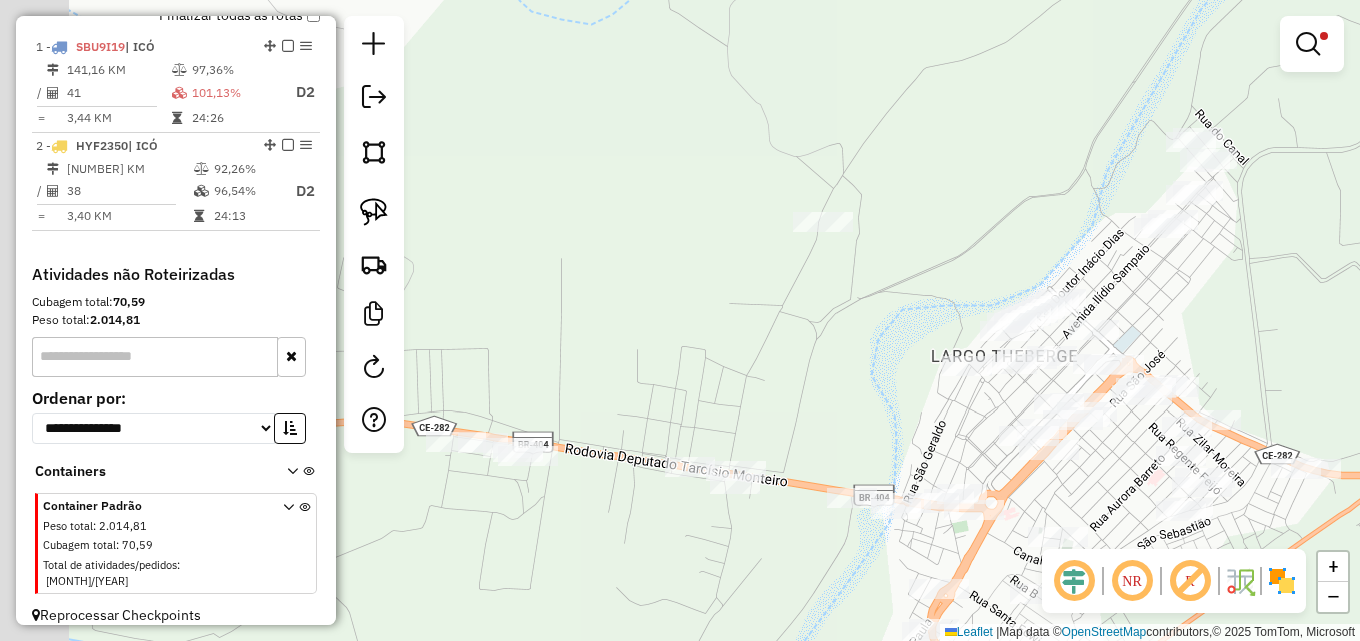 drag, startPoint x: 532, startPoint y: 442, endPoint x: 636, endPoint y: 392, distance: 115.39497 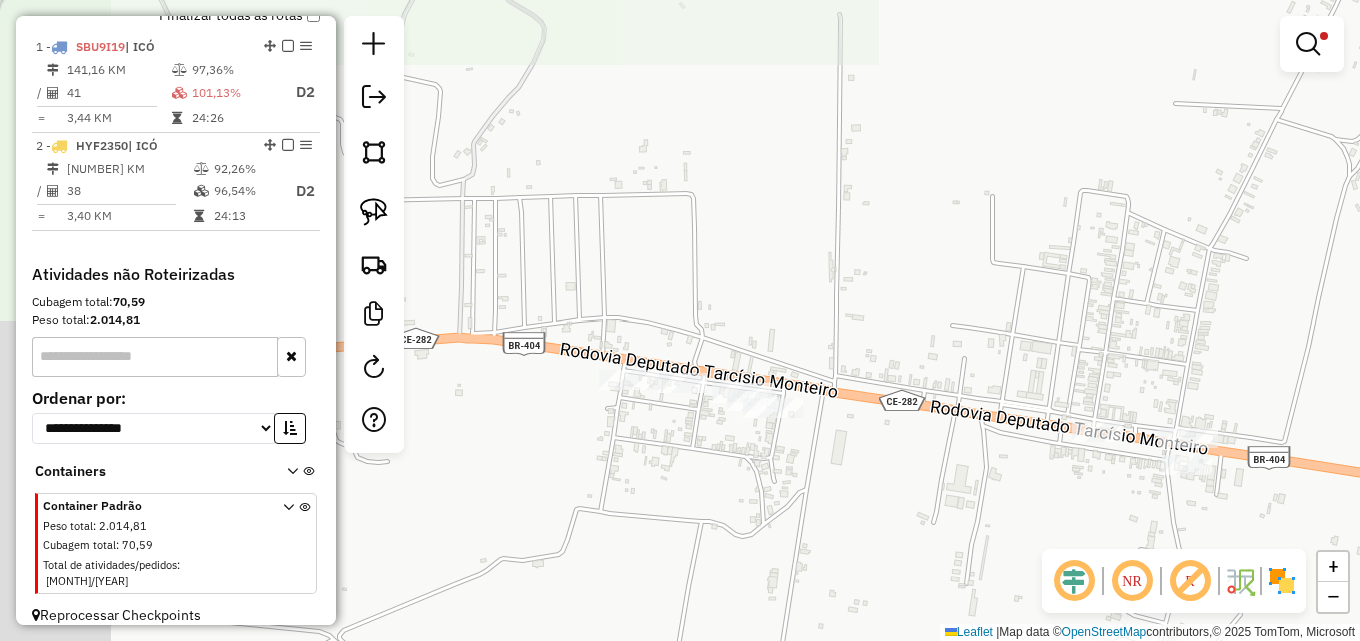 drag, startPoint x: 460, startPoint y: 472, endPoint x: 655, endPoint y: 408, distance: 205.23401 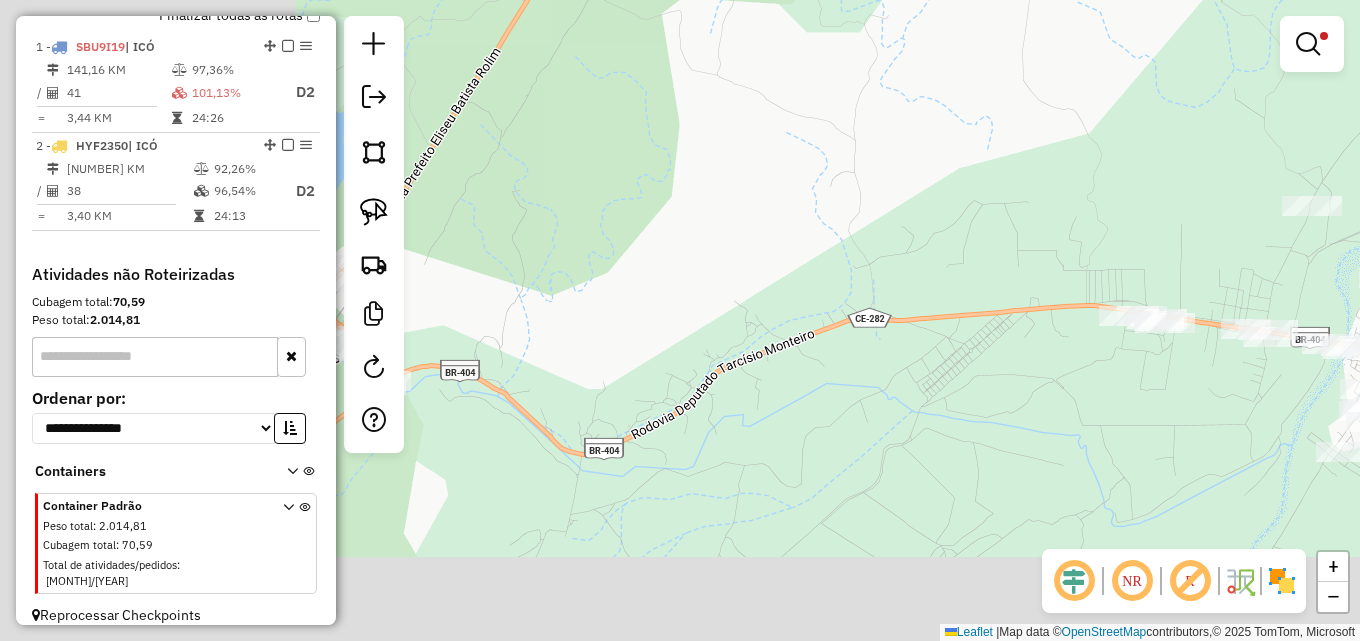 drag, startPoint x: 607, startPoint y: 479, endPoint x: 1068, endPoint y: 361, distance: 475.86237 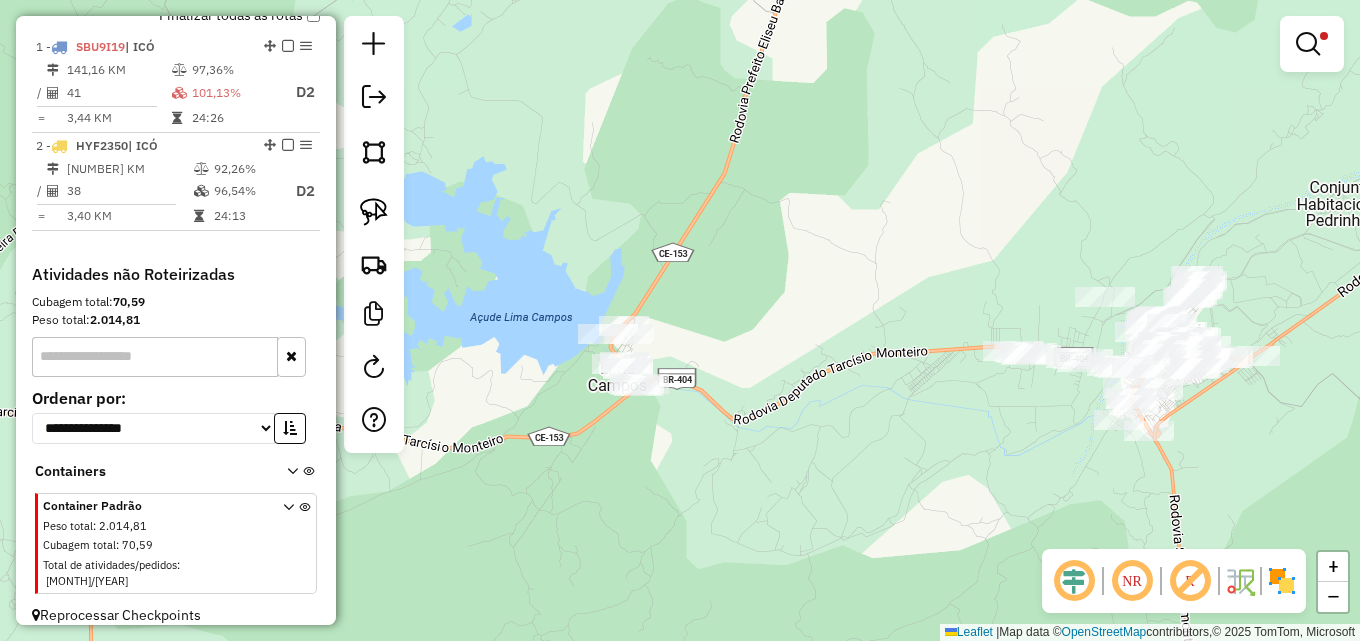 drag, startPoint x: 1006, startPoint y: 390, endPoint x: 790, endPoint y: 422, distance: 218.3575 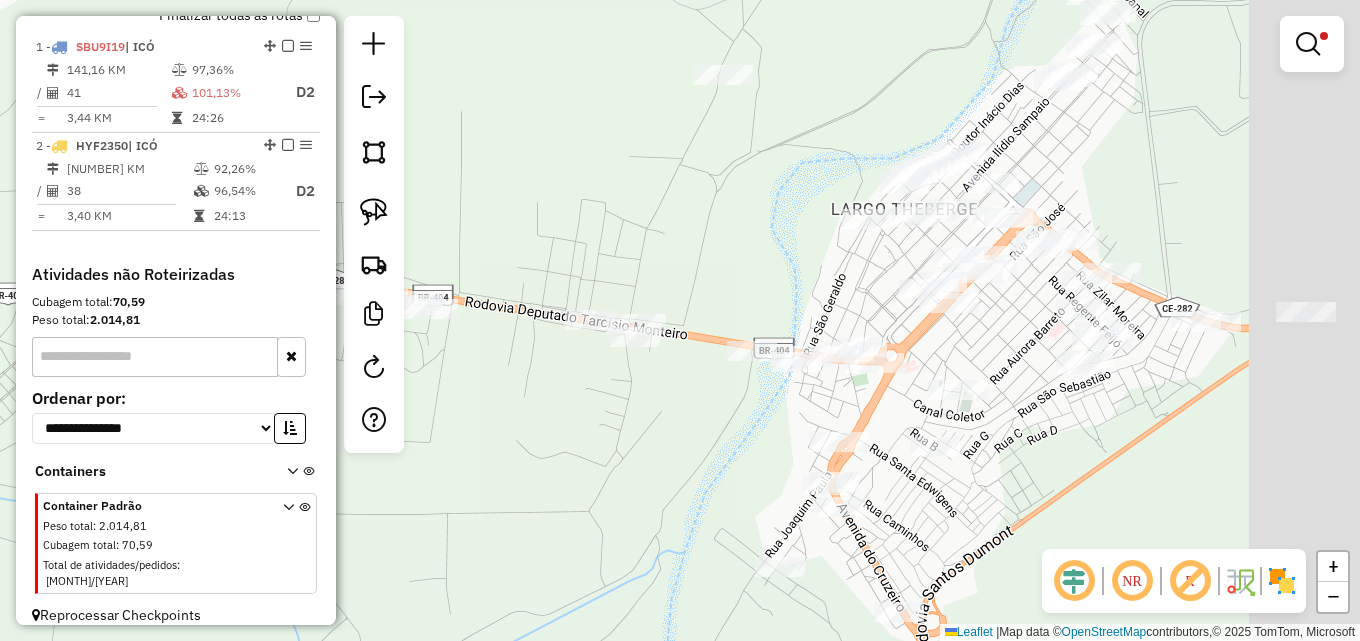 drag, startPoint x: 831, startPoint y: 492, endPoint x: 774, endPoint y: 397, distance: 110.788086 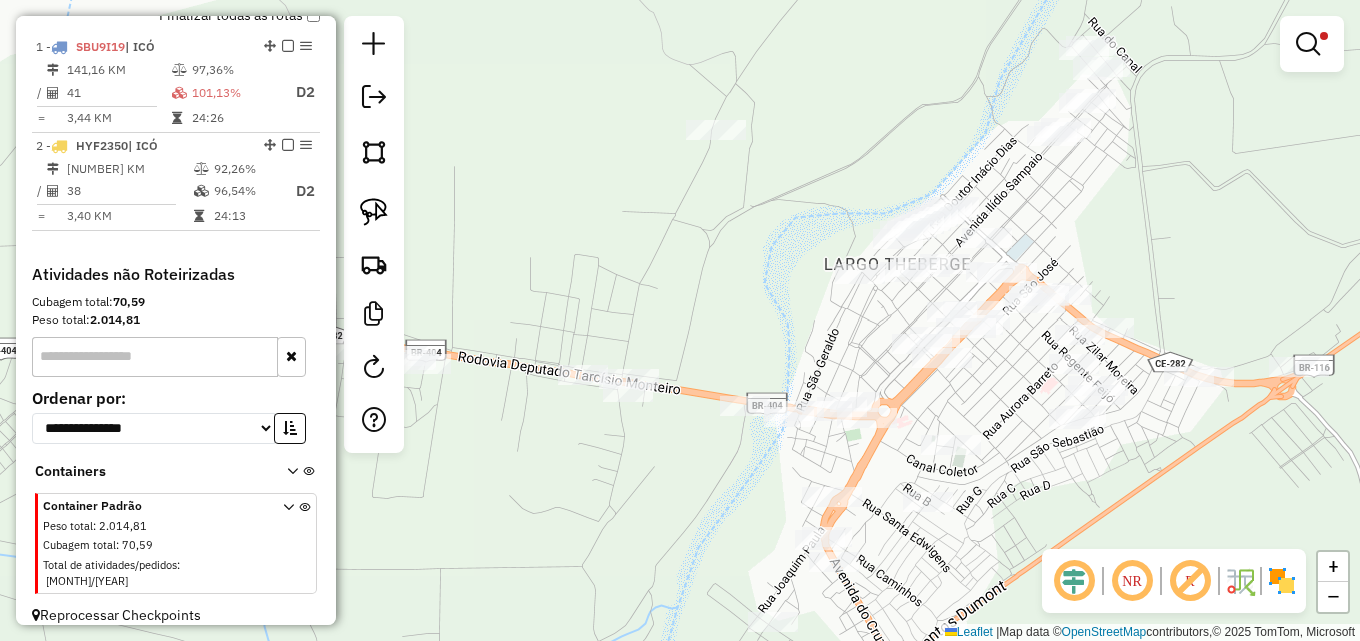 drag, startPoint x: 749, startPoint y: 393, endPoint x: 699, endPoint y: 450, distance: 75.82216 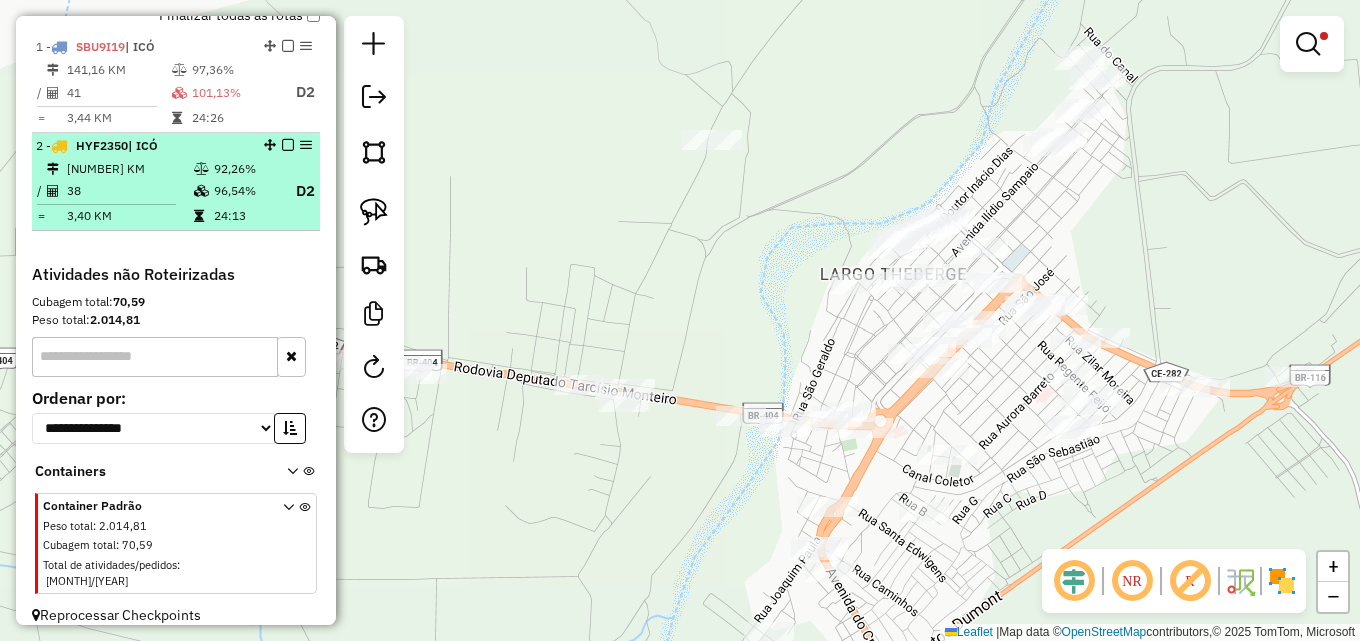 click on "[NUMBER] KM" at bounding box center (129, 169) 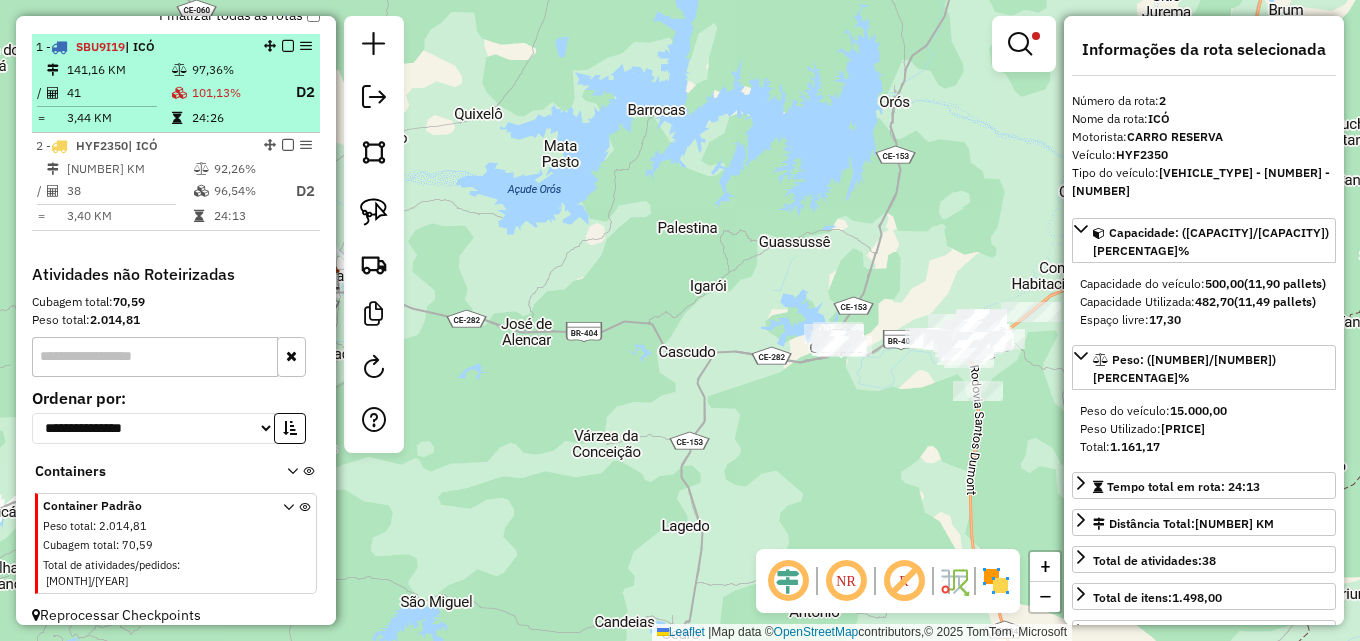 click at bounding box center (97, 106) 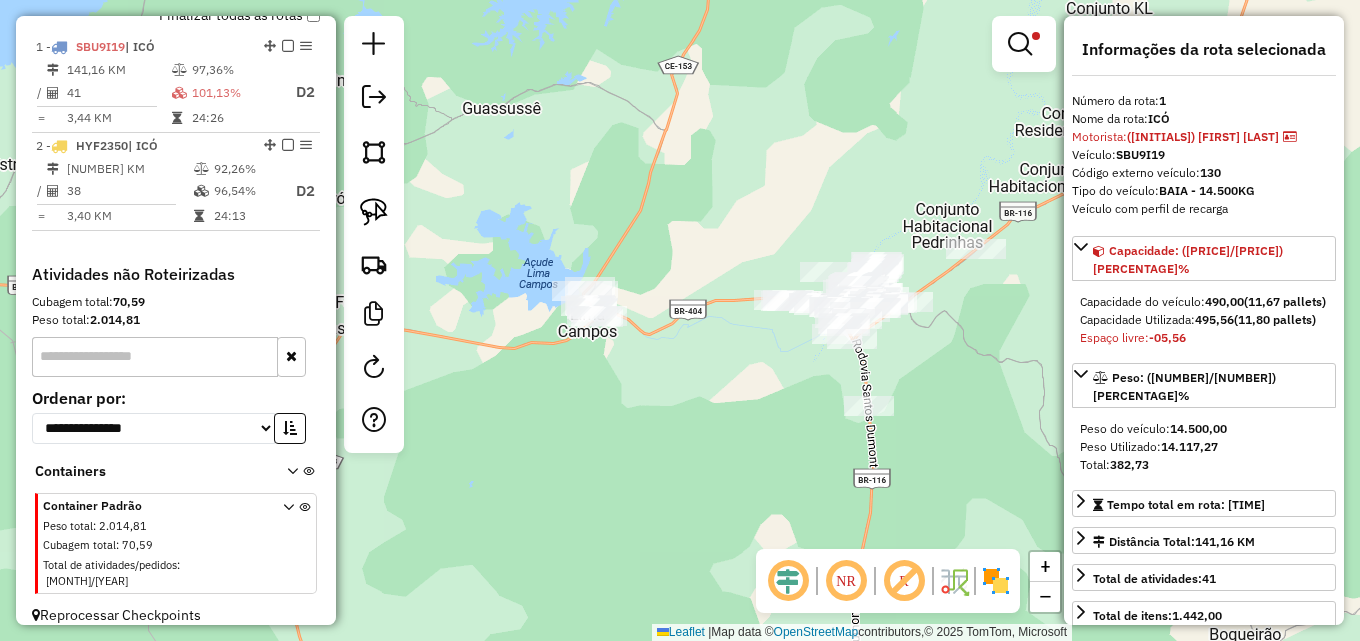 drag, startPoint x: 729, startPoint y: 256, endPoint x: 406, endPoint y: 217, distance: 325.34598 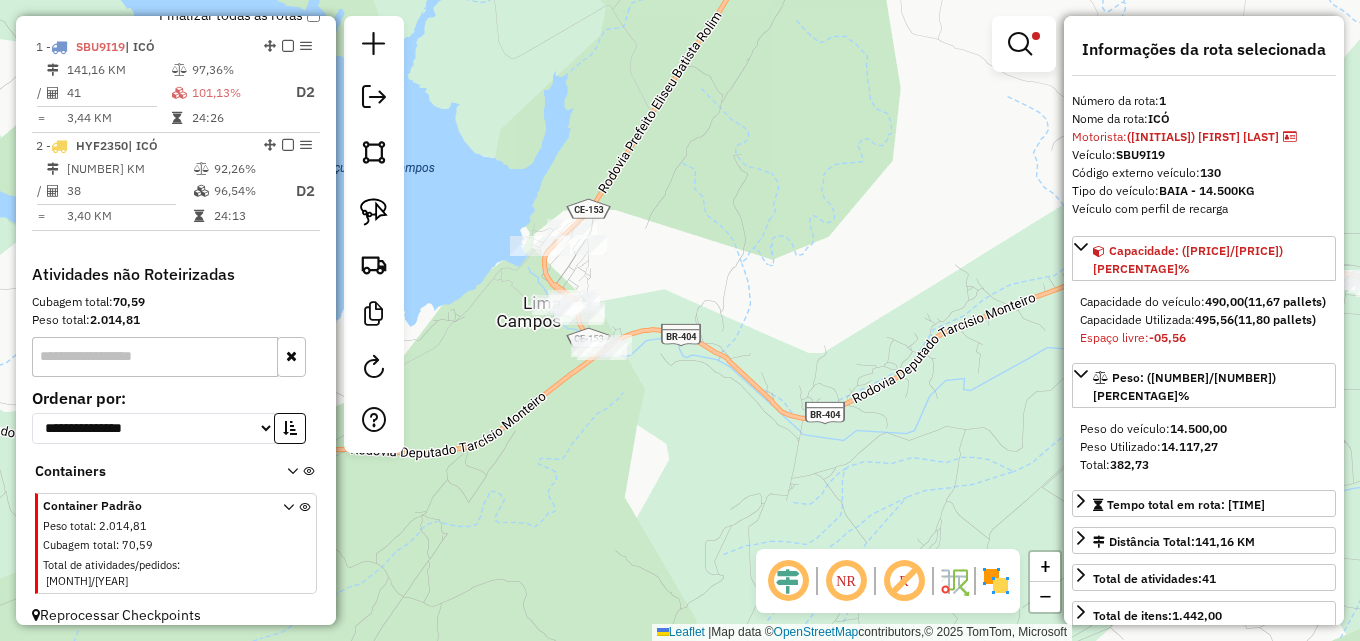 drag, startPoint x: 832, startPoint y: 395, endPoint x: 261, endPoint y: 318, distance: 576.1684 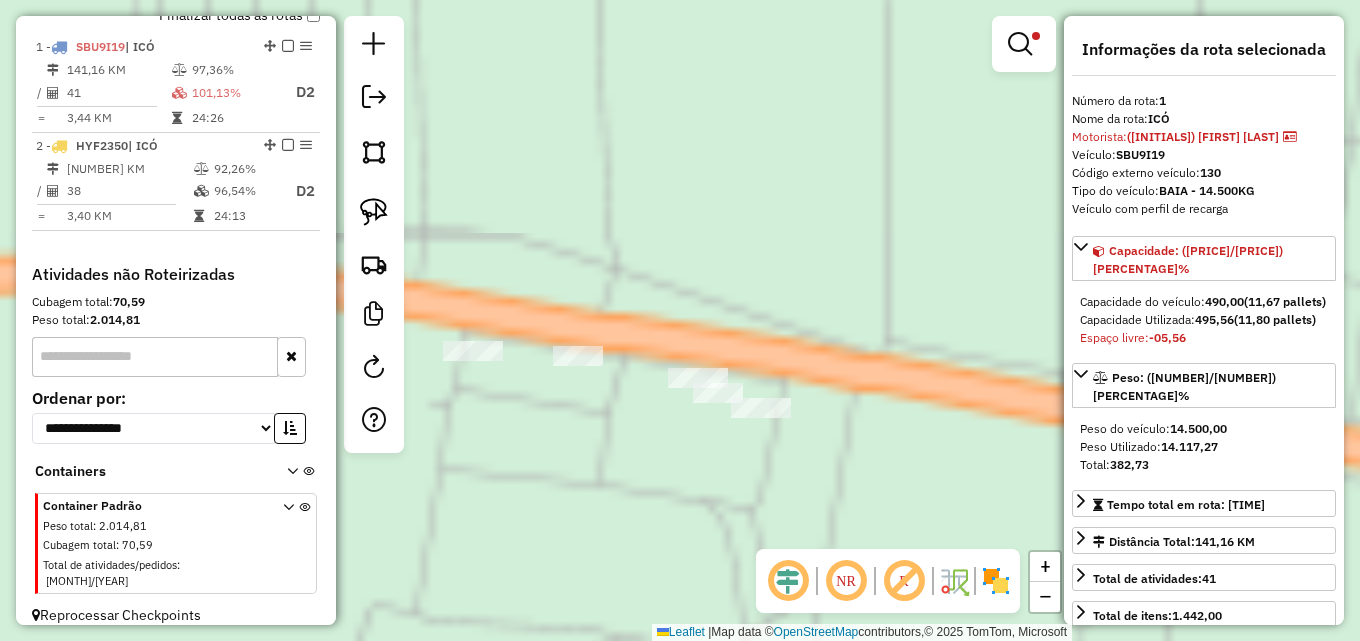 click on "Limpar filtros Janela de atendimento Grade de atendimento Capacidade Transportadoras Veículos Cliente Pedidos  Rotas Selecione os dias de semana para filtrar as janelas de atendimento  Seg   Ter   Qua   Qui   Sex   Sáb   Dom  Informe o período da janela de atendimento: De: Até:  Filtrar exatamente a janela do cliente  Considerar janela de atendimento padrão  Selecione os dias de semana para filtrar as grades de atendimento  Seg   Ter   Qua   Qui   Sex   Sáb   Dom   Considerar clientes sem dia de atendimento cadastrado  Clientes fora do dia de atendimento selecionado Filtrar as atividades entre os valores definidos abaixo:  Peso mínimo:   Peso máximo:   Cubagem mínima:   Cubagem máxima:   De:   Até:  Filtrar as atividades entre o tempo de atendimento definido abaixo:  De:   Até:   Considerar capacidade total dos clientes não roteirizados Transportadora: Selecione um ou mais itens Tipo de veículo: Selecione um ou mais itens Veículo: Selecione um ou mais itens Motorista: Selecione um ou mais itens" 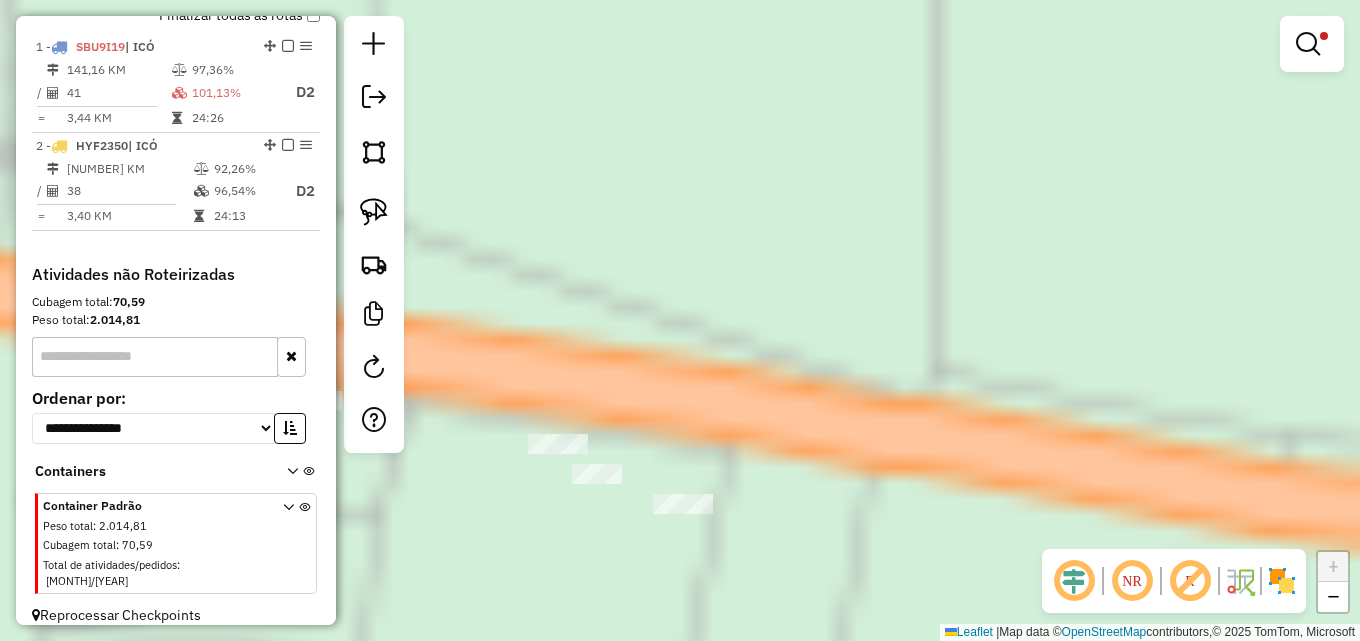 click on "Limpar filtros Janela de atendimento Grade de atendimento Capacidade Transportadoras Veículos Cliente Pedidos  Rotas Selecione os dias de semana para filtrar as janelas de atendimento  Seg   Ter   Qua   Qui   Sex   Sáb   Dom  Informe o período da janela de atendimento: De: Até:  Filtrar exatamente a janela do cliente  Considerar janela de atendimento padrão  Selecione os dias de semana para filtrar as grades de atendimento  Seg   Ter   Qua   Qui   Sex   Sáb   Dom   Considerar clientes sem dia de atendimento cadastrado  Clientes fora do dia de atendimento selecionado Filtrar as atividades entre os valores definidos abaixo:  Peso mínimo:   Peso máximo:   Cubagem mínima:   Cubagem máxima:   De:   Até:  Filtrar as atividades entre o tempo de atendimento definido abaixo:  De:   Até:   Considerar capacidade total dos clientes não roteirizados Transportadora: Selecione um ou mais itens Tipo de veículo: Selecione um ou mais itens Veículo: Selecione um ou mais itens Motorista: Selecione um ou mais itens" 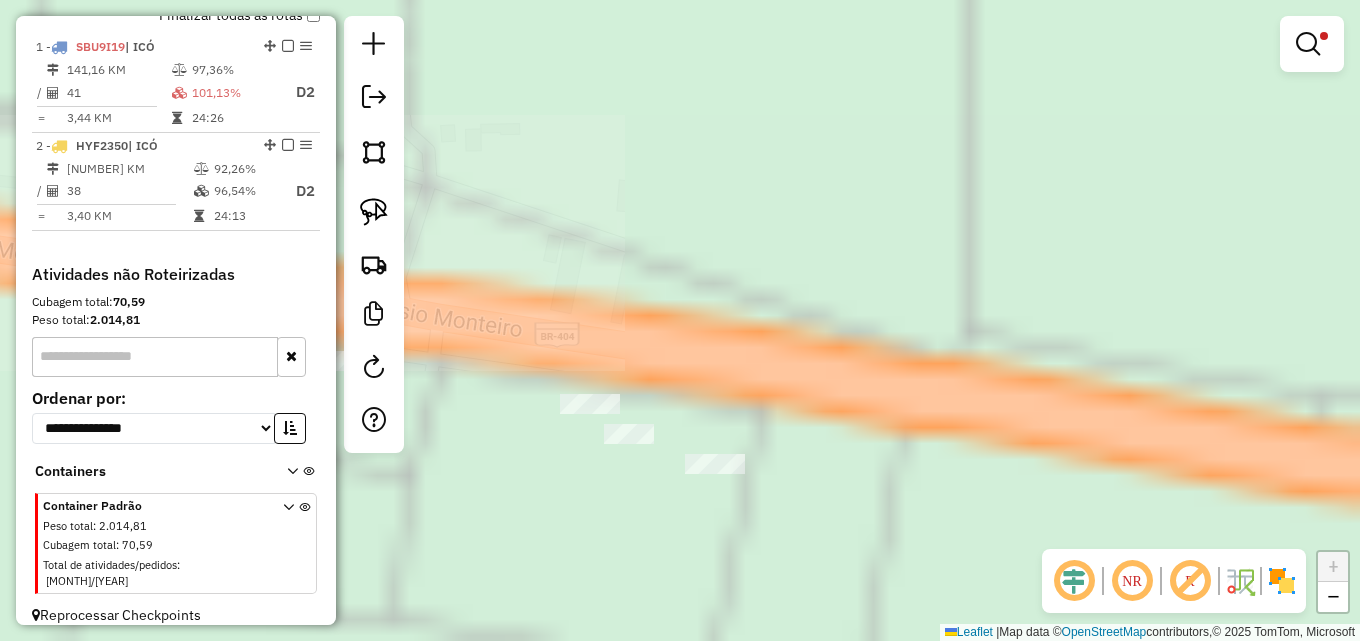 drag, startPoint x: 750, startPoint y: 281, endPoint x: 844, endPoint y: 192, distance: 129.44884 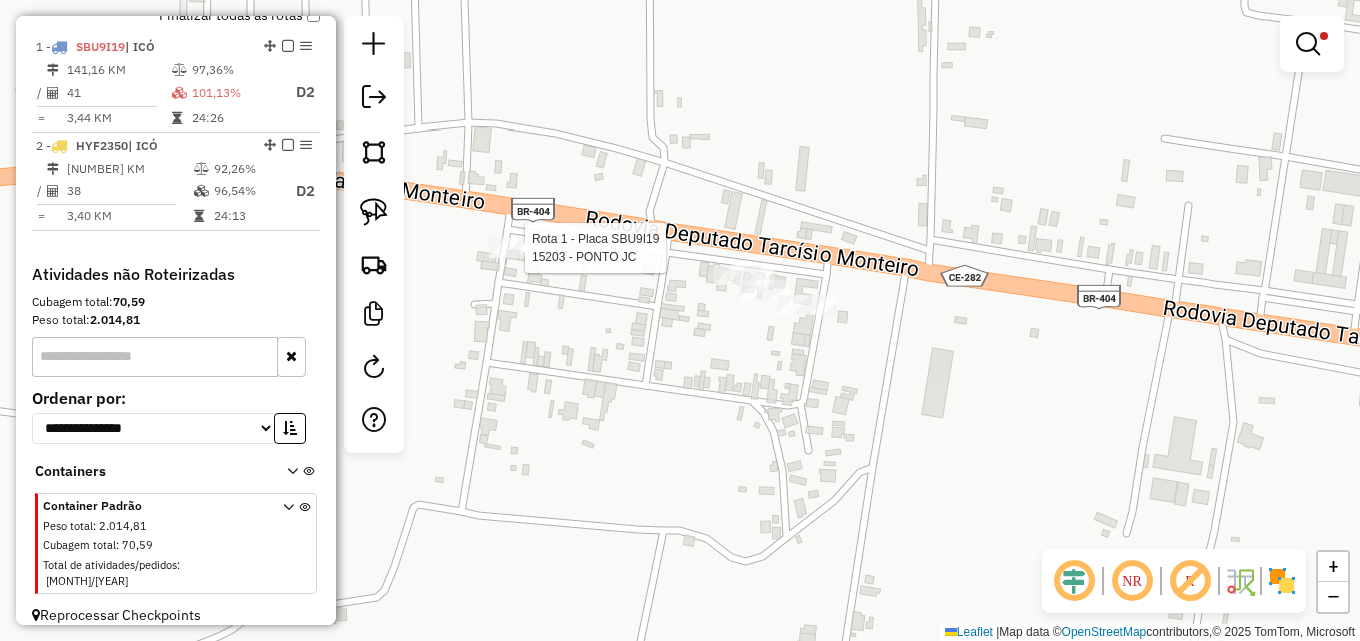 select on "*********" 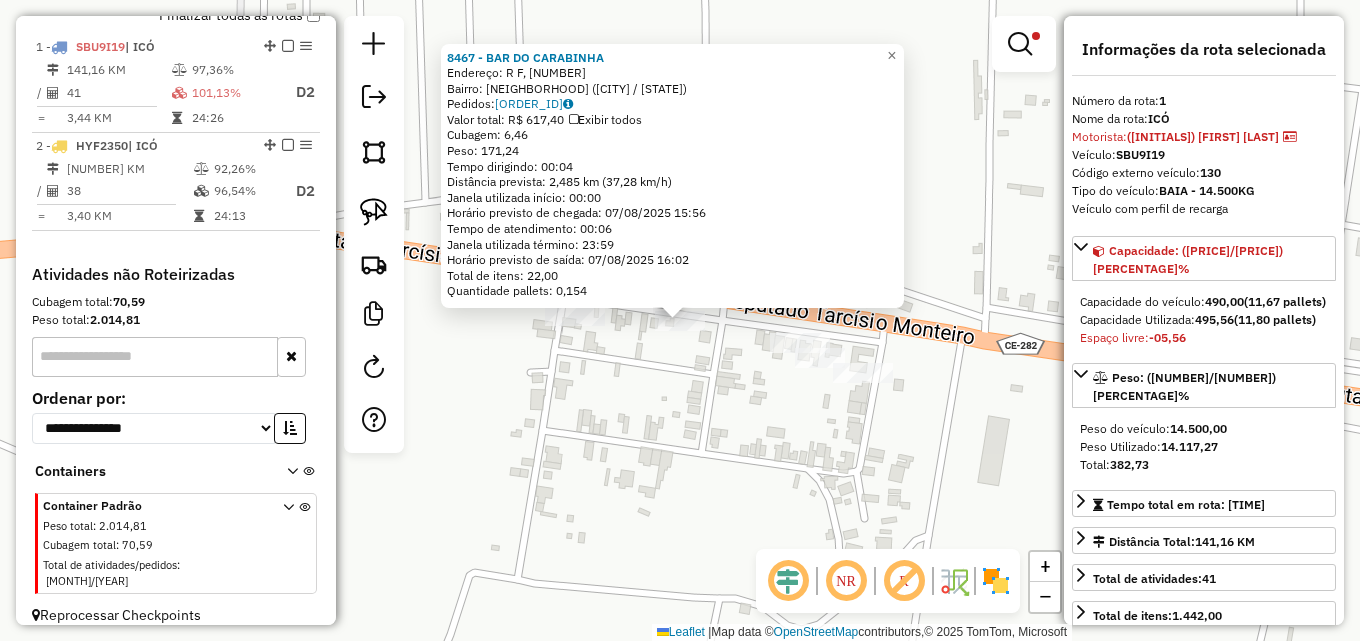 click on "8467 - [BRAND]  Endereço: [STREET] 6   Bairro: [NEIGHBORHOOD] ([CITY] / [STATE])   Pedidos:  06743431   Valor total: R$ 617,40   Exibir todos   Cubagem: 6,46  Peso: 171,24  Tempo dirigindo: 00:04   Distância prevista: 2,485 km (37,28 km/h)   Janela utilizada início: 00:00   Horário previsto de chegada: [DATE] [TIME]   Tempo de atendimento: 00:06   Janela utilizada término: 23:59   Horário previsto de saída: [DATE] [TIME]   Total de itens: 22,00   Quantidade pallets: 0,154  × Limpar filtros Janela de atendimento Grade de atendimento Capacidade Transportadoras Veículos Cliente Pedidos  Rotas Selecione os dias de semana para filtrar as janelas de atendimento  Seg   Ter   Qua   Qui   Sex   Sáb   Dom  Informe o período da janela de atendimento: De: Até:  Filtrar exatamente a janela do cliente  Considerar janela de atendimento padrão  Selecione os dias de semana para filtrar as grades de atendimento  Seg   Ter   Qua   Qui   Sex   Sáb   Dom   Considerar clientes sem dia de atendimento cadastrado  De:  De:" 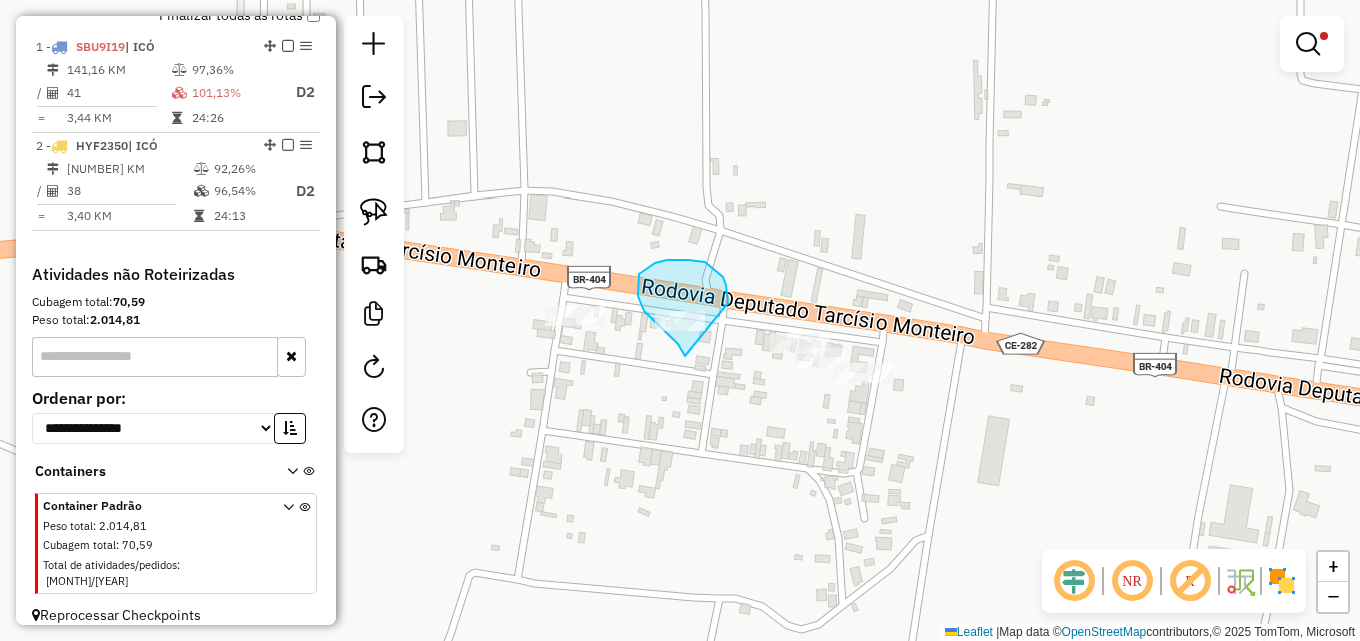 drag, startPoint x: 683, startPoint y: 351, endPoint x: 728, endPoint y: 303, distance: 65.795135 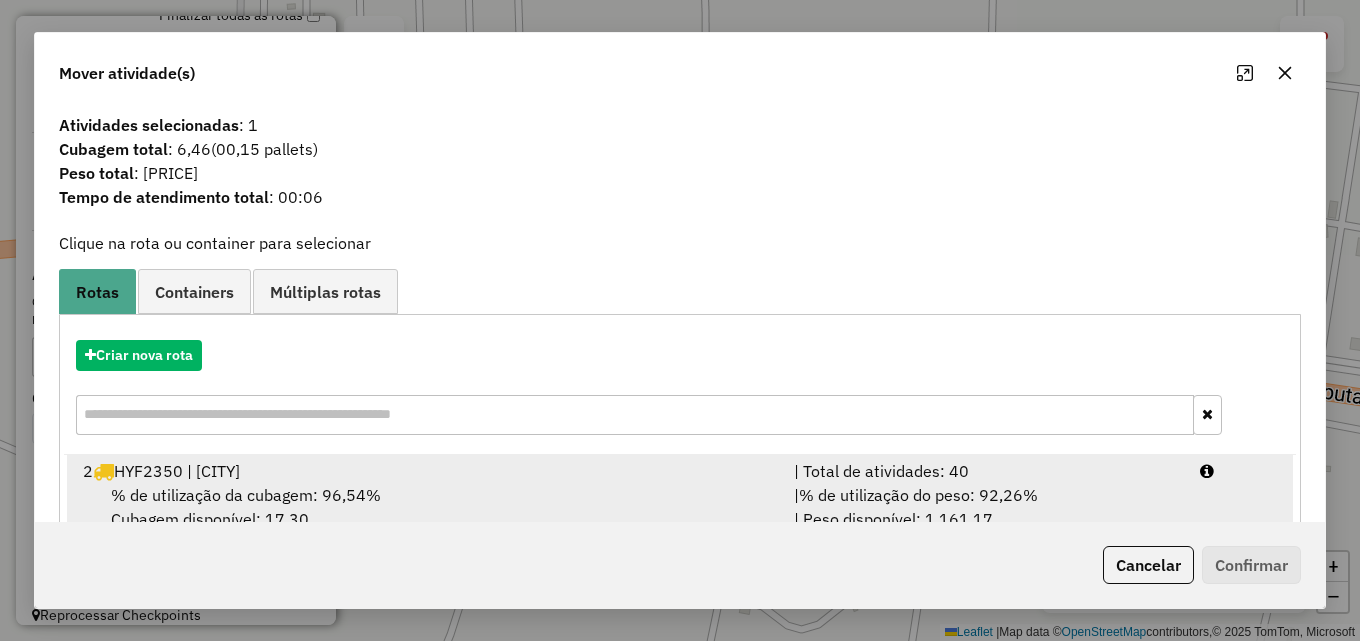 click on "[NUMBER] [PLATE] | [CITY]" at bounding box center (426, 471) 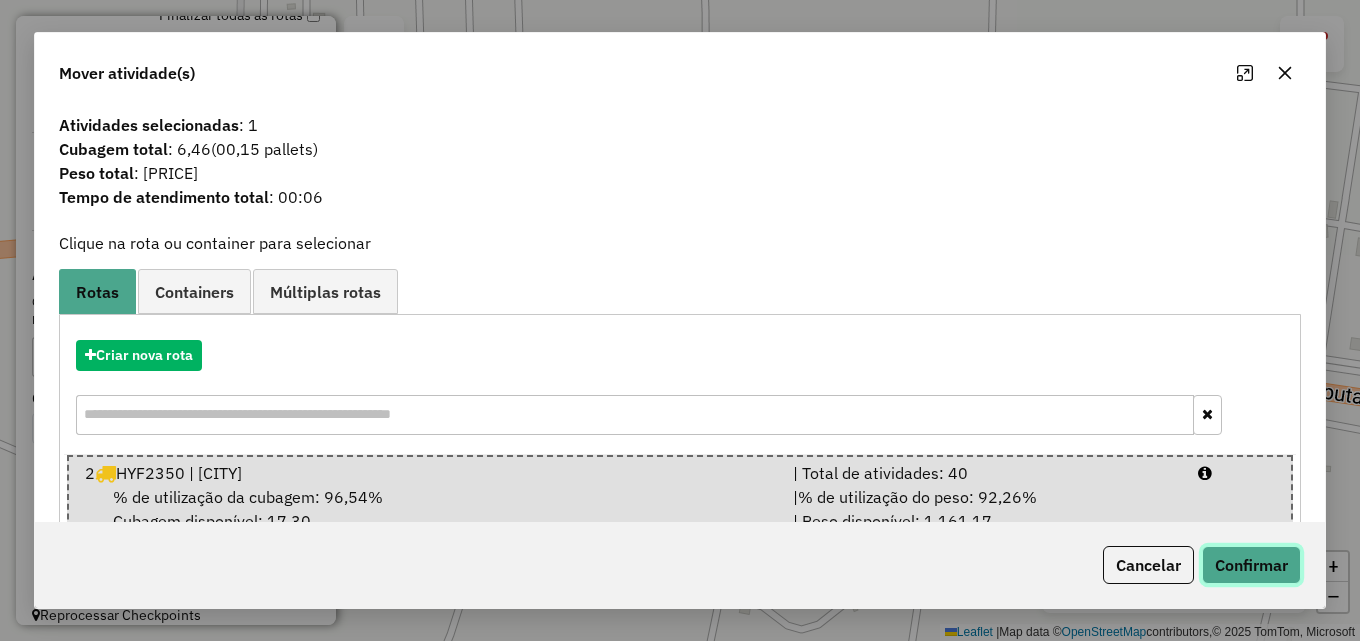 click on "Confirmar" 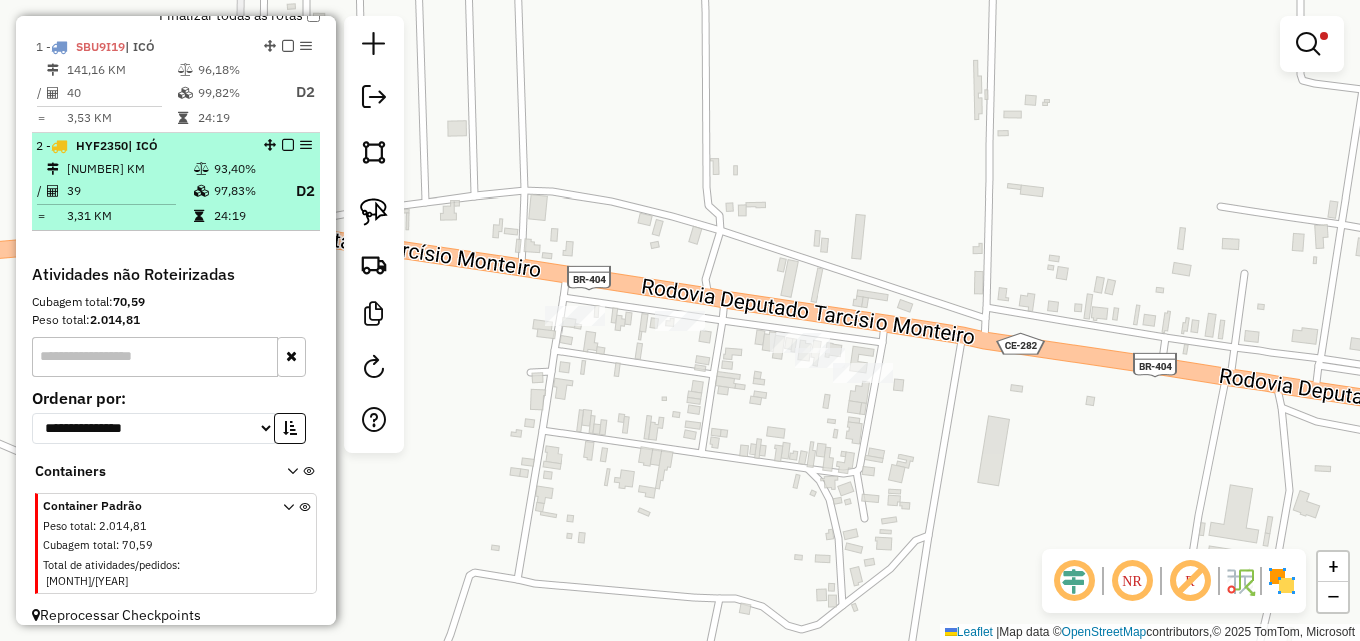 click on "97,83%" at bounding box center (248, 191) 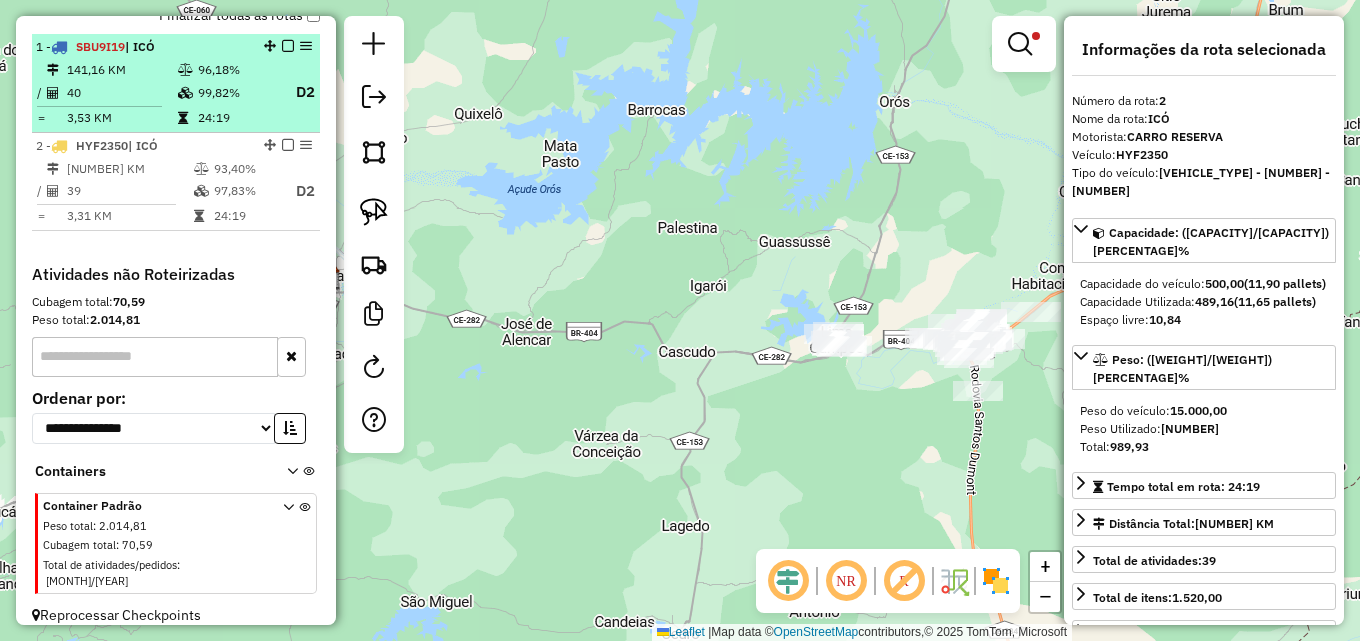 click at bounding box center (185, 93) 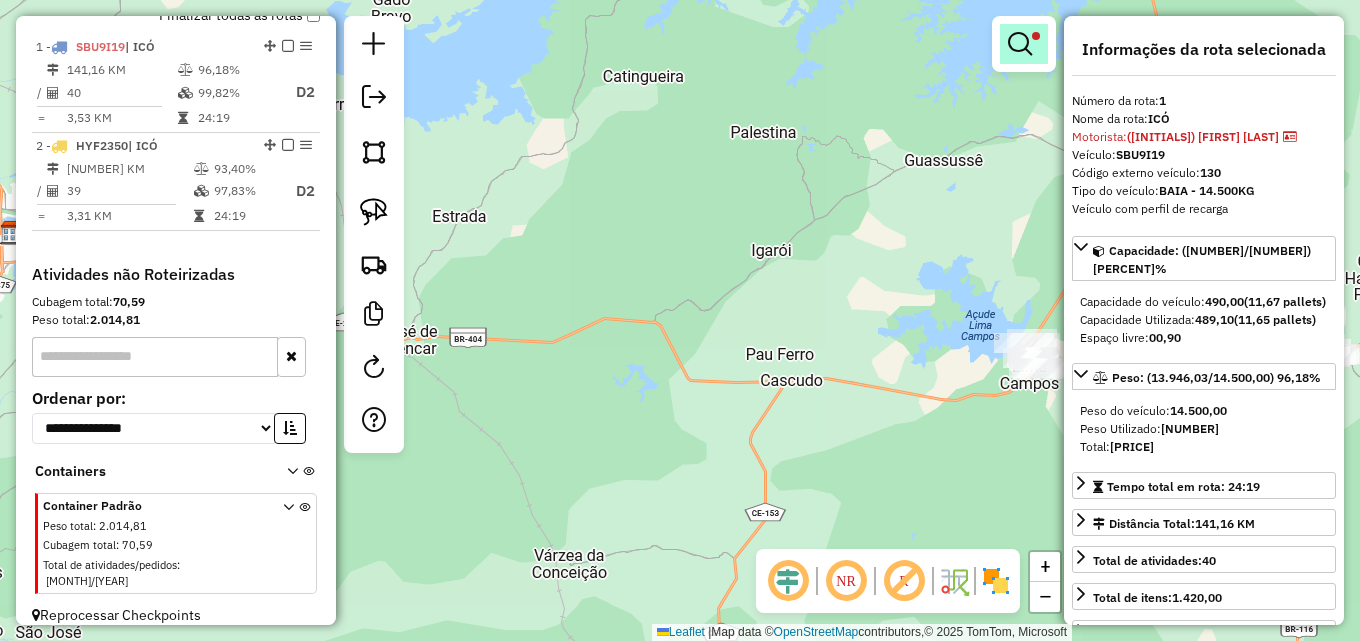 click at bounding box center (1024, 44) 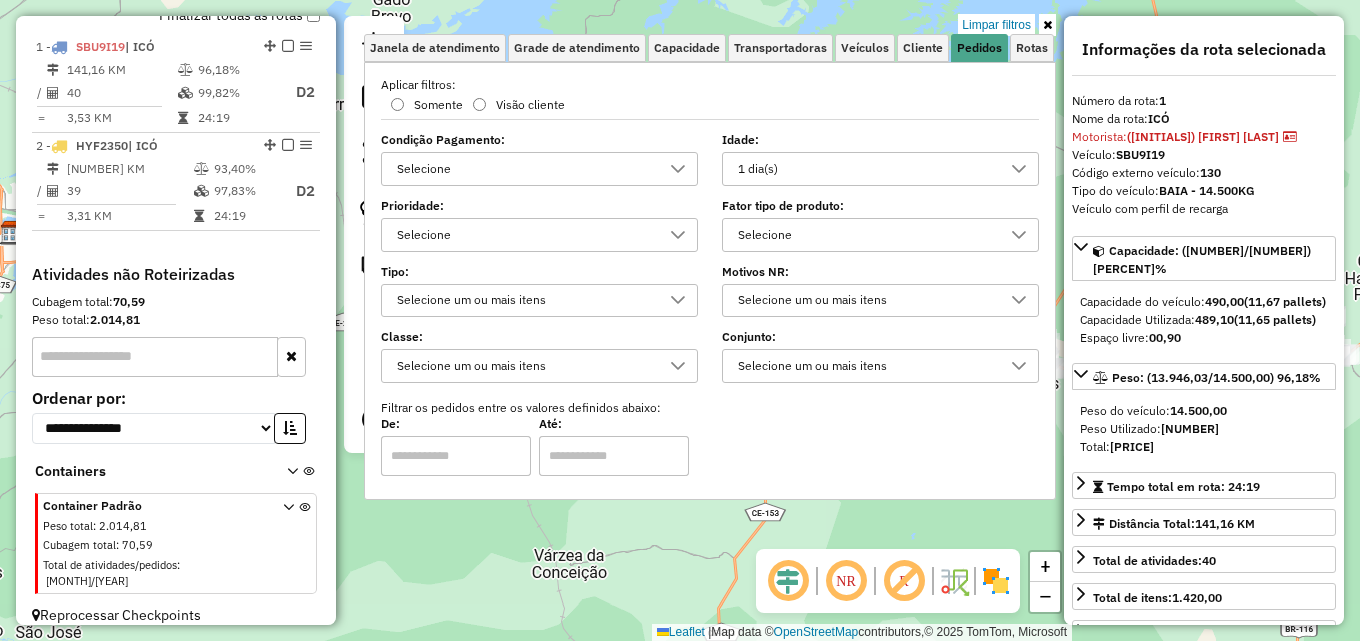 click on "1 dia(s)" at bounding box center (865, 169) 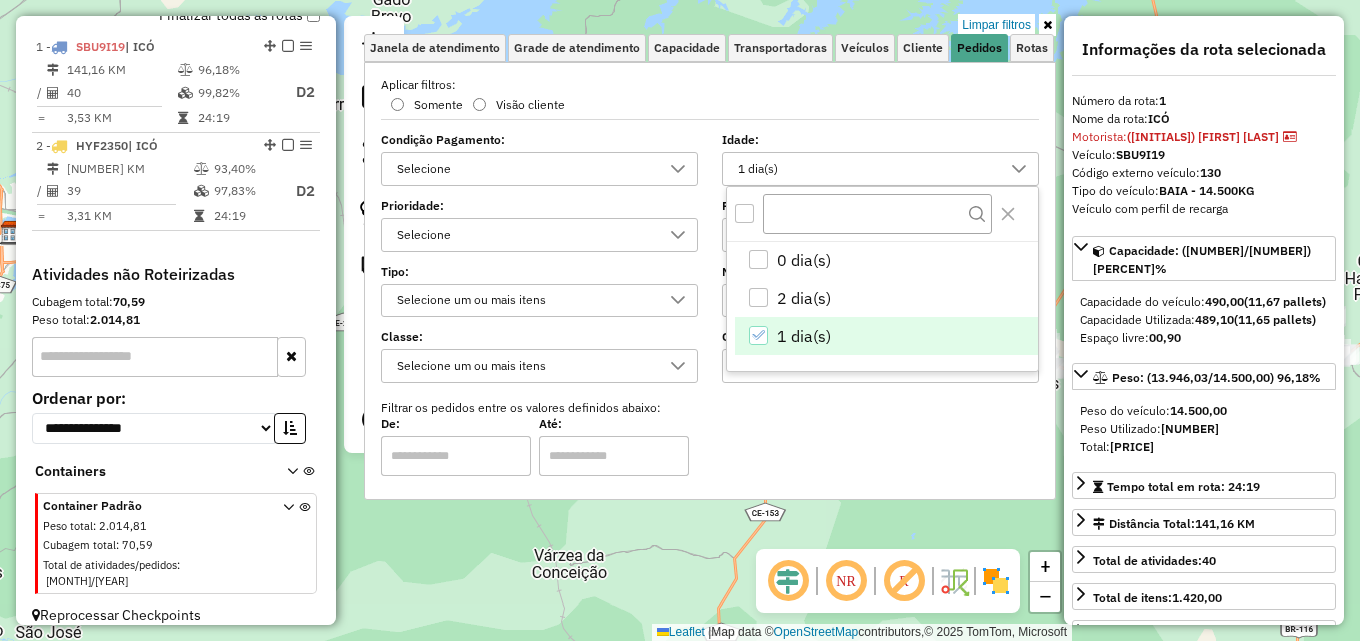 scroll, scrollTop: 12, scrollLeft: 69, axis: both 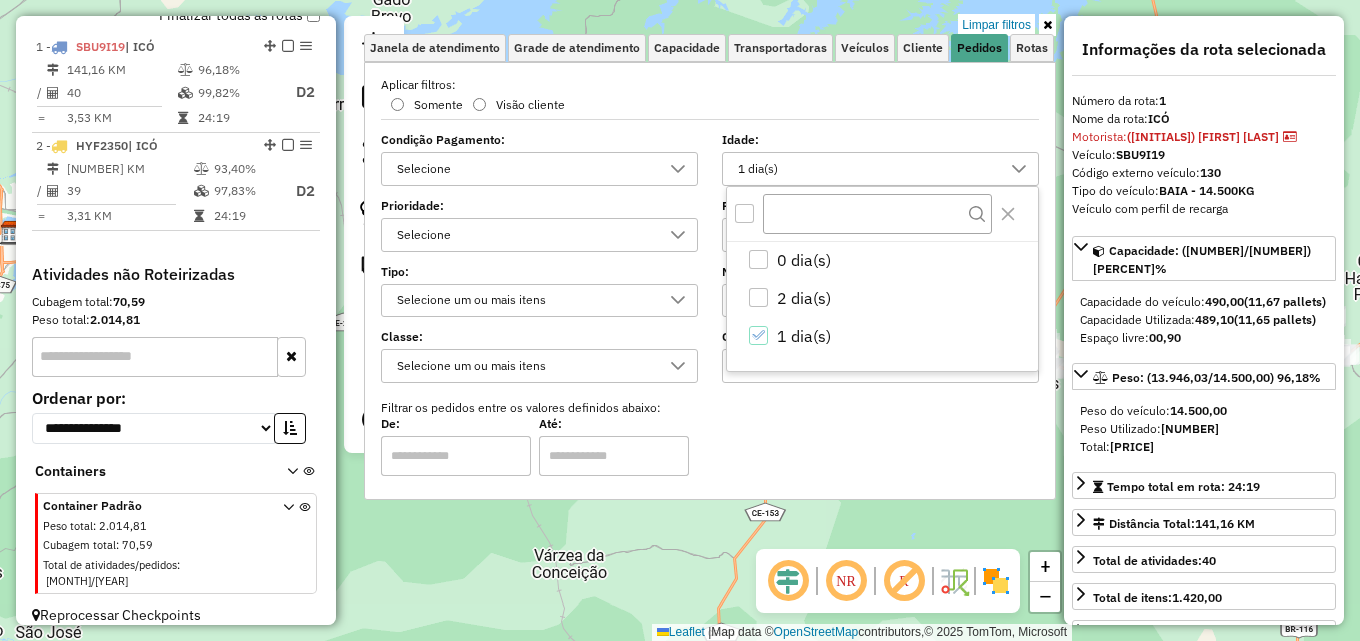 click at bounding box center [1047, 25] 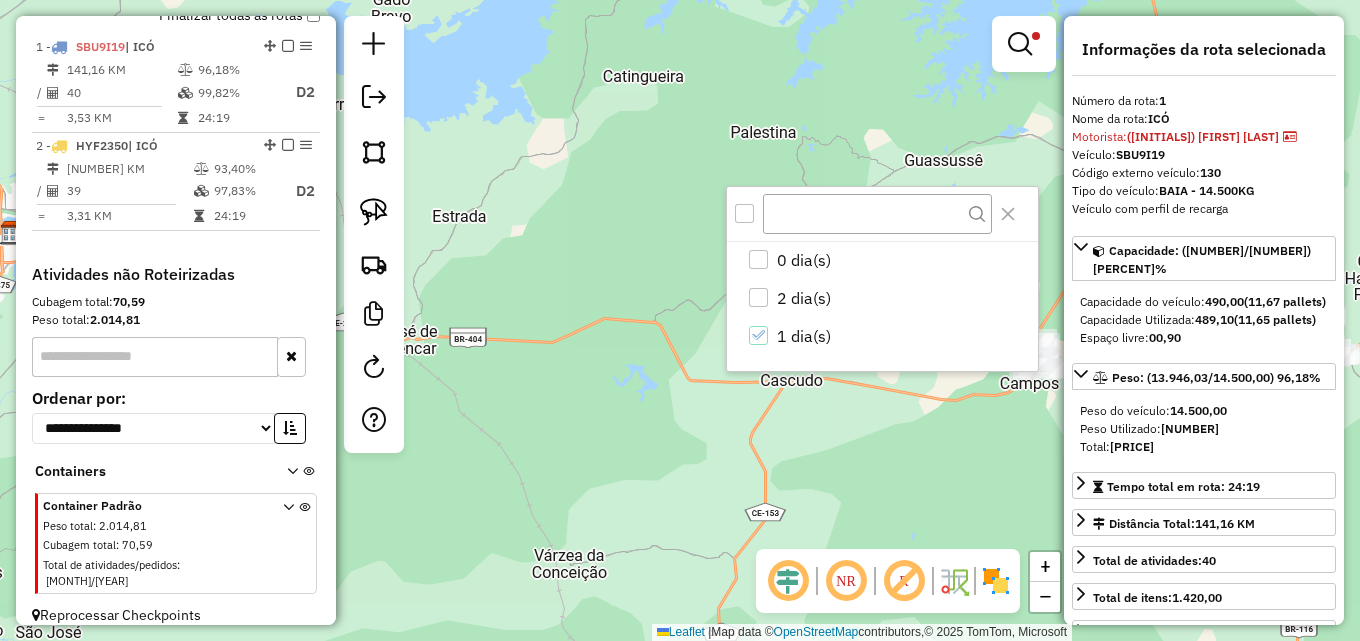 click on "Limpar filtros Janela de atendimento Grade de atendimento Capacidade Transportadoras Veículos Cliente Pedidos  Rotas Selecione os dias de semana para filtrar as janelas de atendimento  Seg   Ter   Qua   Qui   Sex   Sáb   Dom  Informe o período da janela de atendimento: De: Até:  Filtrar exatamente a janela do cliente  Considerar janela de atendimento padrão  Selecione os dias de semana para filtrar as grades de atendimento  Seg   Ter   Qua   Qui   Sex   Sáb   Dom   Considerar clientes sem dia de atendimento cadastrado  Clientes fora do dia de atendimento selecionado Filtrar as atividades entre os valores definidos abaixo:  Peso mínimo:   Peso máximo:   Cubagem mínima:   Cubagem máxima:   De:   Até:  Filtrar as atividades entre o tempo de atendimento definido abaixo:  De:   Até:   Considerar capacidade total dos clientes não roteirizados Transportadora: Selecione um ou mais itens Tipo de veículo: Selecione um ou mais itens Veículo: Selecione um ou mais itens Motorista: Selecione um ou mais itens" 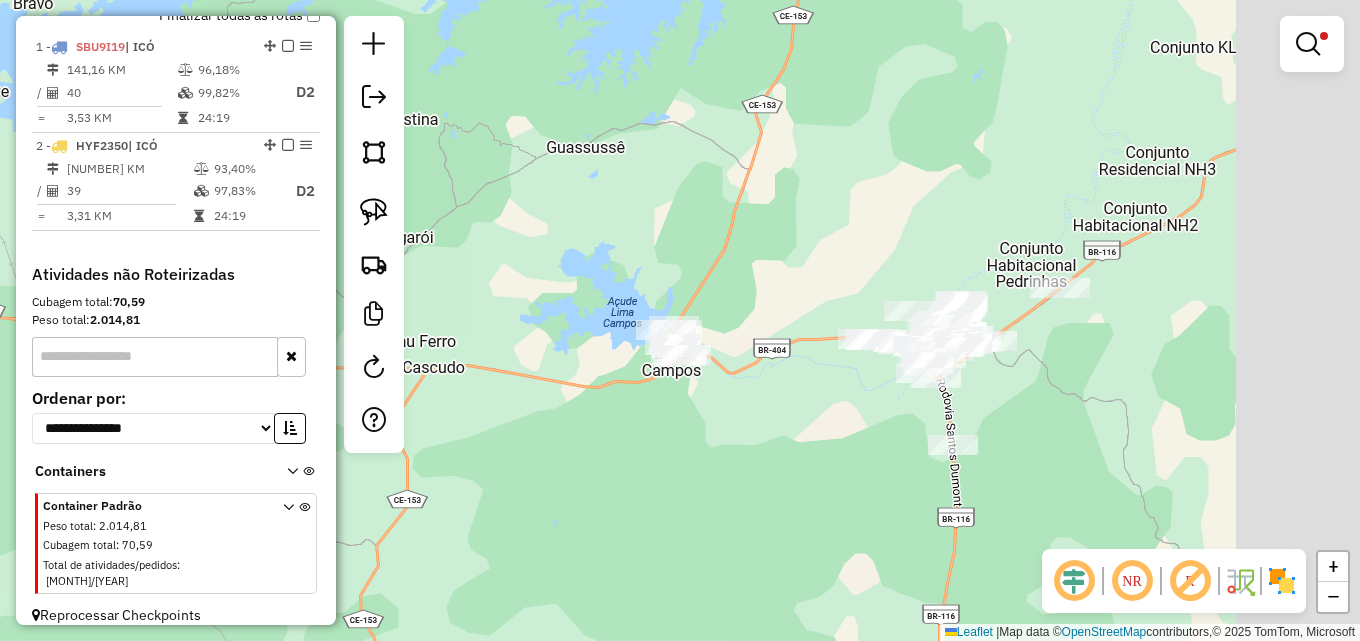 drag, startPoint x: 895, startPoint y: 116, endPoint x: 539, endPoint y: 103, distance: 356.23727 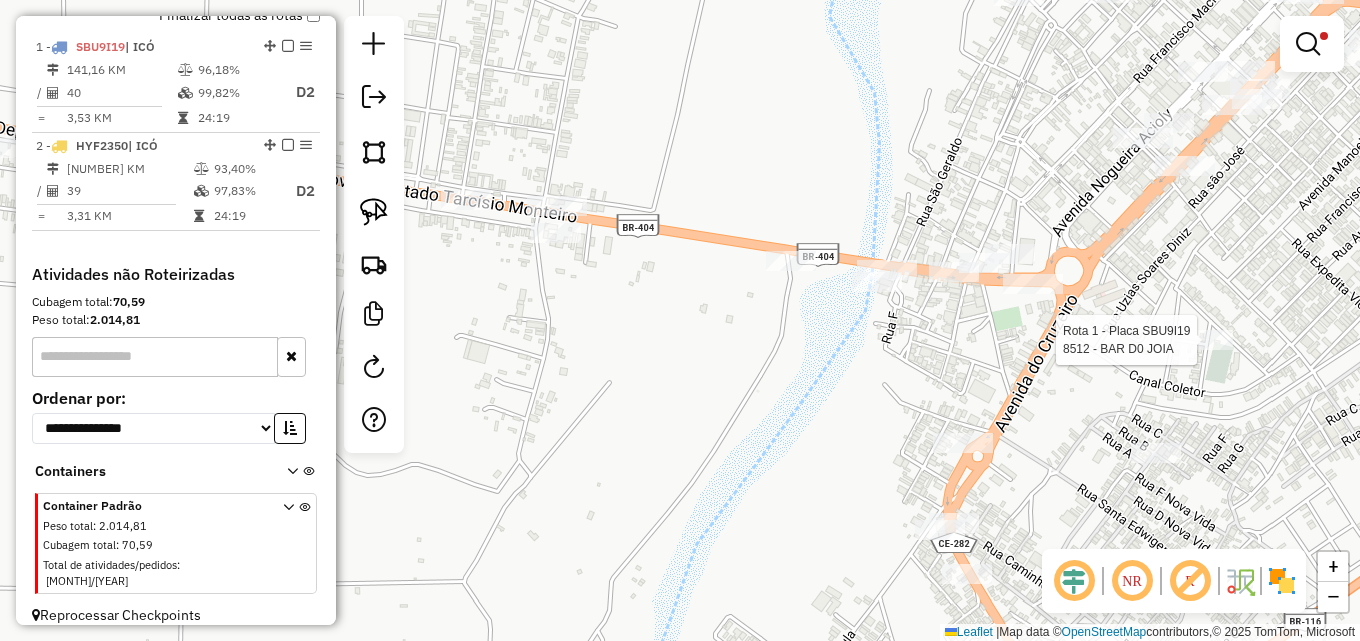select on "*********" 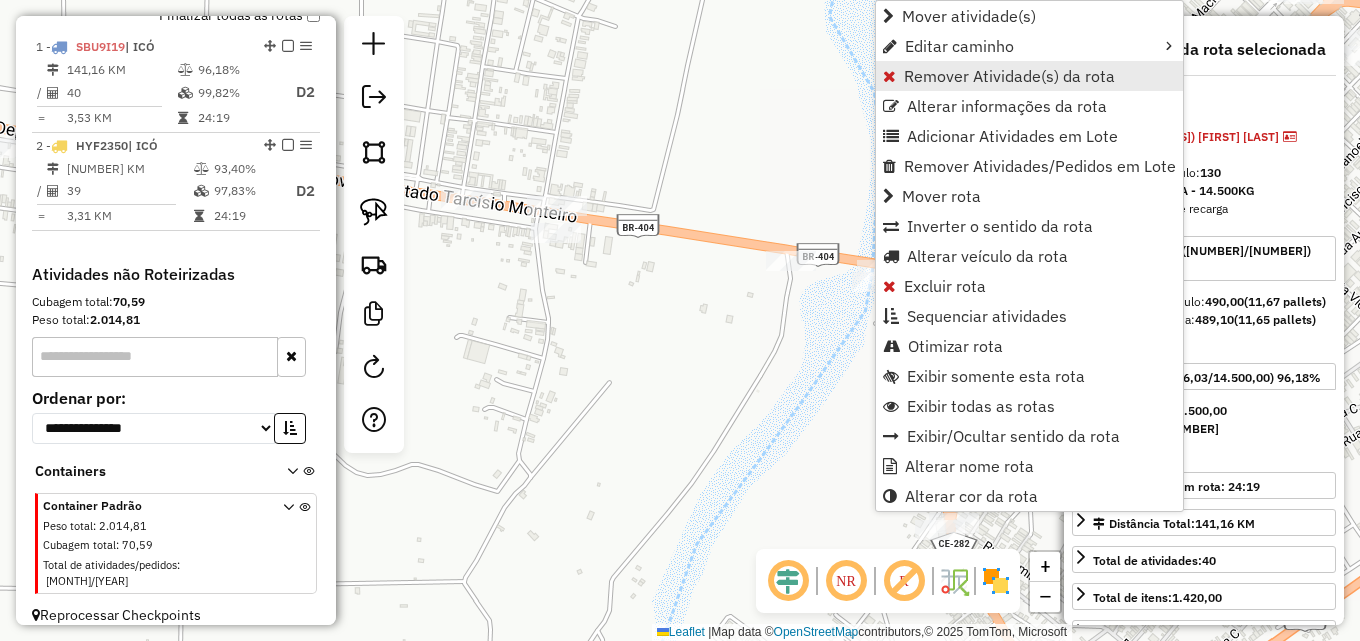 click on "Remover Atividade(s) da rota" at bounding box center (1009, 76) 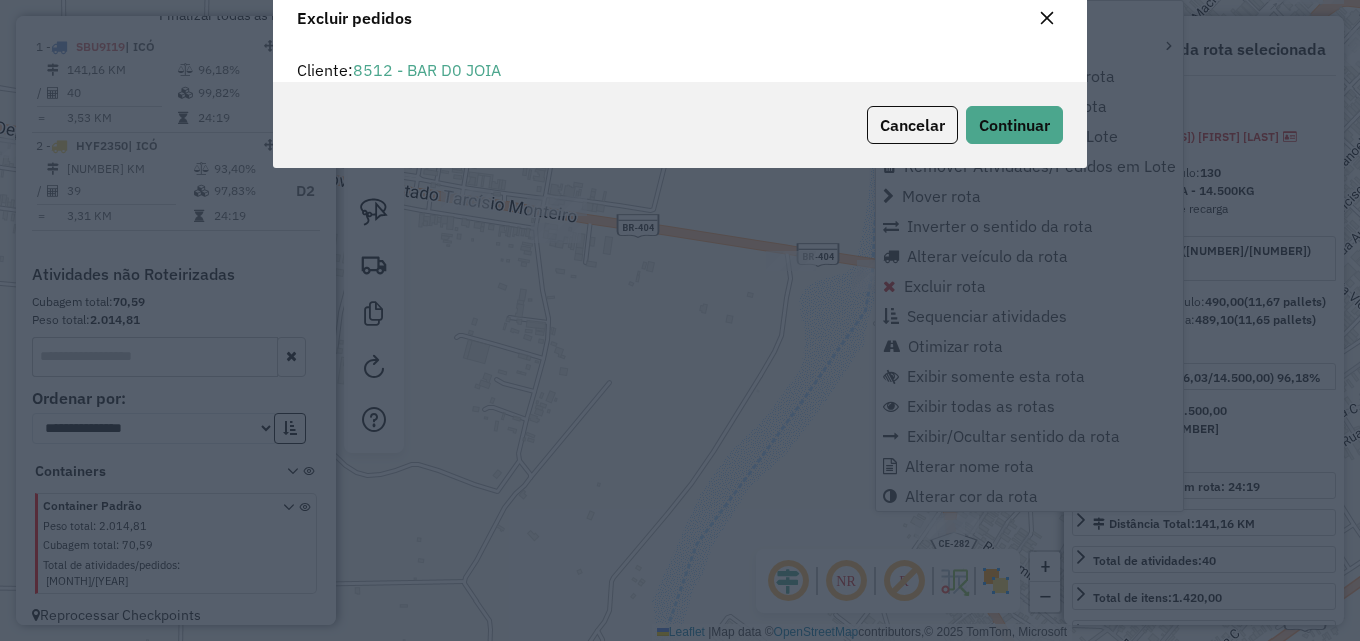 scroll, scrollTop: 0, scrollLeft: 0, axis: both 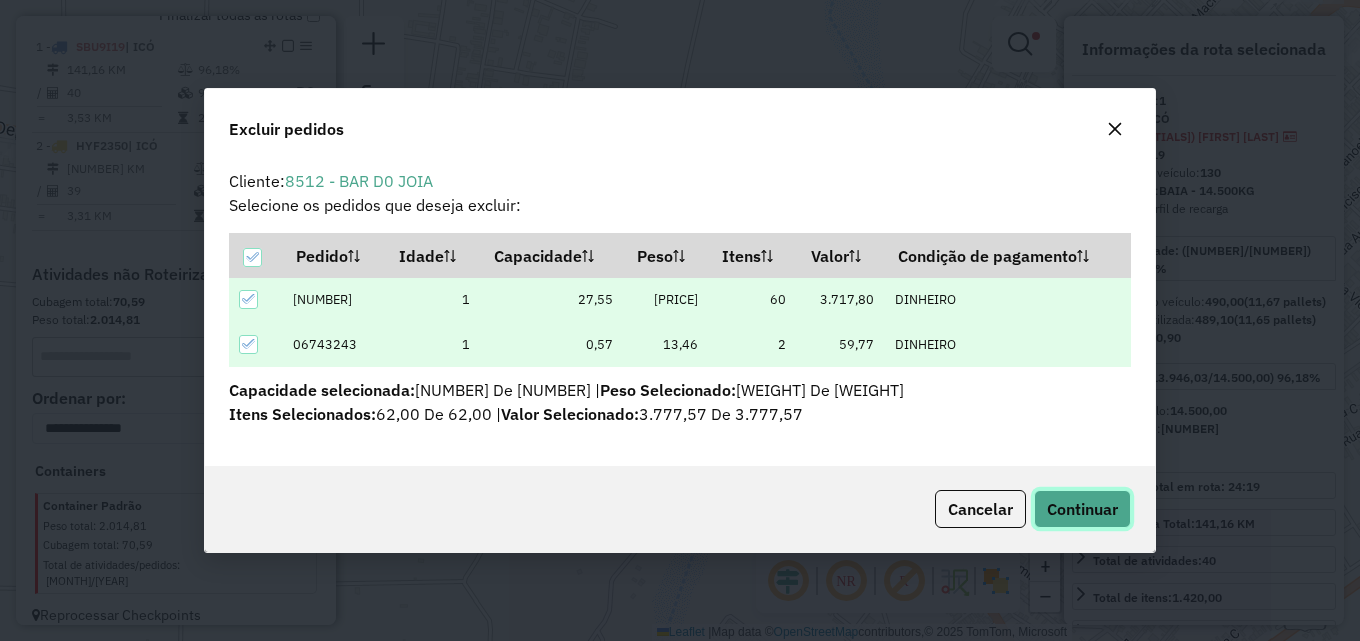 drag, startPoint x: 1066, startPoint y: 496, endPoint x: 1041, endPoint y: 480, distance: 29.681644 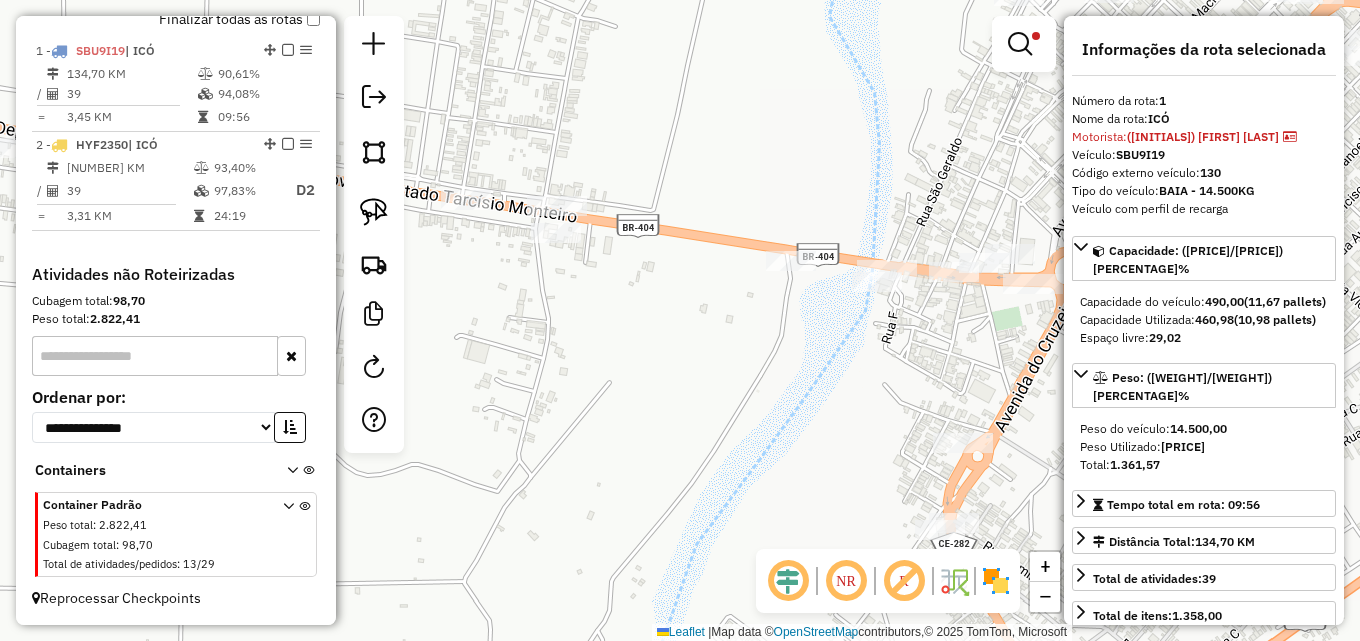 scroll, scrollTop: 752, scrollLeft: 0, axis: vertical 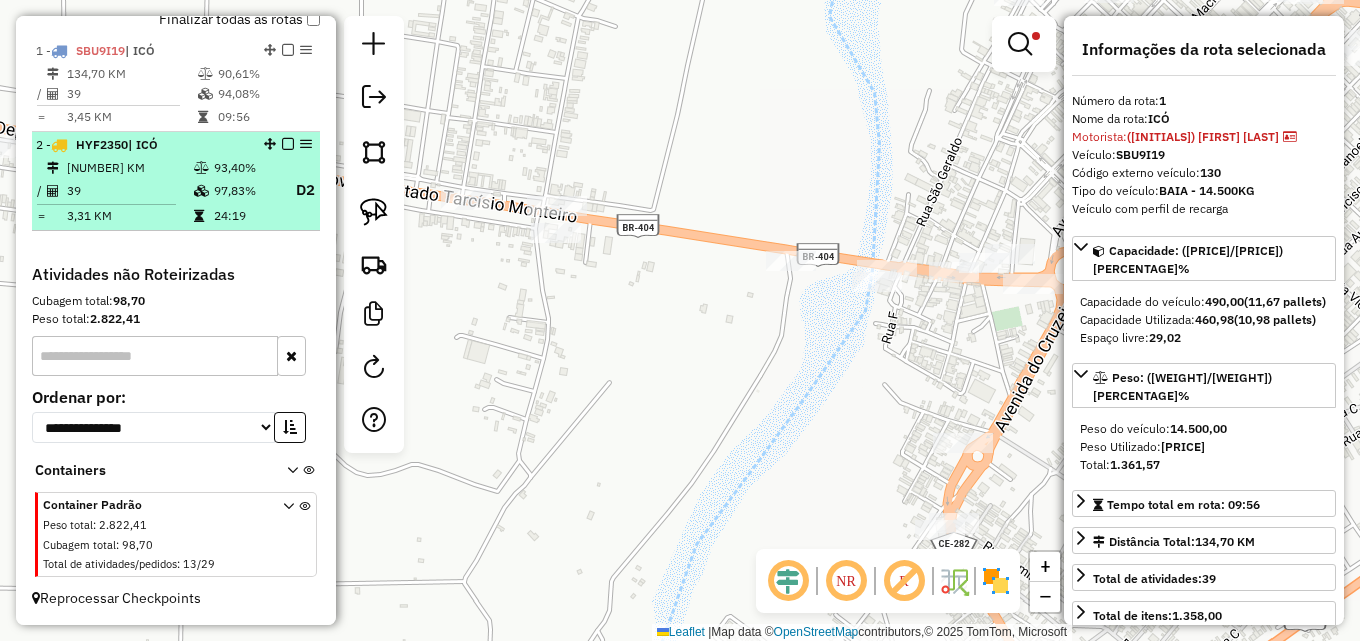 click on "97,83%" at bounding box center (248, 190) 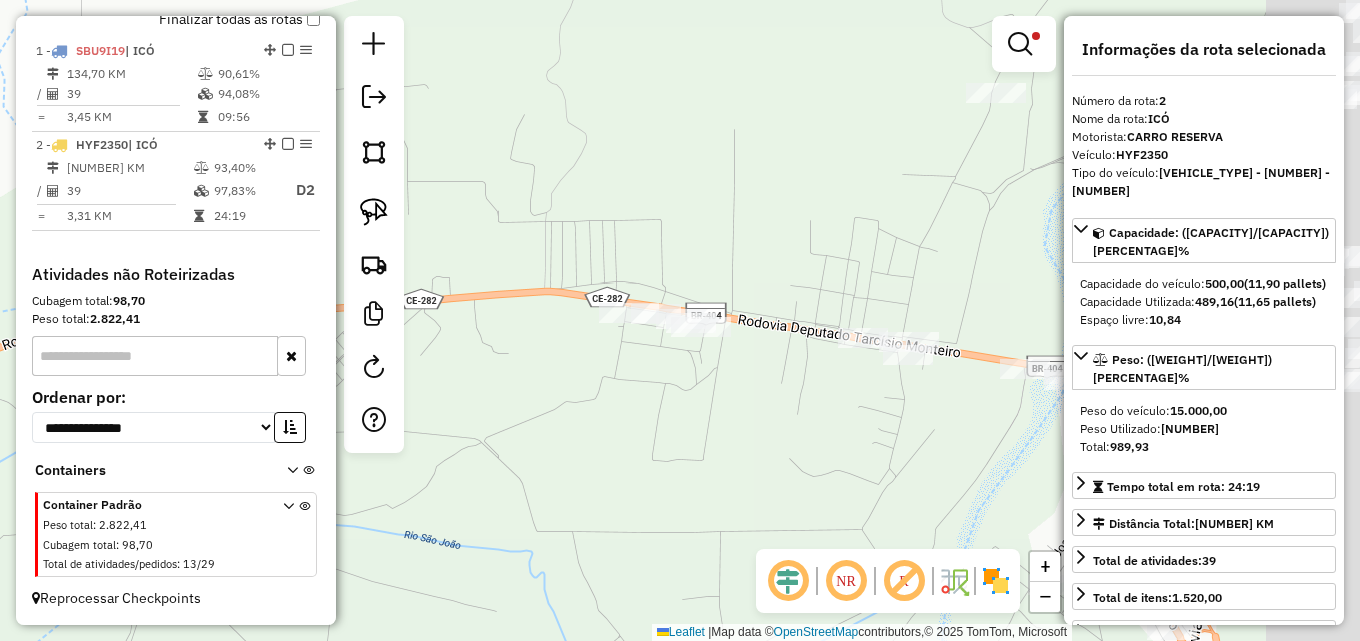 drag, startPoint x: 836, startPoint y: 391, endPoint x: 710, endPoint y: 379, distance: 126.57014 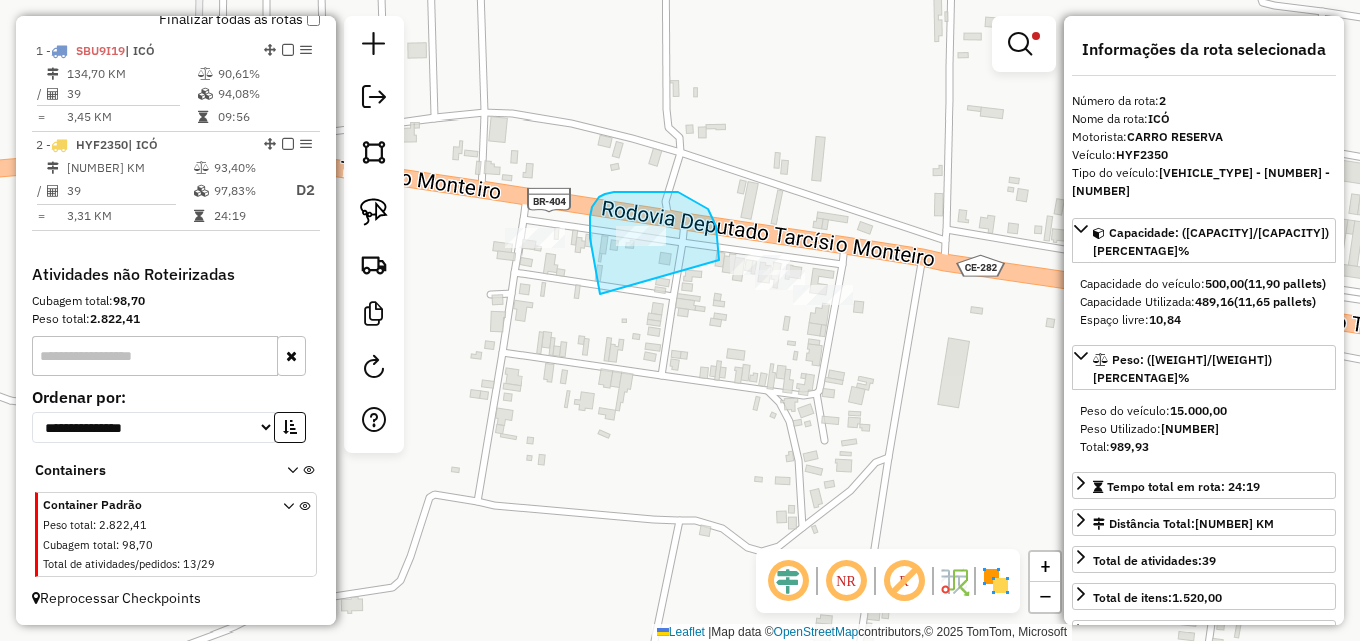 drag, startPoint x: 595, startPoint y: 270, endPoint x: 719, endPoint y: 273, distance: 124.036285 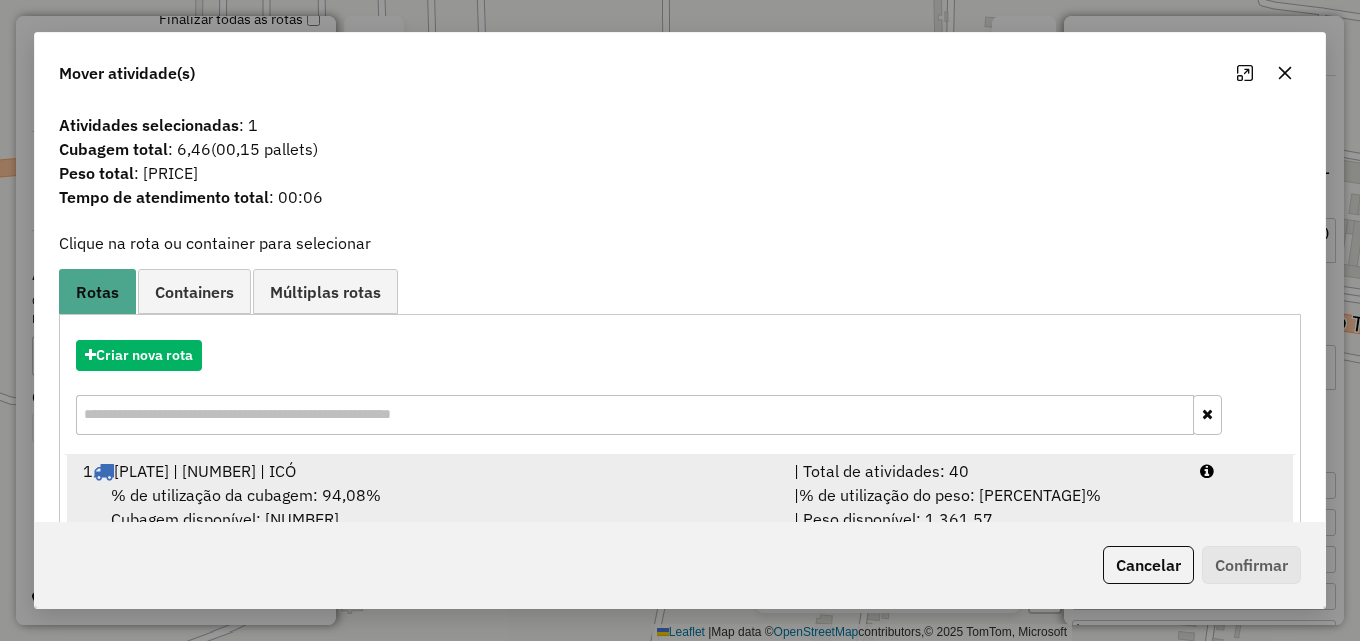drag, startPoint x: 663, startPoint y: 469, endPoint x: 781, endPoint y: 475, distance: 118.15244 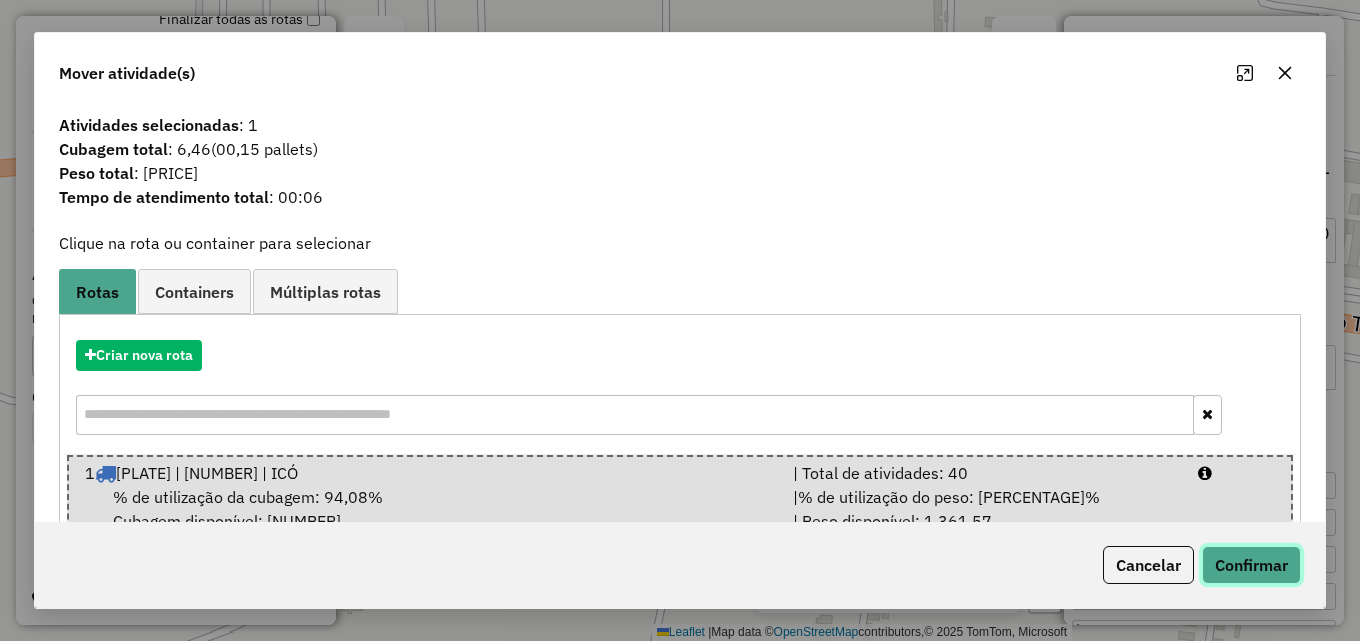 click on "Confirmar" 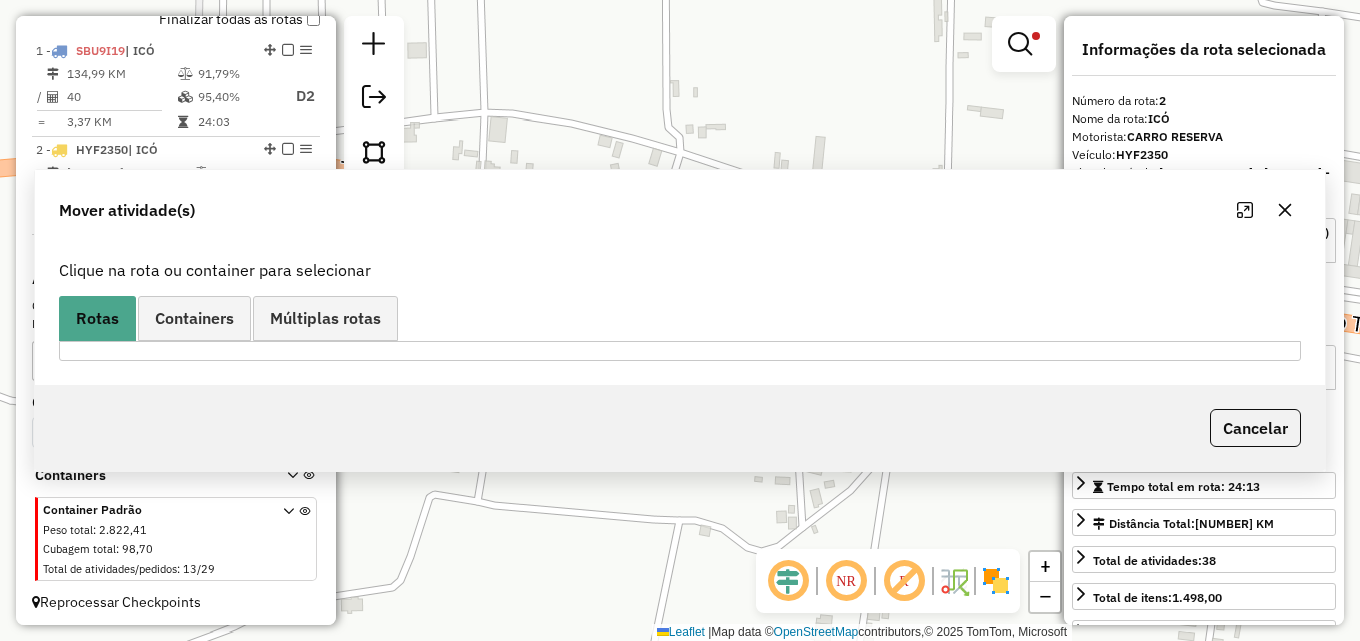 scroll, scrollTop: 756, scrollLeft: 0, axis: vertical 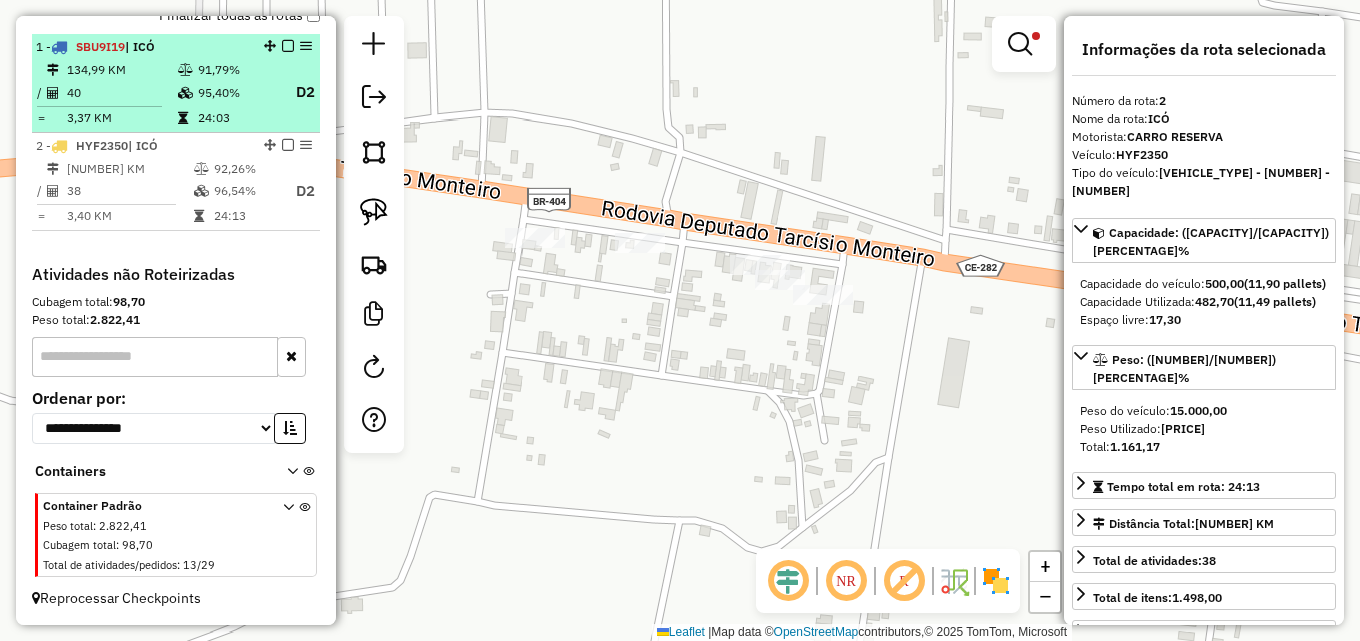 click on "134,99 KM" at bounding box center [121, 70] 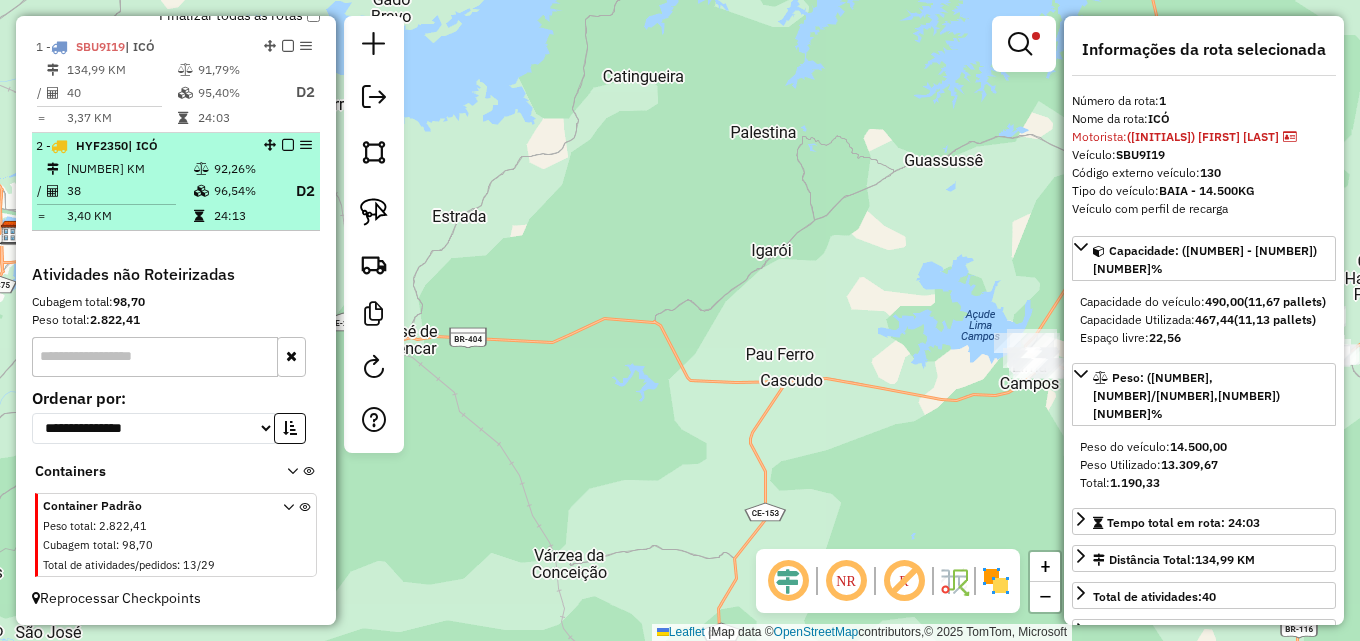 click on "[NUMBER]   [NUMBER]   | ICÓ  [NUMBER] KM   [NUMBER]%  /  [NUMBER]   [NUMBER]%   D2  =  [NUMBER] KM   [TIME]" at bounding box center (176, 182) 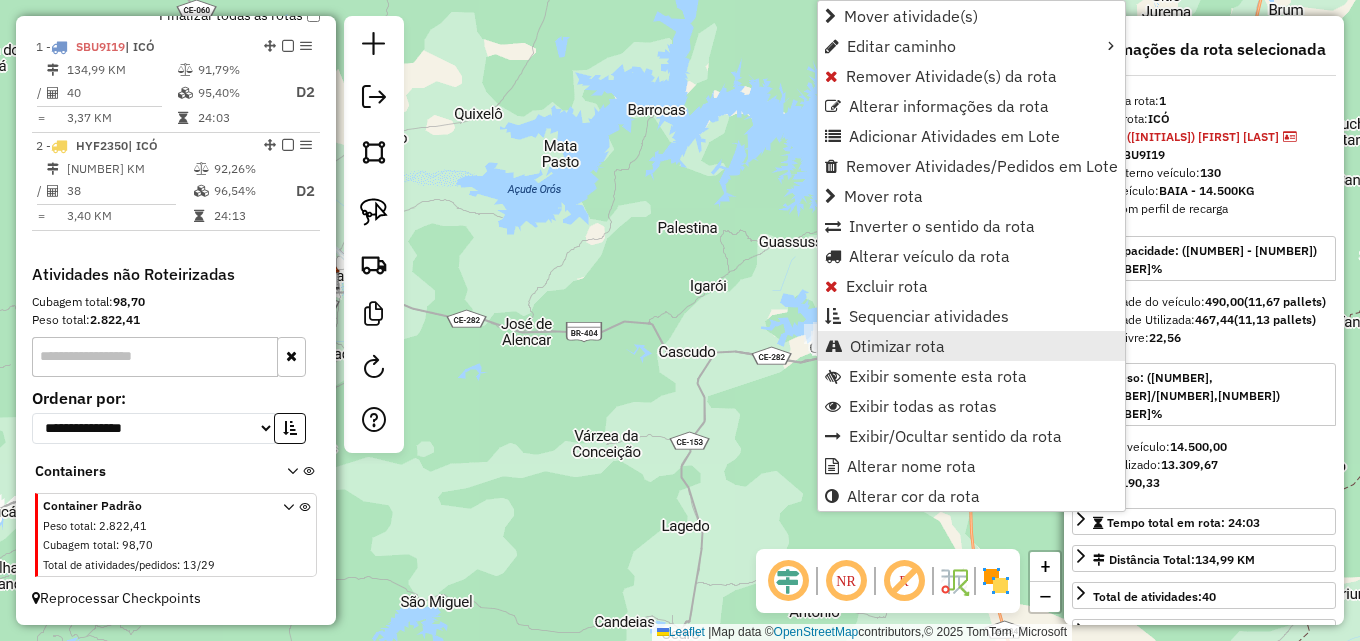 click on "Otimizar rota" at bounding box center (897, 346) 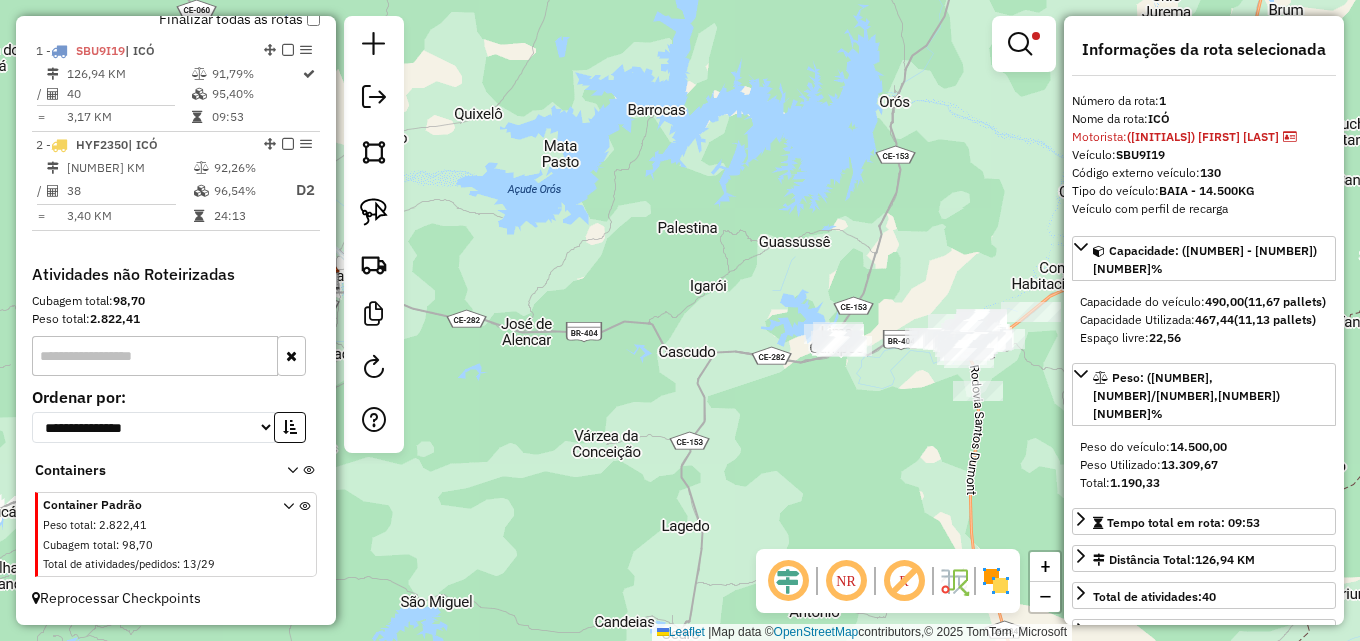 scroll, scrollTop: 752, scrollLeft: 0, axis: vertical 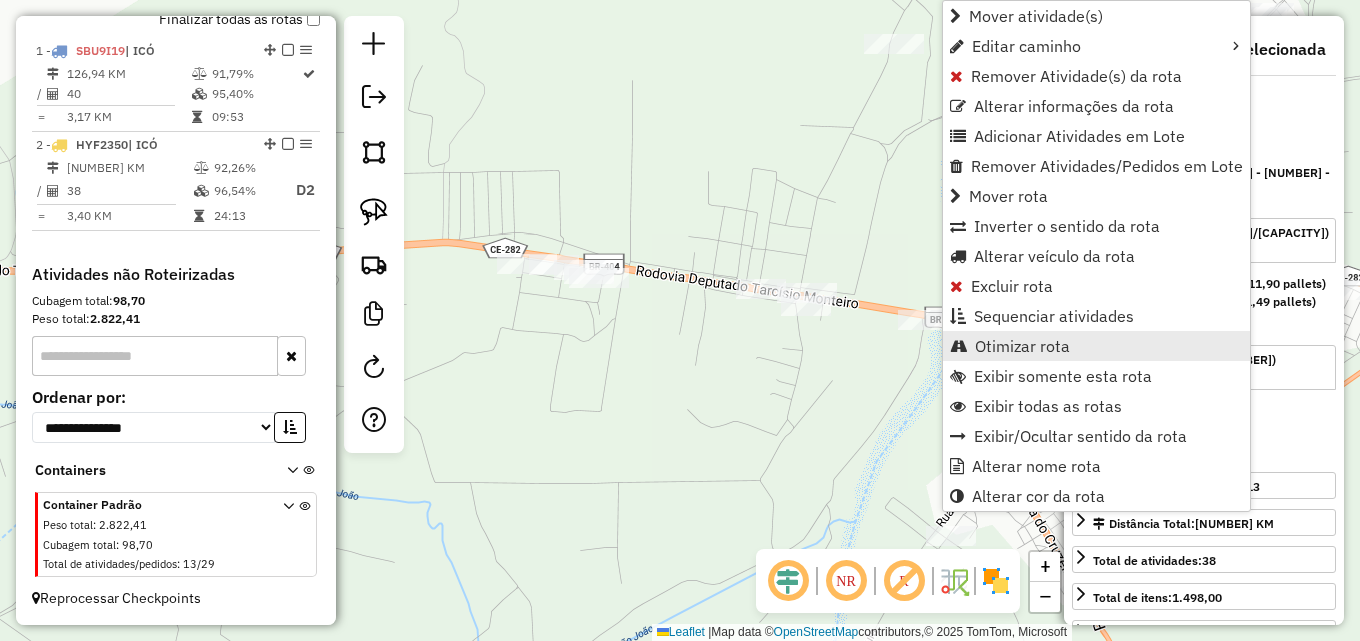 click at bounding box center [958, 346] 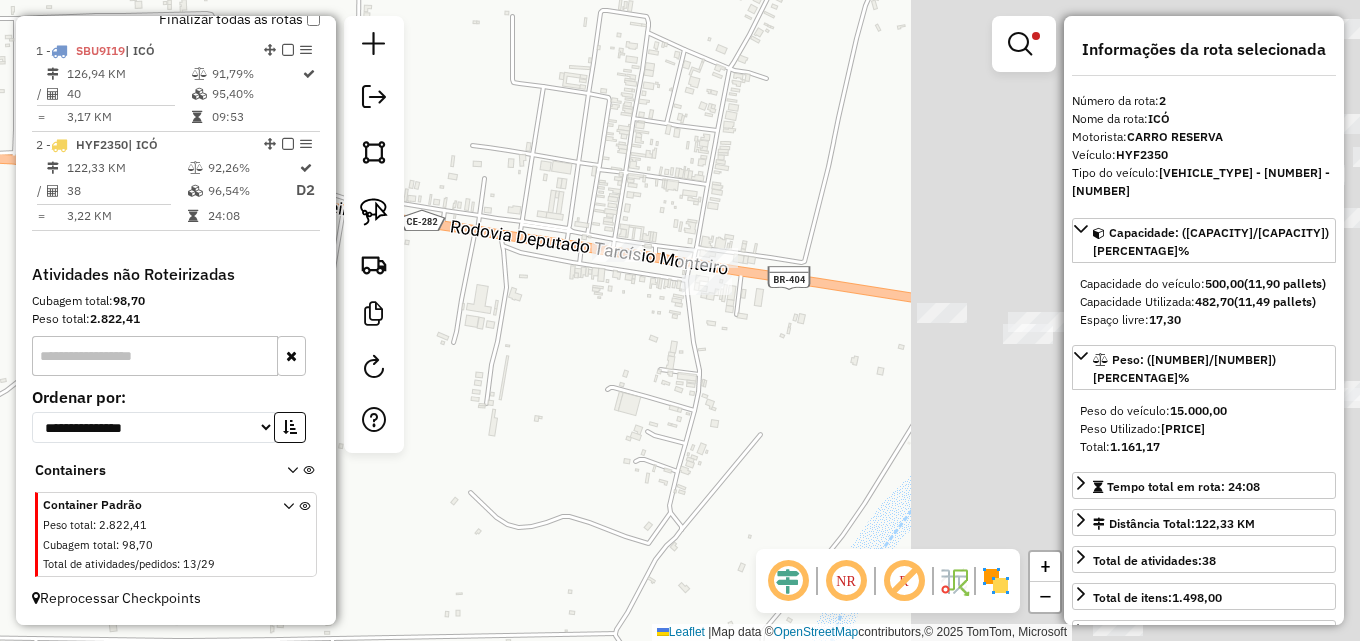 drag, startPoint x: 823, startPoint y: 318, endPoint x: 327, endPoint y: 169, distance: 517.8967 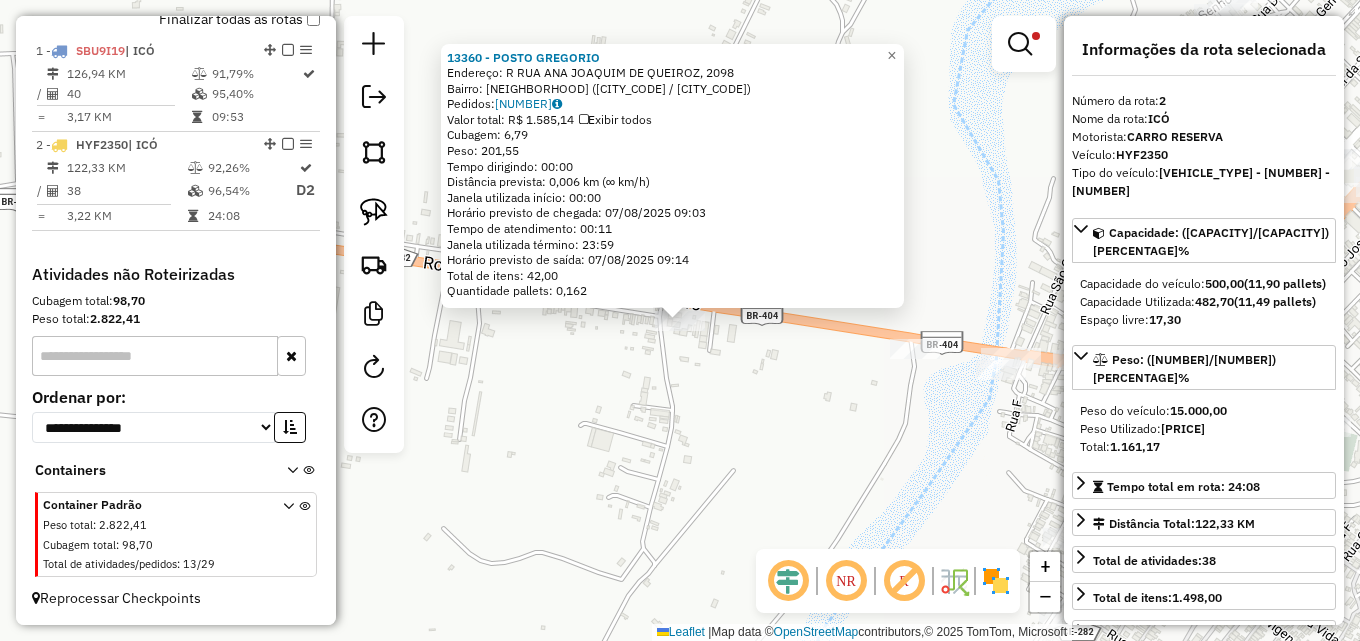drag, startPoint x: 825, startPoint y: 392, endPoint x: 836, endPoint y: 394, distance: 11.18034 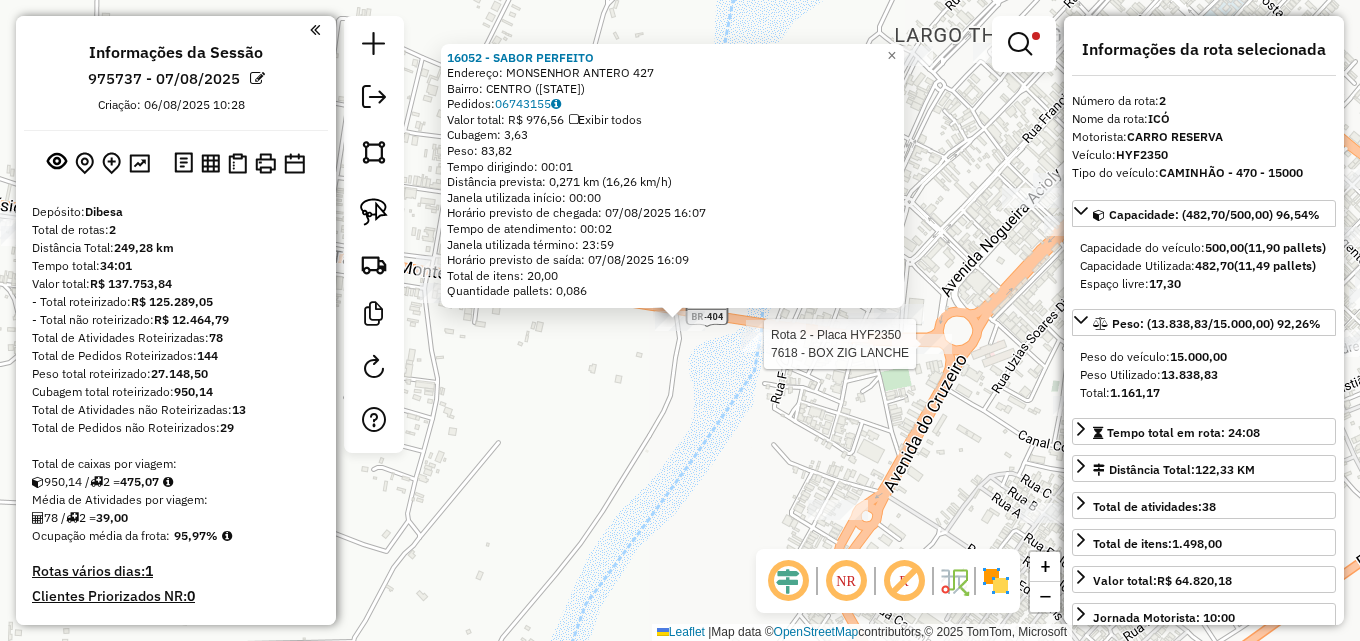 select on "*********" 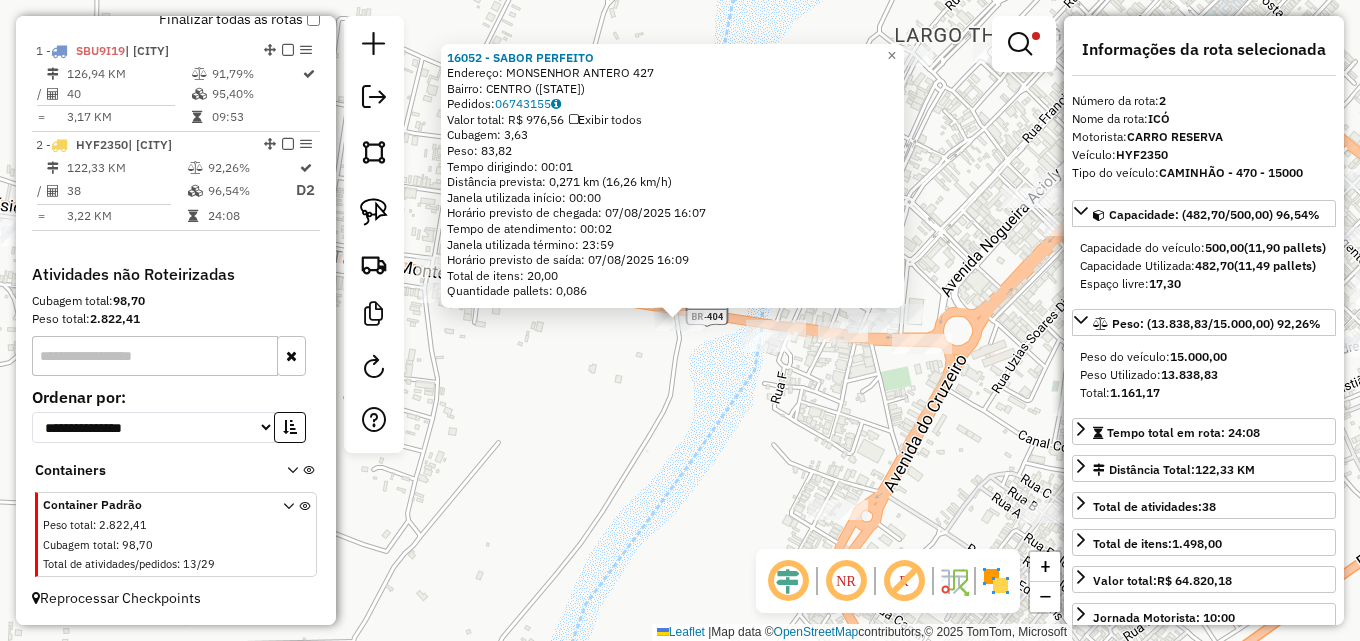 click on "16052 - SABOR PERFEITO  Endereço:  MONSENHOR ANTERO 427   Bairro: CENTRO ([STATE])   Pedidos:  06743155   Valor total: R$ 976,56   Exibir todos   Cubagem: 3,63  Peso: 83,82  Tempo dirigindo: 00:01   Distância prevista: 0,271 km (16,26 km/h)   Janela utilizada início: 00:00   Horário previsto de chegada: 07/08/2025 16:07   Tempo de atendimento: 00:02   Janela utilizada término: 23:59   Horário previsto de saída: 07/08/2025 16:09   Total de itens: 20,00   Quantidade pallets: 0,086  × Limpar filtros Janela de atendimento Grade de atendimento Capacidade Transportadoras Veículos Cliente Pedidos  Rotas Selecione os dias de semana para filtrar as janelas de atendimento  Seg   Ter   Qua   Qui   Sex   Sáb   Dom  Informe o período da janela de atendimento: De: Até:  Filtrar exatamente a janela do cliente  Considerar janela de atendimento padrão  Selecione os dias de semana para filtrar as grades de atendimento  Seg   Ter   Qua   Qui   Sex   Sáb   Dom  De:" 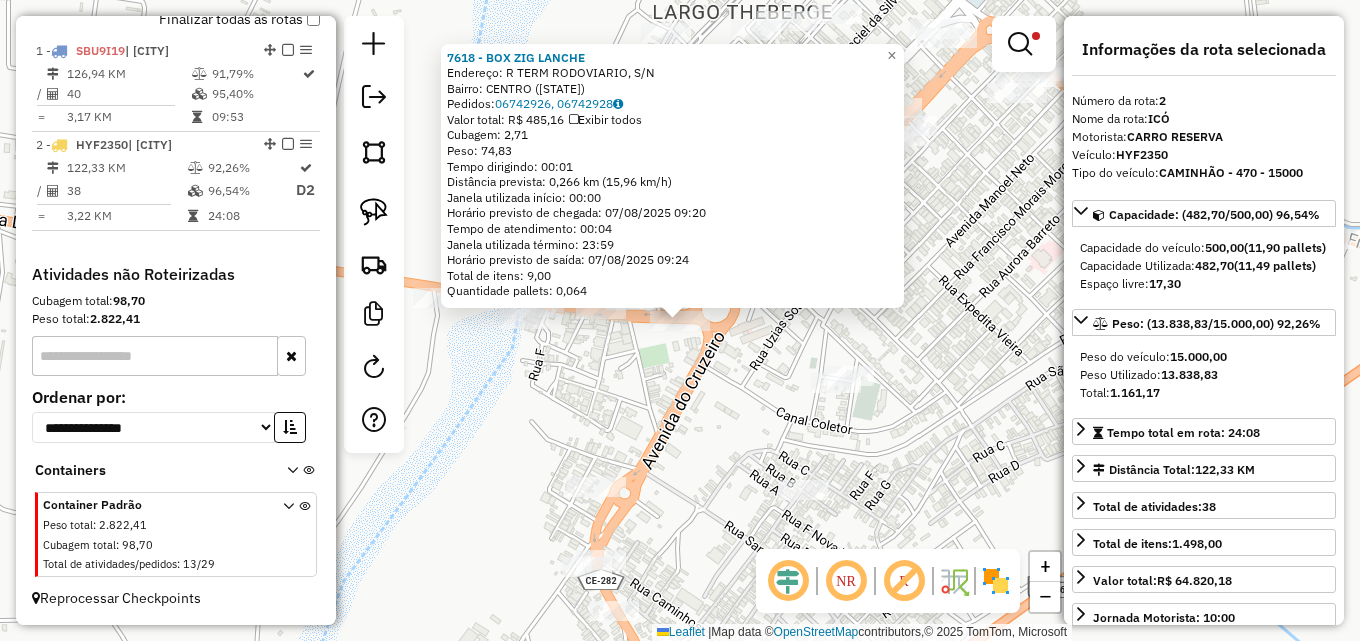 click on "7618 - BOX ZIG LANCHE  Endereço: R   TERM RODOVIARIO, S/N   Bairro: CENTRO ([STATE])   Pedidos:  06742926, 06742928   Valor total: R$ 485,16   Exibir todos   Cubagem: 2,71  Peso: 74,83  Tempo dirigindo: 00:01   Distância prevista: 0,266 km (15,96 km/h)   Janela utilizada início: 00:00   Horário previsto de chegada: 07/08/2025 09:20   Tempo de atendimento: 00:04   Janela utilizada término: 23:59   Horário previsto de saída: 07/08/2025 09:24   Total de itens: 9,00   Quantidade pallets: 0,064  × Limpar filtros Janela de atendimento Grade de atendimento Capacidade Transportadoras Veículos Cliente Pedidos  Rotas Selecione os dias de semana para filtrar as janelas de atendimento  Seg   Ter   Qua   Qui   Sex   Sáb   Dom  Informe o período da janela de atendimento: De: Até:  Filtrar exatamente a janela do cliente  Considerar janela de atendimento padrão  Selecione os dias de semana para filtrar as grades de atendimento  Seg   Ter   Qua   Qui   Sex   Sáb   Dom   Peso mínimo:   Peso máximo:   De:   De:" 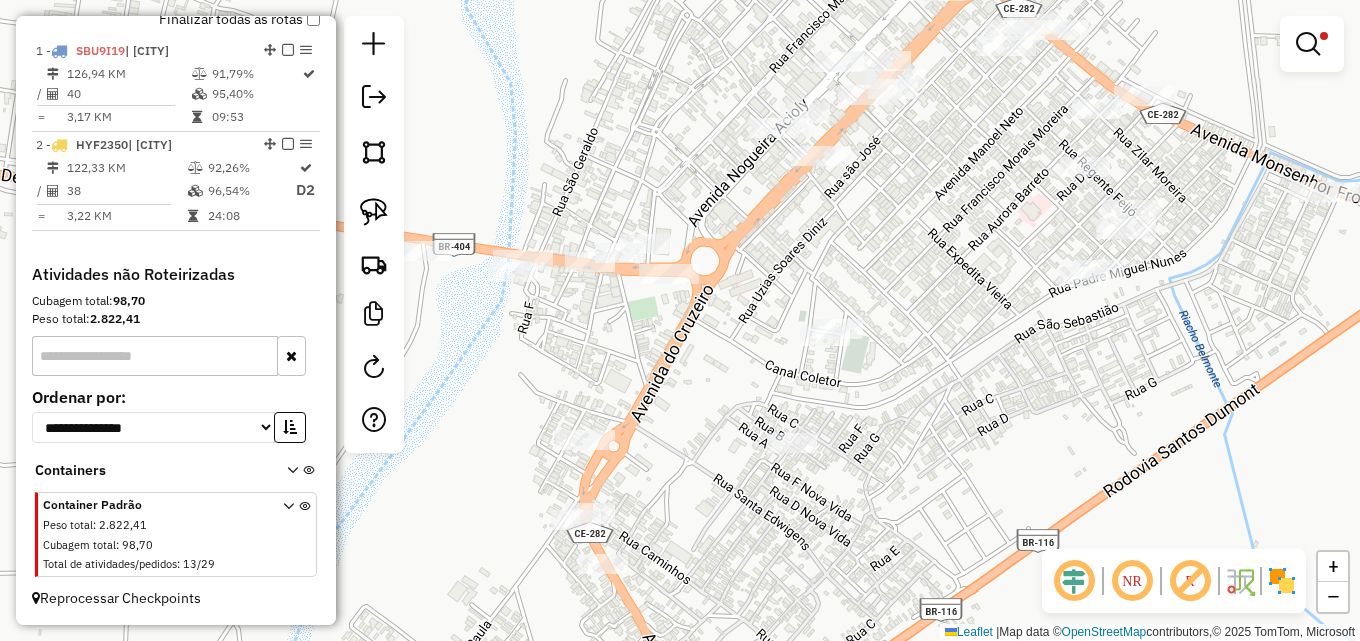 drag, startPoint x: 637, startPoint y: 380, endPoint x: 634, endPoint y: 328, distance: 52.086468 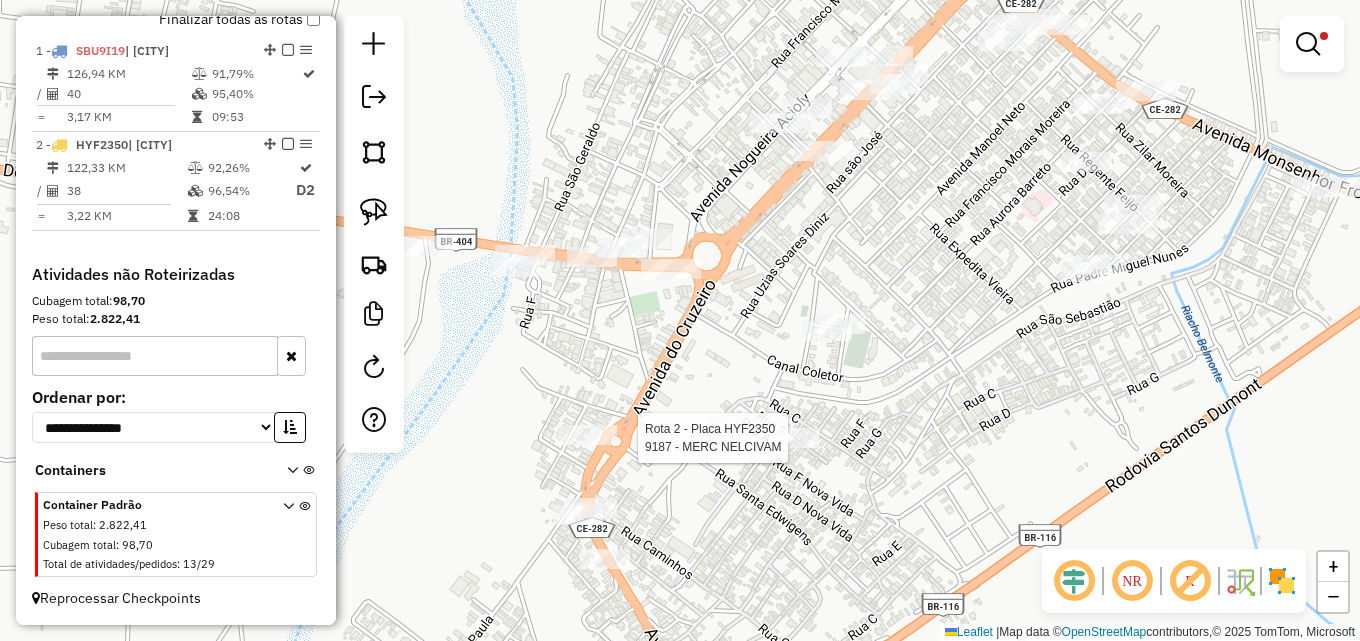select on "*********" 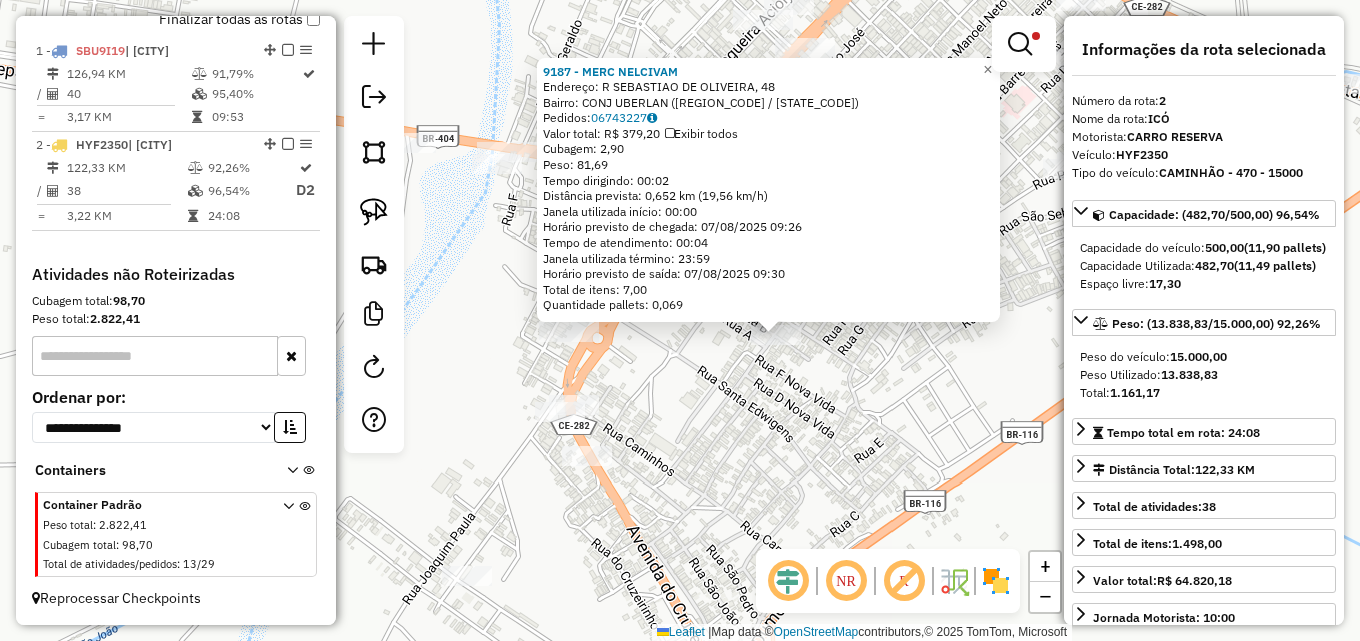 drag, startPoint x: 708, startPoint y: 400, endPoint x: 911, endPoint y: 427, distance: 204.78769 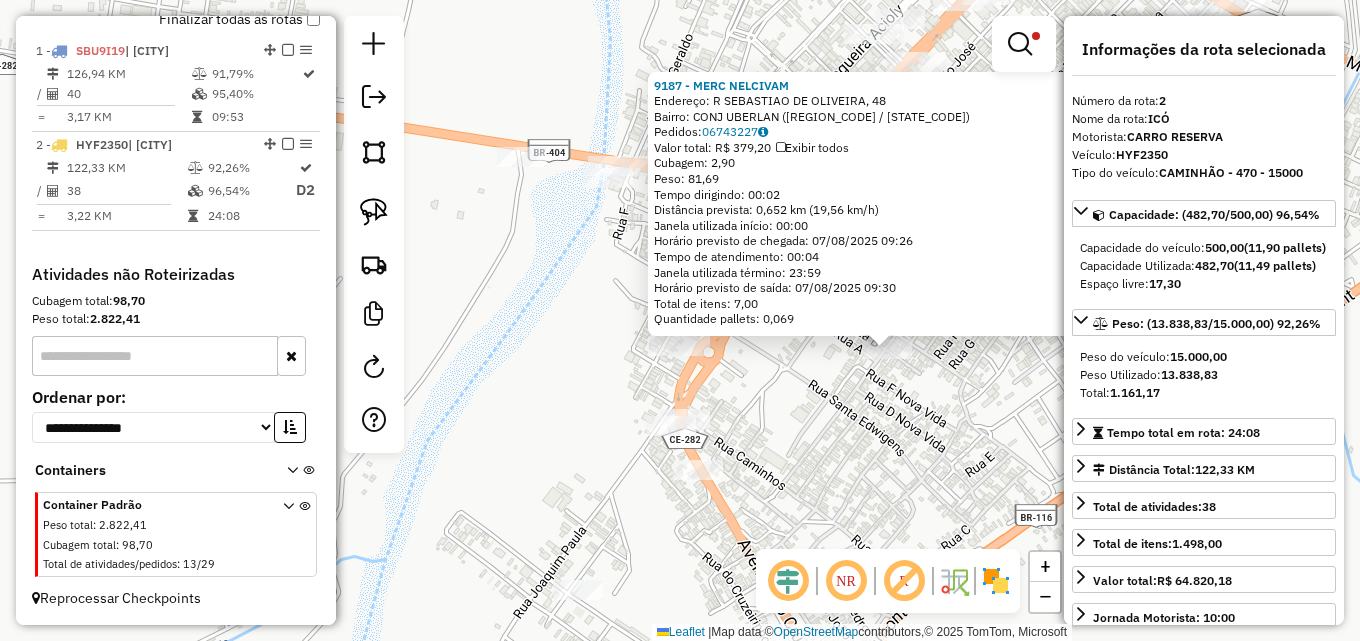 click on "9187 - MERC NELCIVAM  Endereço: R   SEBASTIAO DE OLIVEIRA, 48   Bairro: CONJ UBERLAN (ICO / CE)   Pedidos:  06743227   Valor total: R$ 379,20   Exibir todos   Cubagem: 2,90  Peso: 81,69  Tempo dirigindo: 00:02   Distância prevista: 0,652 km (19,56 km/h)   Janela utilizada início: 00:00   Horário previsto de chegada: 07/08/2025 09:26   Tempo de atendimento: 00:04   Janela utilizada término: 23:59   Horário previsto de saída: 07/08/2025 09:30   Total de itens: 7,00   Quantidade pallets: 0,069  × Limpar filtros Janela de atendimento Grade de atendimento Capacidade Transportadoras Veículos Cliente Pedidos  Rotas Selecione os dias de semana para filtrar as janelas de atendimento  Seg   Ter   Qua   Qui   Sex   Sáb   Dom  Informe o período da janela de atendimento: De: Até:  Filtrar exatamente a janela do cliente  Considerar janela de atendimento padrão  Selecione os dias de semana para filtrar as grades de atendimento  Seg   Ter   Qua   Qui   Sex   Sáb   Dom   Peso mínimo:   Peso máximo:   De:  De:" 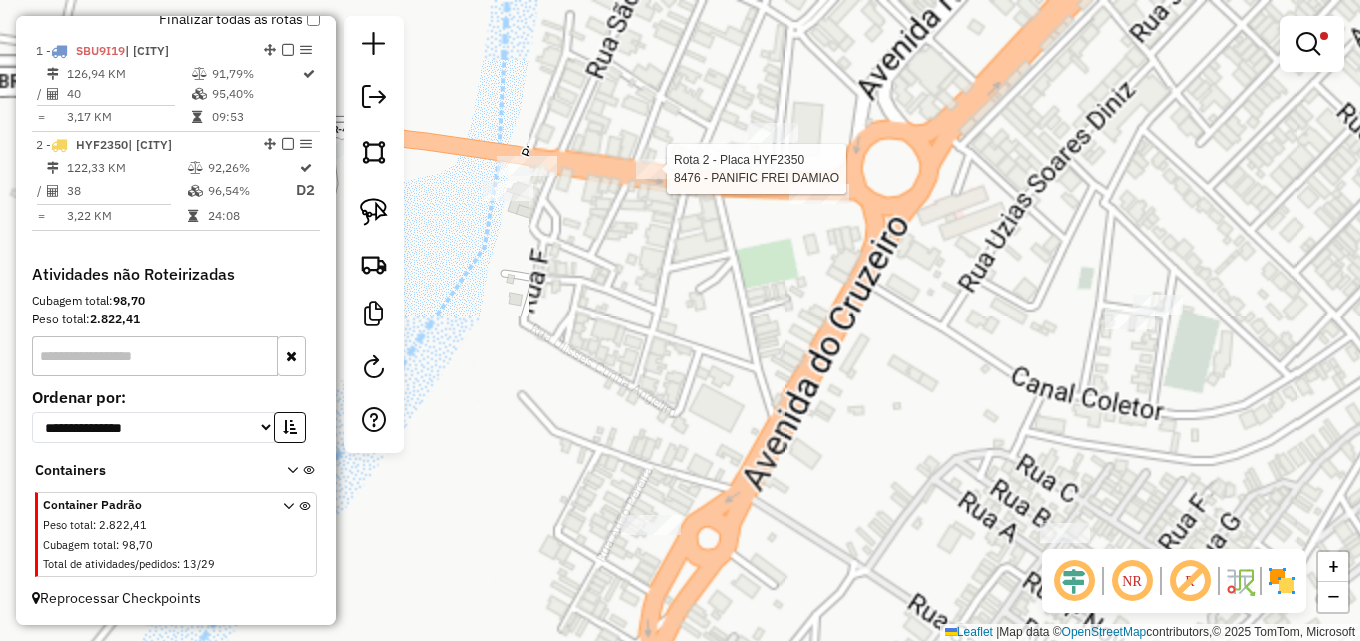 select on "*********" 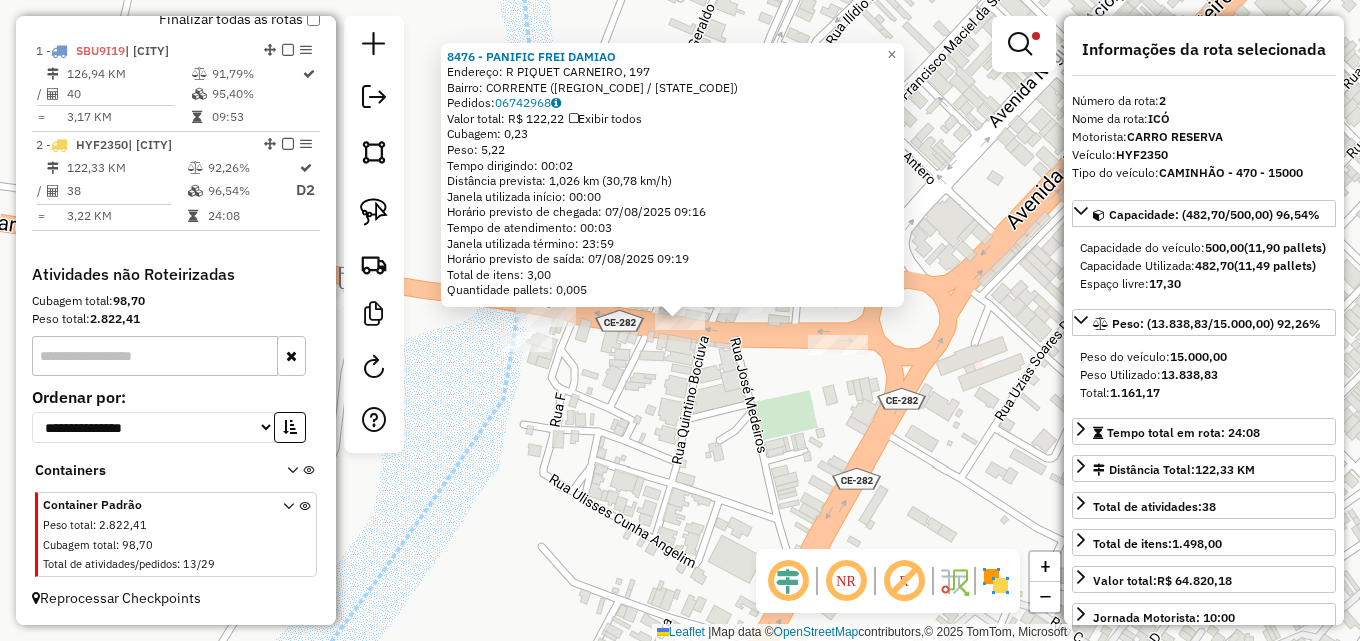click on "8476 - PANIFIC  FREI DAMIAO  Endereço: R    PIQUET CARNEIRO, 197   Bairro: CORRENTE (ICO / CE)   Pedidos:  06742968   Valor total: R$ 122,22   Exibir todos   Cubagem: 0,23  Peso: 5,22  Tempo dirigindo: 00:02   Distância prevista: 1,026 km (30,78 km/h)   Janela utilizada início: 00:00   Horário previsto de chegada: 07/08/2025 09:16   Tempo de atendimento: 00:03   Janela utilizada término: 23:59   Horário previsto de saída: 07/08/2025 09:19   Total de itens: 3,00   Quantidade pallets: 0,005  × Limpar filtros Janela de atendimento Grade de atendimento Capacidade Transportadoras Veículos Cliente Pedidos  Rotas Selecione os dias de semana para filtrar as janelas de atendimento  Seg   Ter   Qua   Qui   Sex   Sáb   Dom  Informe o período da janela de atendimento: De: Até:  Filtrar exatamente a janela do cliente  Considerar janela de atendimento padrão  Selecione os dias de semana para filtrar as grades de atendimento  Seg   Ter   Qua   Qui   Sex   Sáb   Dom   Peso mínimo:   Peso máximo:   De:   De:" 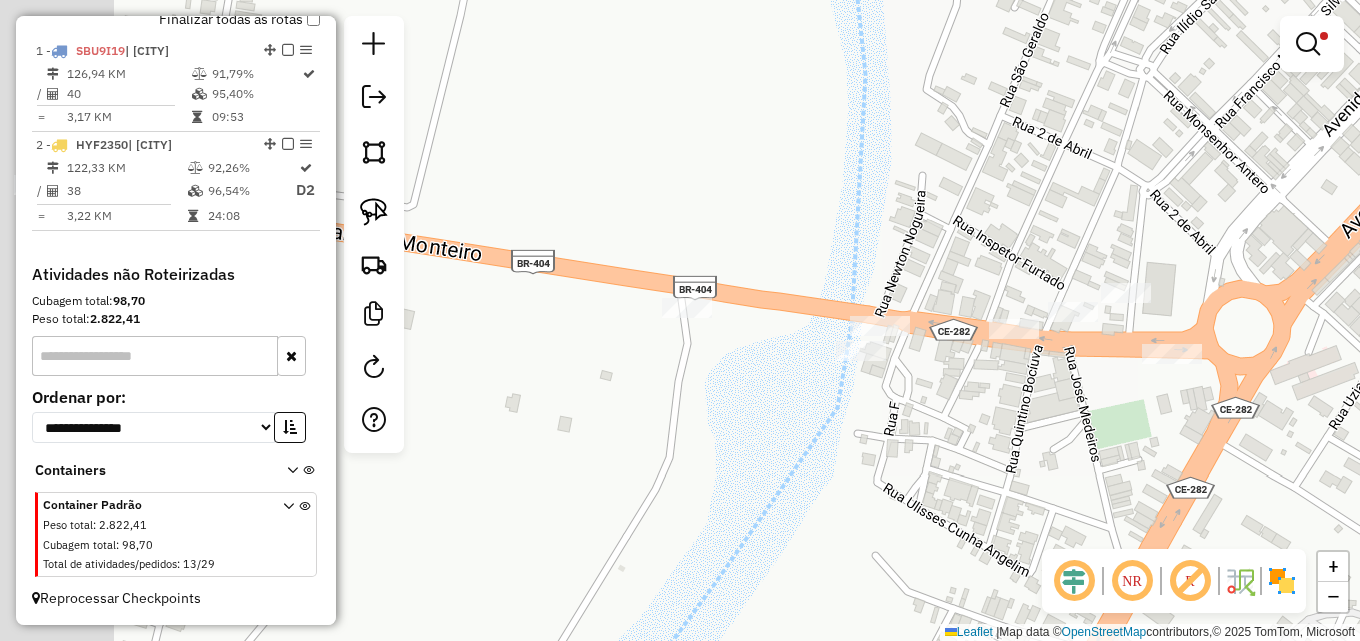 drag, startPoint x: 575, startPoint y: 386, endPoint x: 1097, endPoint y: 371, distance: 522.21545 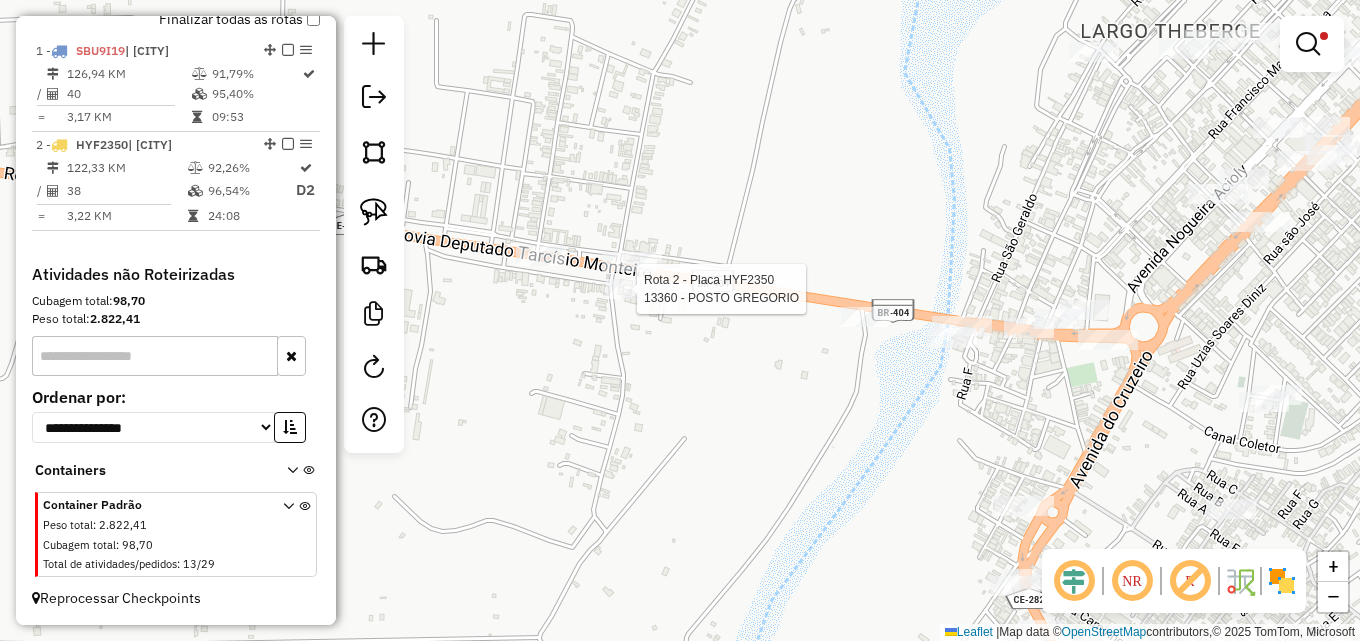 select on "*********" 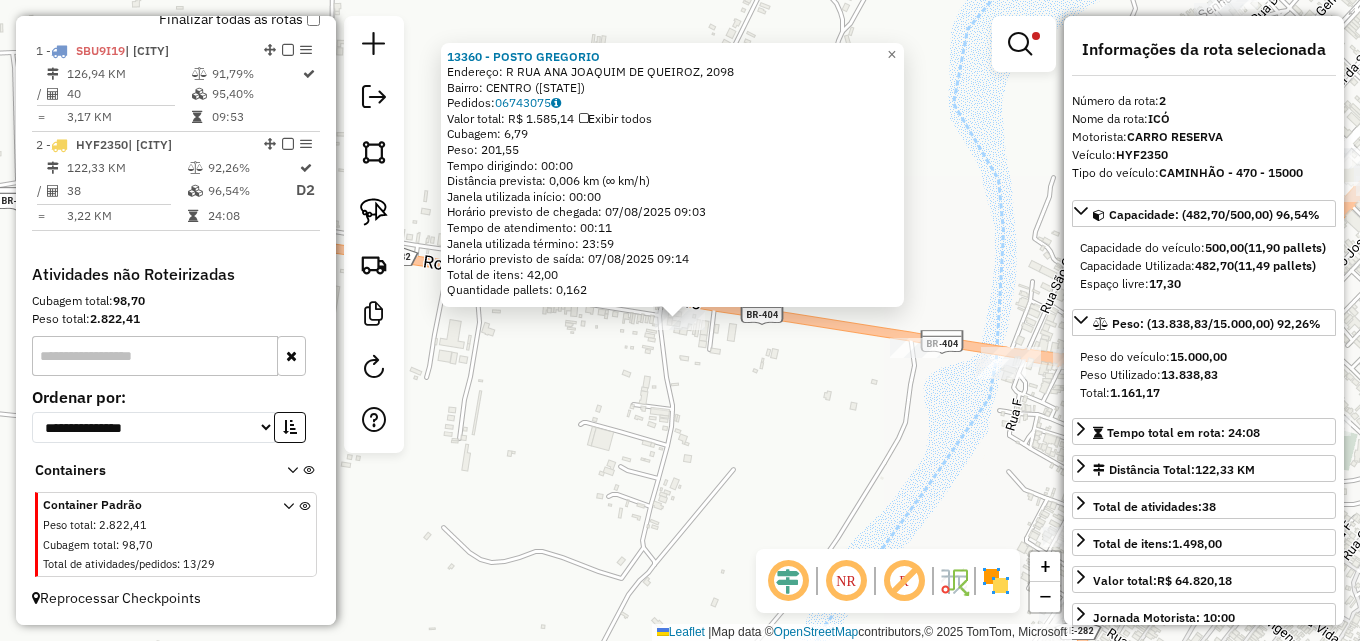 click on "Endereço: R   [STREET], [NUMBER]   Bairro: [NEIGHBORHOOD] ([CITY_CODE] / [CITY_CODE])   Pedidos:  [ORDER_ID]   Valor total: [CURRENCY] [AMOUNT]   Exibir todos   Cubagem: [NUMBER]  Peso: [NUMBER]  Tempo dirigindo: [TIME]   Distância prevista: [DISTANCE] ([SPEED])   Janela utilizada início: [TIME]   Horário previsto de chegada: [DATE] [TIME]   Tempo de atendimento: [TIME]   Janela utilizada término: [TIME]   Horário previsto de saída: [DATE] [TIME]   Total de itens: [NUMBER]   Quantidade pallets: [NUMBER]  × Limpar filtros Janela de atendimento Grade de atendimento Capacidade Transportadoras Veículos Cliente Pedidos  Rotas Selecione os dias de semana para filtrar as janelas de atendimento  Seg   Ter   Qua   Qui   Sex   Sáb   Dom  Informe o período da janela de atendimento: De: Até:  Filtrar exatamente a janela do cliente  Considerar janela de atendimento padrão  Selecione os dias de semana para filtrar as grades de atendimento  Seg   Ter   Qua   Qui   Sex   Sáb   Dom   Peso mínimo:   Peso máximo:   De:" 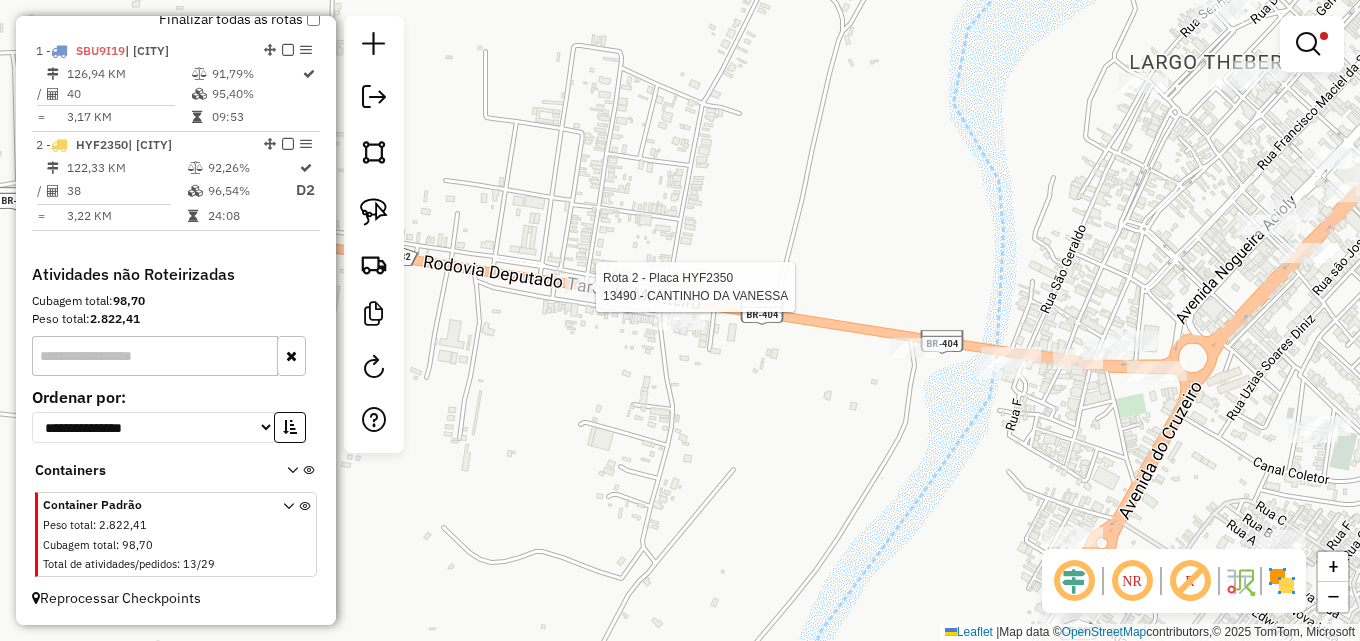 select on "*********" 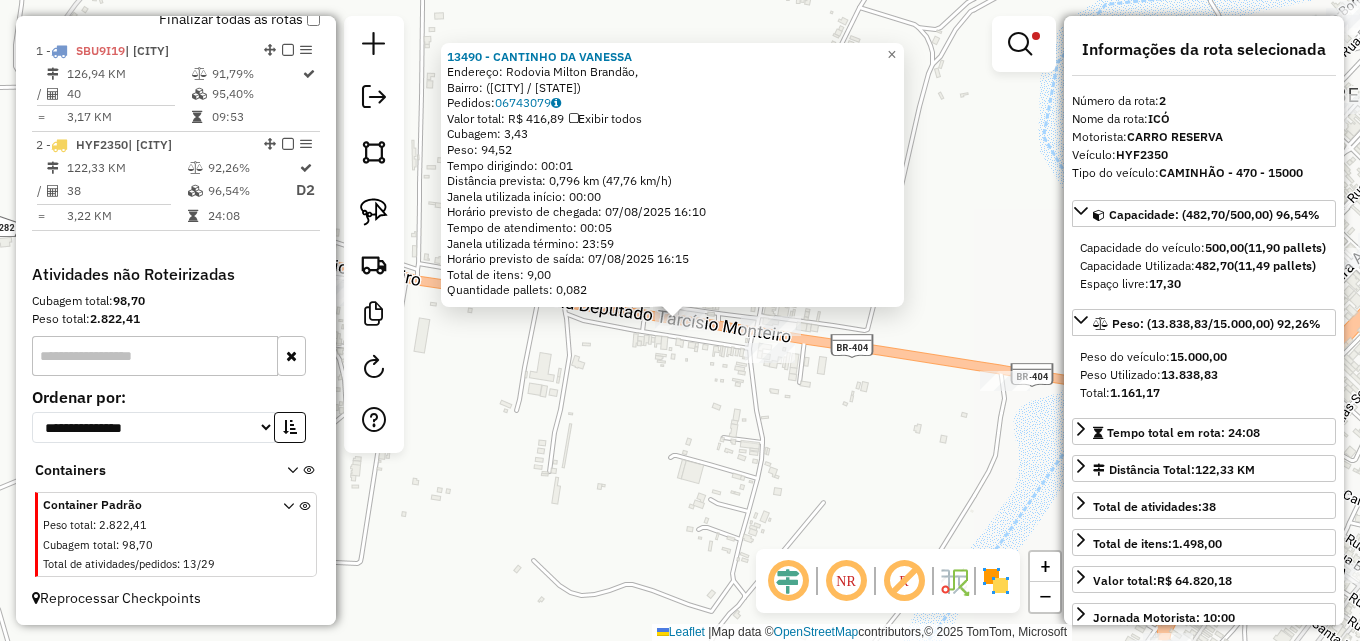drag, startPoint x: 672, startPoint y: 367, endPoint x: 733, endPoint y: 348, distance: 63.89053 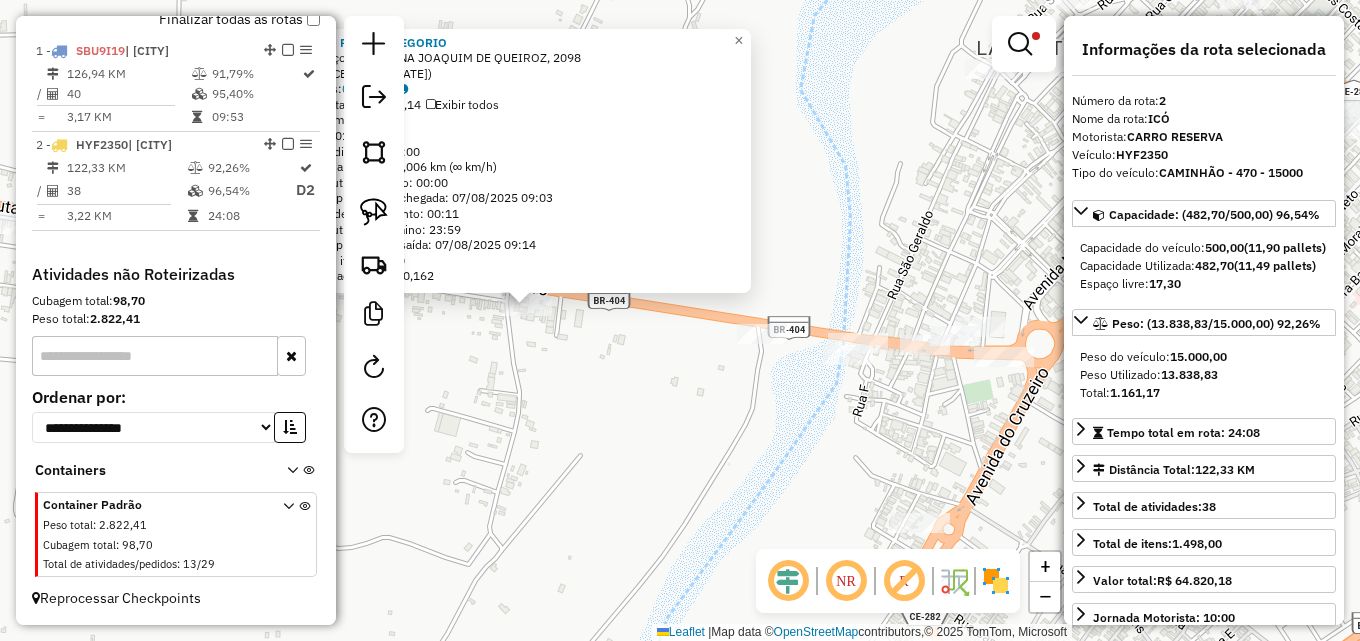 drag, startPoint x: 777, startPoint y: 385, endPoint x: 624, endPoint y: 370, distance: 153.73354 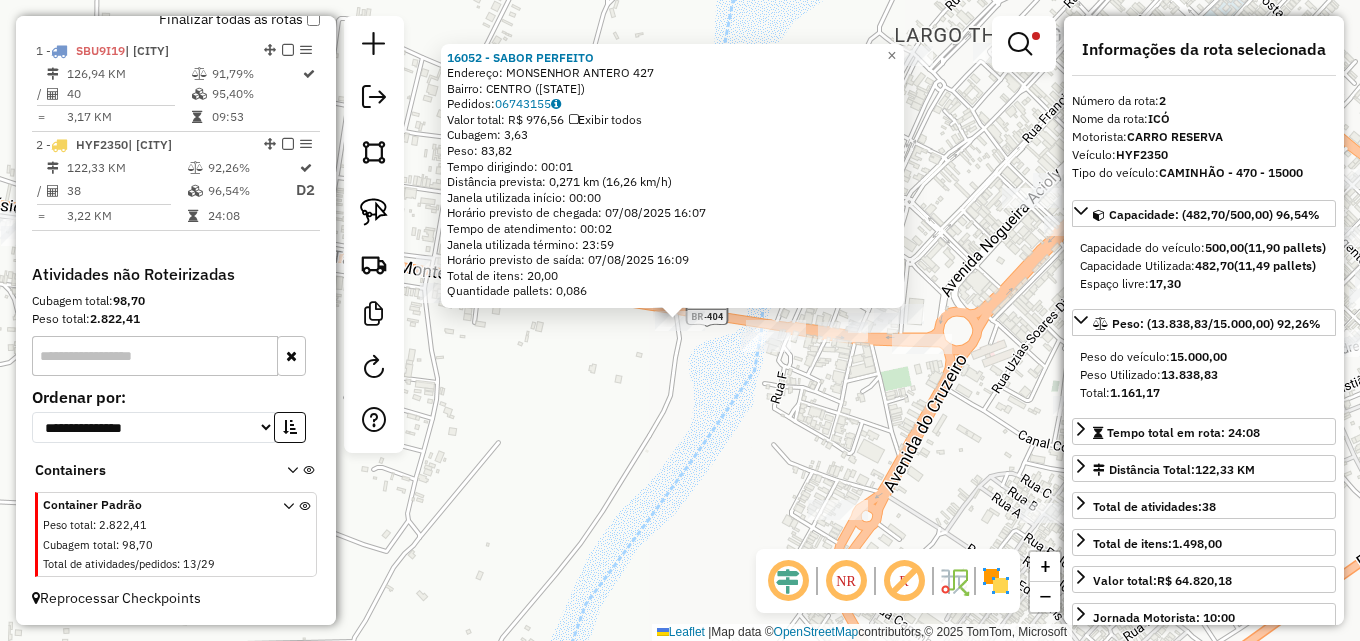 click on "16052 - SABOR PERFEITO  Endereço:  MONSENHOR ANTERO 427   Bairro: CENTRO (ICO / CE)   Pedidos:  06743155   Valor total: R$ 976,56   Exibir todos   Cubagem: 3,63  Peso: 83,82  Tempo dirigindo: 00:01   Distância prevista: 0,271 km (16,26 km/h)   Janela utilizada início: 00:00   Horário previsto de chegada: 07/08/2025 16:07   Tempo de atendimento: 00:02   Janela utilizada término: 23:59   Horário previsto de saída: 07/08/2025 16:09   Total de itens: 20,00   Quantidade pallets: 0,086  × Limpar filtros Janela de atendimento Grade de atendimento Capacidade Transportadoras Veículos Cliente Pedidos  Rotas Selecione os dias de semana para filtrar as janelas de atendimento  Seg   Ter   Qua   Qui   Sex   Sáb   Dom  Informe o período da janela de atendimento: De: Até:  Filtrar exatamente a janela do cliente  Considerar janela de atendimento padrão  Selecione os dias de semana para filtrar as grades de atendimento  Seg   Ter   Qua   Qui   Sex   Sáb   Dom   Clientes fora do dia de atendimento selecionado De:" 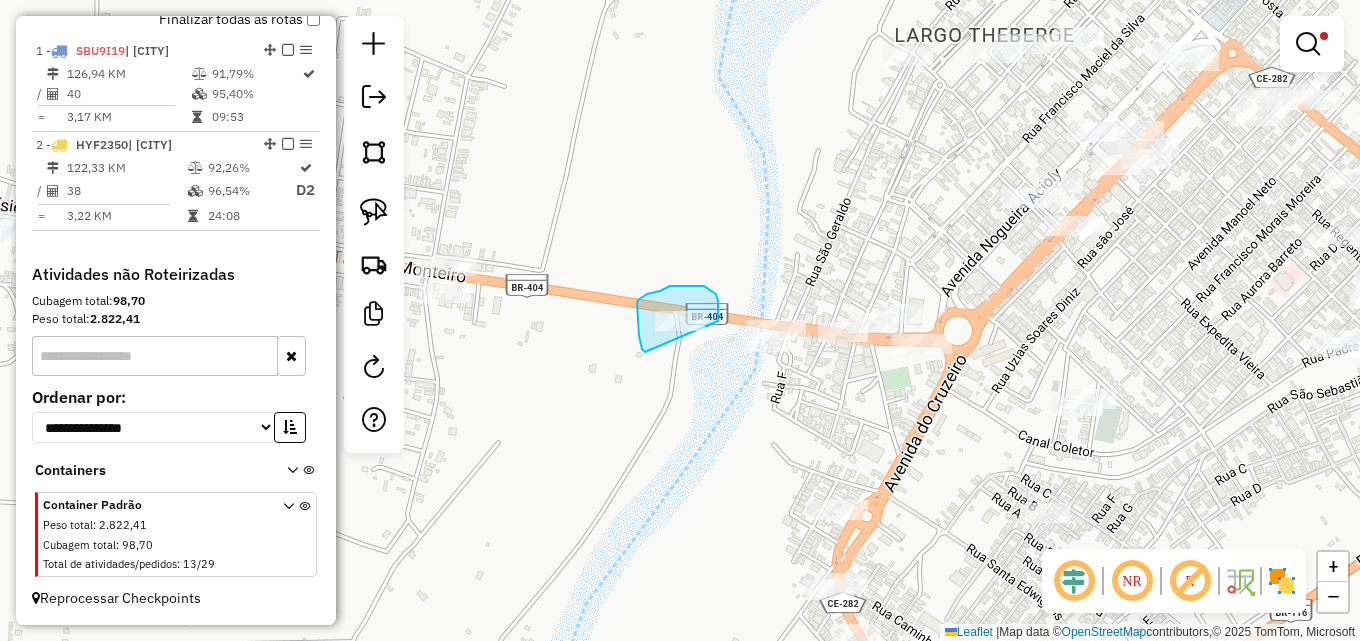 drag, startPoint x: 645, startPoint y: 352, endPoint x: 718, endPoint y: 322, distance: 78.92401 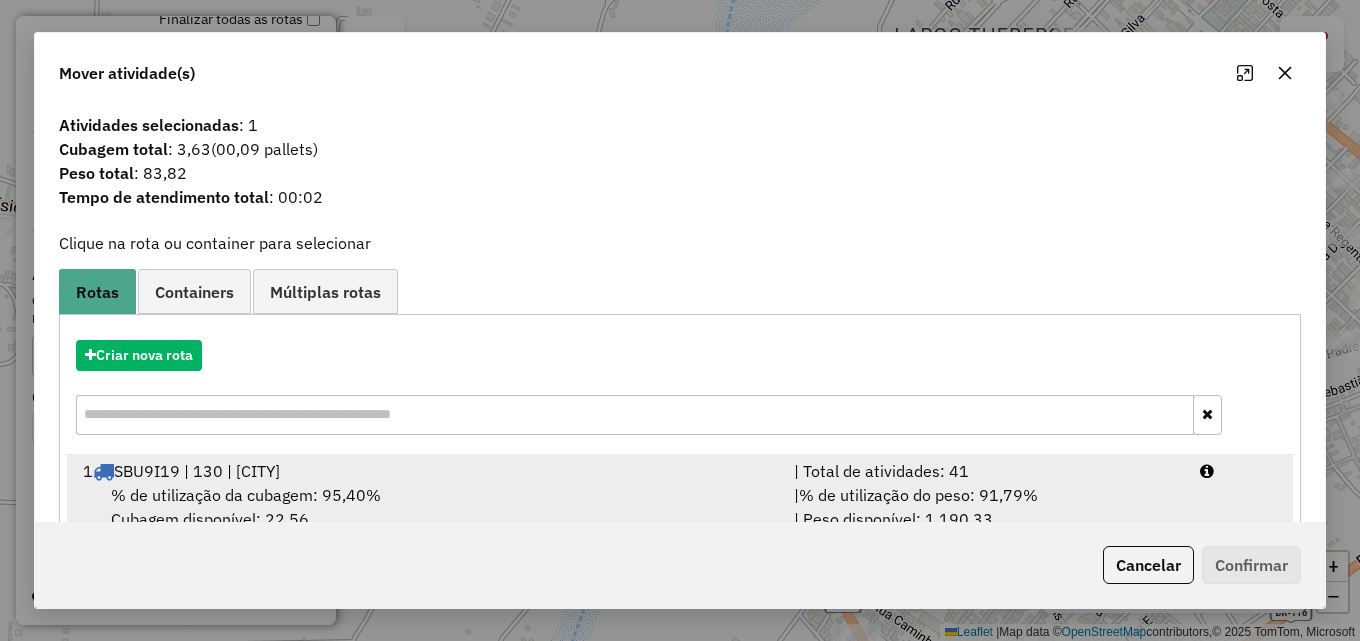 drag, startPoint x: 852, startPoint y: 475, endPoint x: 869, endPoint y: 473, distance: 17.117243 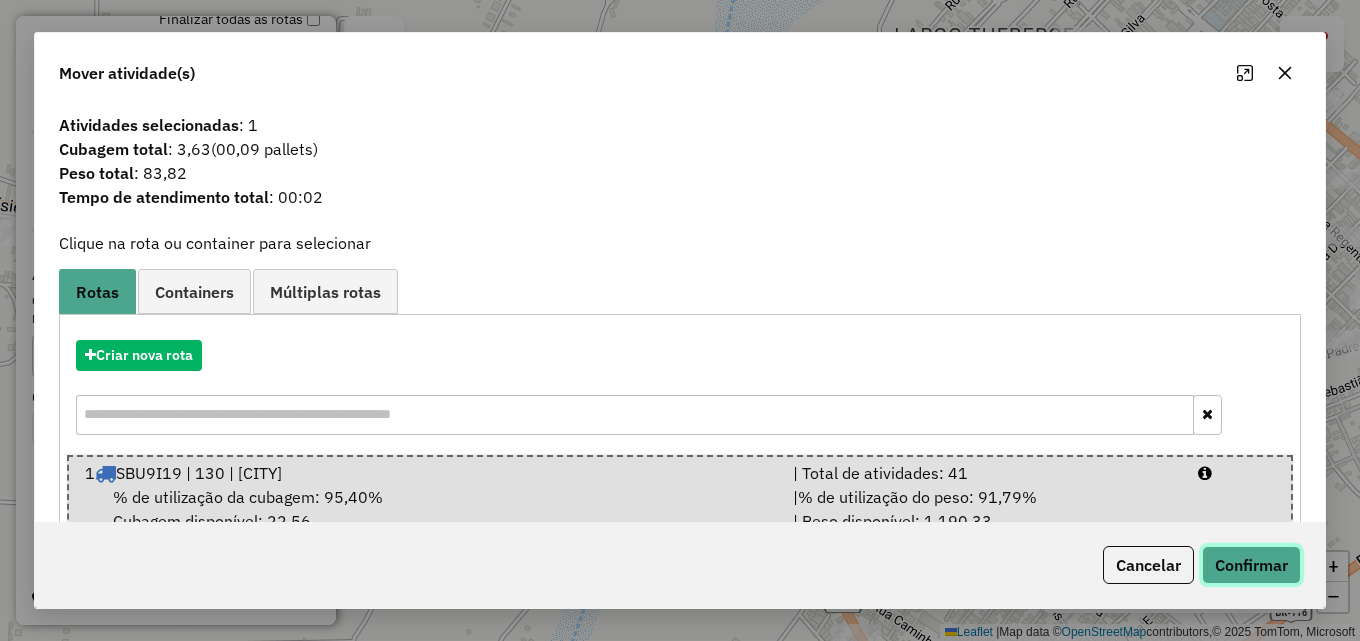 click on "Confirmar" 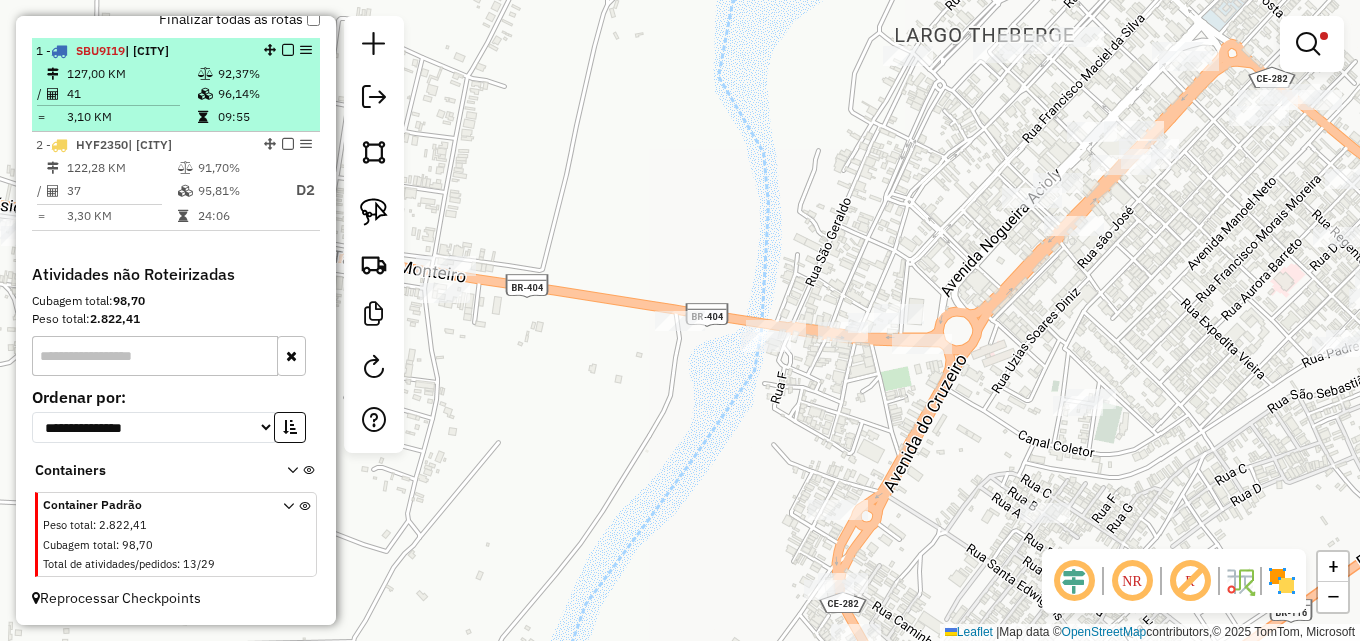 click on "41" at bounding box center [131, 94] 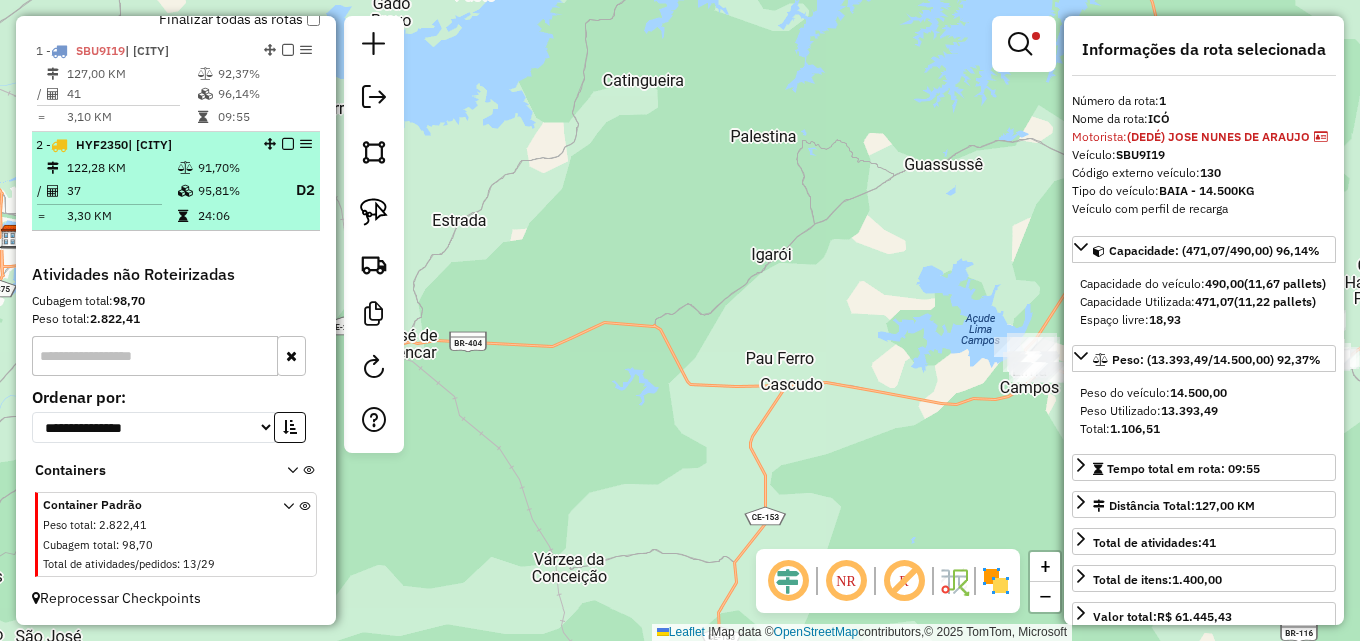 click on "91,70%" at bounding box center [237, 168] 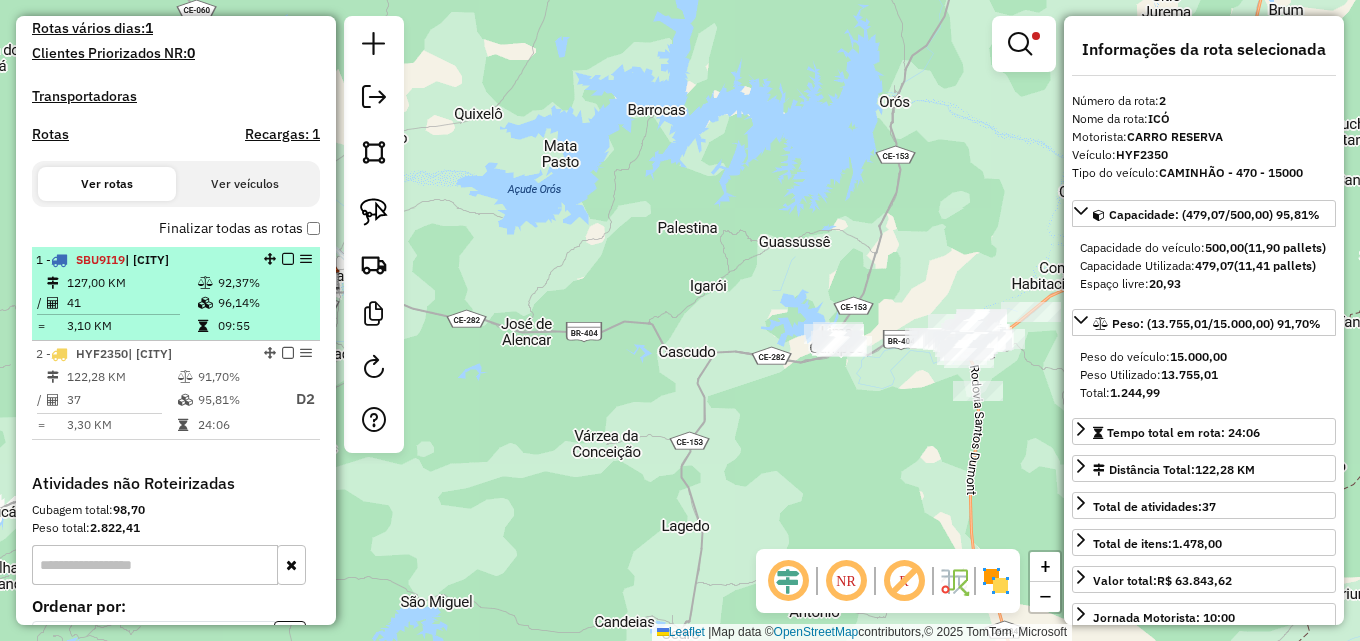 scroll, scrollTop: 352, scrollLeft: 0, axis: vertical 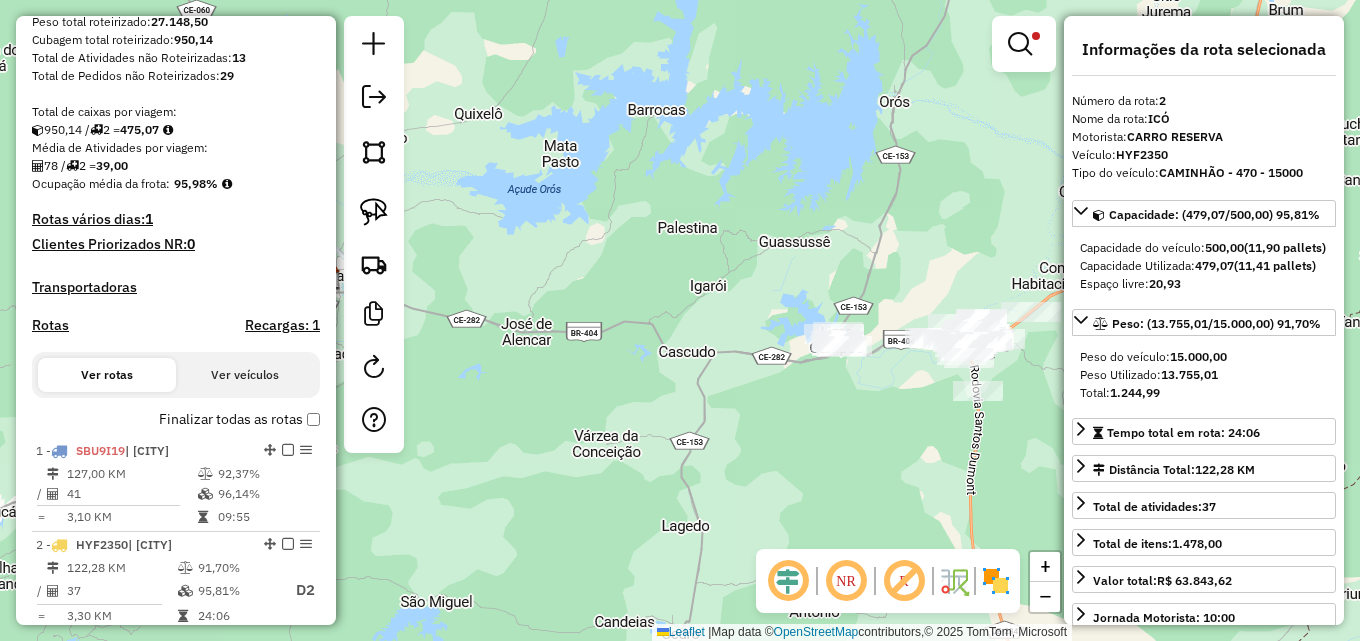 drag, startPoint x: 512, startPoint y: 191, endPoint x: 560, endPoint y: 209, distance: 51.264023 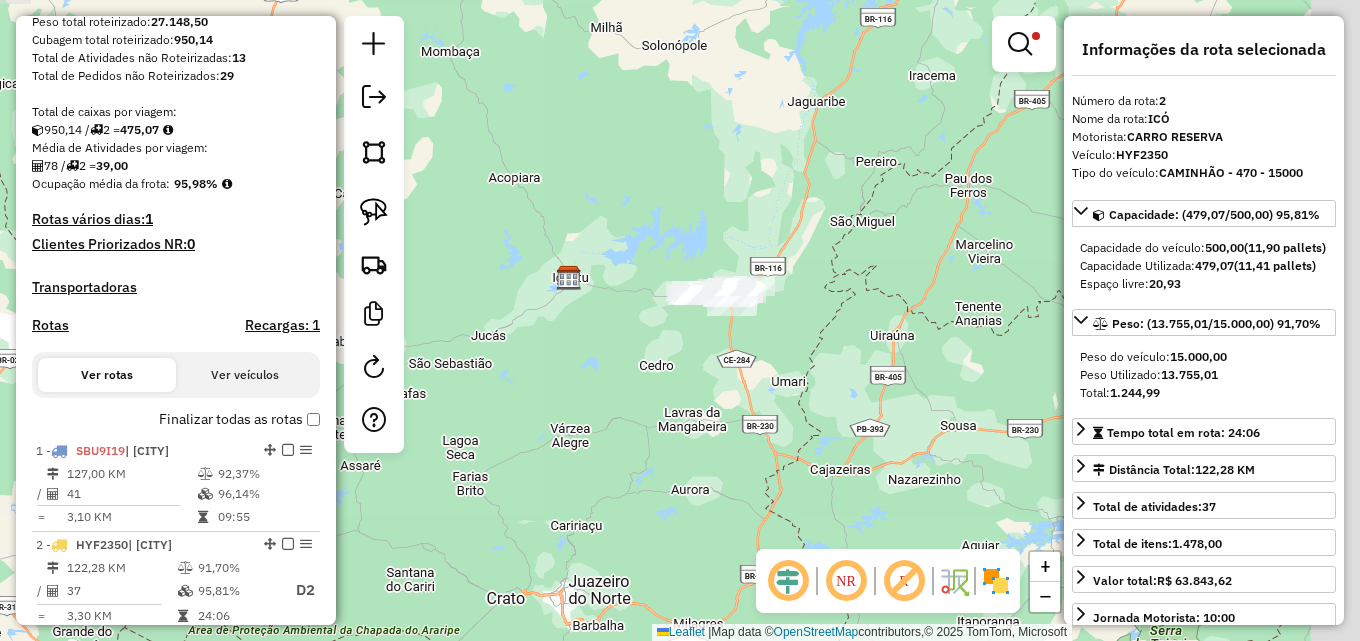 drag, startPoint x: 697, startPoint y: 419, endPoint x: 622, endPoint y: 358, distance: 96.67471 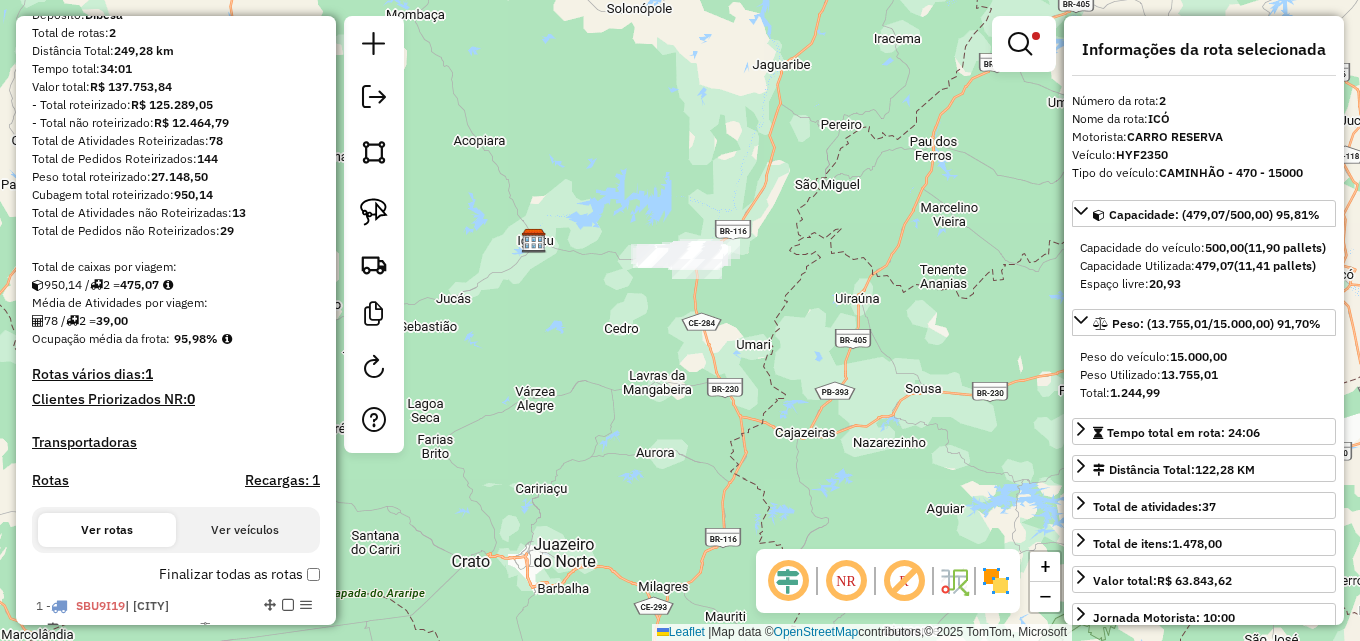 scroll, scrollTop: 0, scrollLeft: 0, axis: both 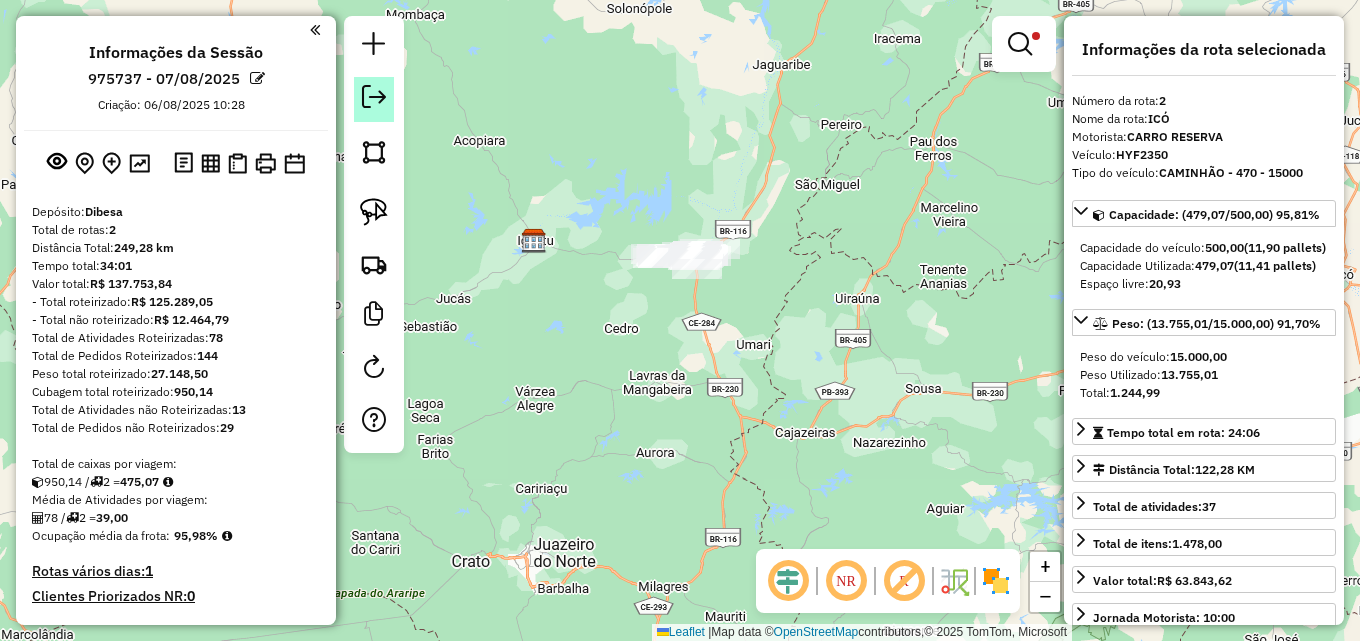 click 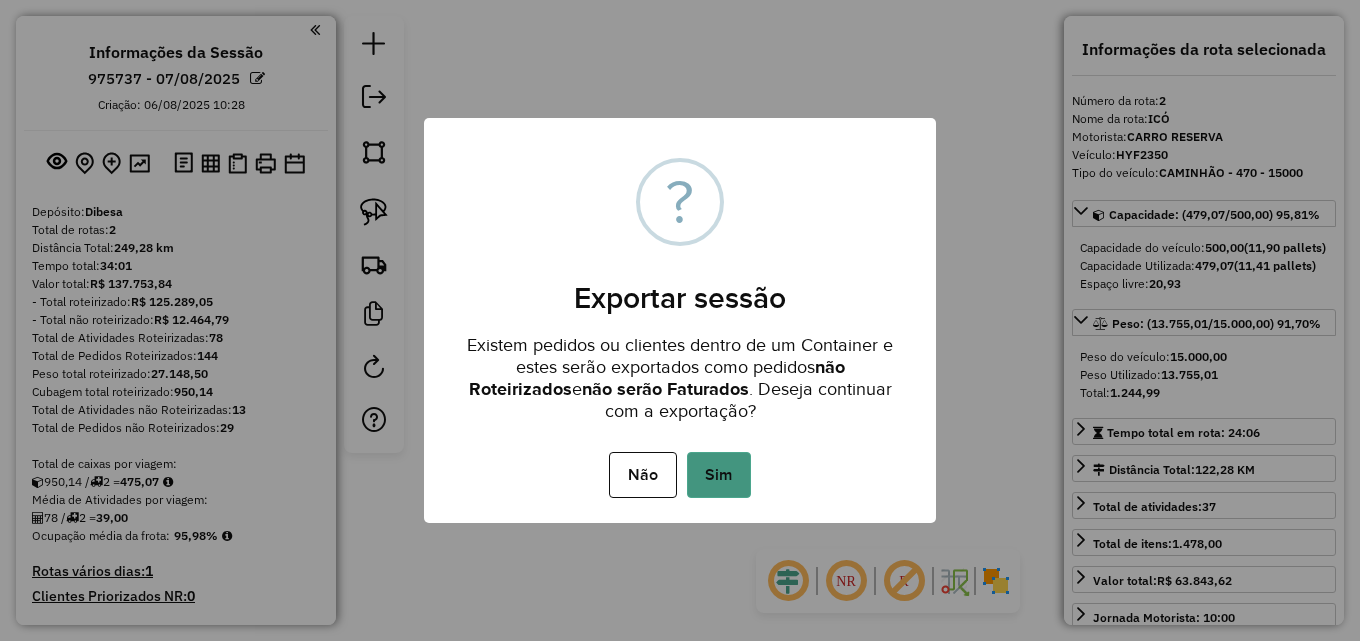 click on "Sim" at bounding box center (719, 475) 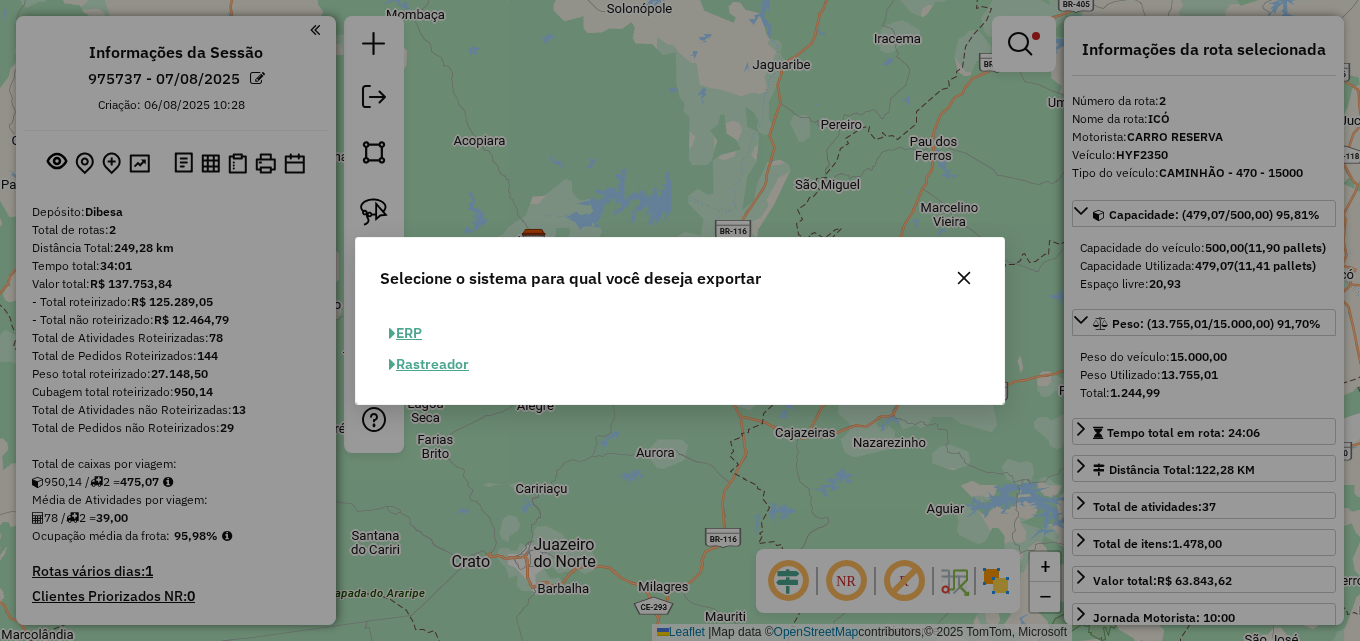 click on "ERP" 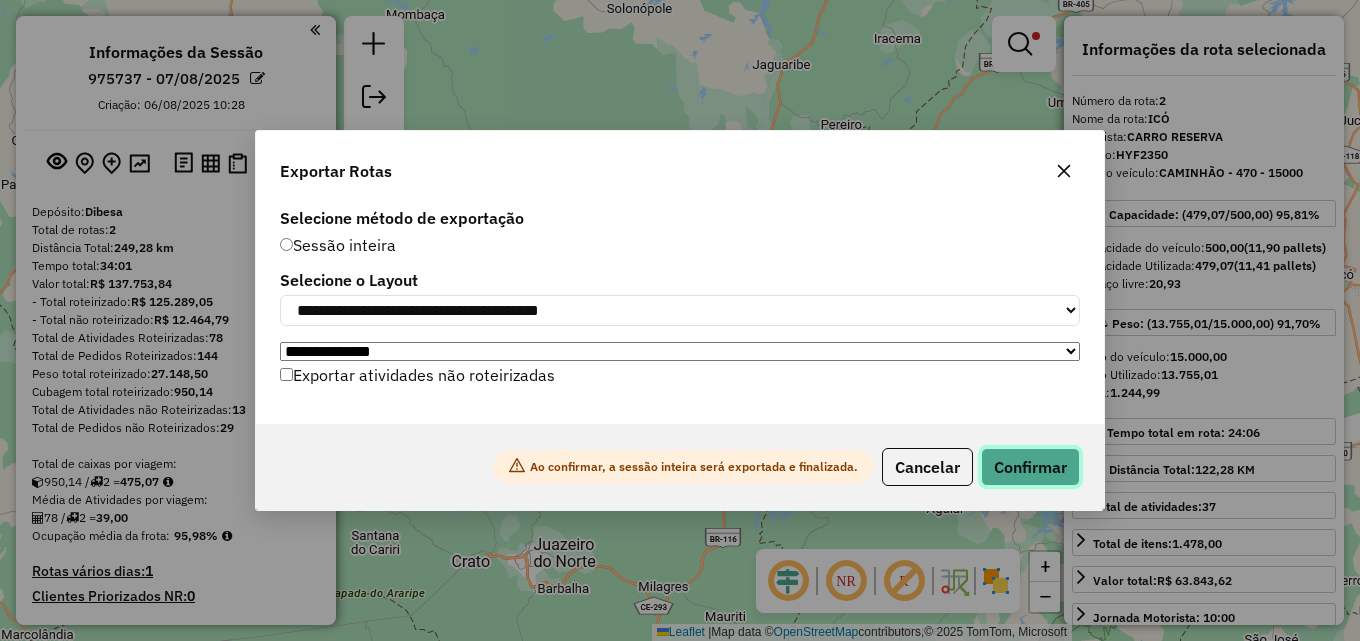 click on "Confirmar" 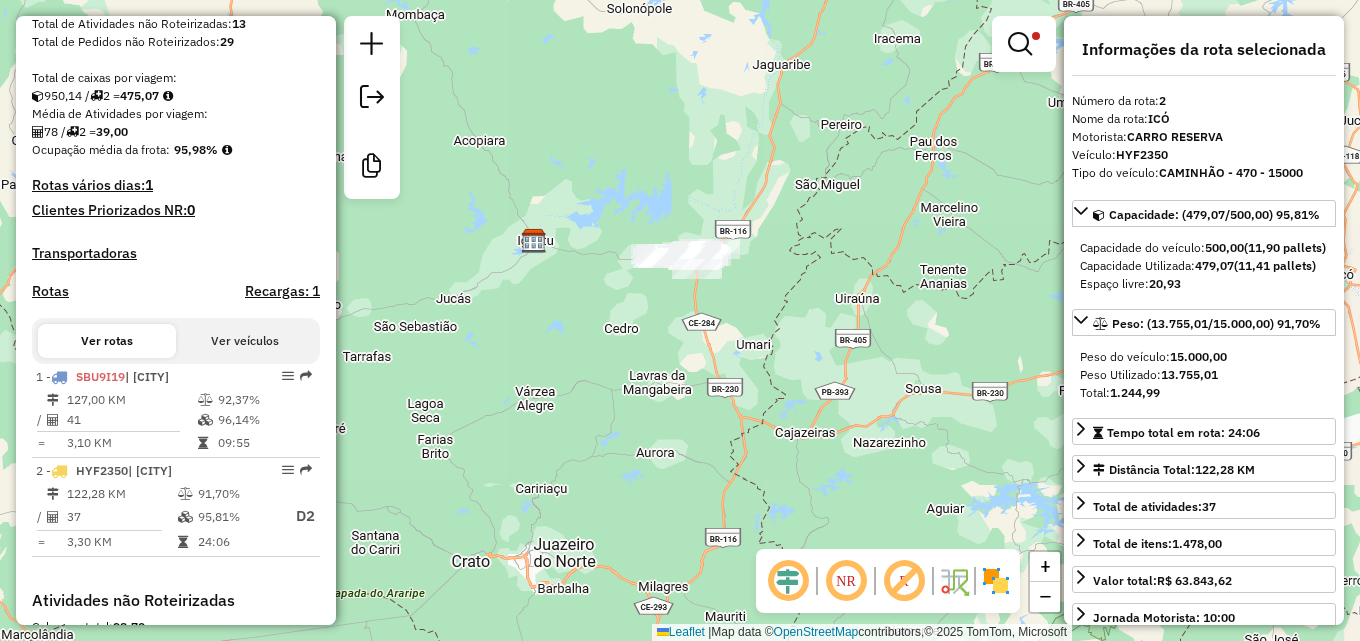 scroll, scrollTop: 721, scrollLeft: 0, axis: vertical 